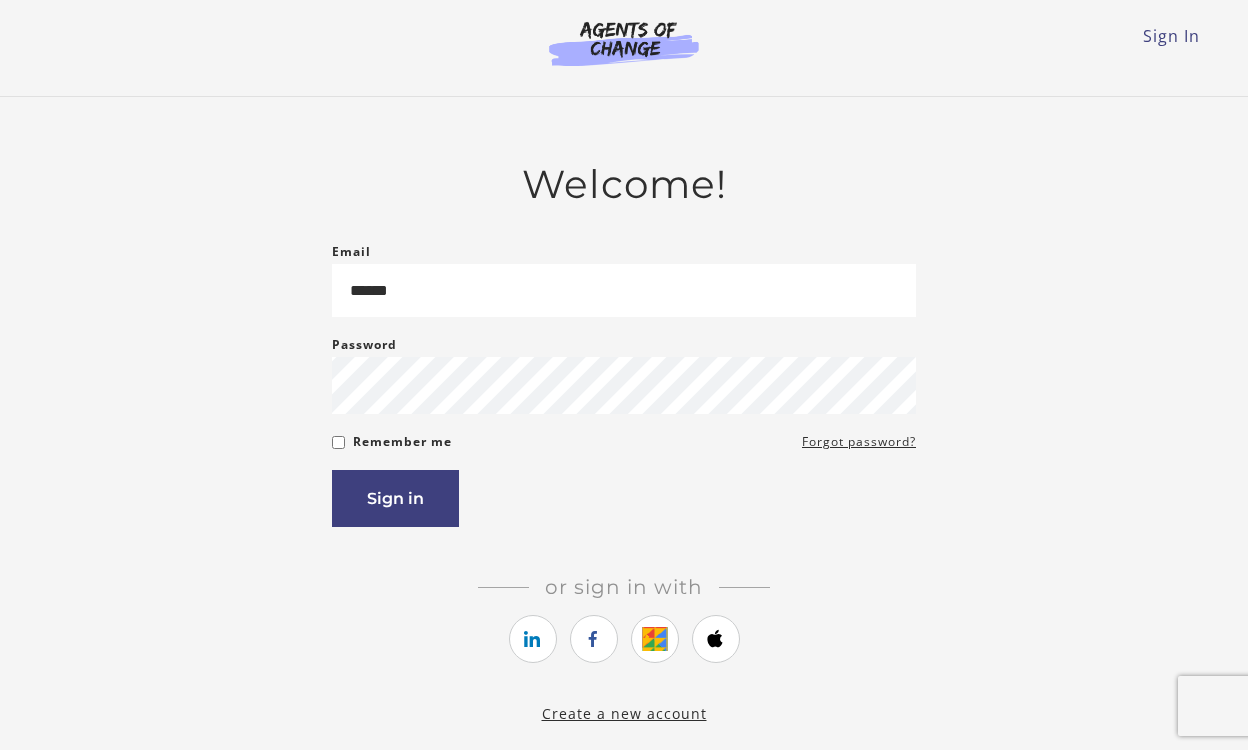scroll, scrollTop: 0, scrollLeft: 0, axis: both 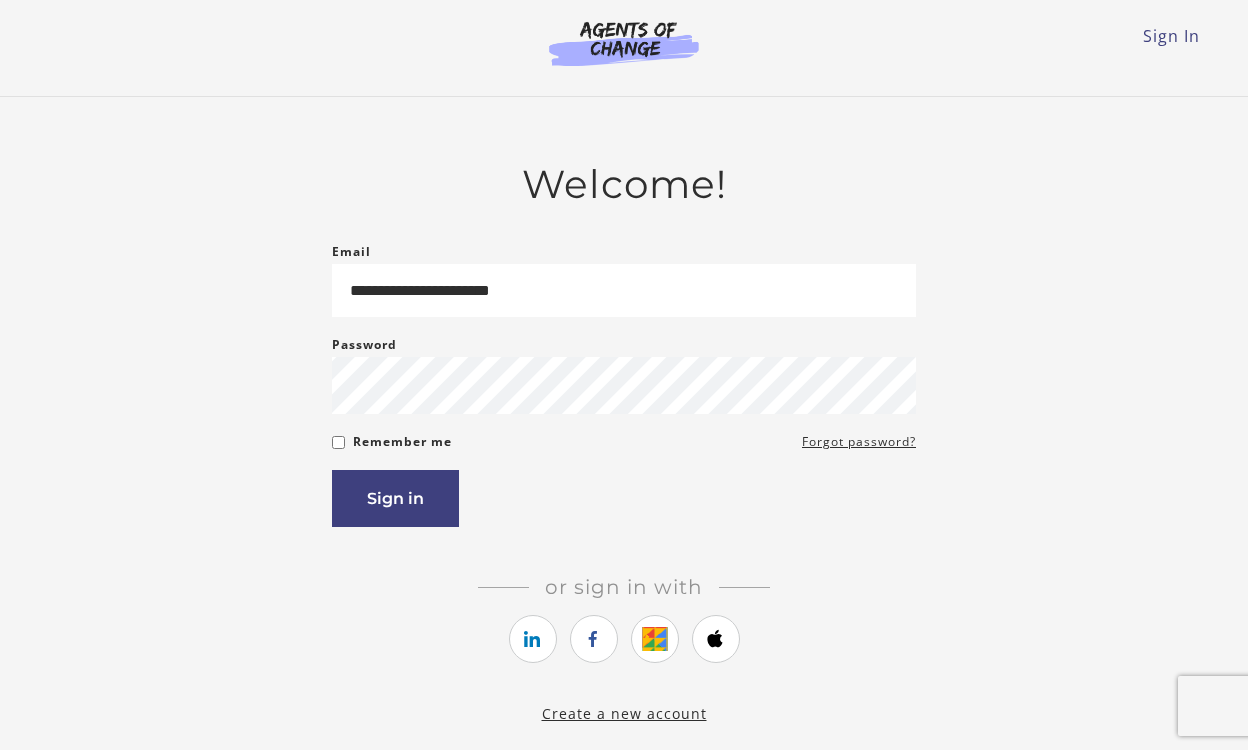 type on "**********" 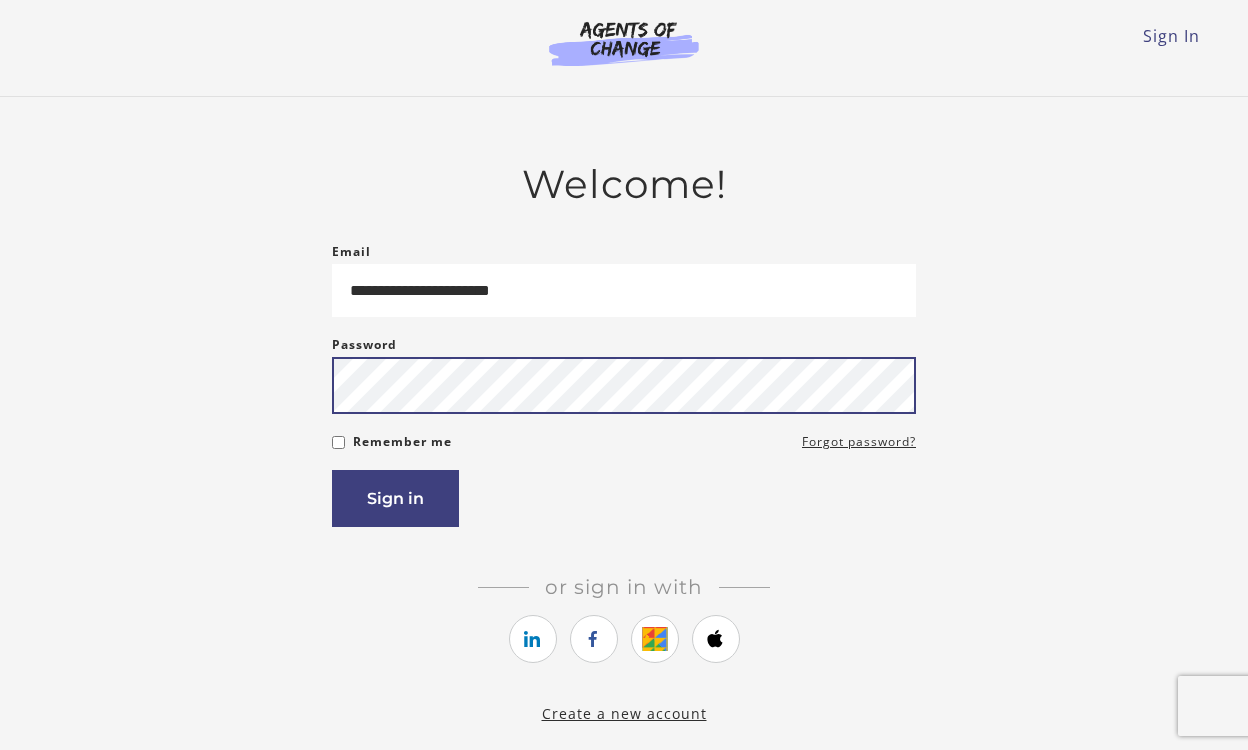 click on "Sign in" at bounding box center (395, 498) 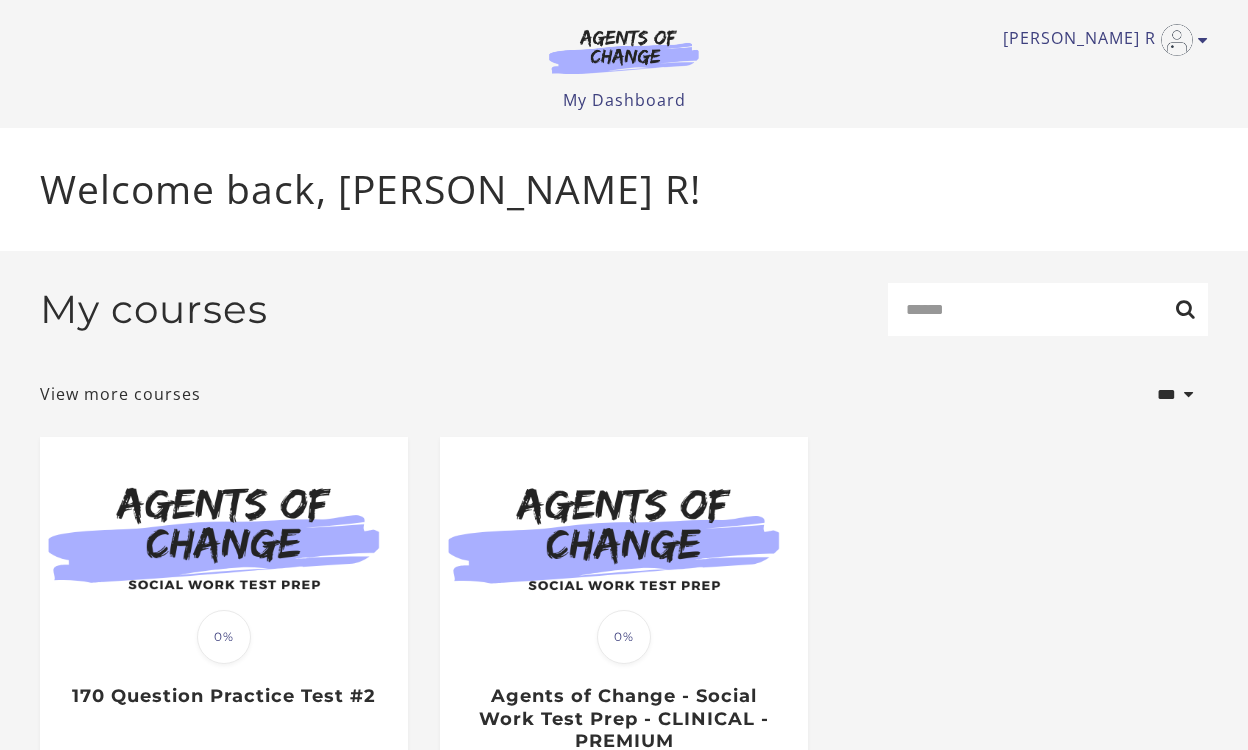 scroll, scrollTop: 0, scrollLeft: 0, axis: both 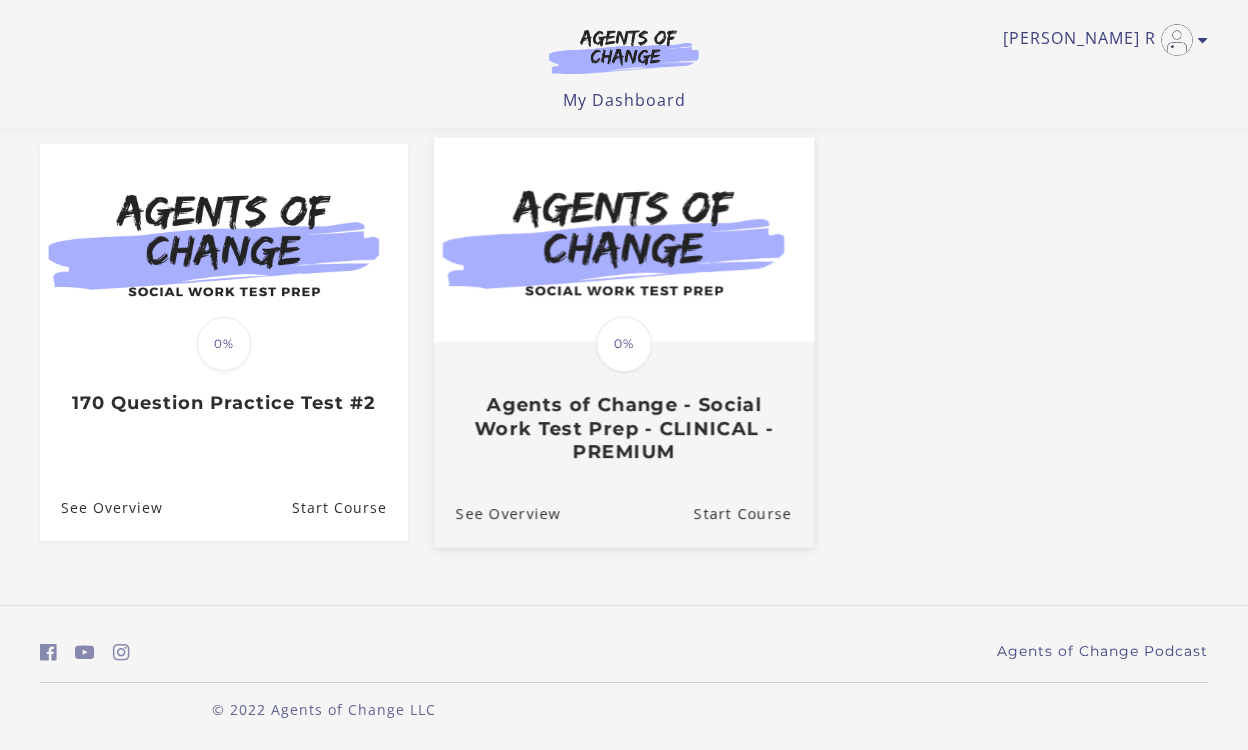 click on "0%" at bounding box center (624, 344) 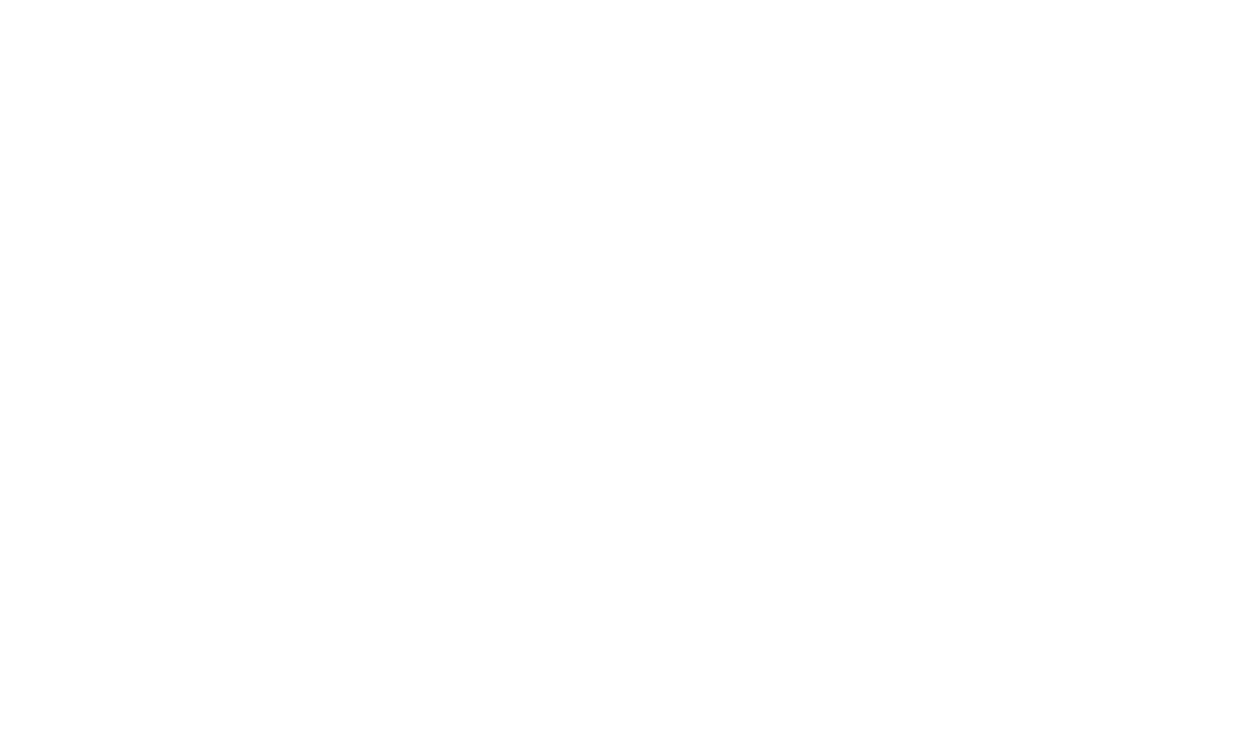 scroll, scrollTop: 0, scrollLeft: 0, axis: both 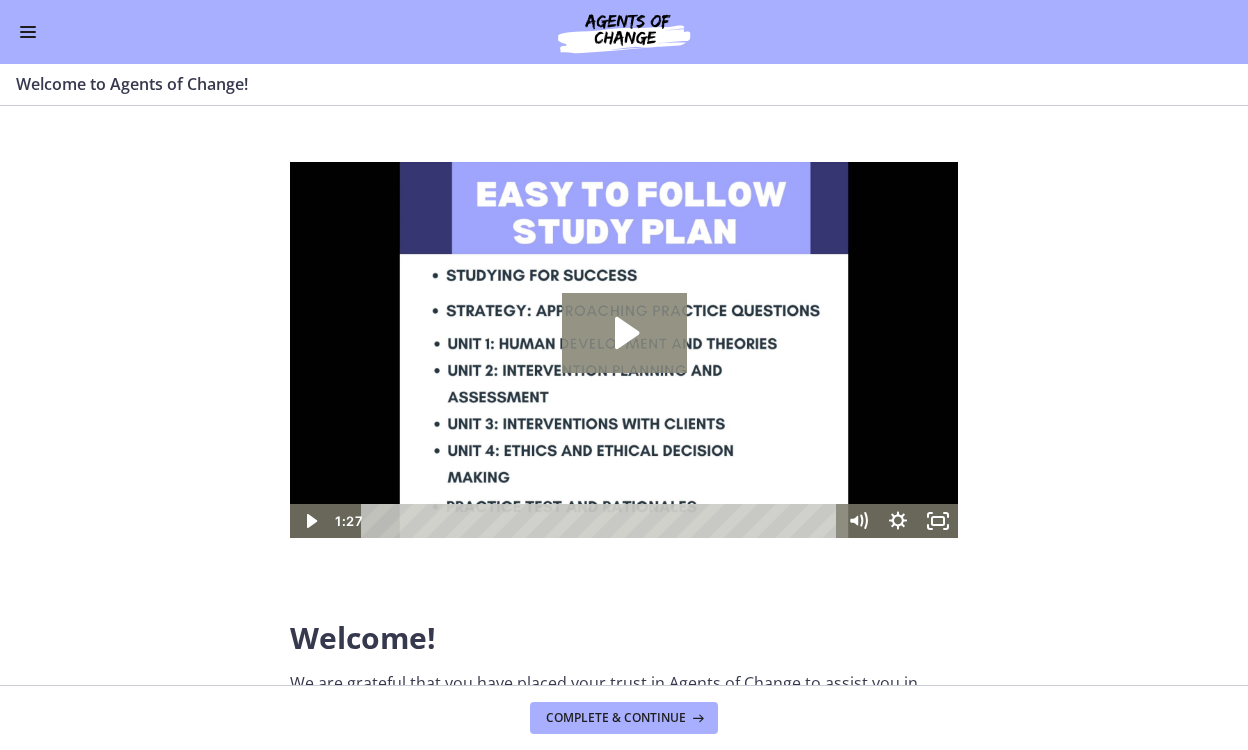 click 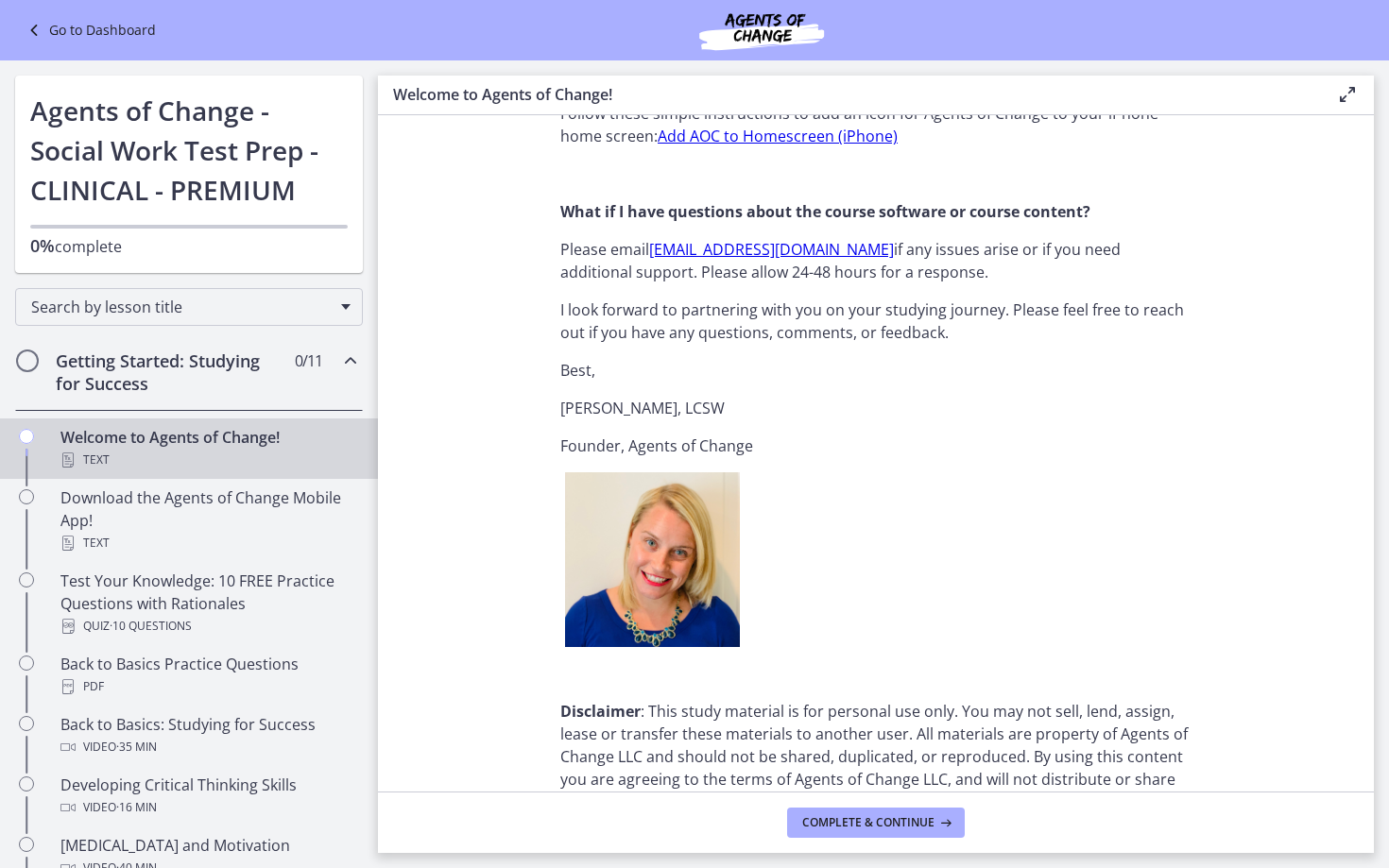 scroll, scrollTop: 2267, scrollLeft: 0, axis: vertical 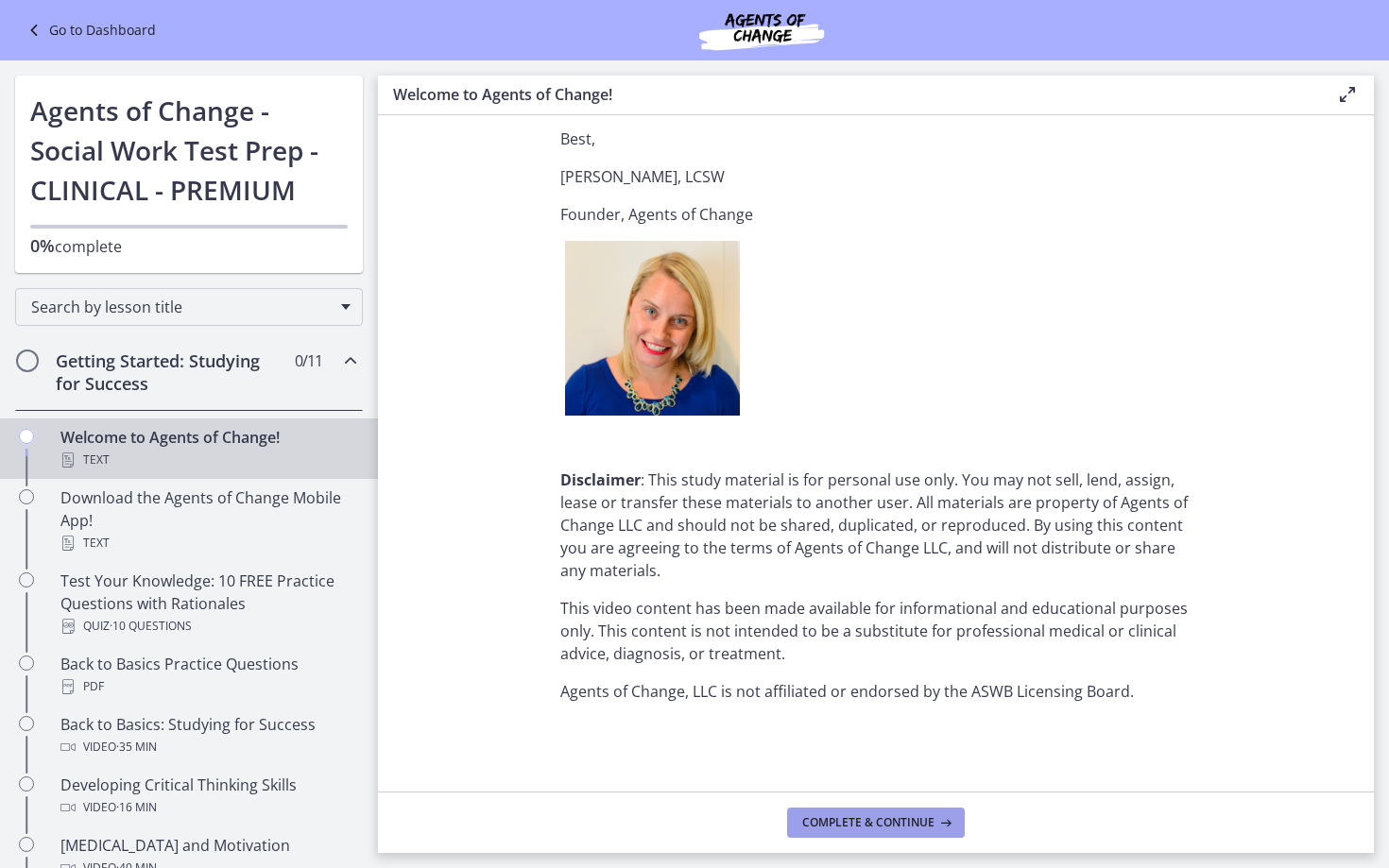click on "Complete & continue" at bounding box center [868, 823] 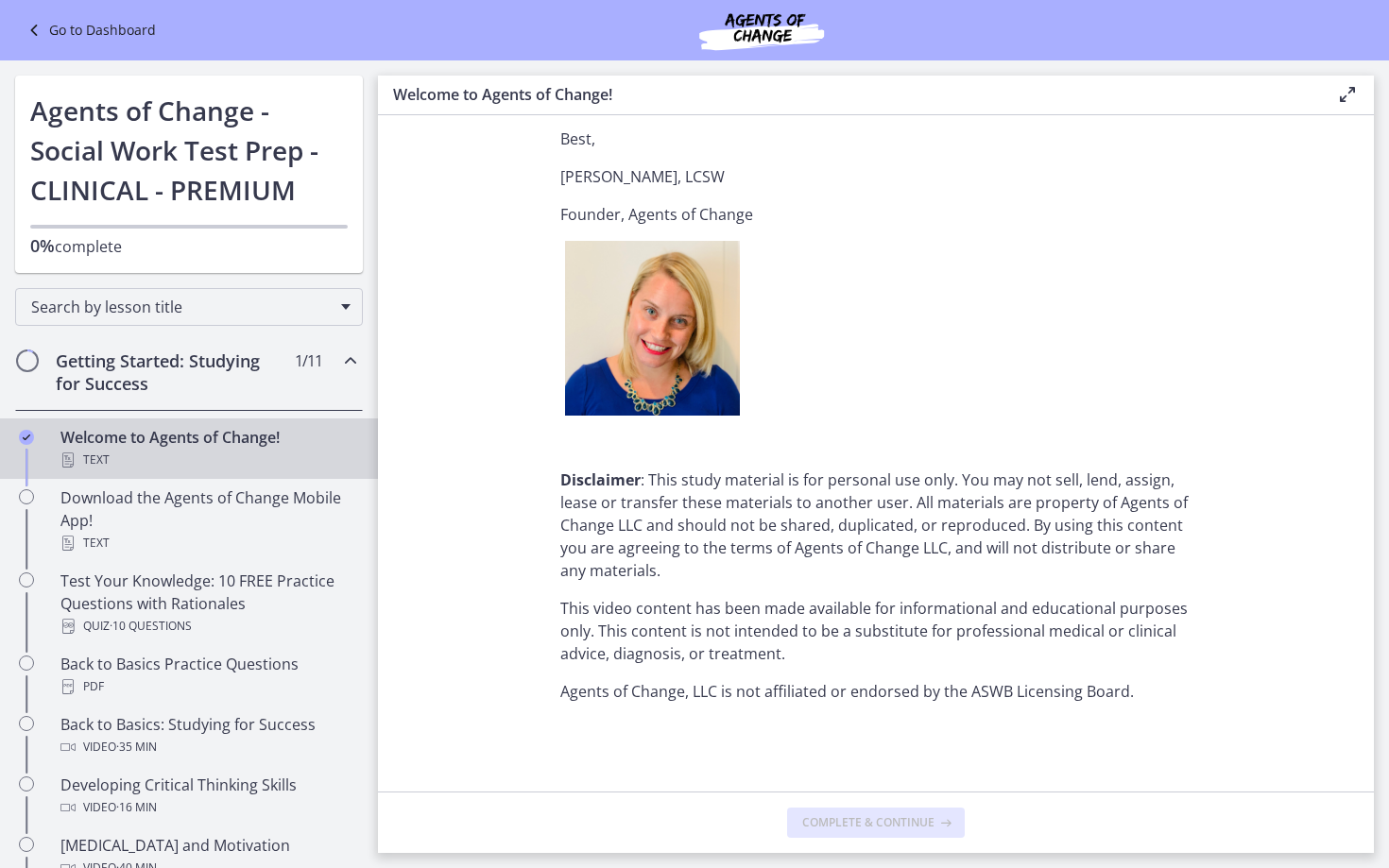 scroll, scrollTop: 0, scrollLeft: 0, axis: both 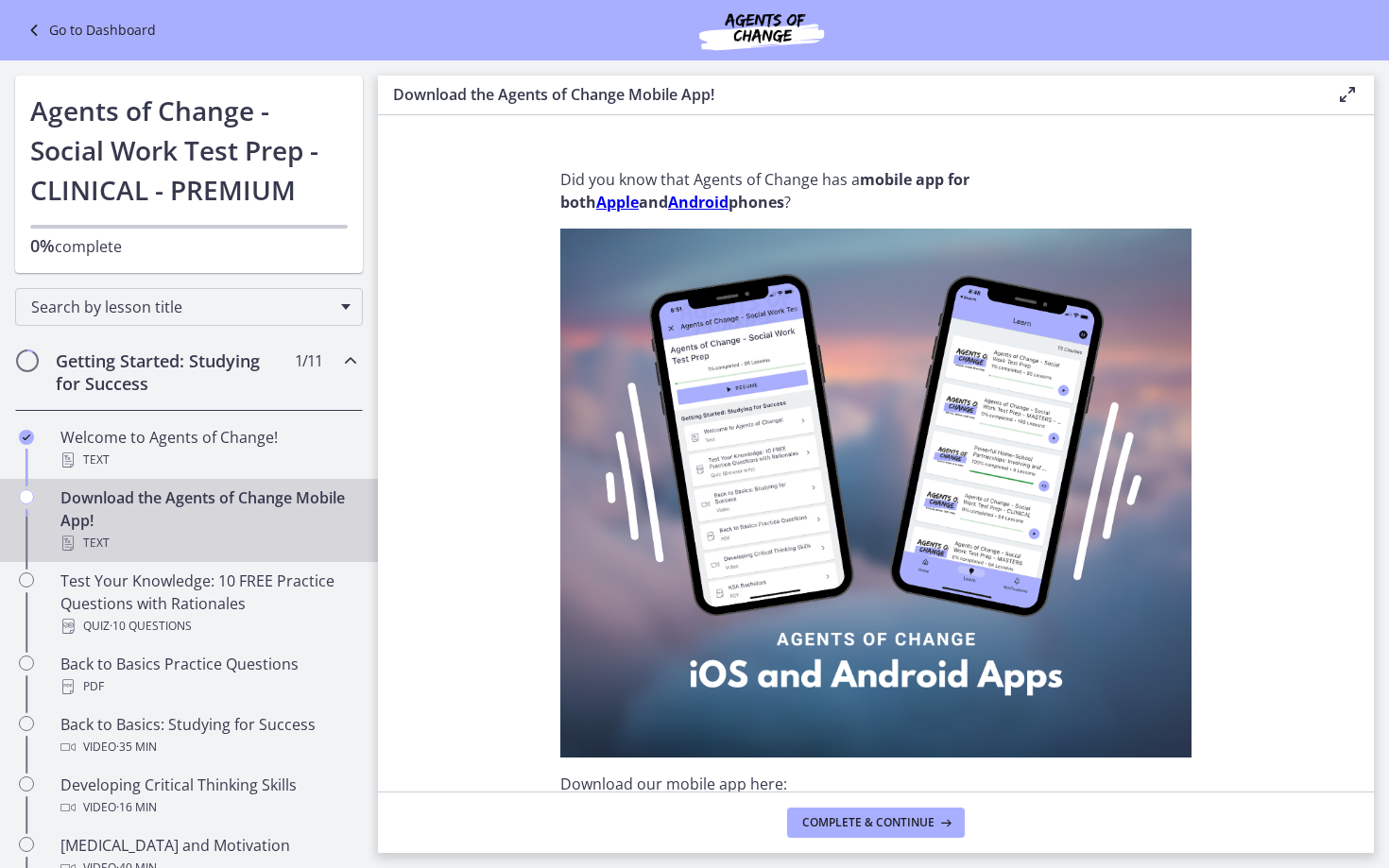 click on "Apple" at bounding box center (617, 202) 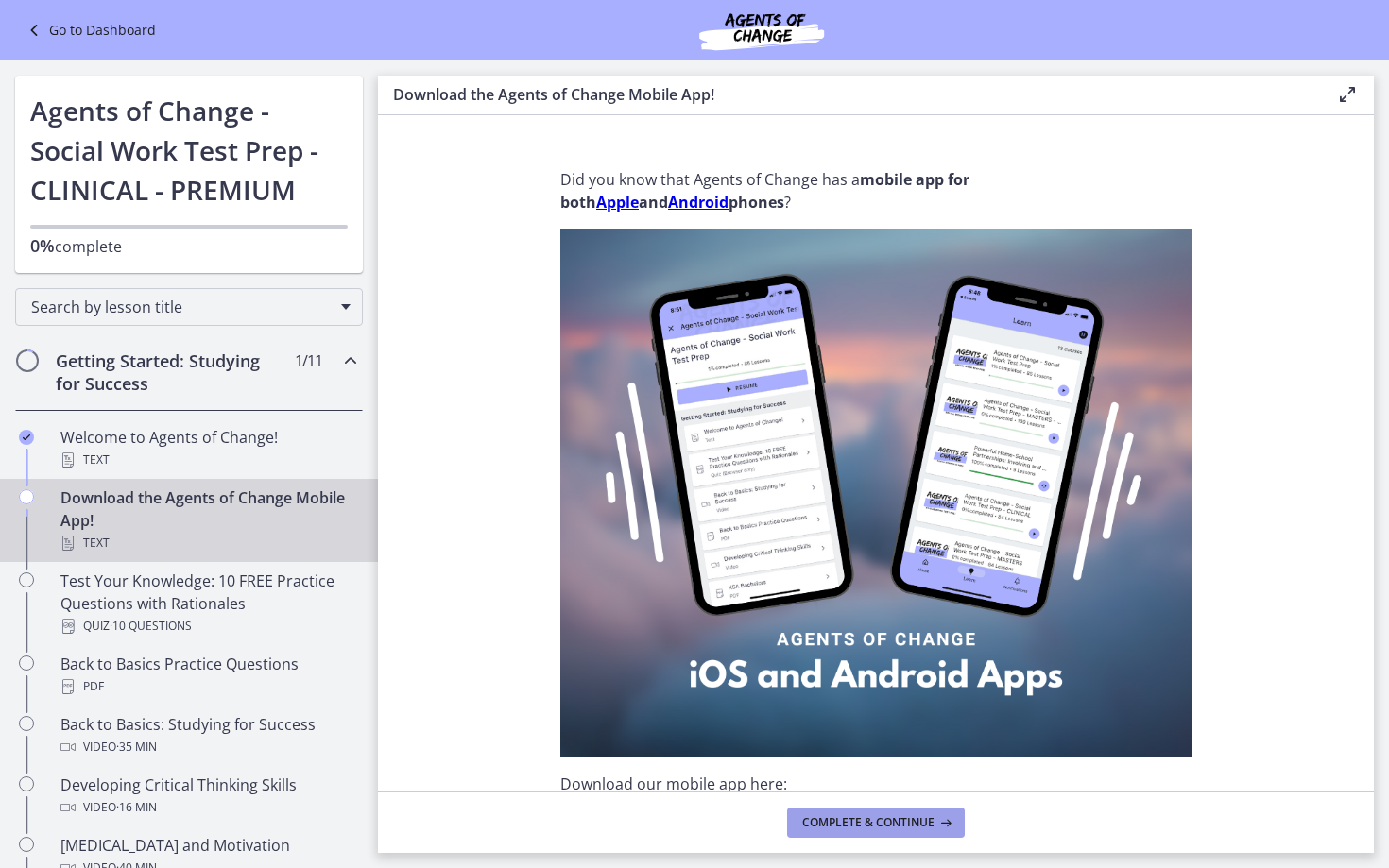 click on "Complete & continue" at bounding box center [868, 823] 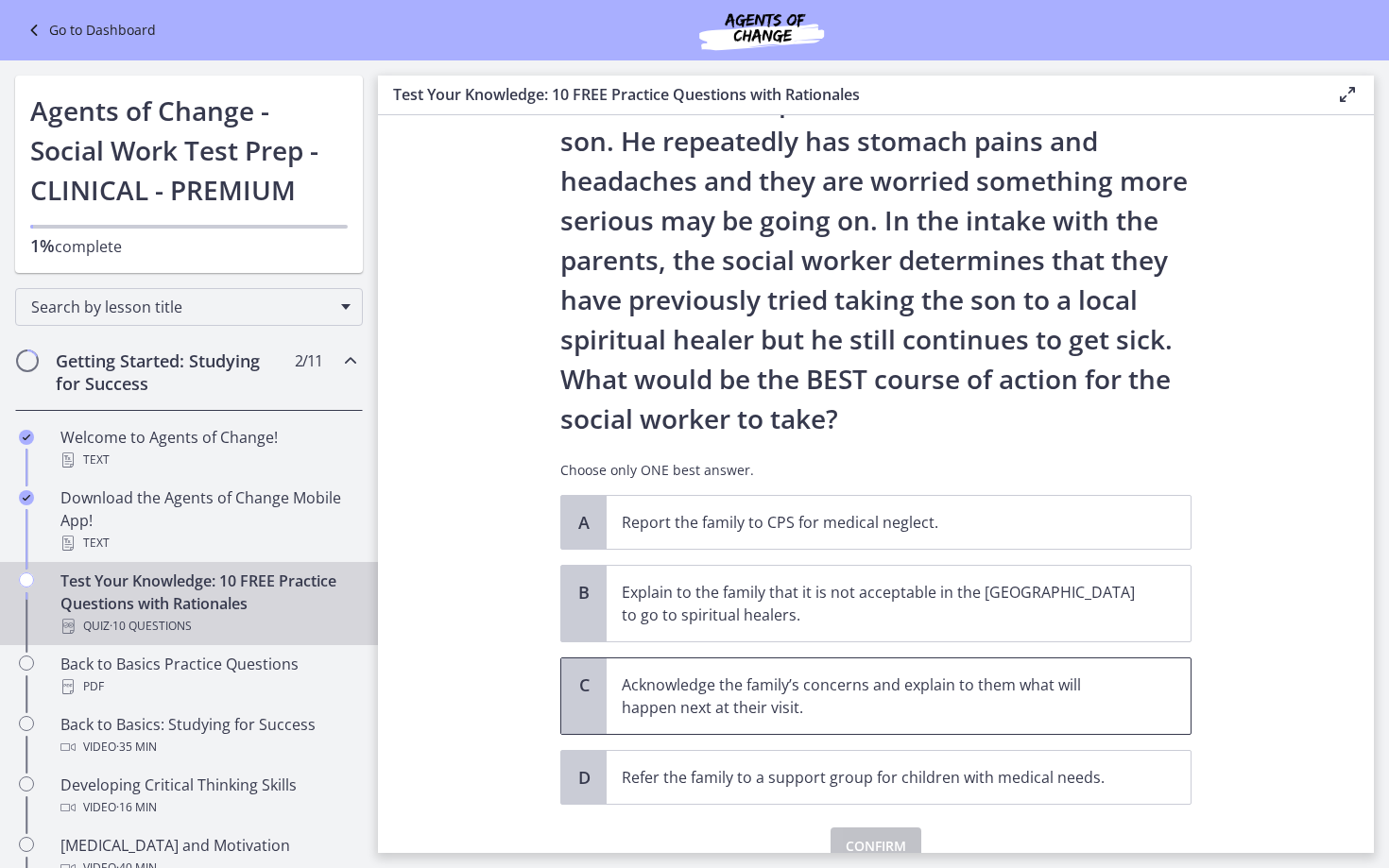 scroll, scrollTop: 189, scrollLeft: 0, axis: vertical 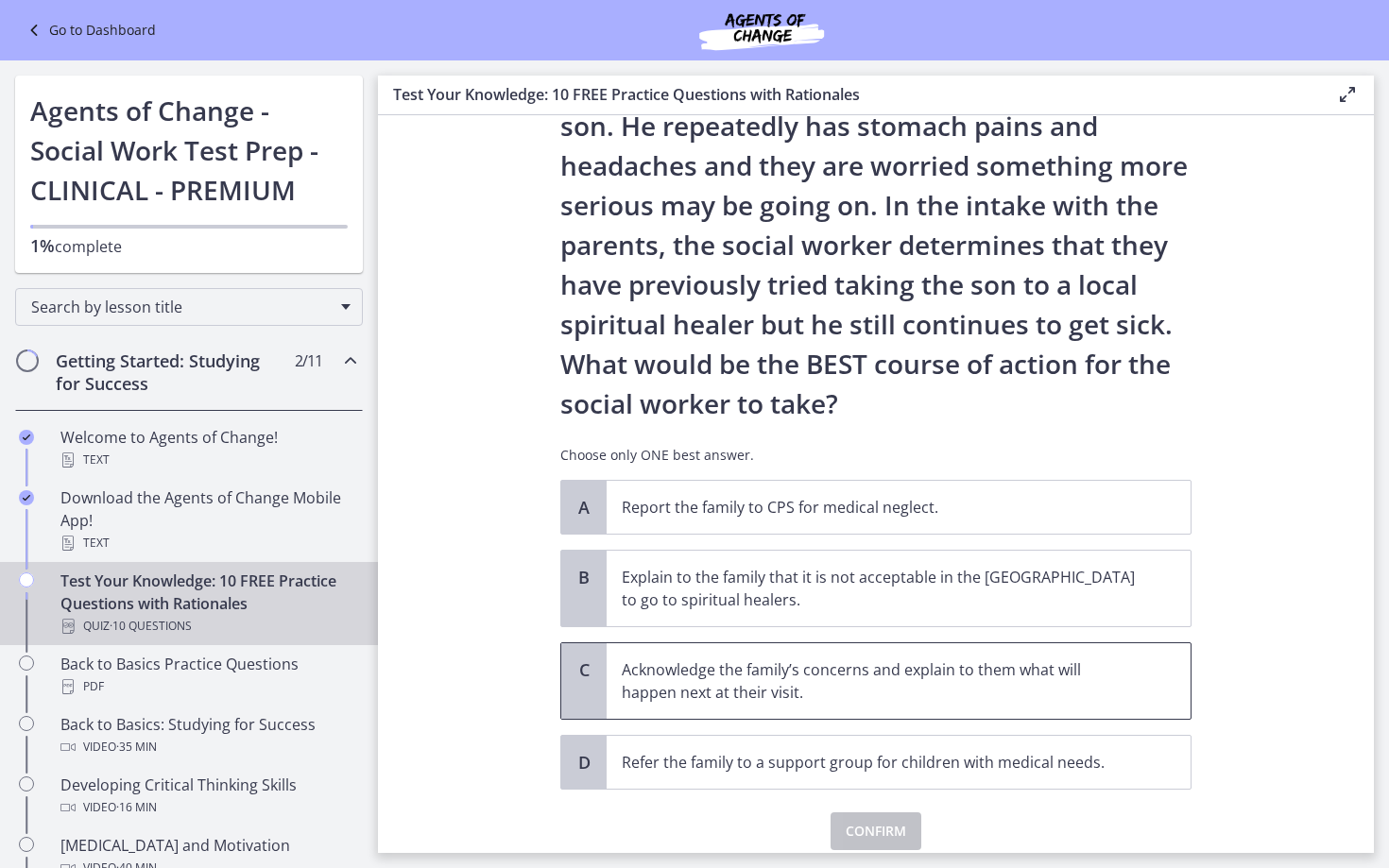 click on "Acknowledge the family’s concerns and explain to them what will happen next at their visit." at bounding box center (880, 681) 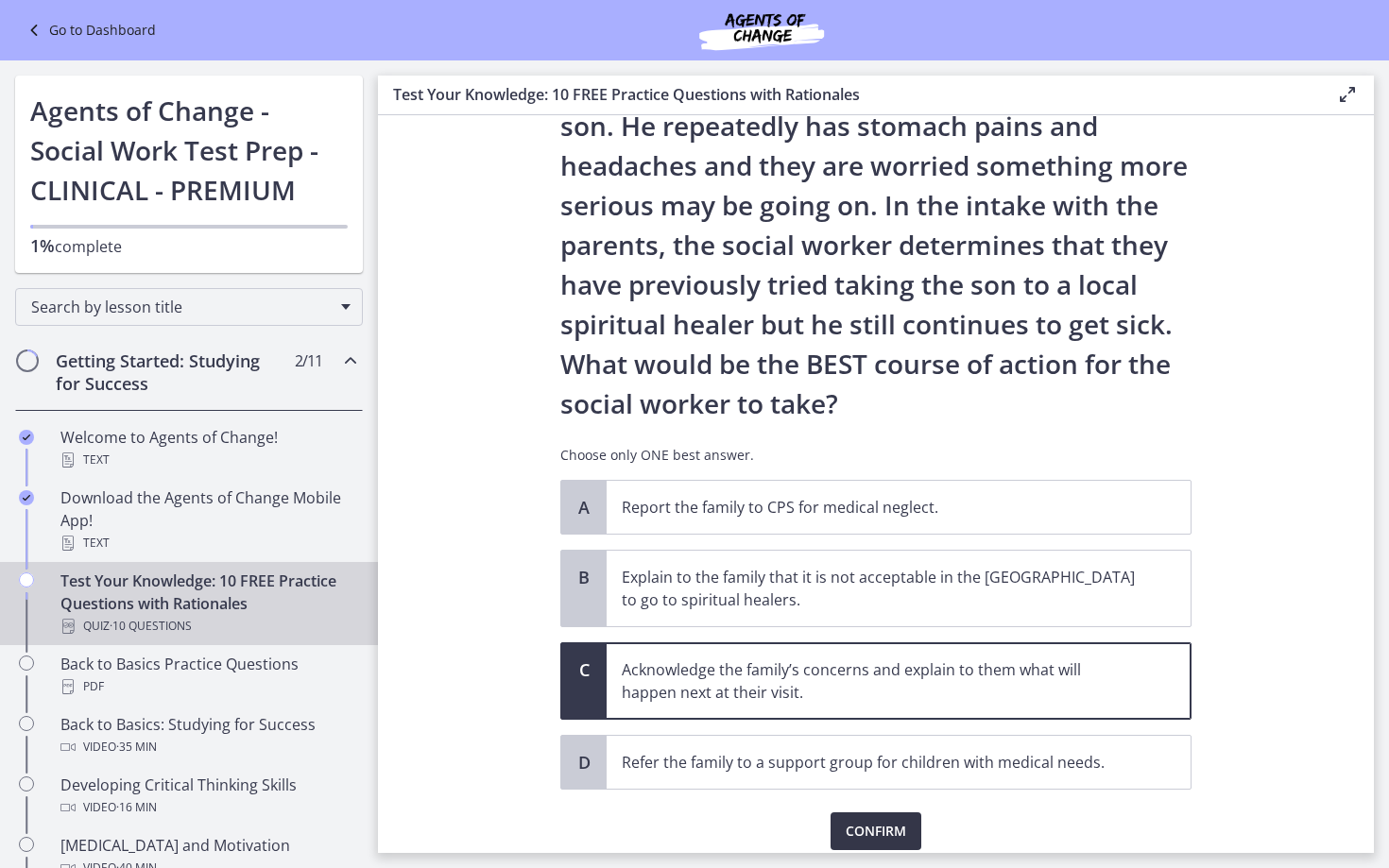 click on "Confirm" at bounding box center [876, 831] 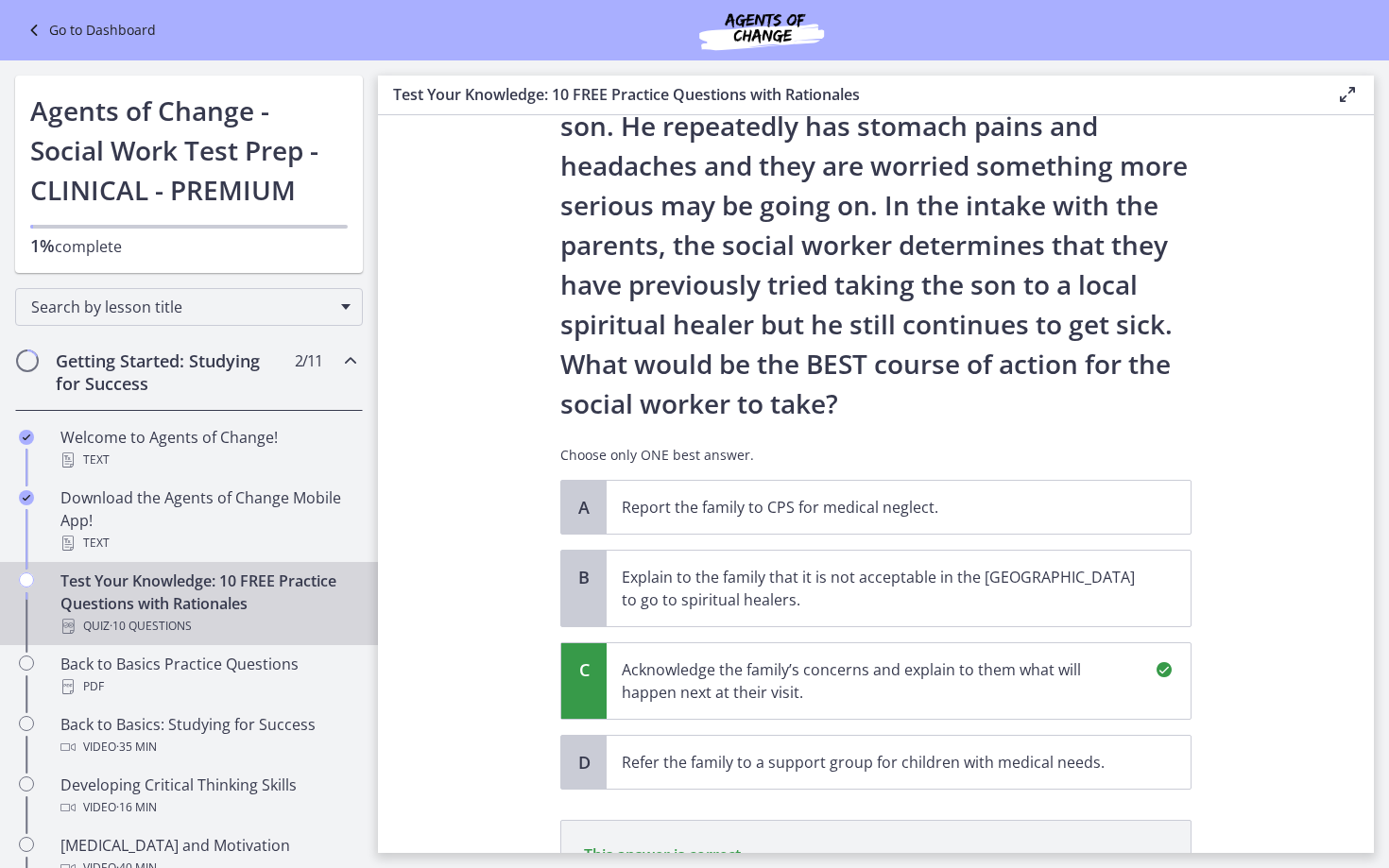 scroll, scrollTop: 483, scrollLeft: 0, axis: vertical 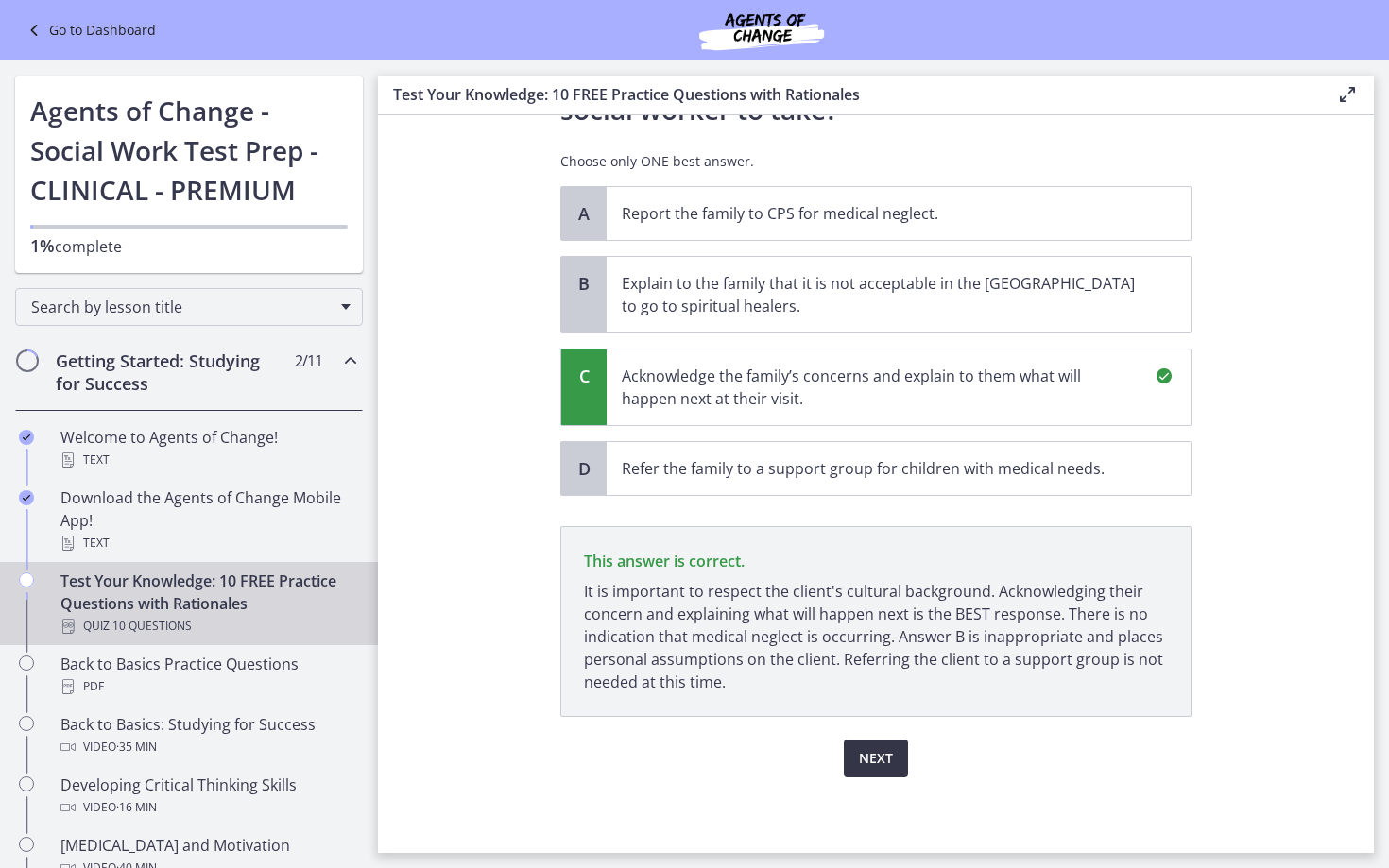 click on "Next" at bounding box center [876, 758] 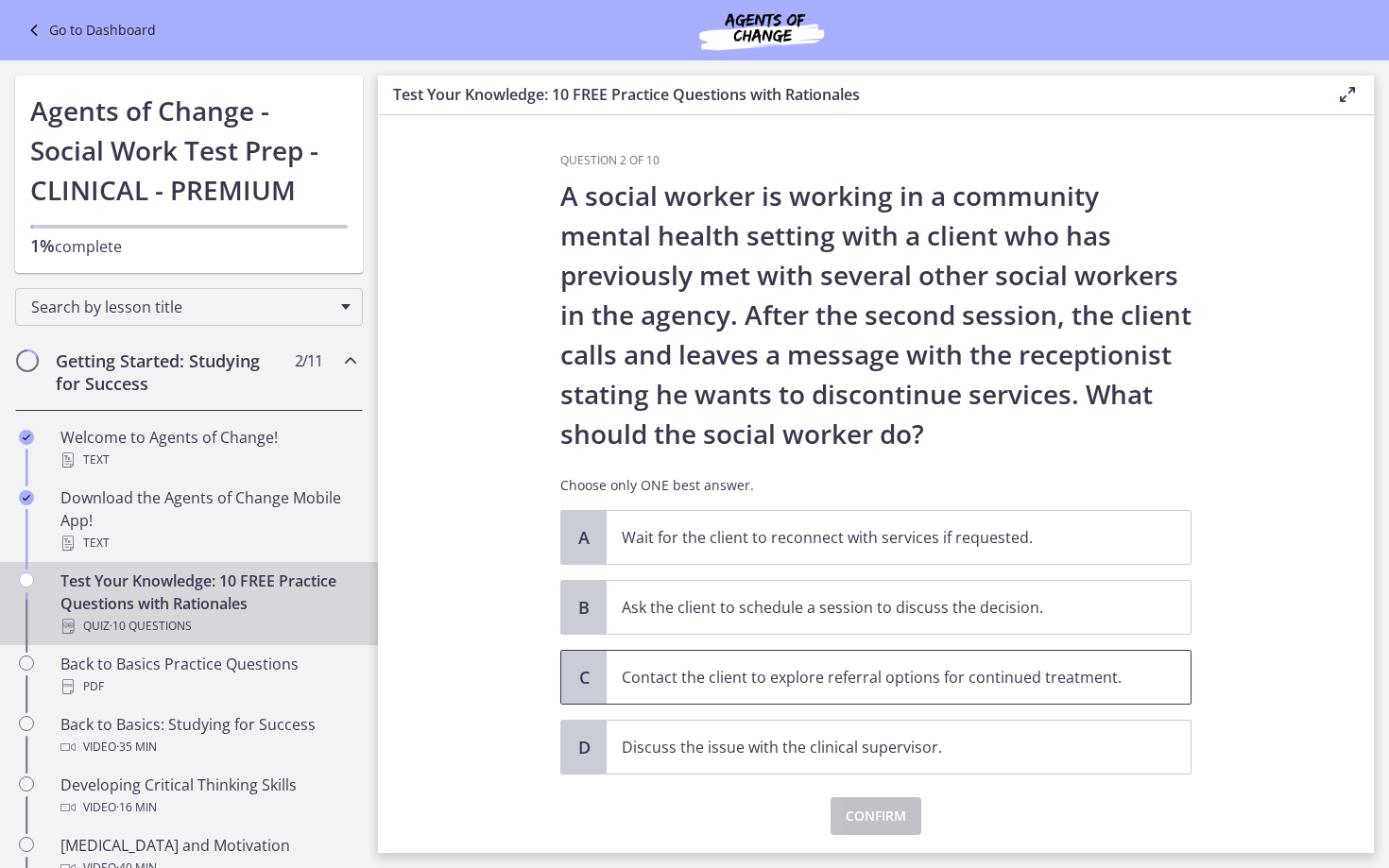 click on "Contact the client to explore referral options for continued treatment." at bounding box center (880, 677) 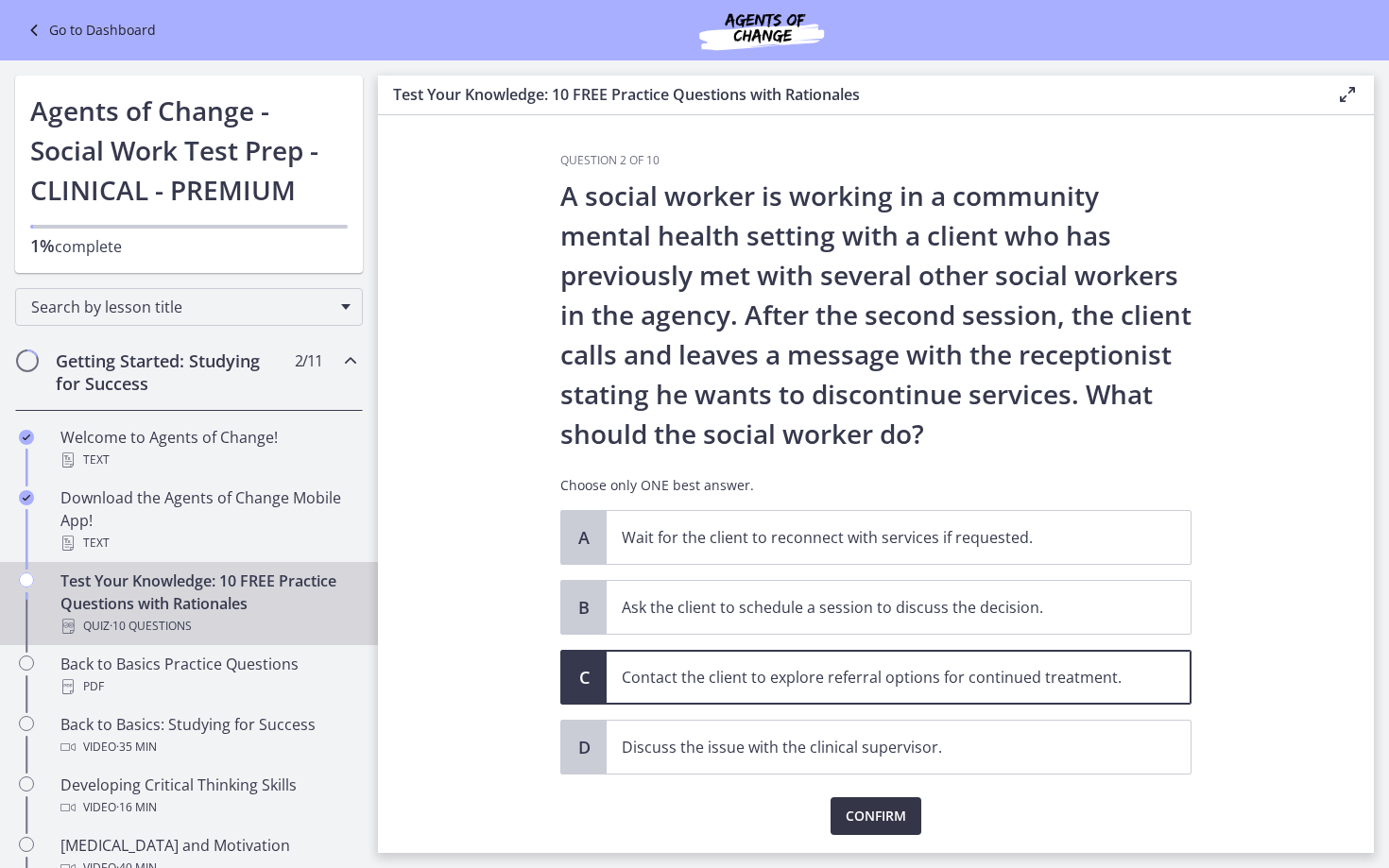 click on "Confirm" at bounding box center (876, 816) 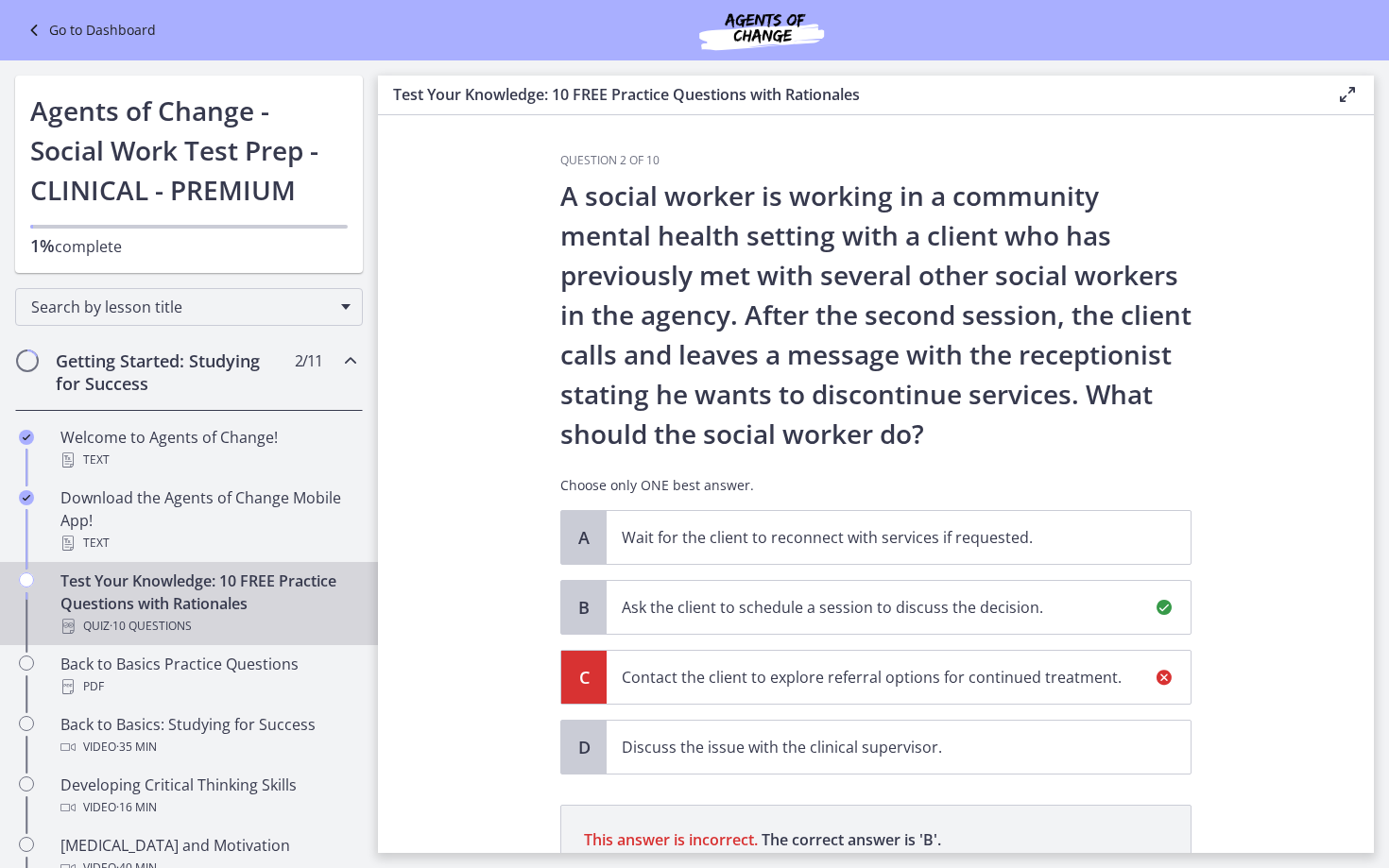 scroll, scrollTop: 279, scrollLeft: 0, axis: vertical 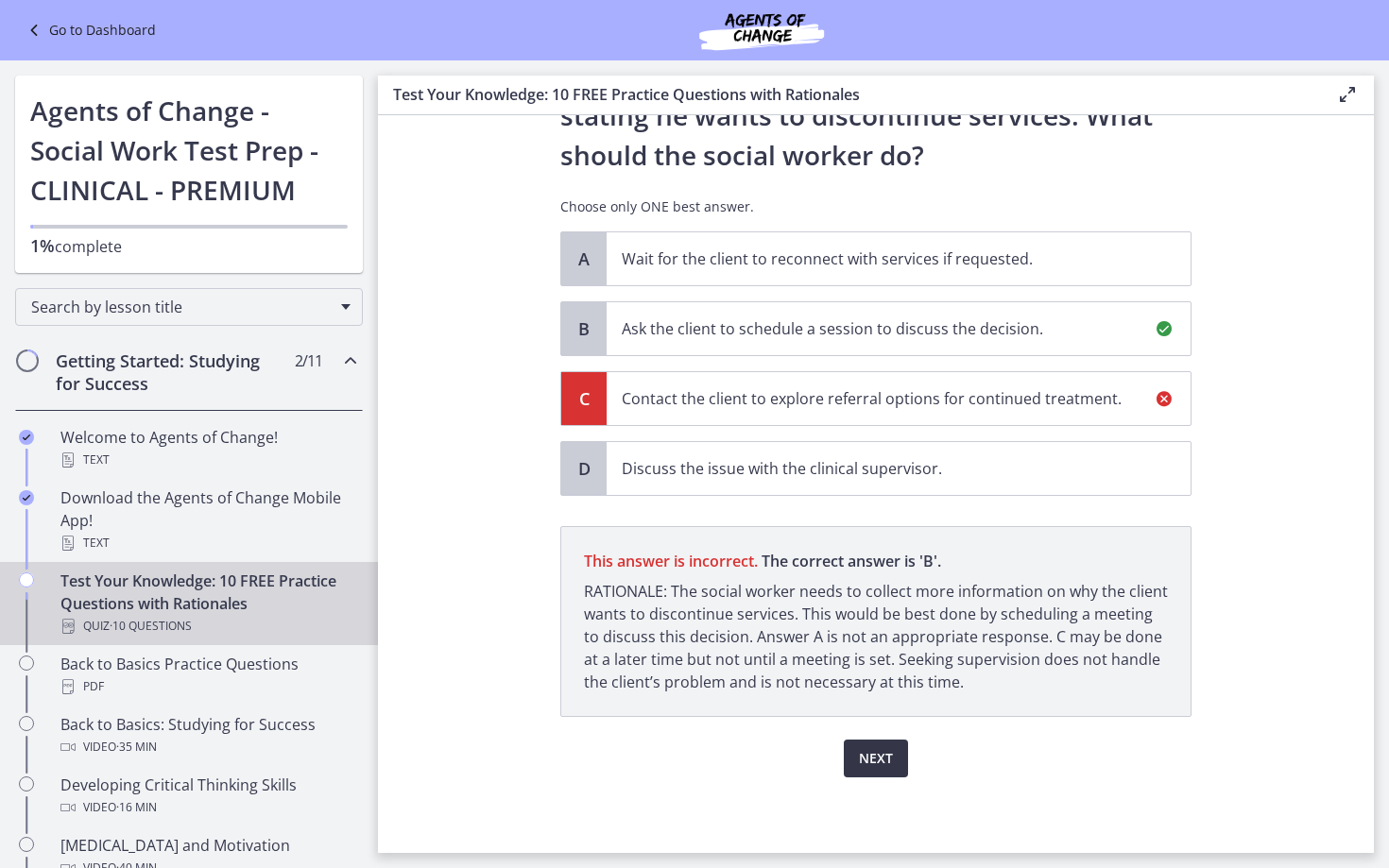 click on "Next" at bounding box center (876, 758) 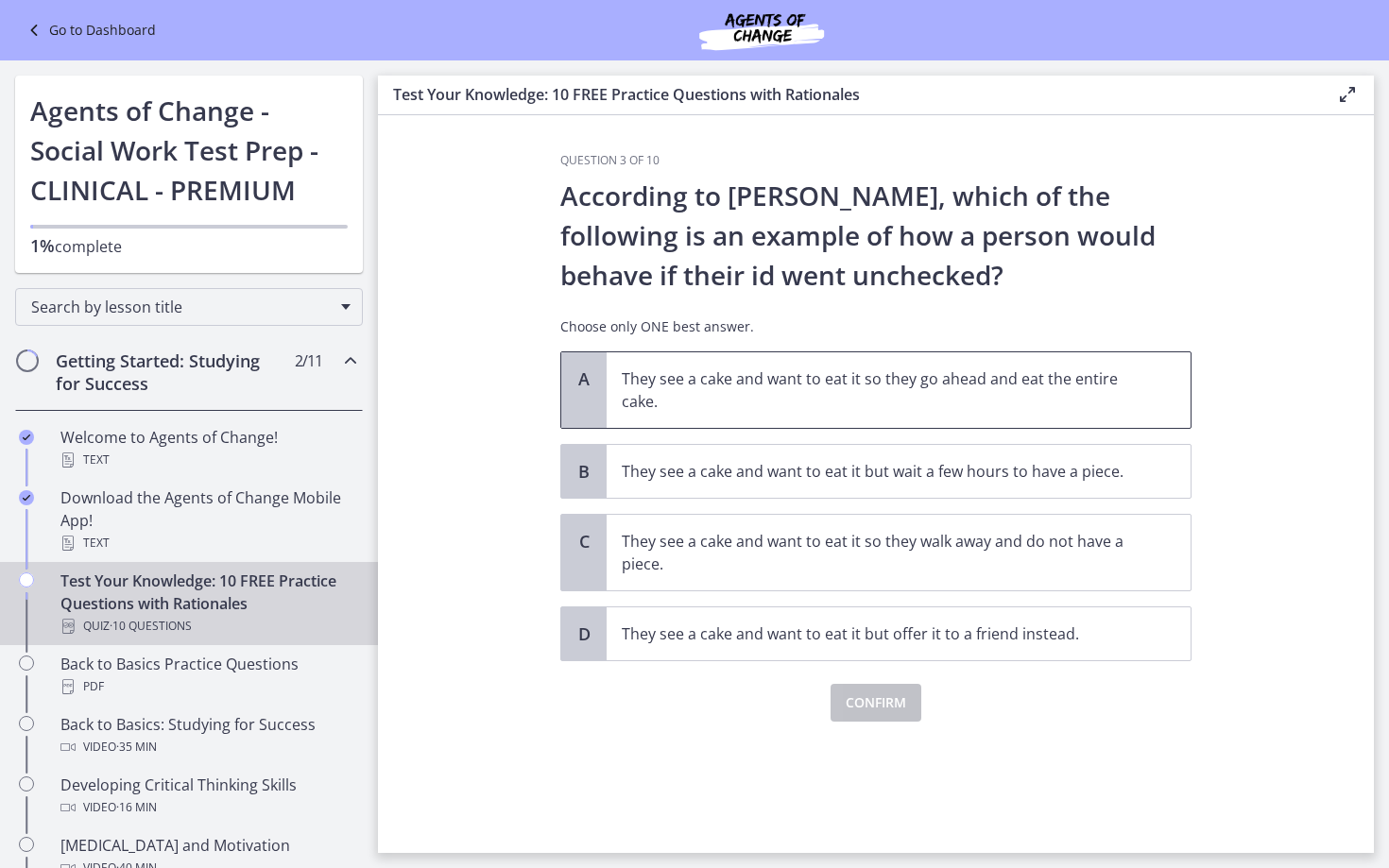 click on "They see a cake and want to eat it so they go ahead and eat the entire cake." at bounding box center [880, 390] 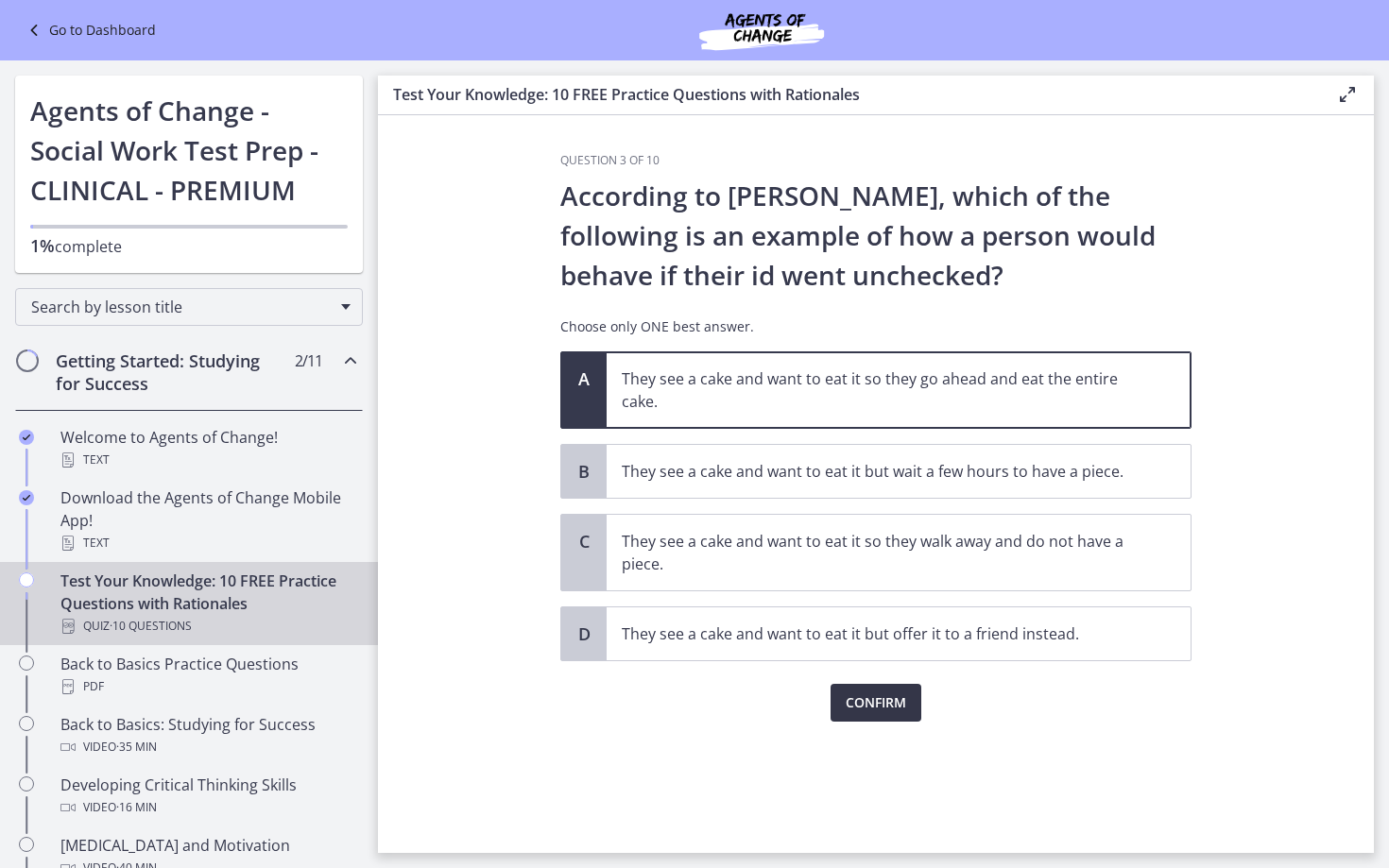 click on "Confirm" at bounding box center [876, 703] 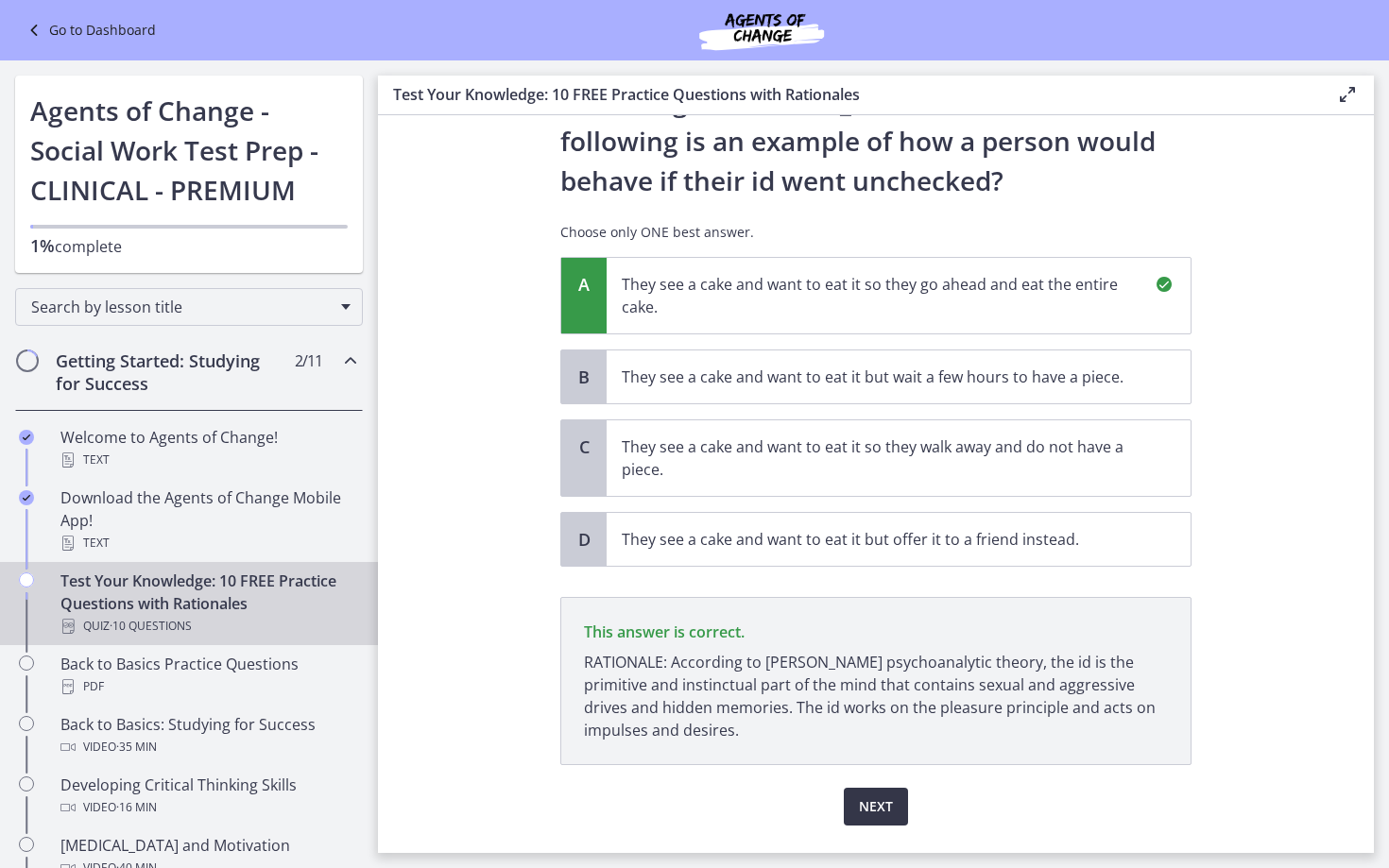 scroll, scrollTop: 143, scrollLeft: 0, axis: vertical 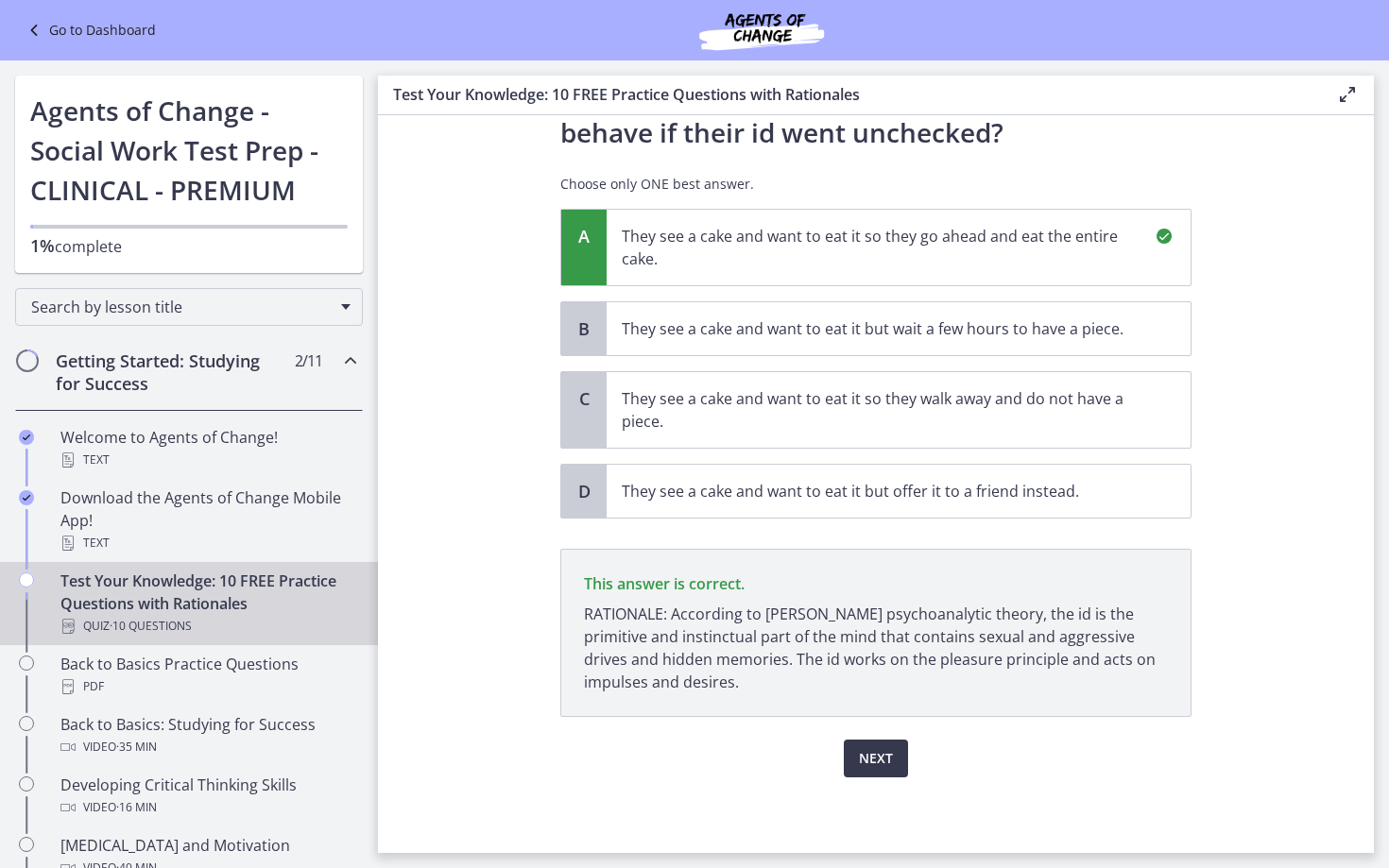 click on "Next" at bounding box center (876, 747) 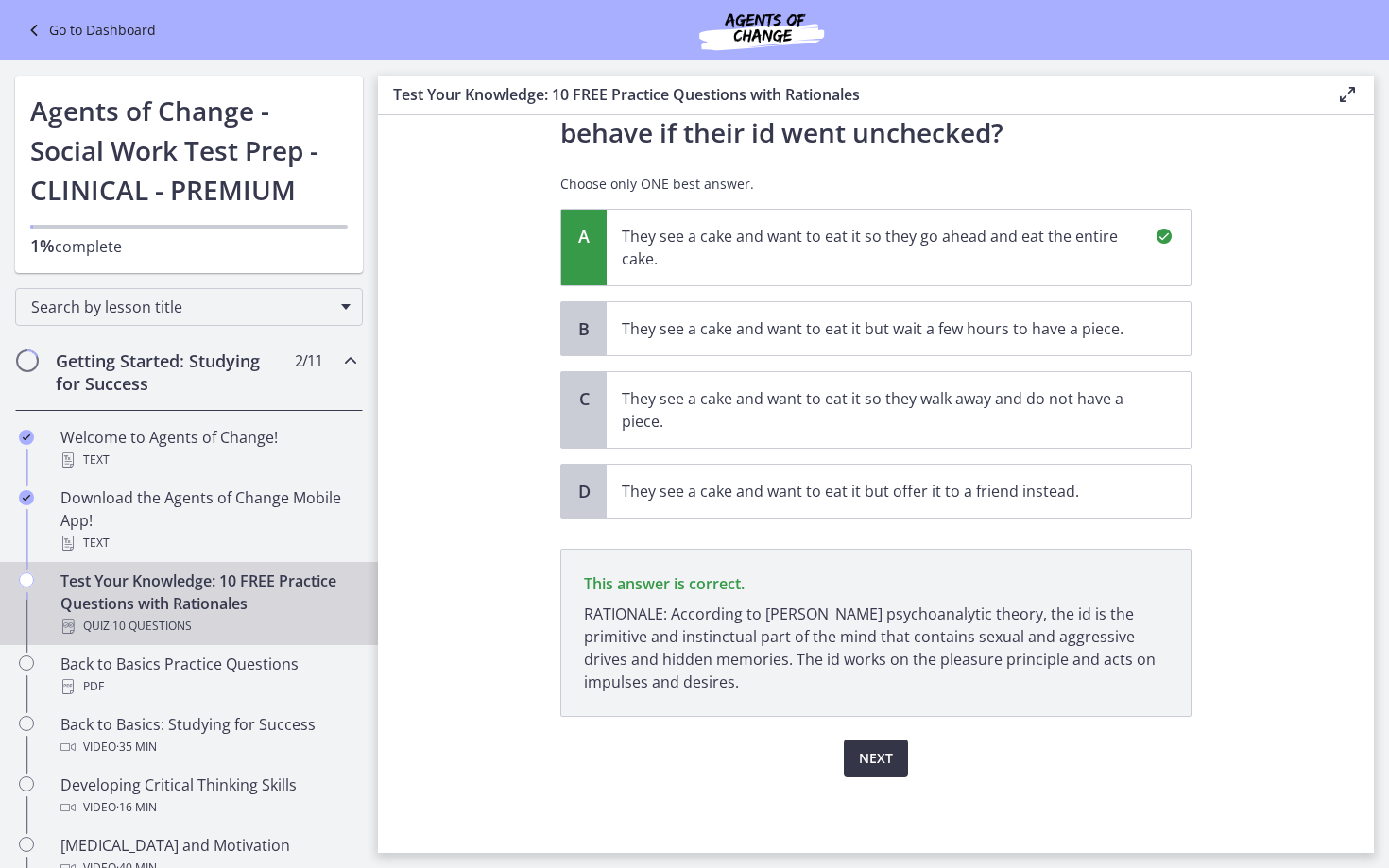 click on "Next" at bounding box center [876, 758] 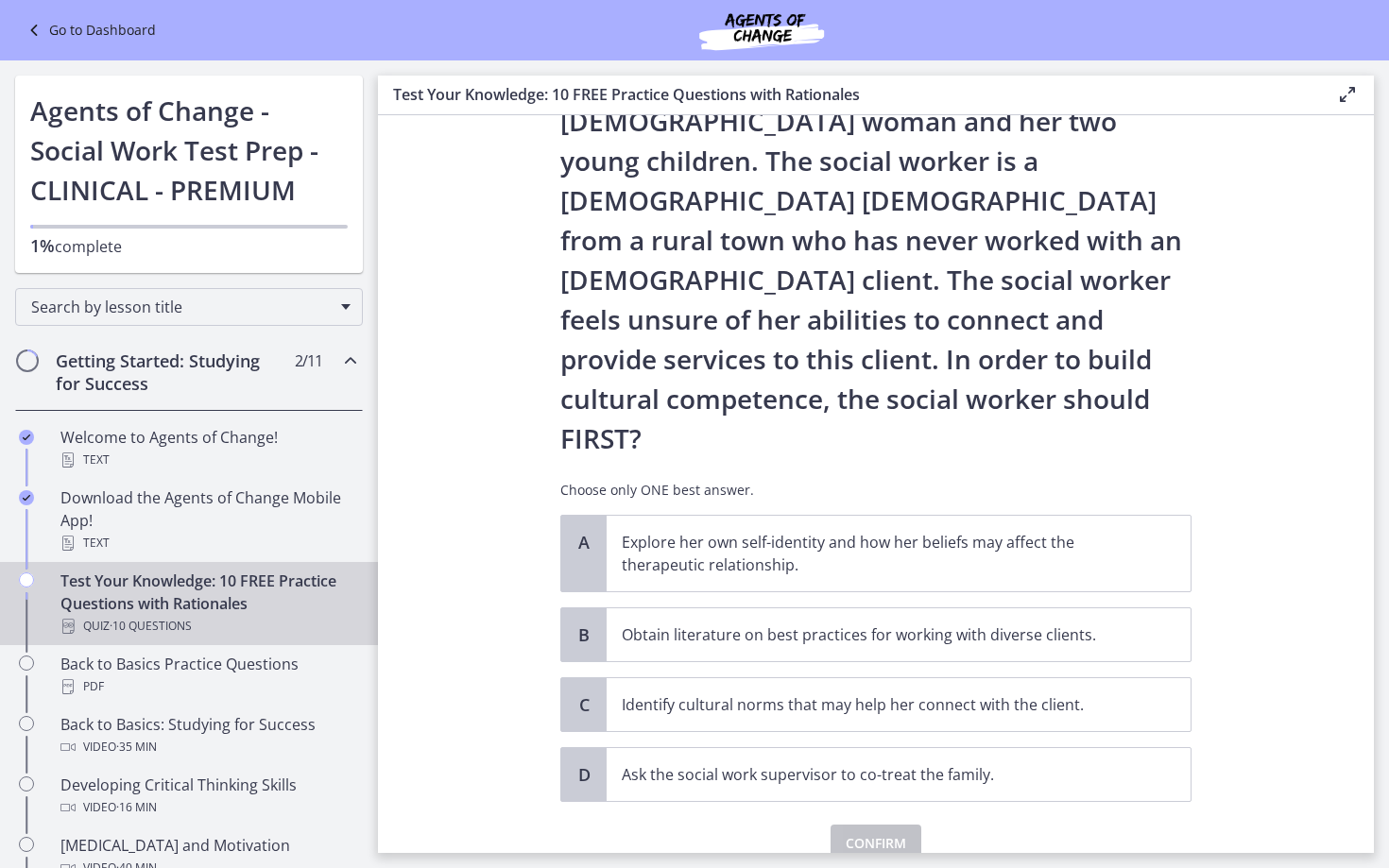 scroll, scrollTop: 160, scrollLeft: 0, axis: vertical 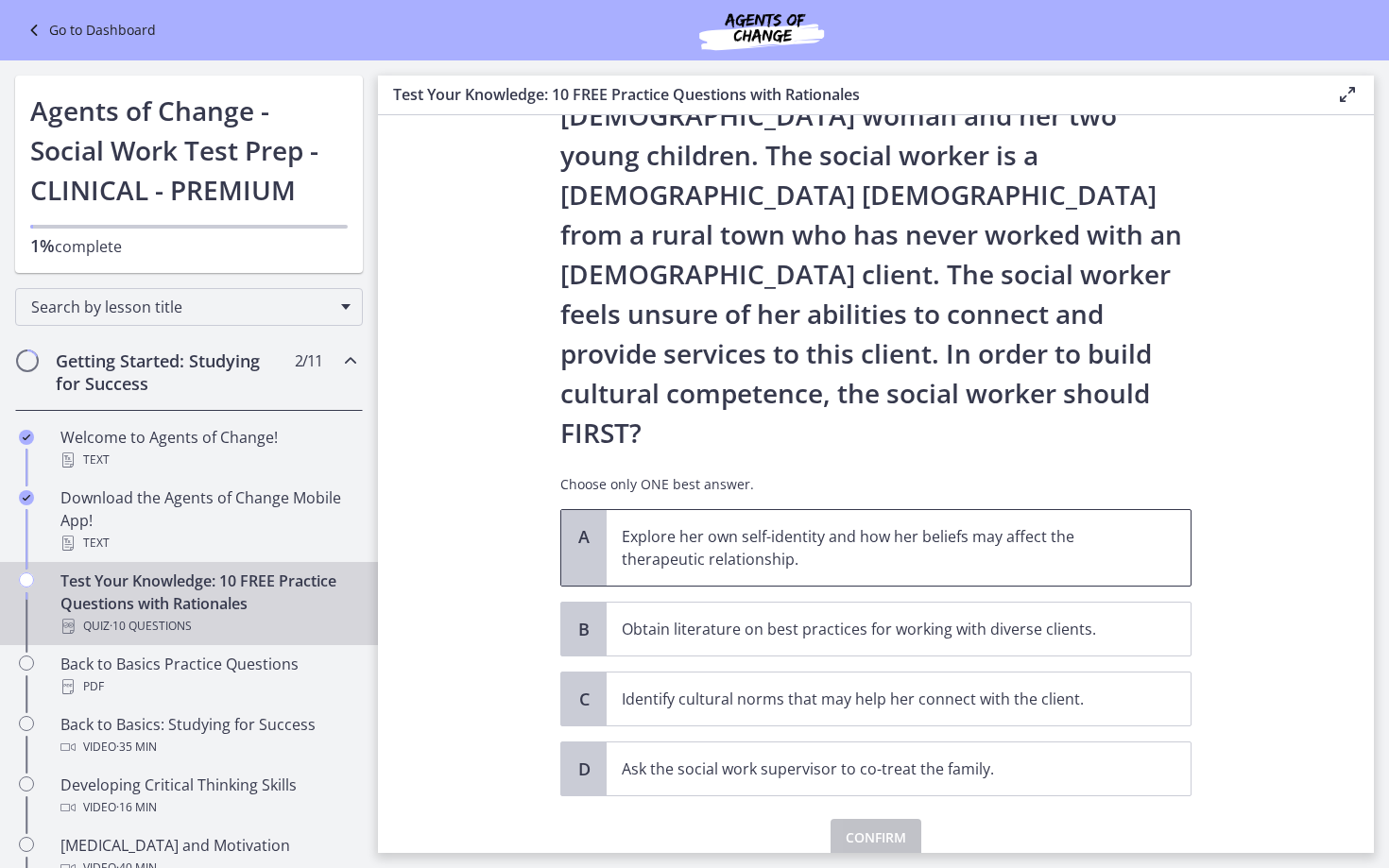 click on "Explore her own self-identity and how her beliefs may affect the therapeutic relationship." at bounding box center (880, 548) 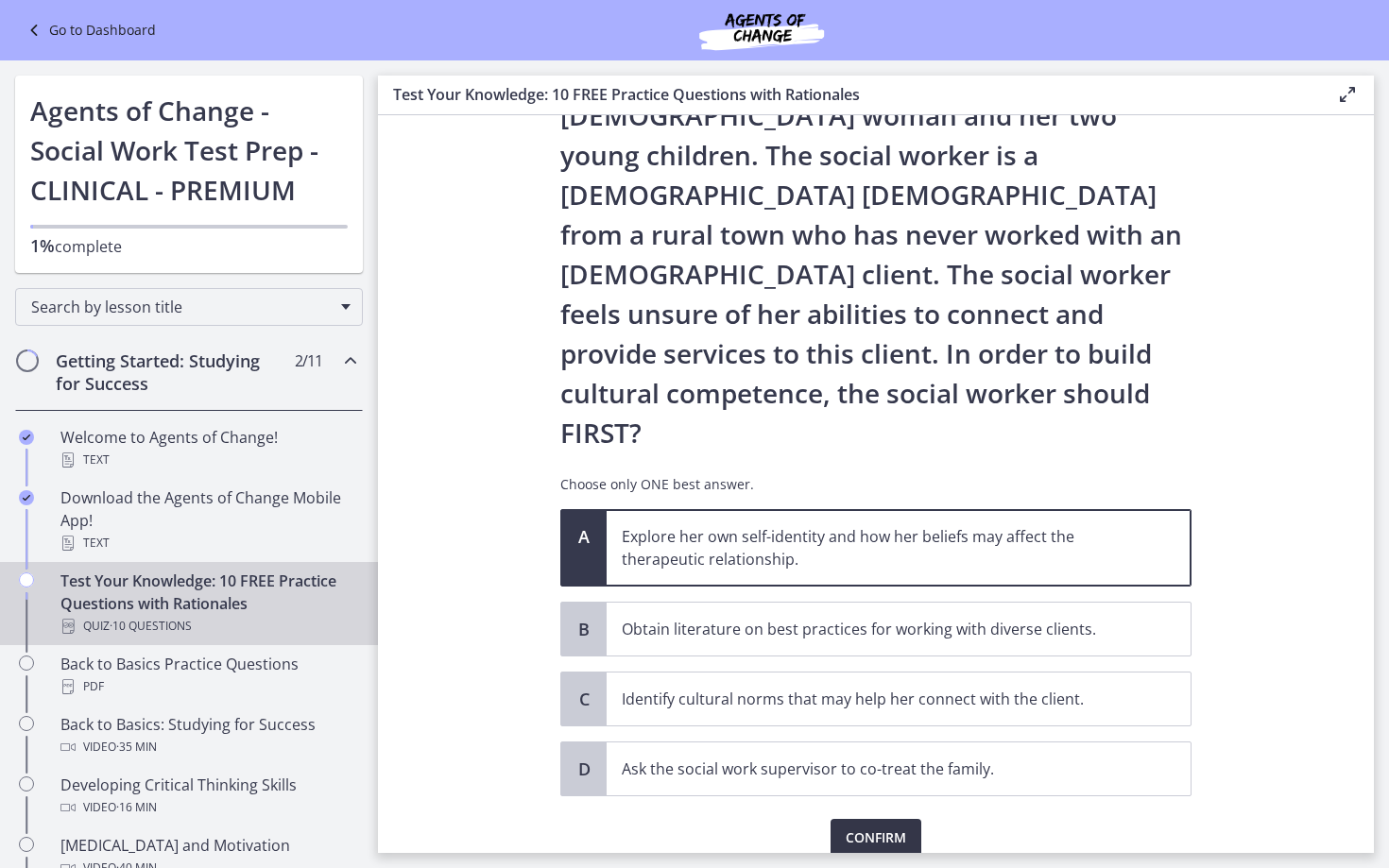 click on "Confirm" at bounding box center (876, 838) 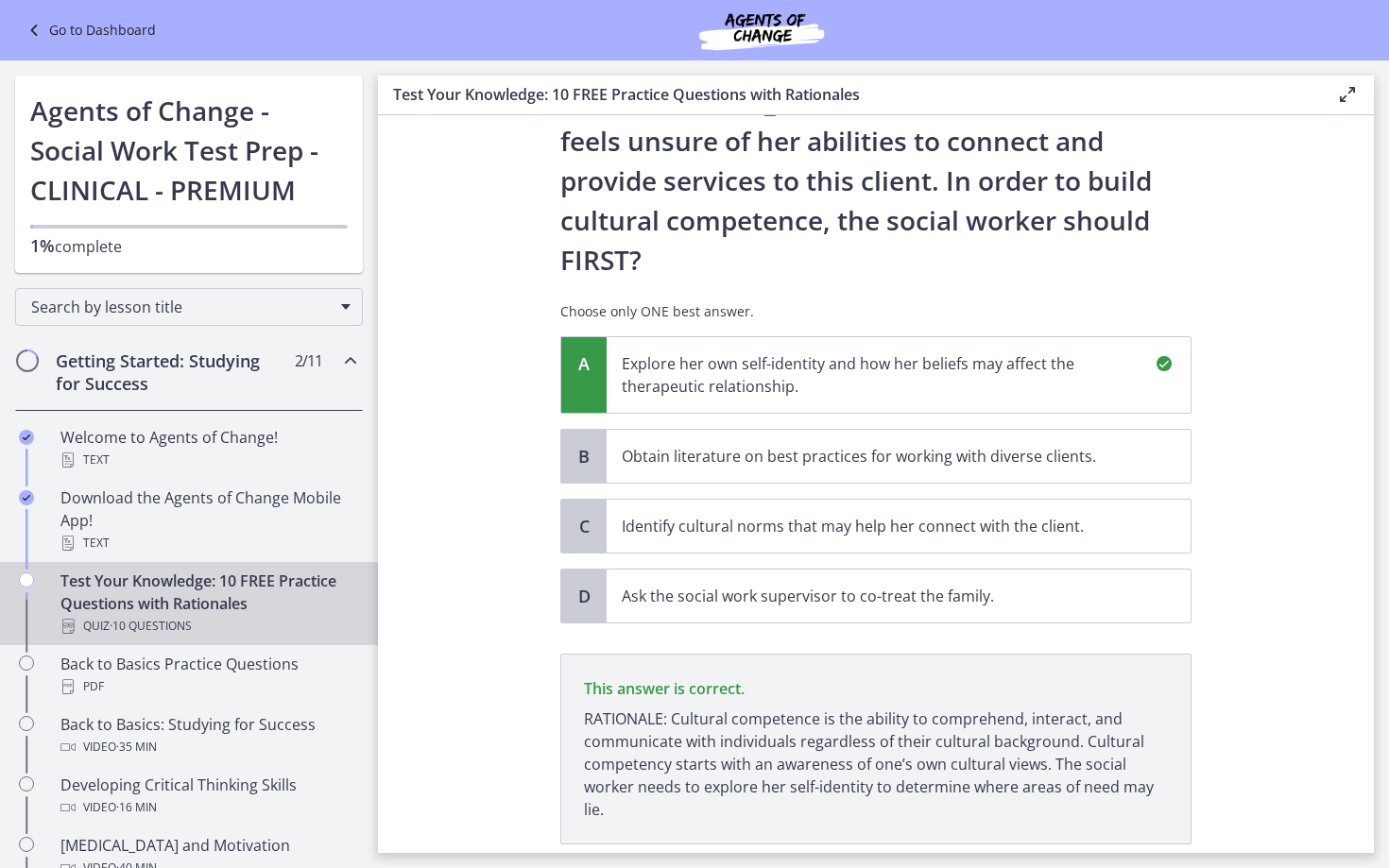 scroll, scrollTop: 381, scrollLeft: 0, axis: vertical 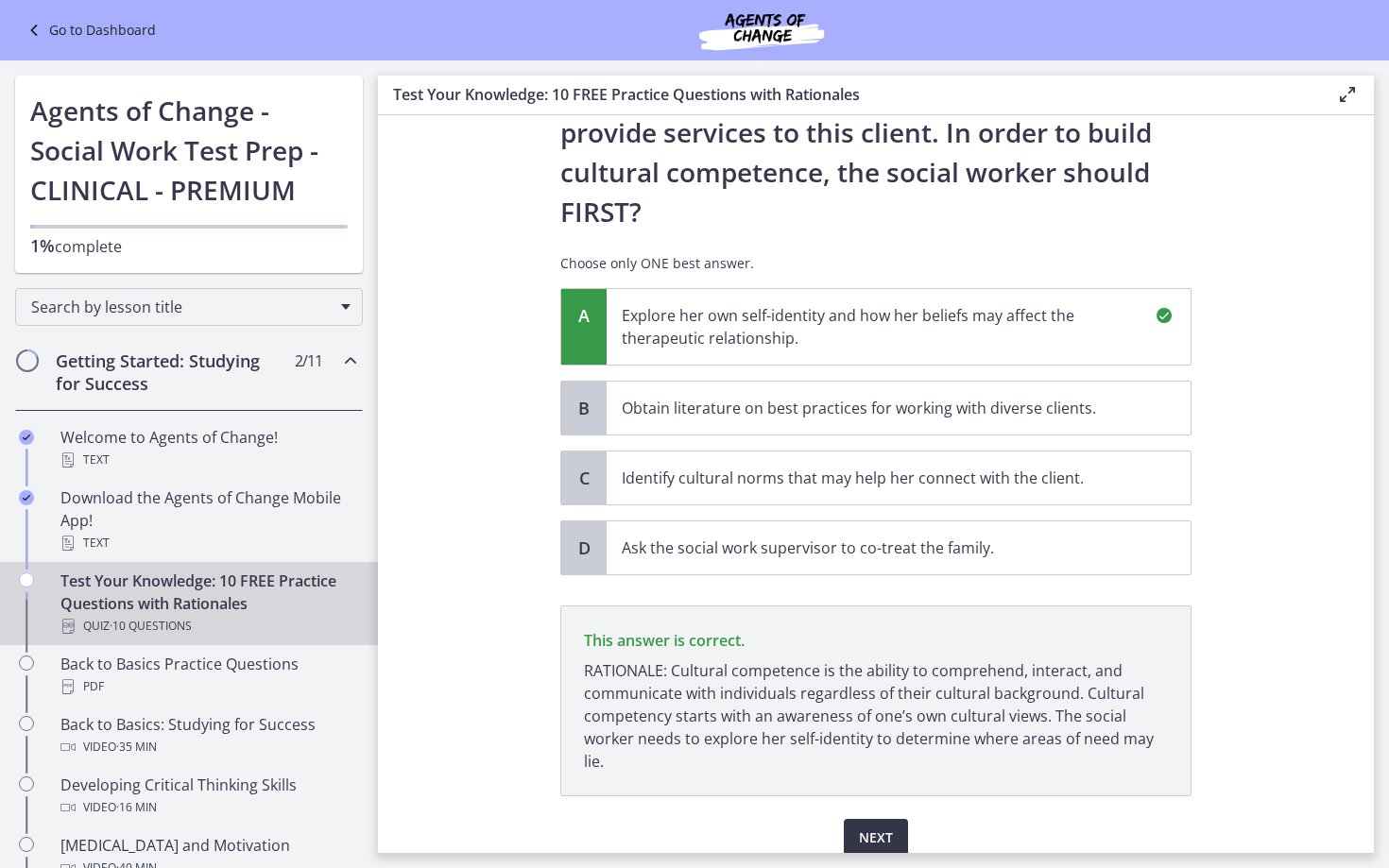 click on "Next" at bounding box center [876, 838] 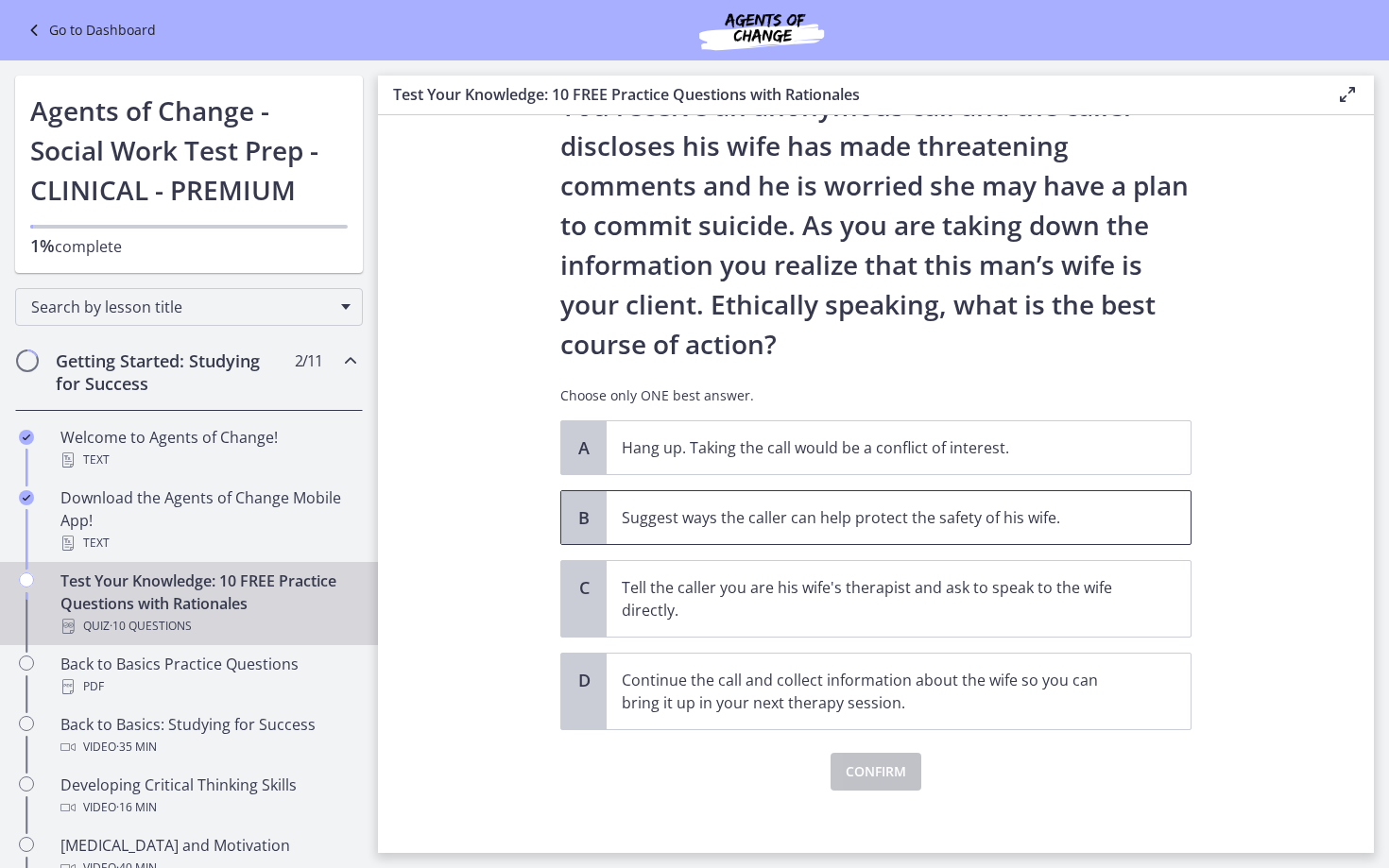scroll, scrollTop: 143, scrollLeft: 0, axis: vertical 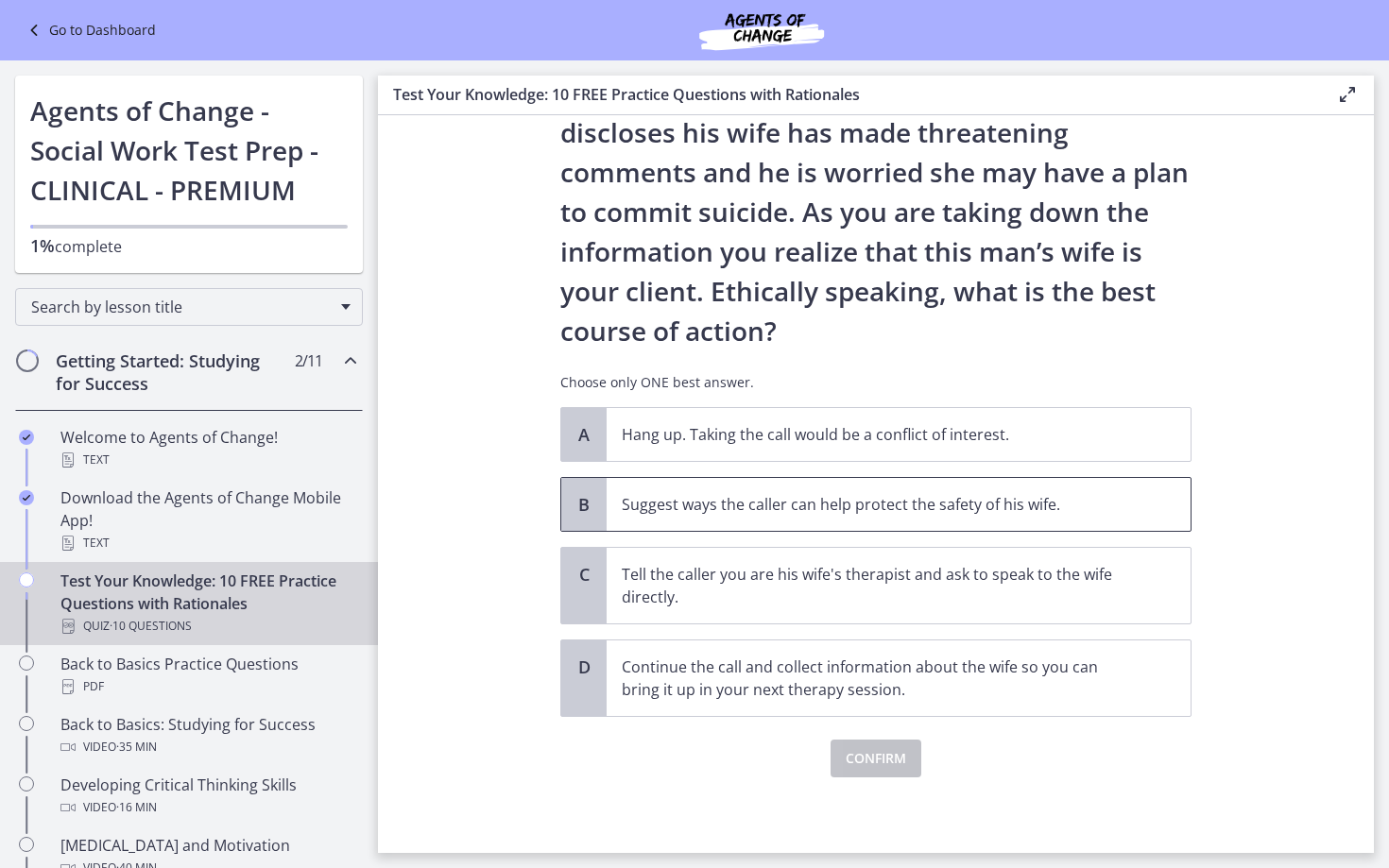 click on "Suggest ways the caller can help protect the safety of his wife." at bounding box center [880, 504] 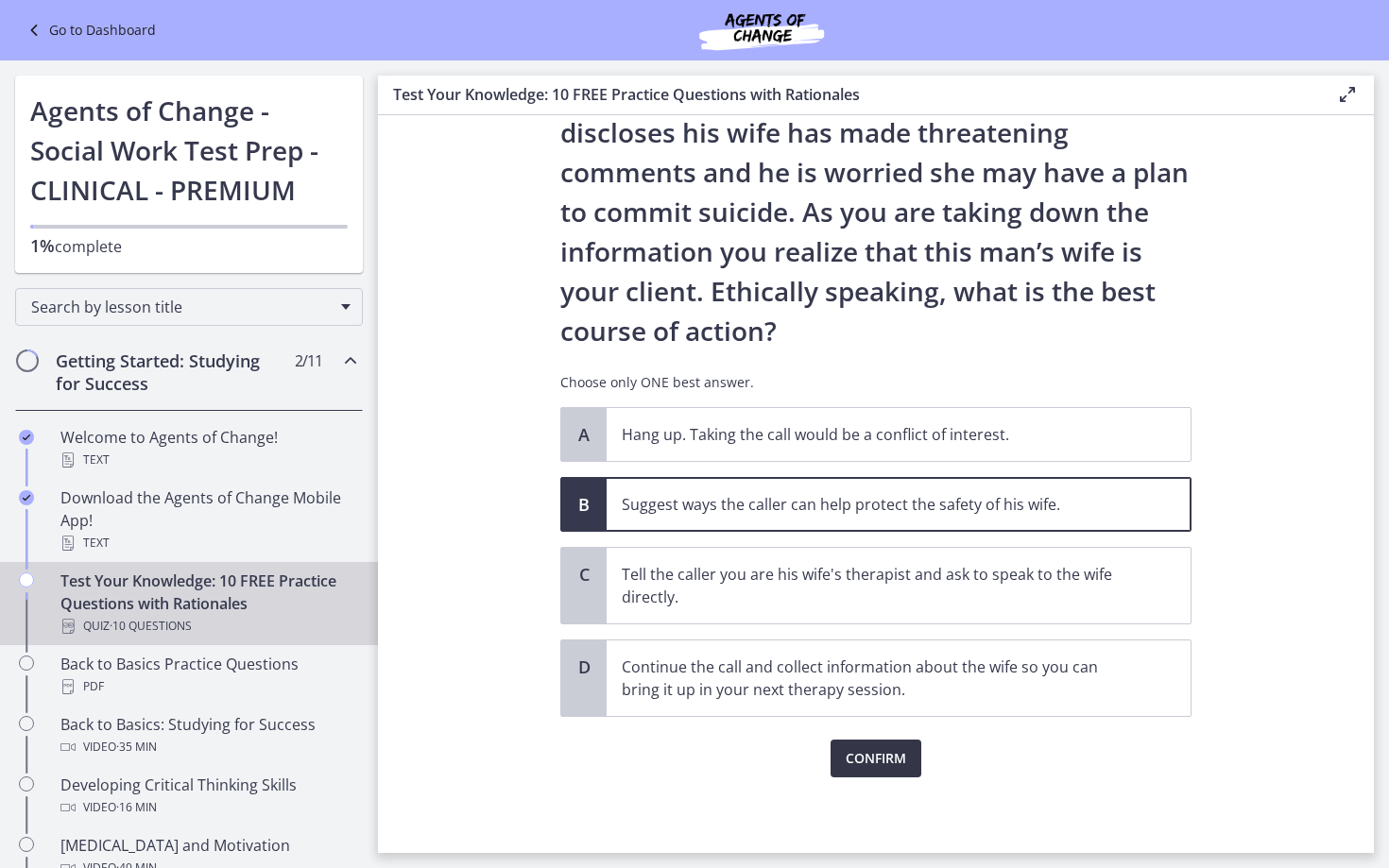 click on "Confirm" at bounding box center (876, 758) 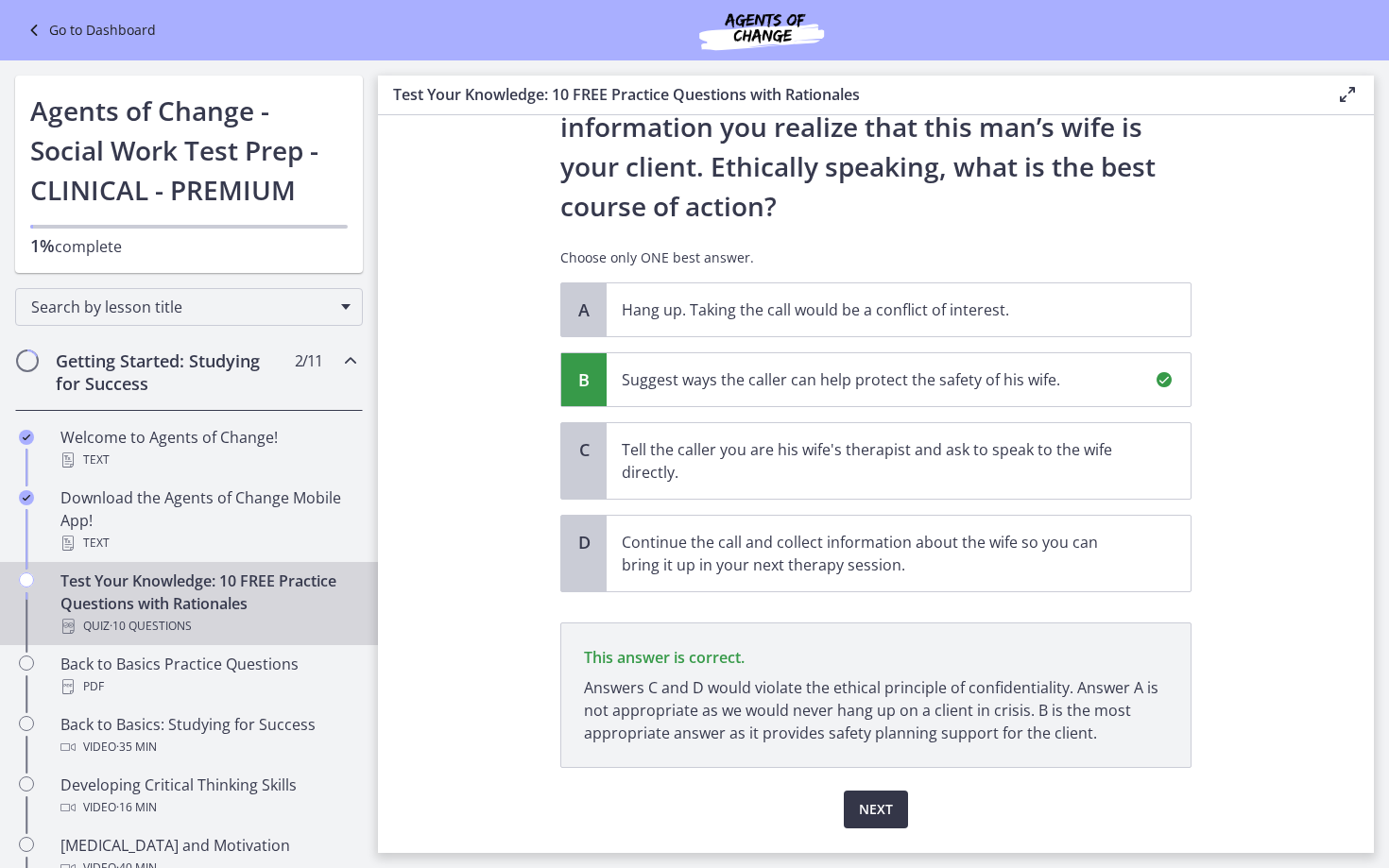 scroll, scrollTop: 318, scrollLeft: 0, axis: vertical 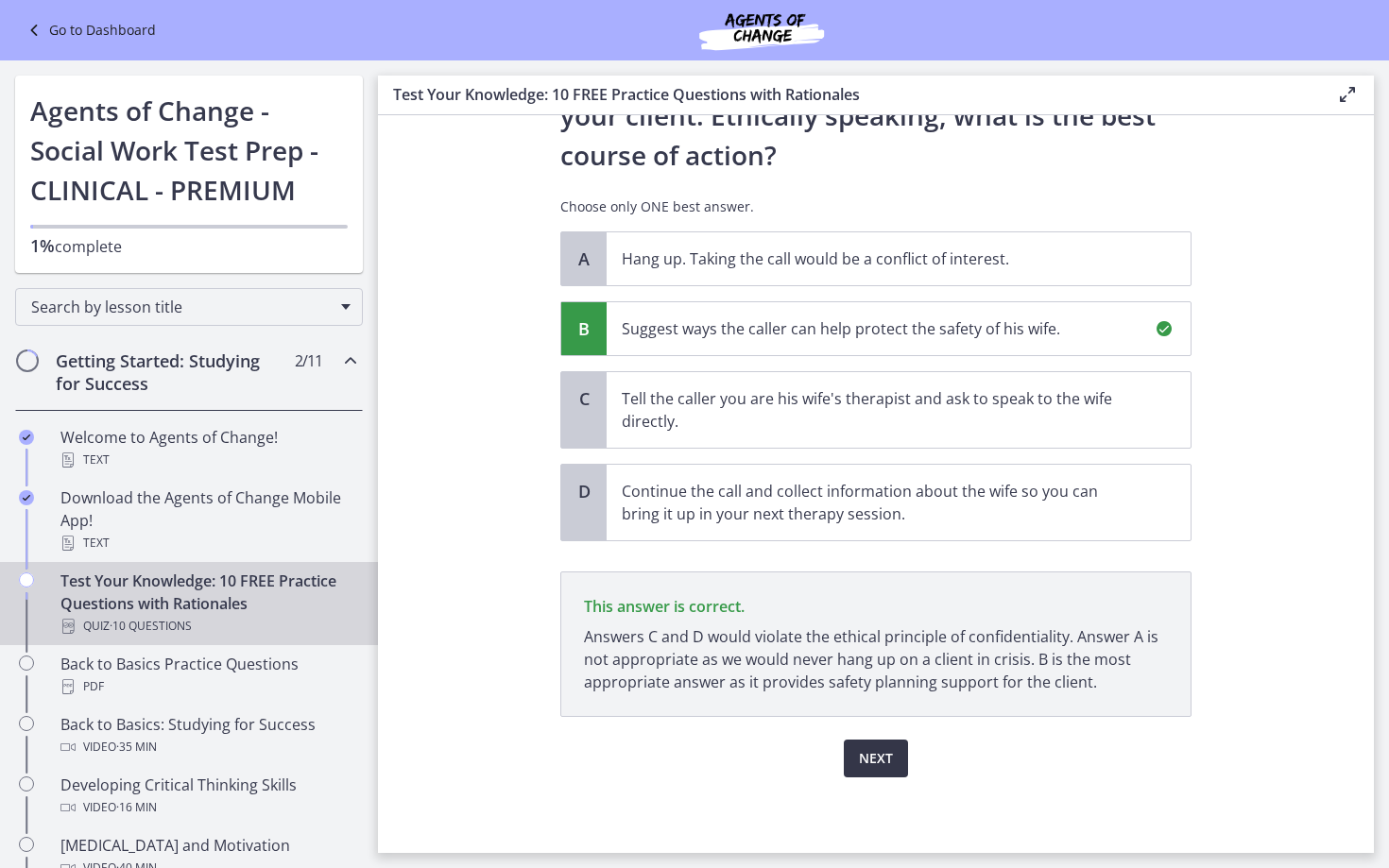 click on "Next" at bounding box center (876, 758) 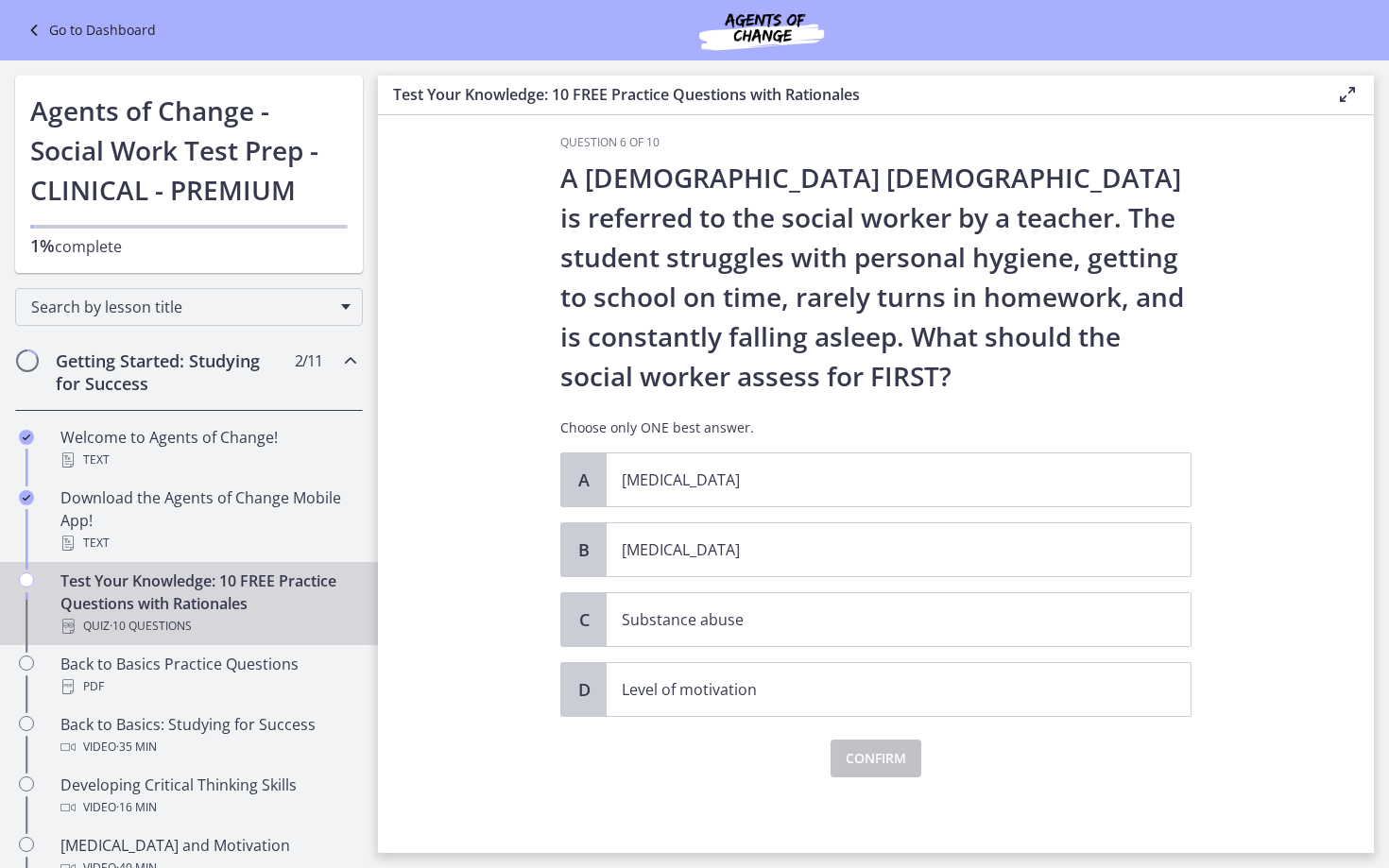 scroll, scrollTop: 0, scrollLeft: 0, axis: both 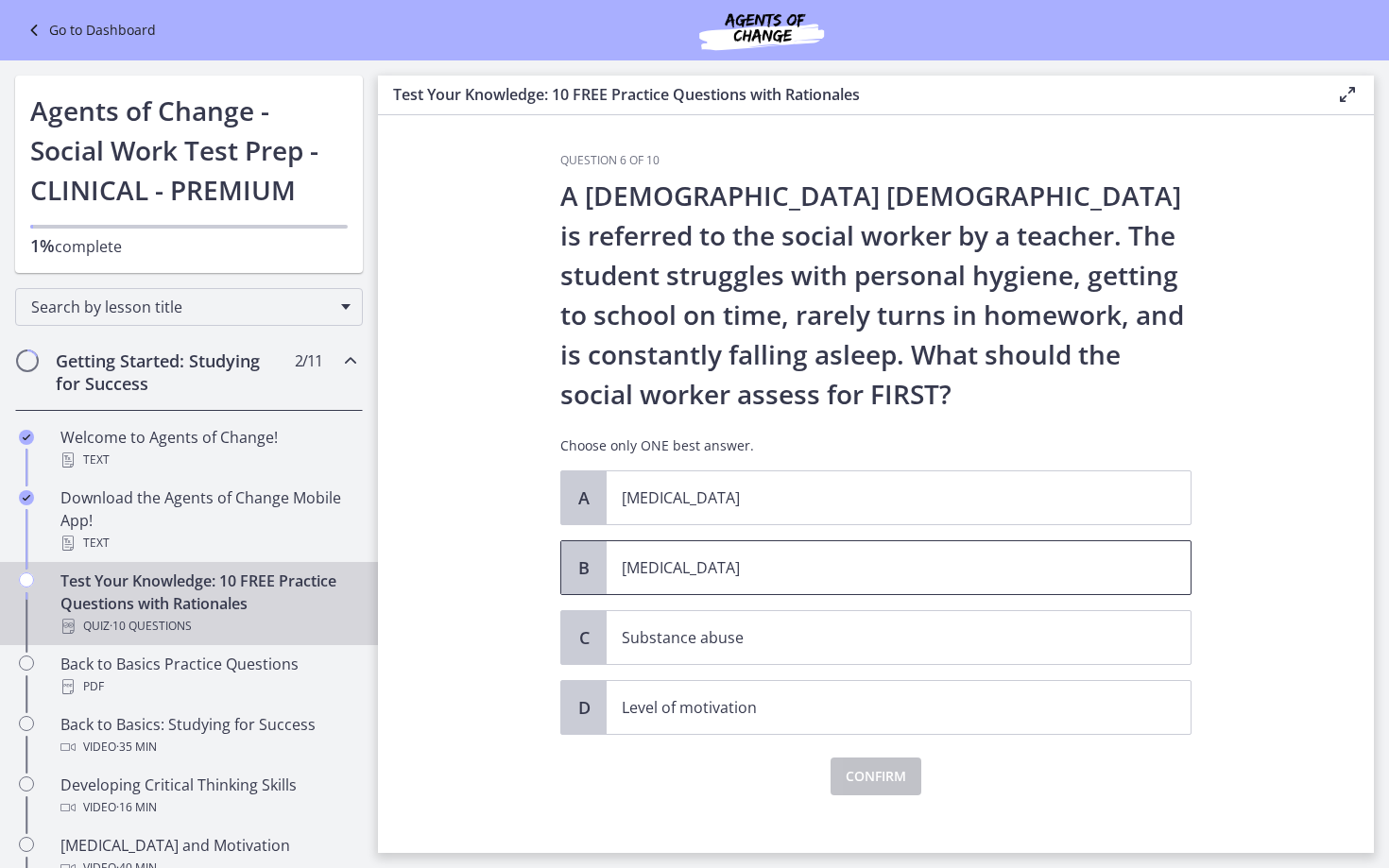 click on "[MEDICAL_DATA]" at bounding box center (880, 568) 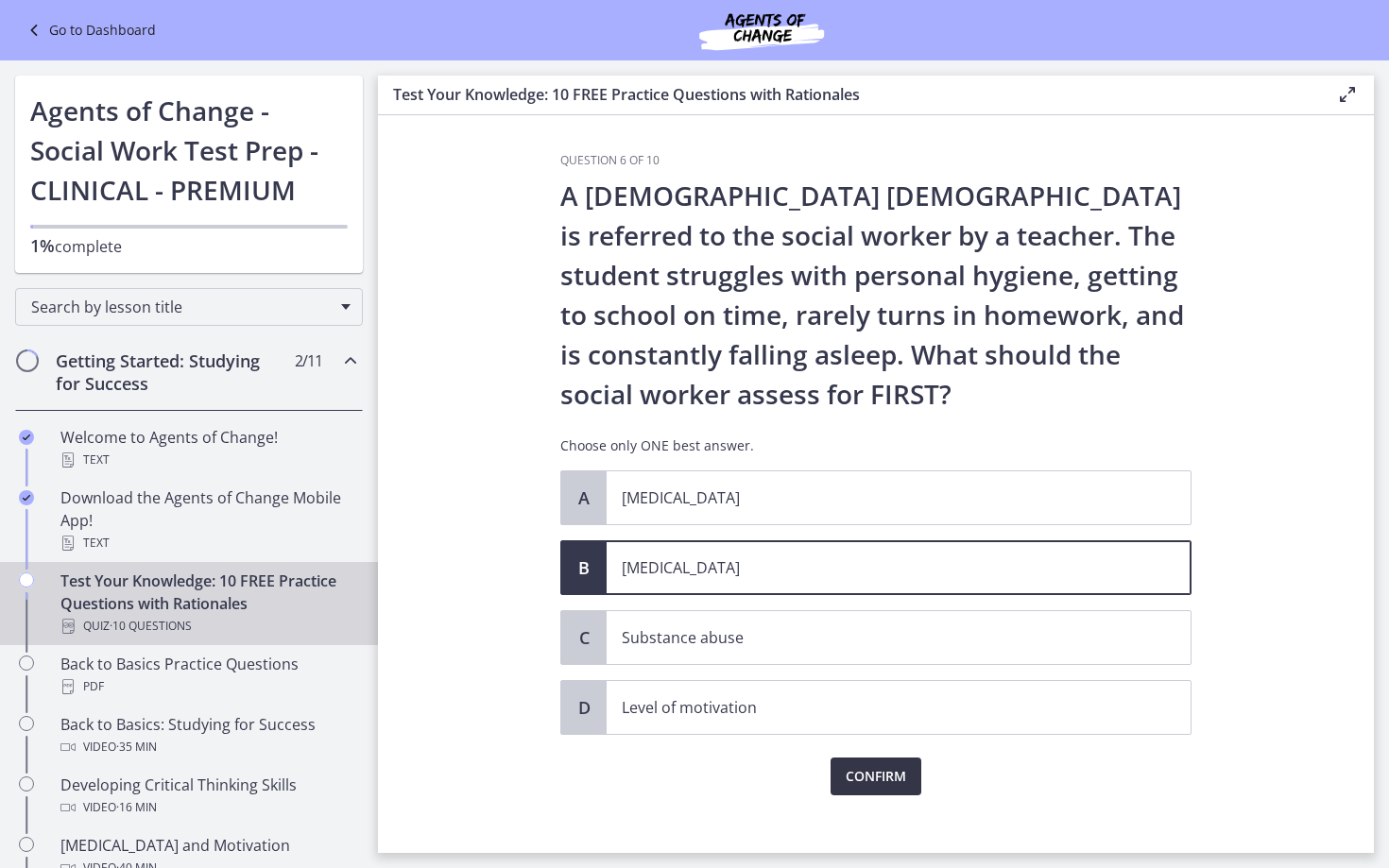 click on "Confirm" at bounding box center [876, 776] 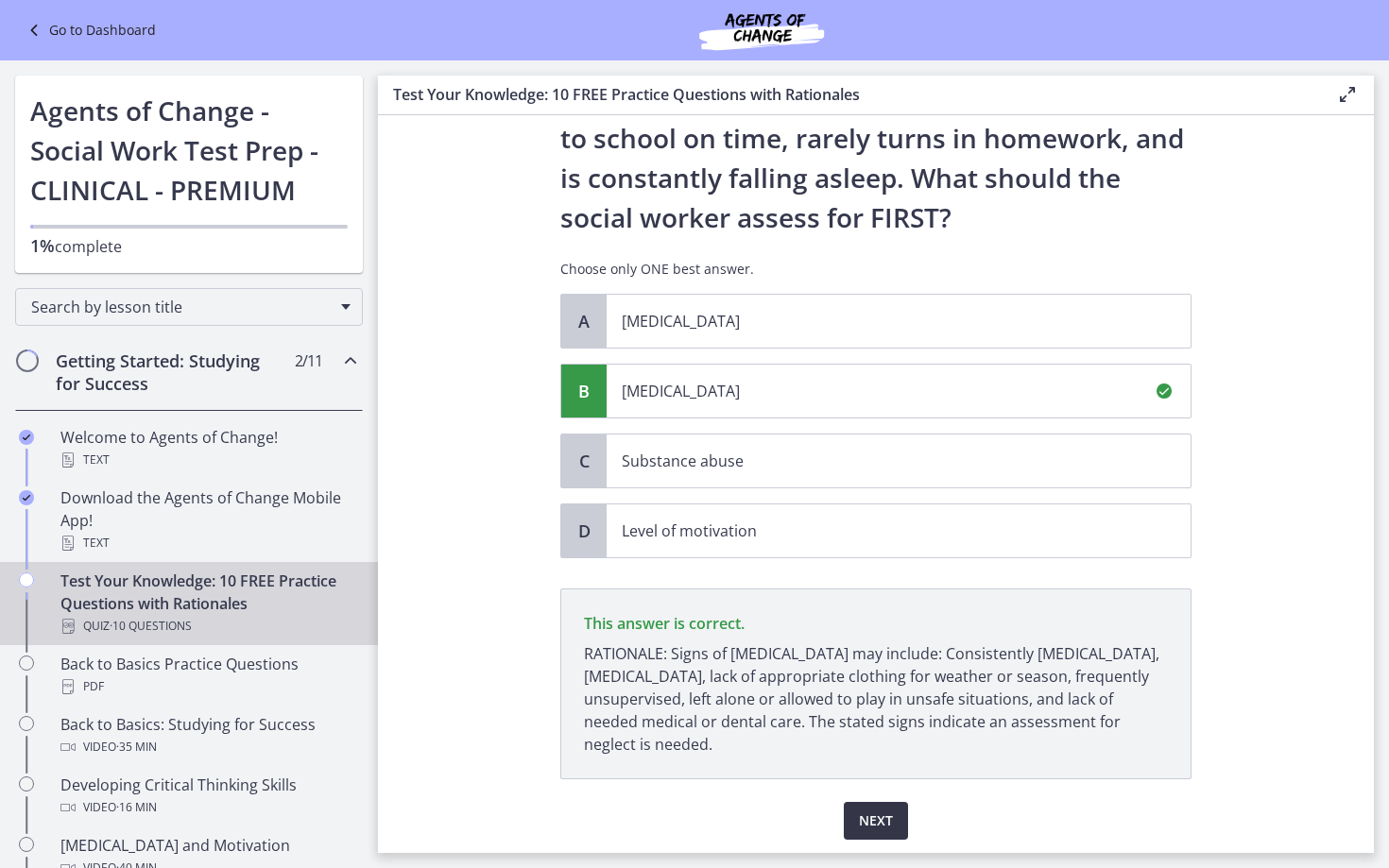 scroll, scrollTop: 239, scrollLeft: 0, axis: vertical 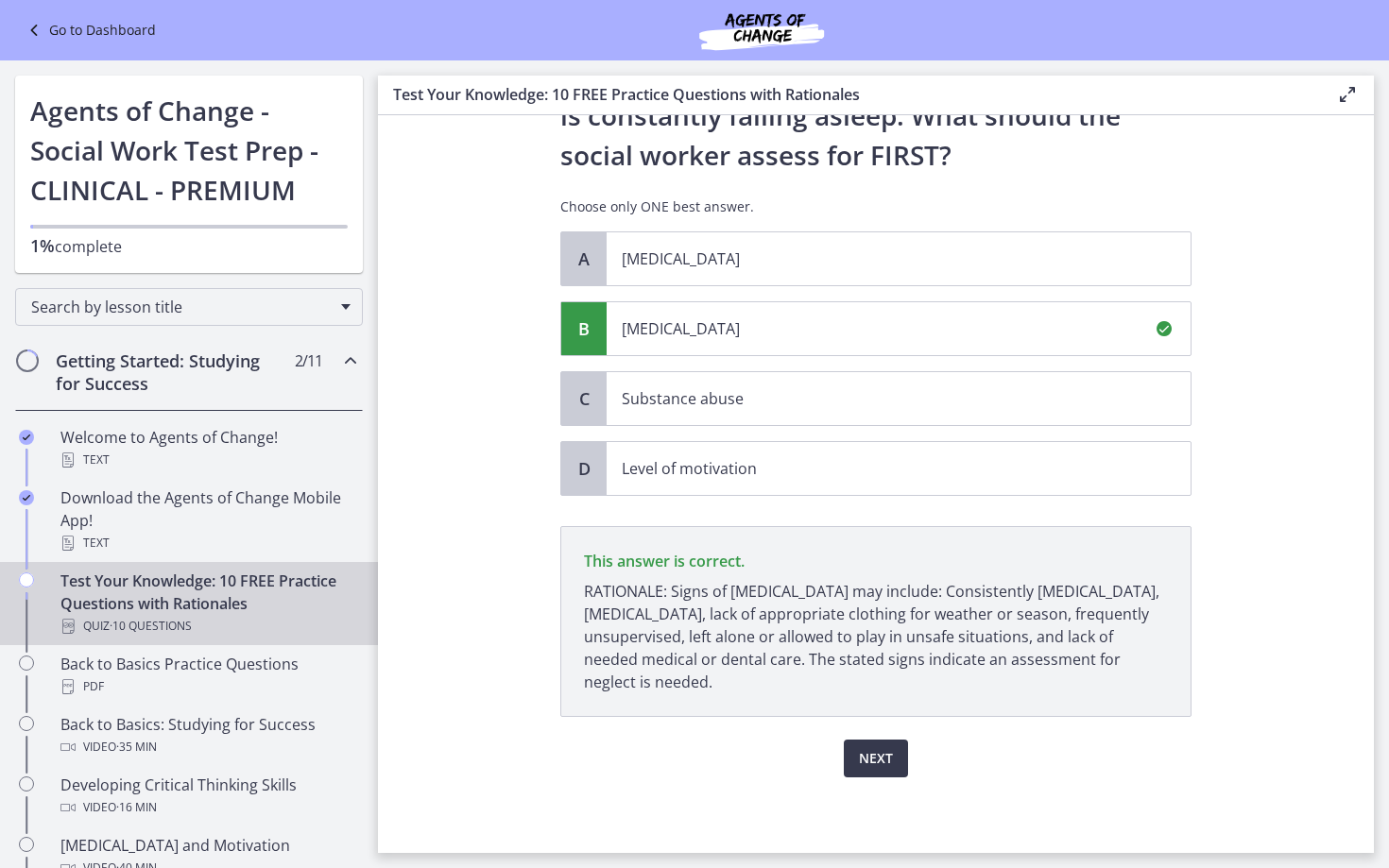 click on "Next" at bounding box center (876, 747) 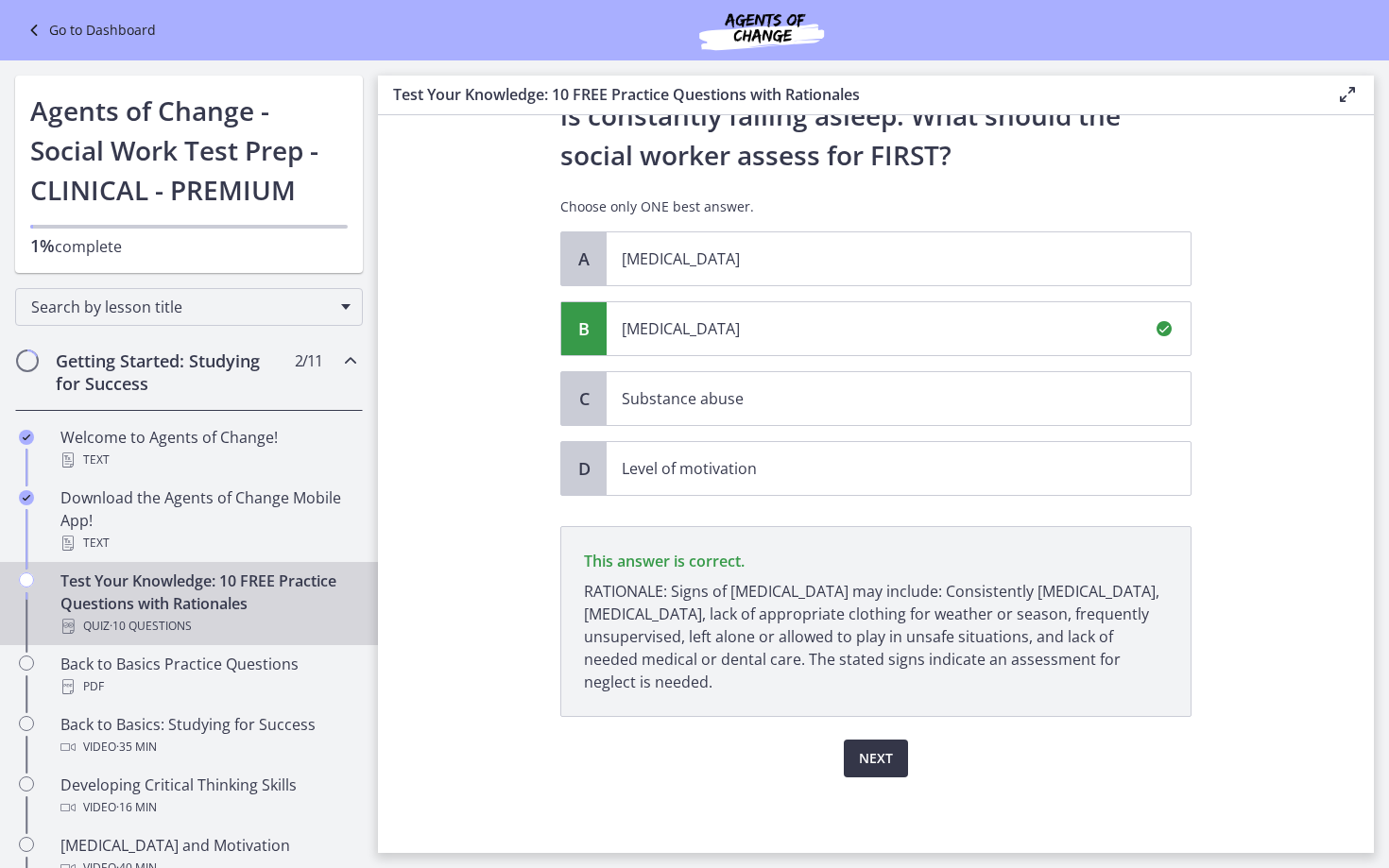 click on "Next" at bounding box center (876, 758) 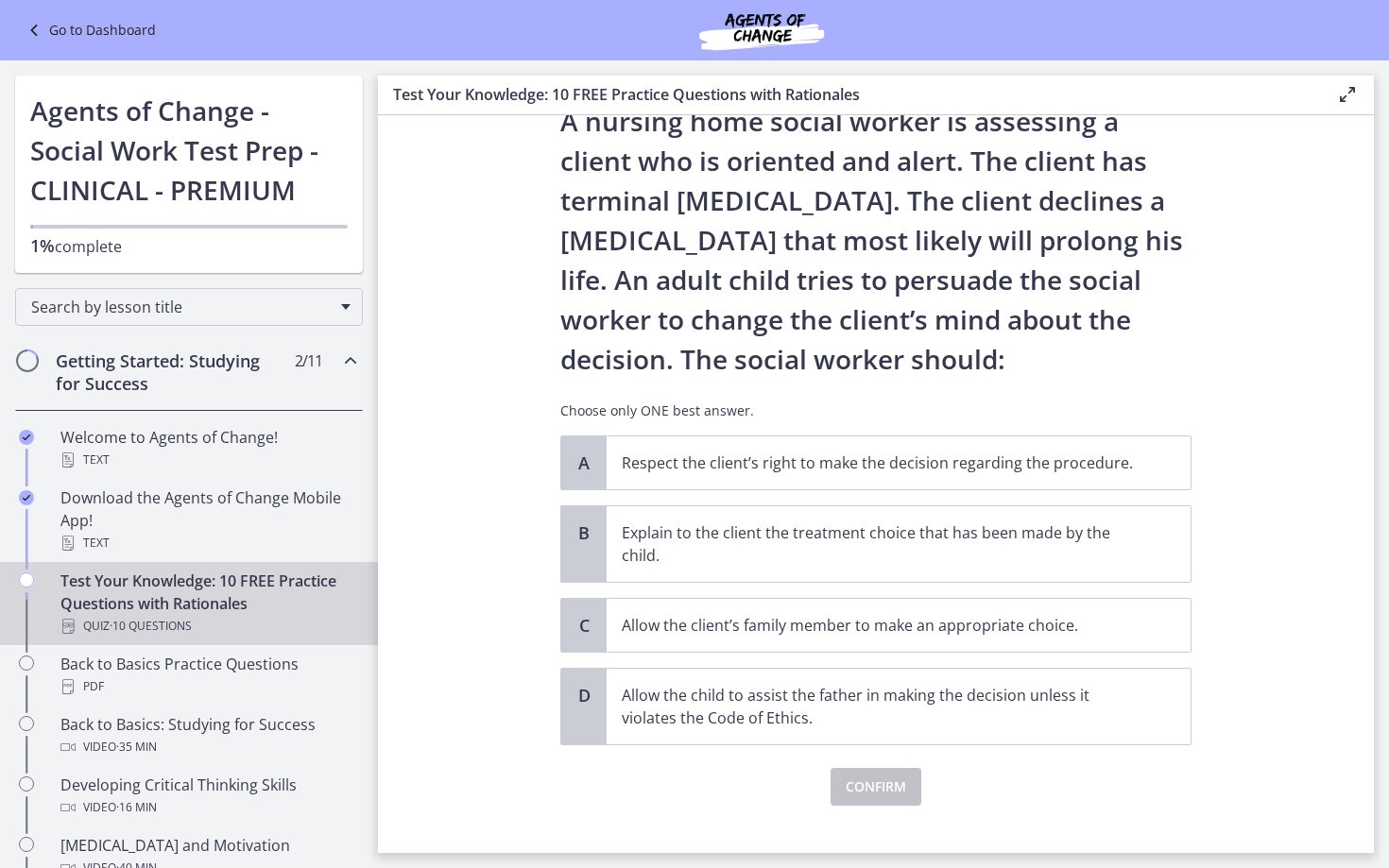 scroll, scrollTop: 80, scrollLeft: 0, axis: vertical 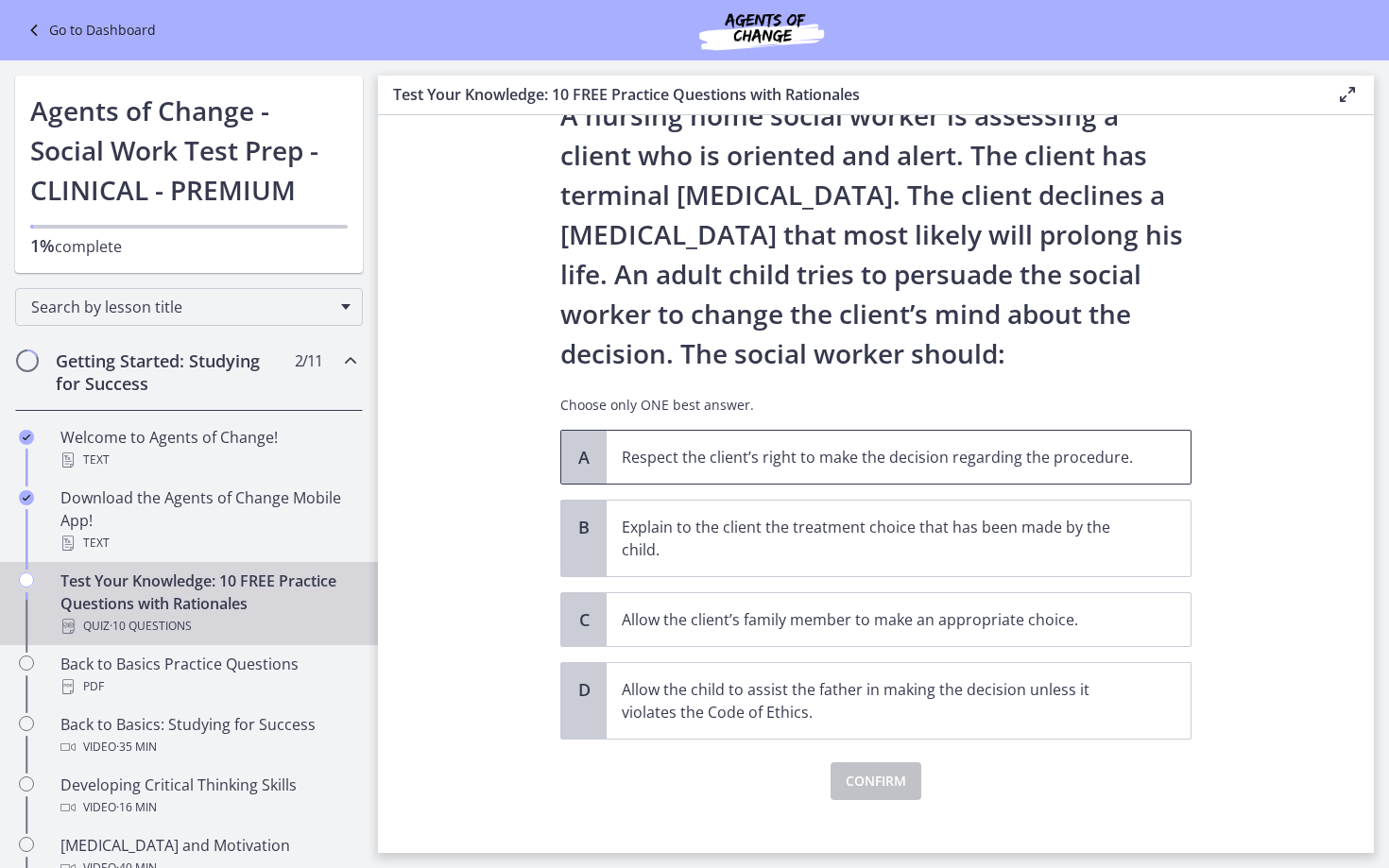 click on "Respect the client’s right to make the decision regarding the procedure." at bounding box center (880, 457) 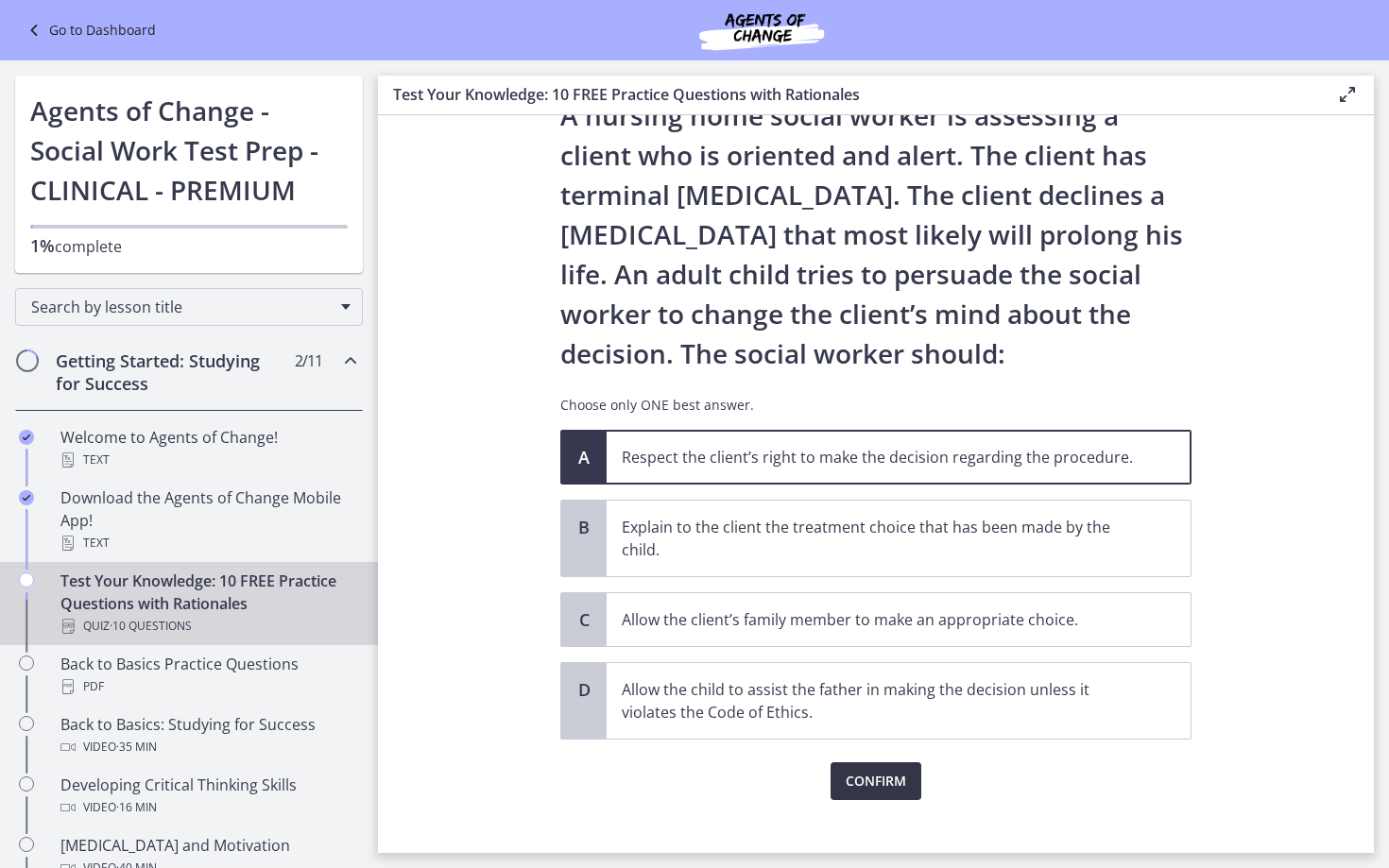 click on "Confirm" at bounding box center (876, 781) 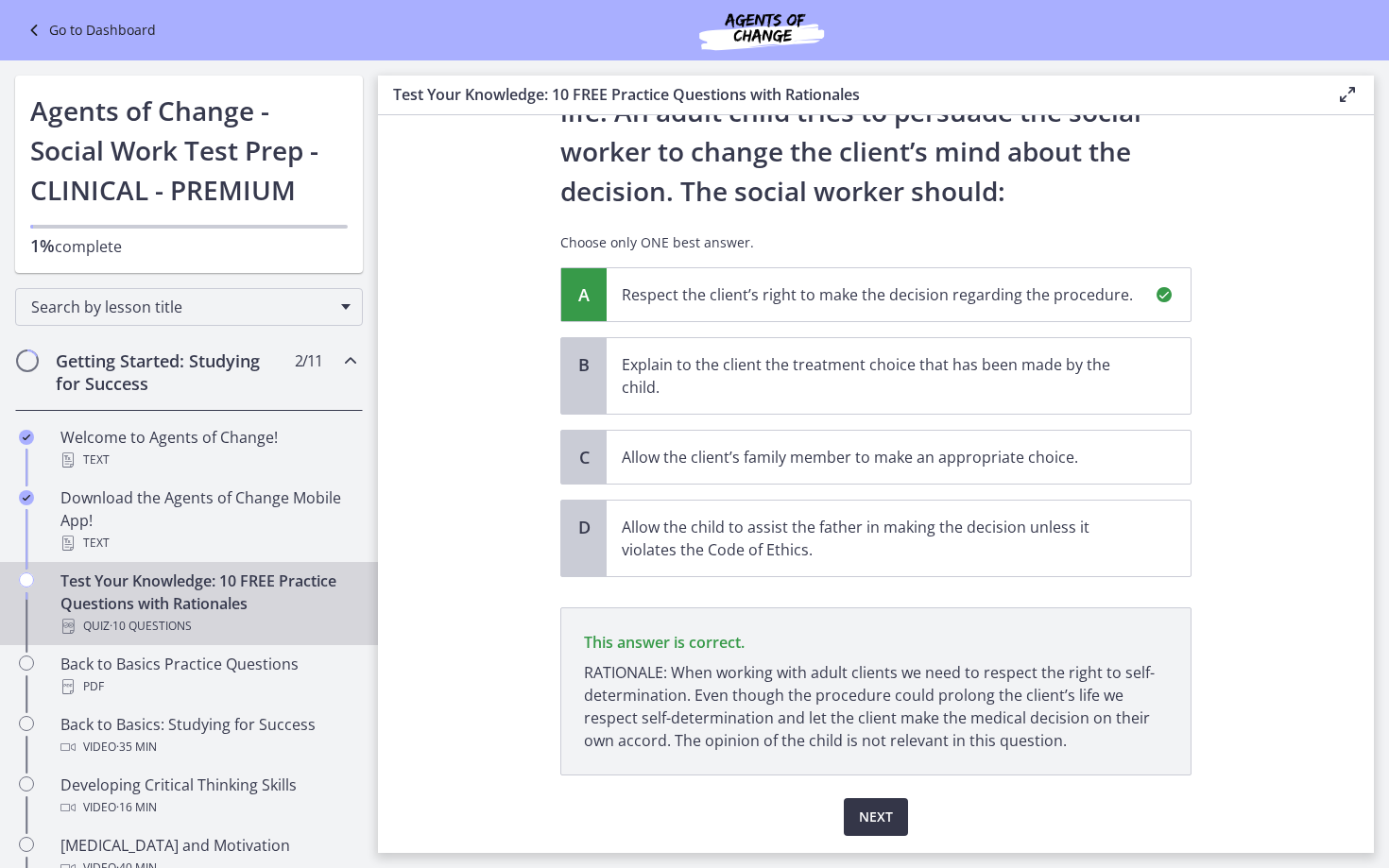 scroll, scrollTop: 301, scrollLeft: 0, axis: vertical 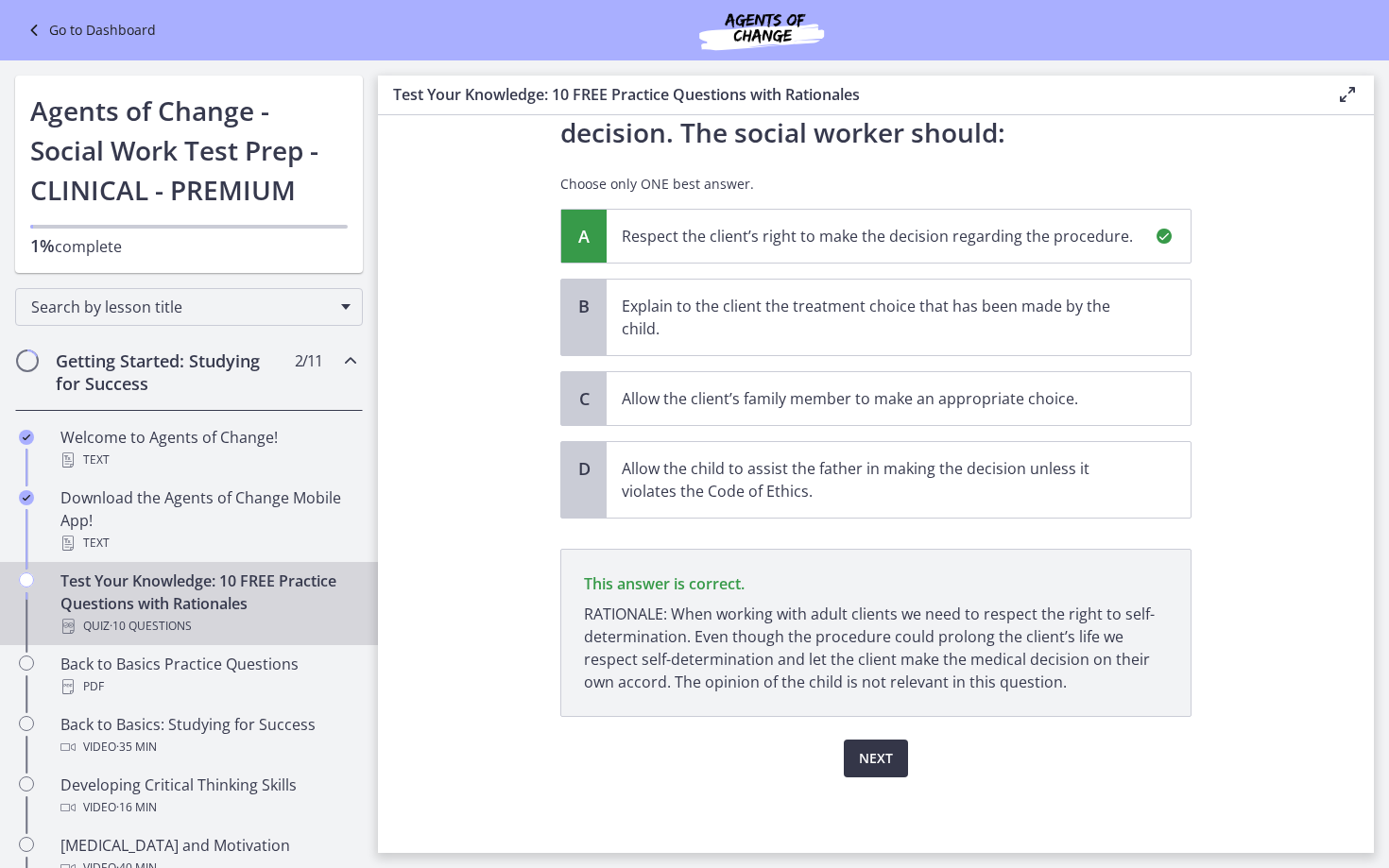 click on "Next" at bounding box center (876, 758) 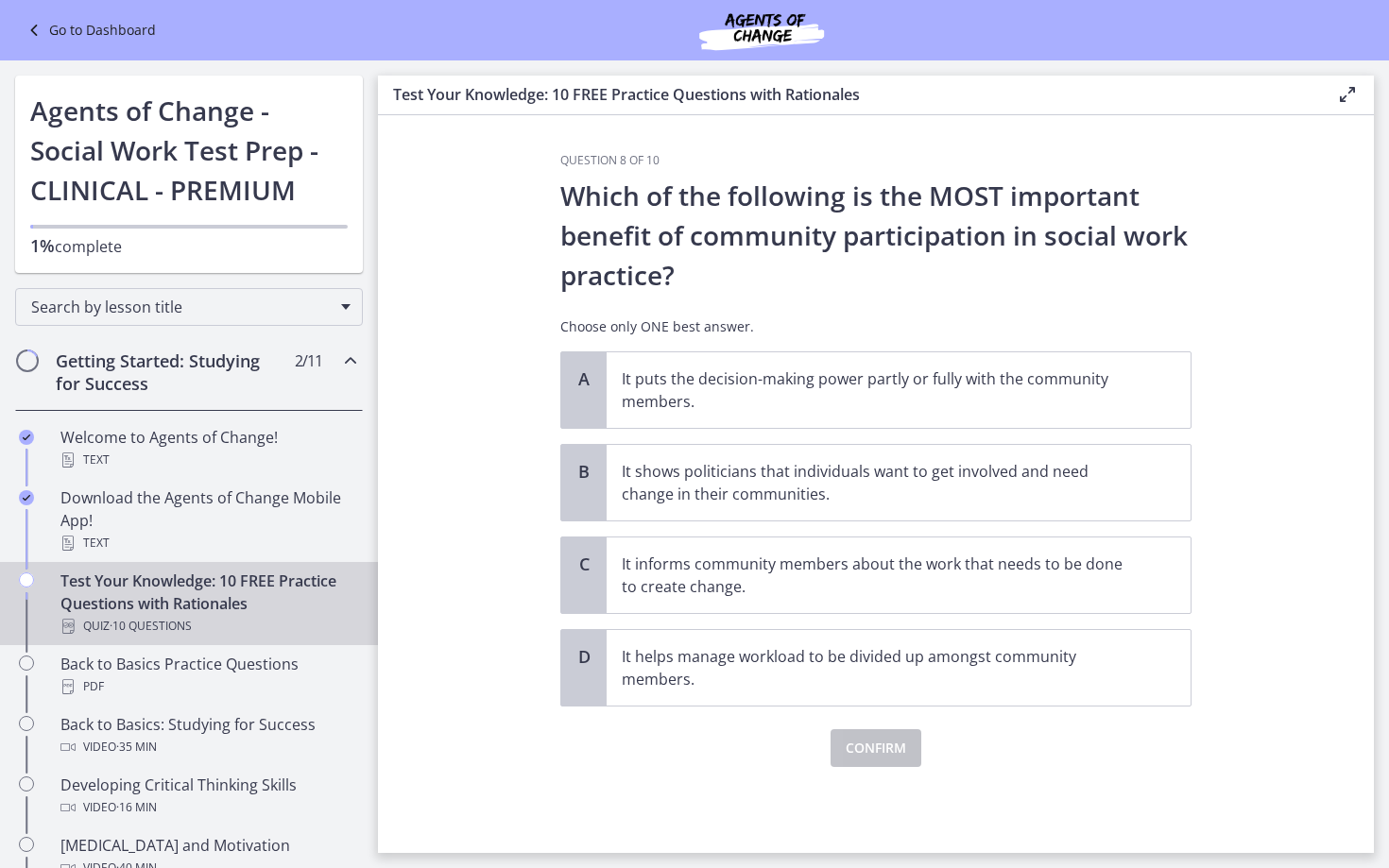 scroll, scrollTop: 0, scrollLeft: 0, axis: both 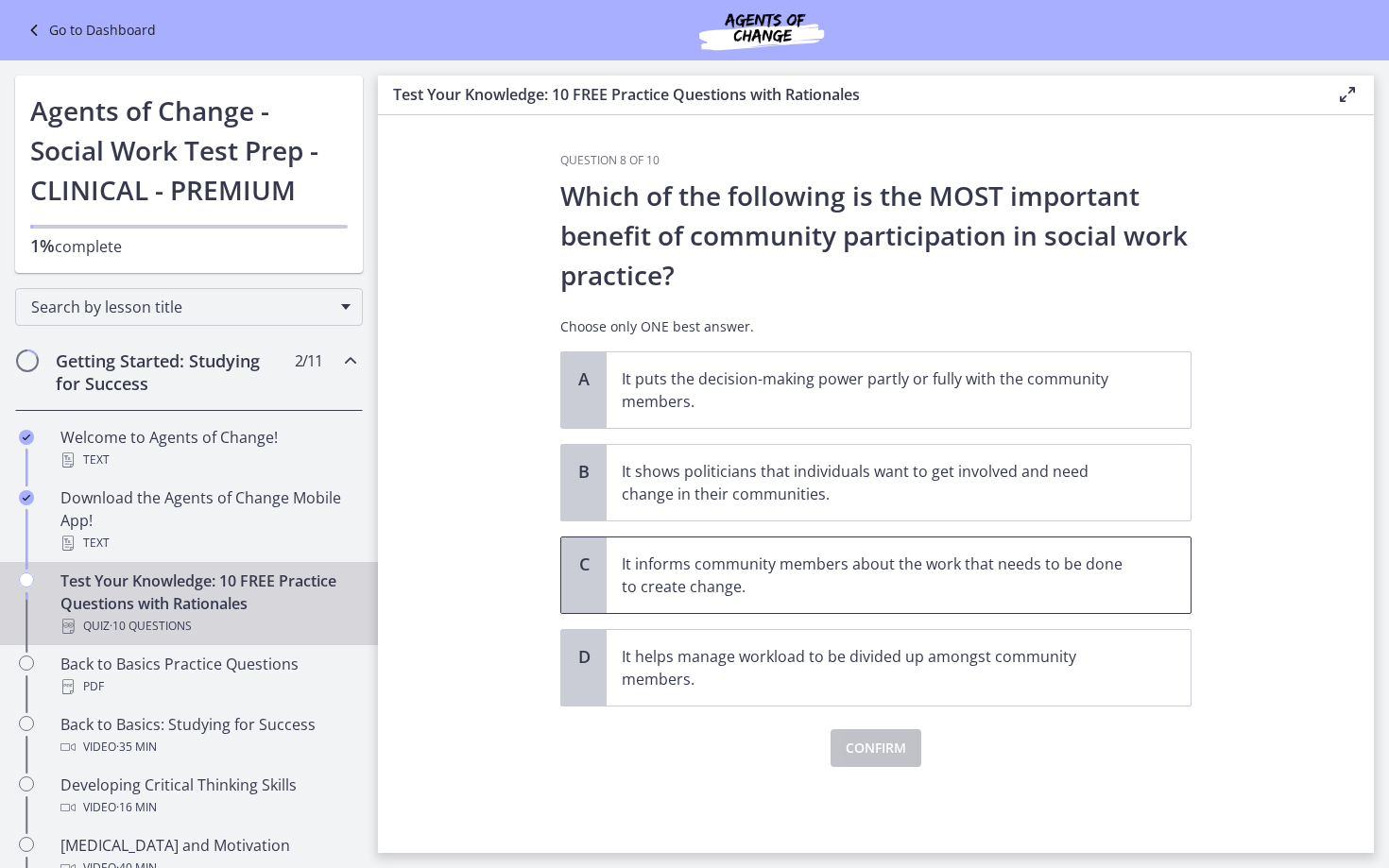 click on "It informs community members about the work that needs to be done to create change." at bounding box center (880, 575) 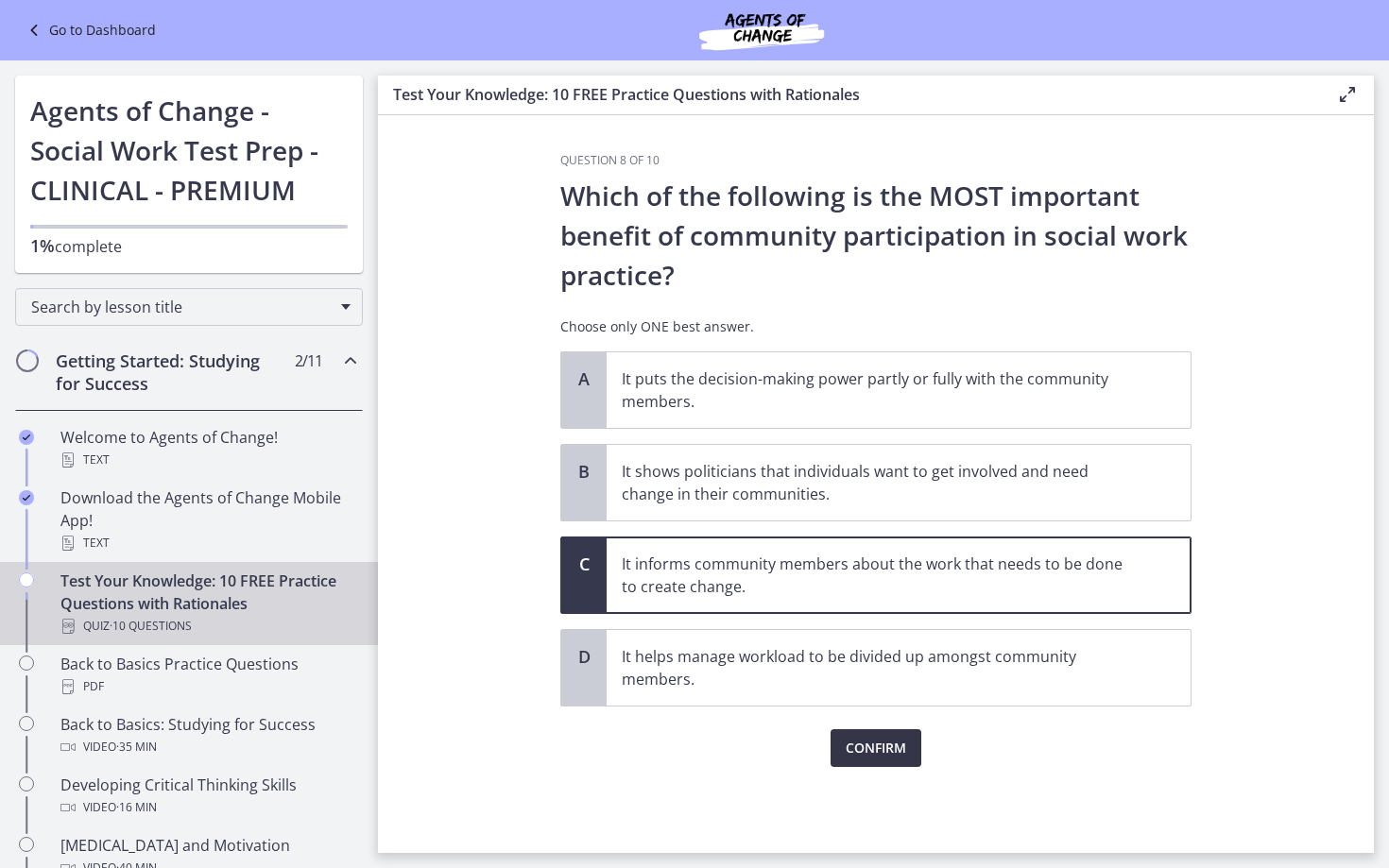 click on "Confirm" at bounding box center [876, 748] 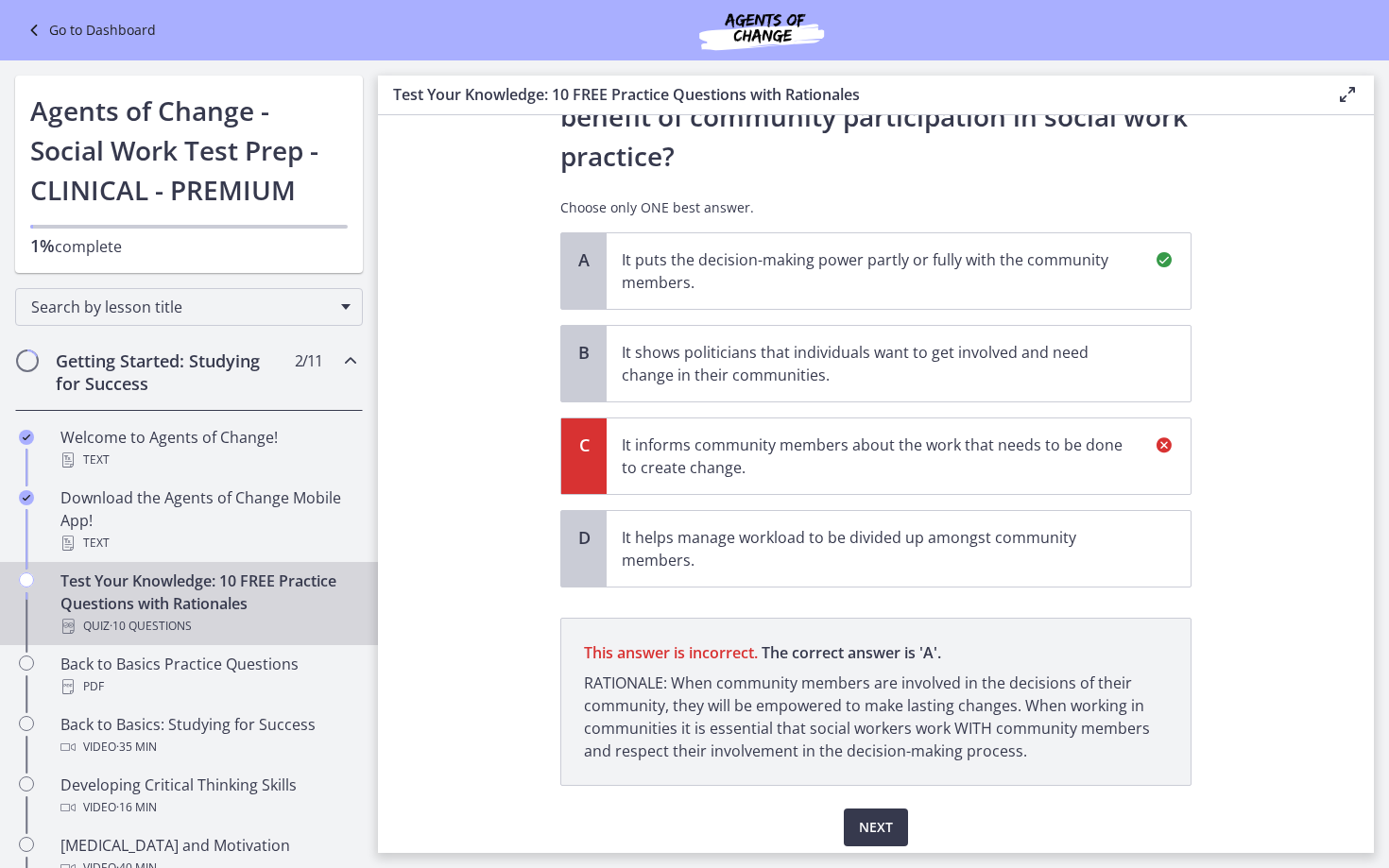 scroll, scrollTop: 188, scrollLeft: 0, axis: vertical 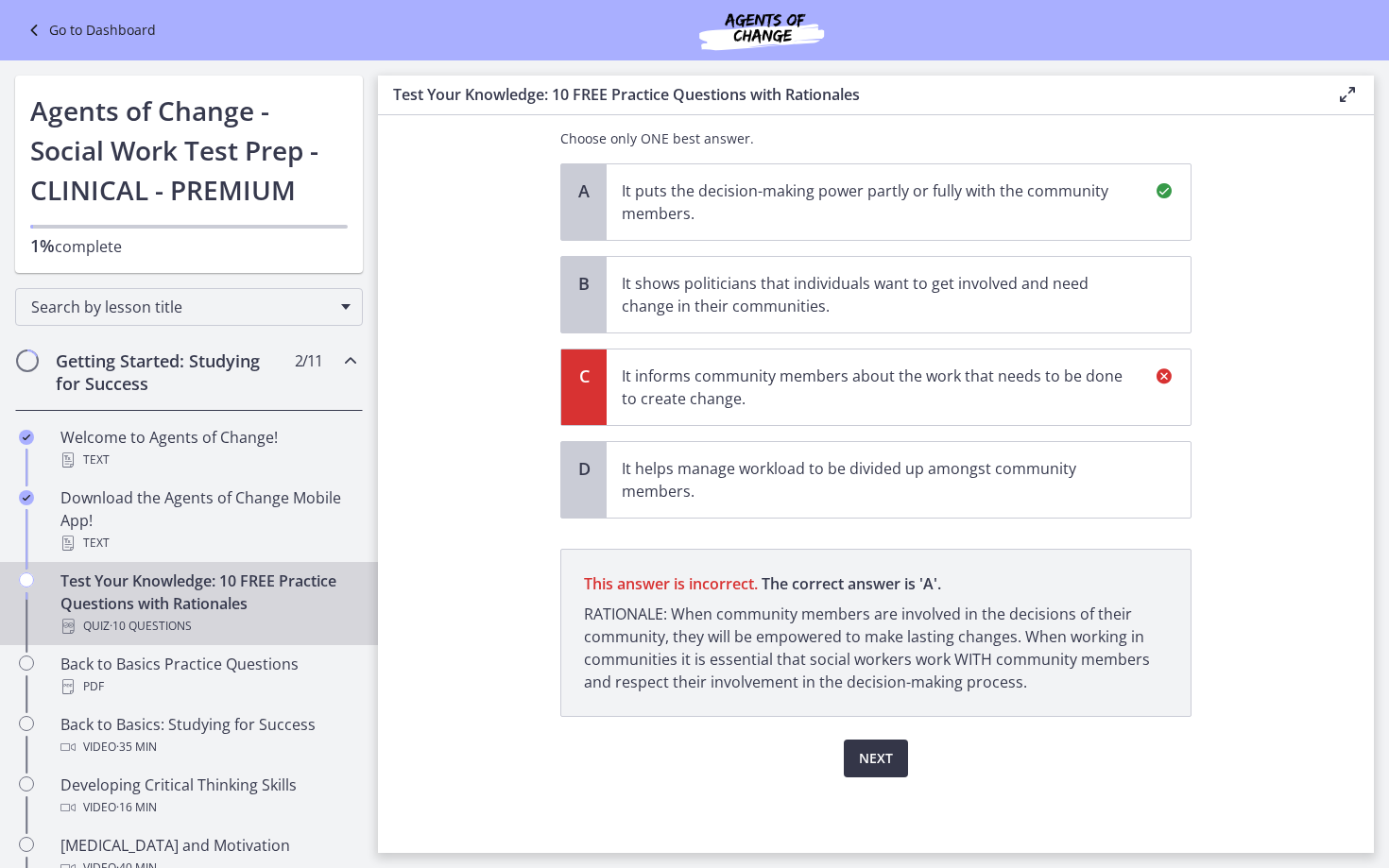 click on "Next" at bounding box center [876, 758] 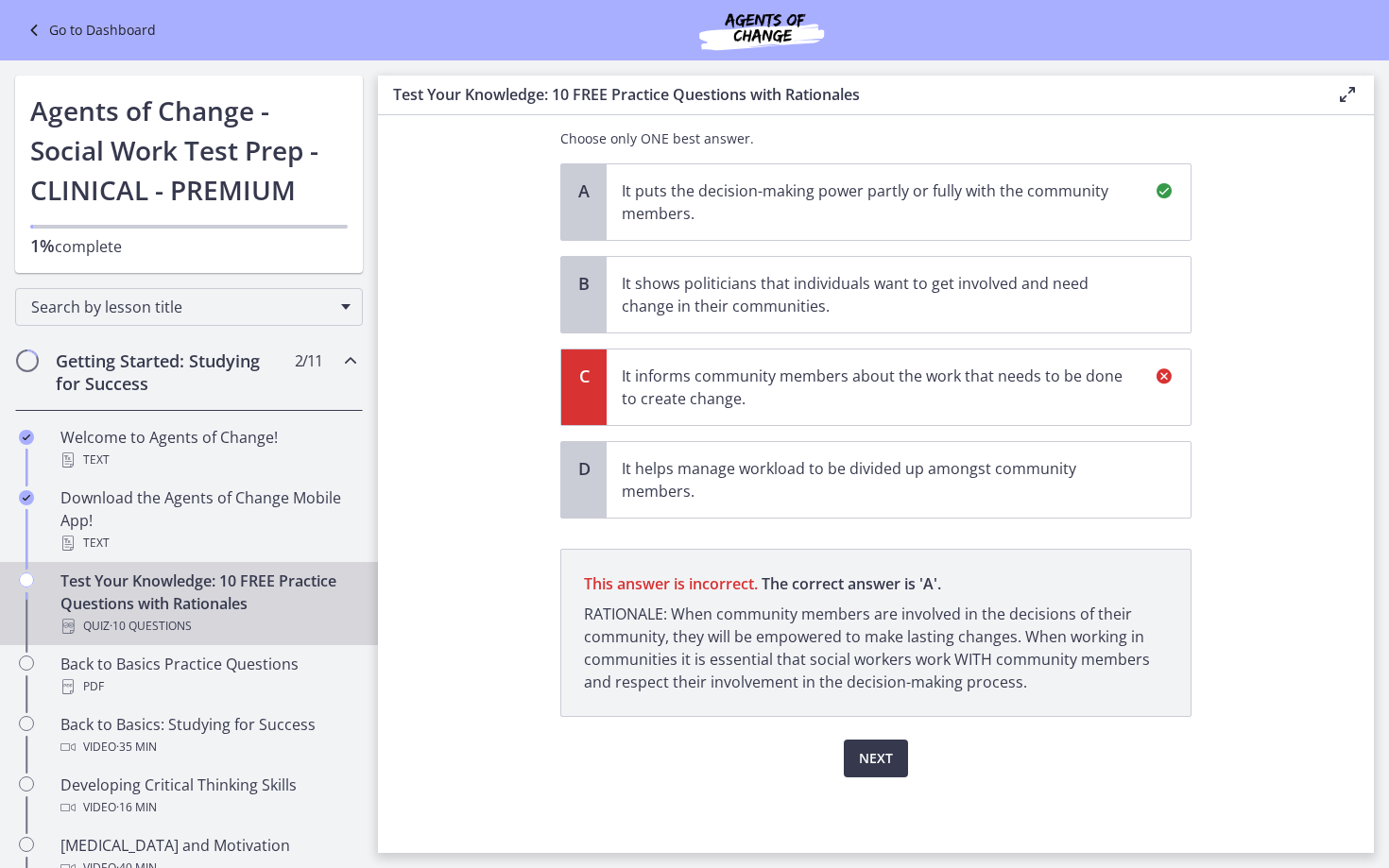 scroll, scrollTop: 0, scrollLeft: 0, axis: both 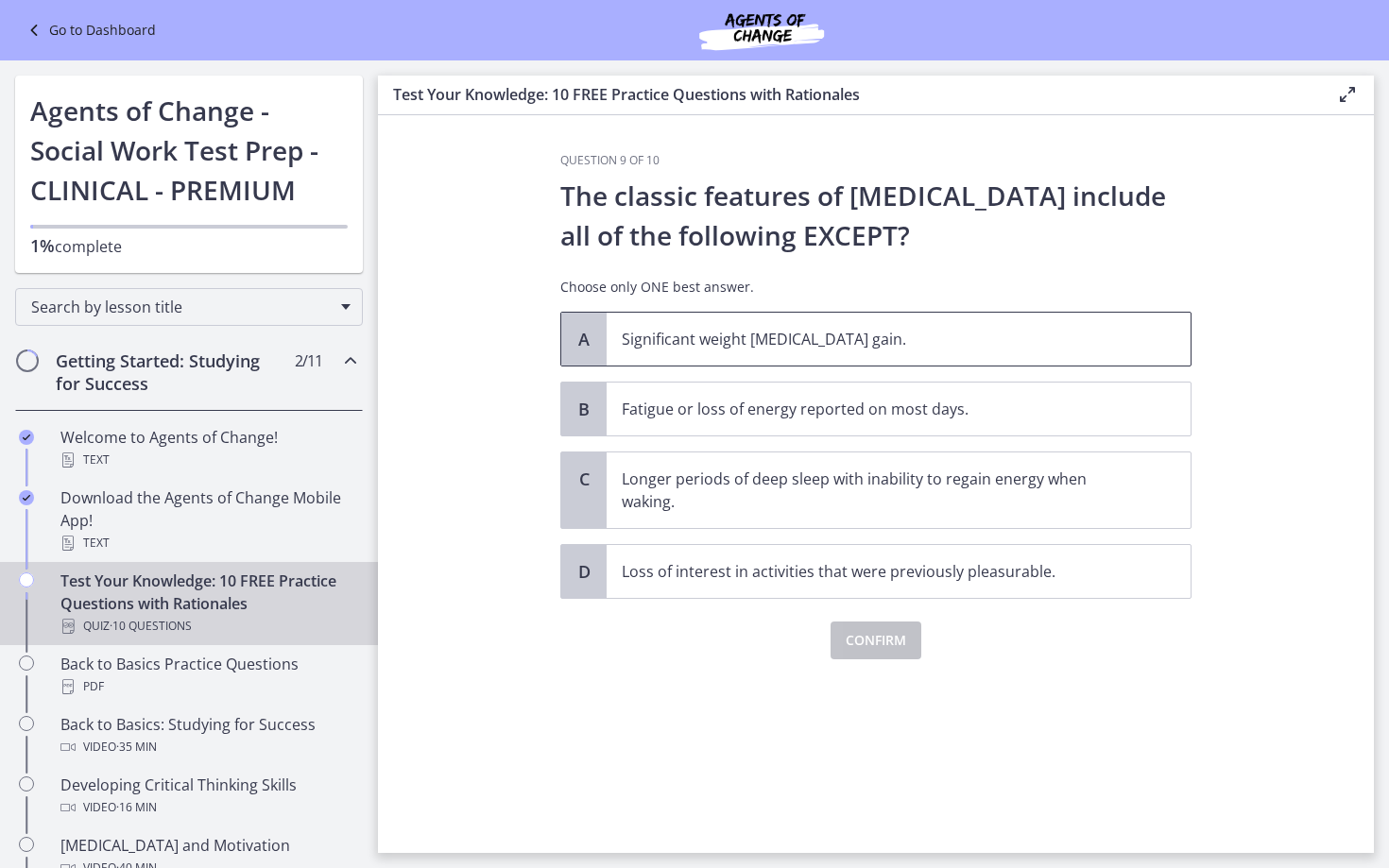 click on "Significant weight [MEDICAL_DATA] gain." at bounding box center (899, 339) 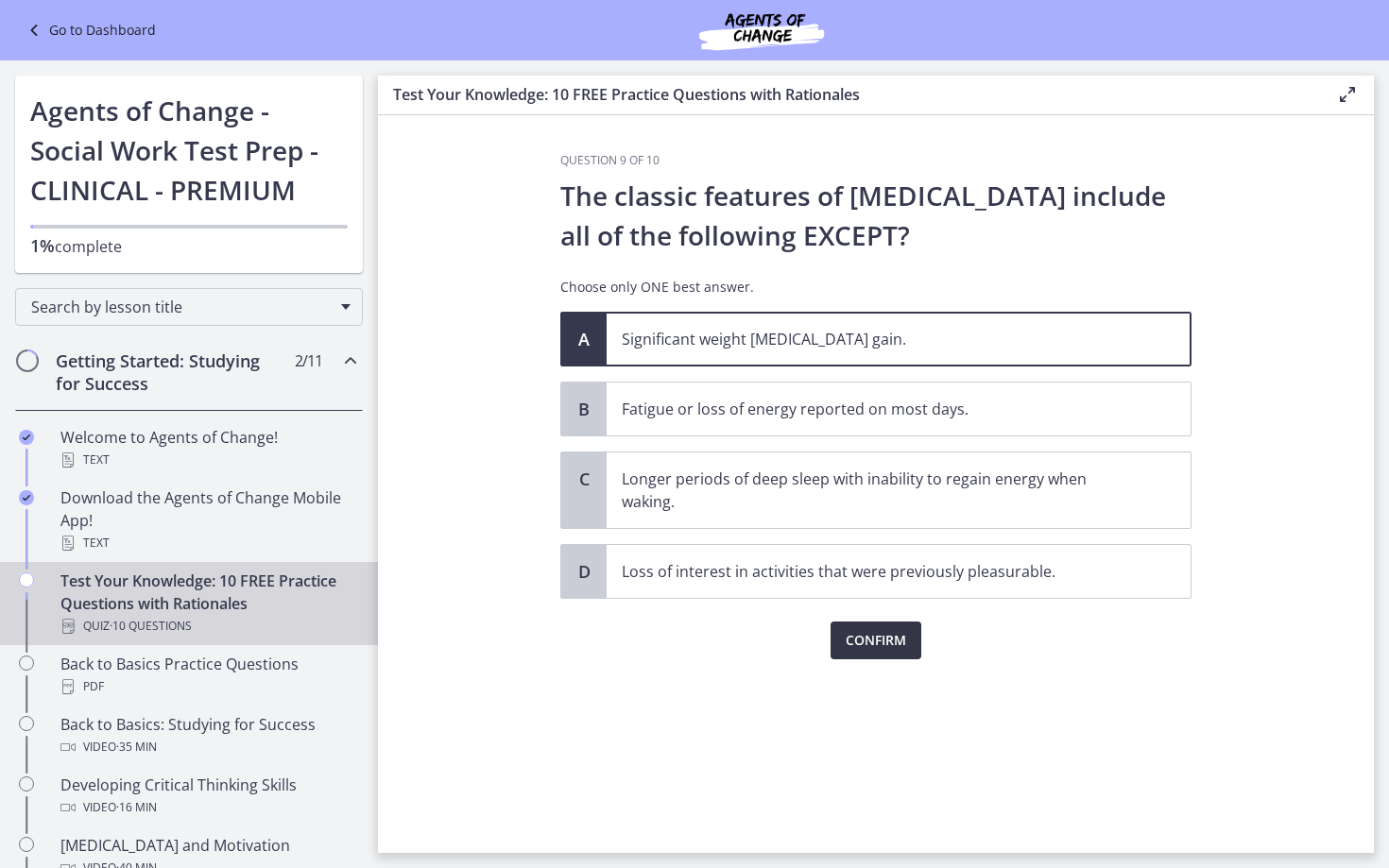 click on "Confirm" at bounding box center [876, 640] 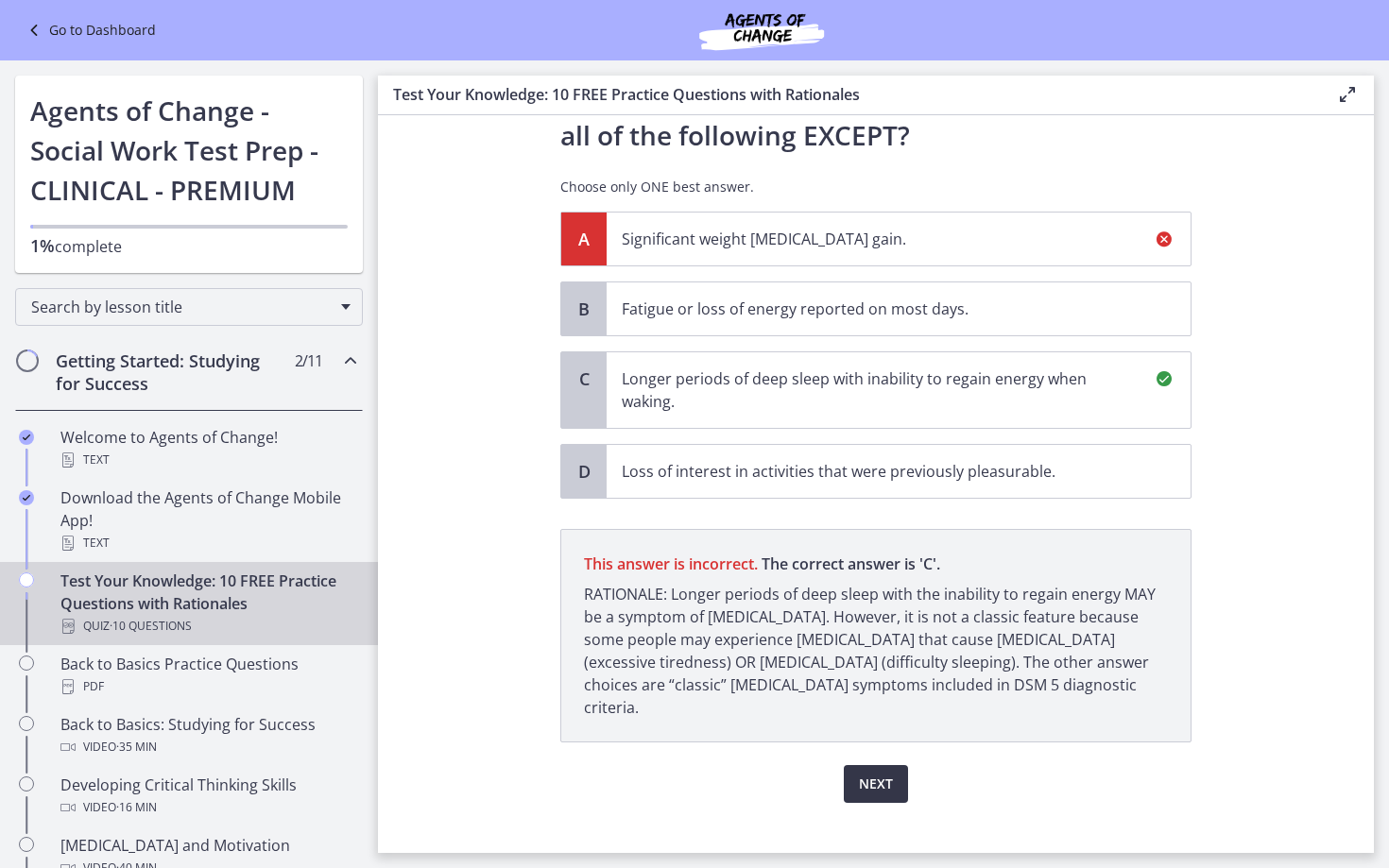 scroll, scrollTop: 103, scrollLeft: 0, axis: vertical 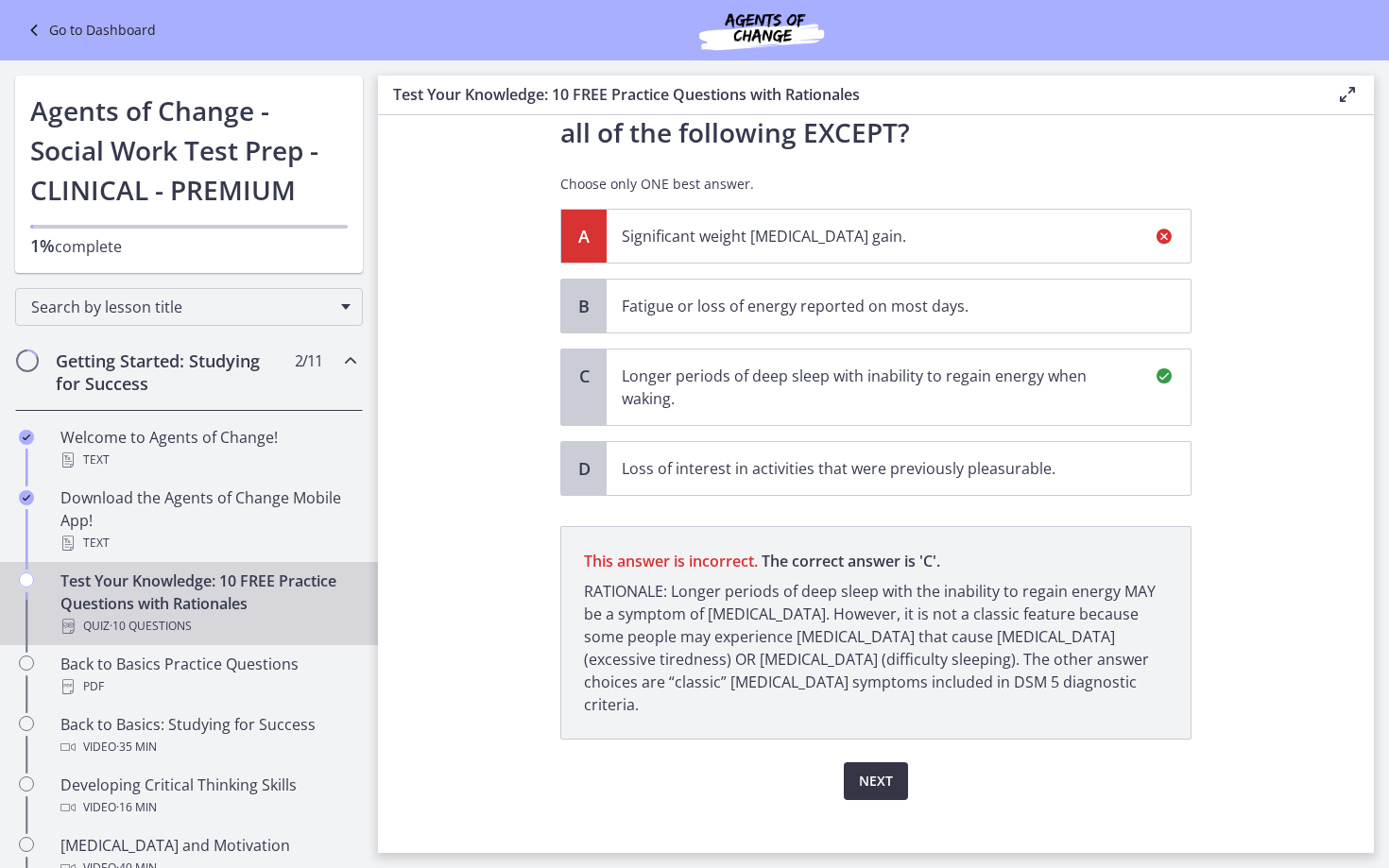 click on "Next" at bounding box center (876, 781) 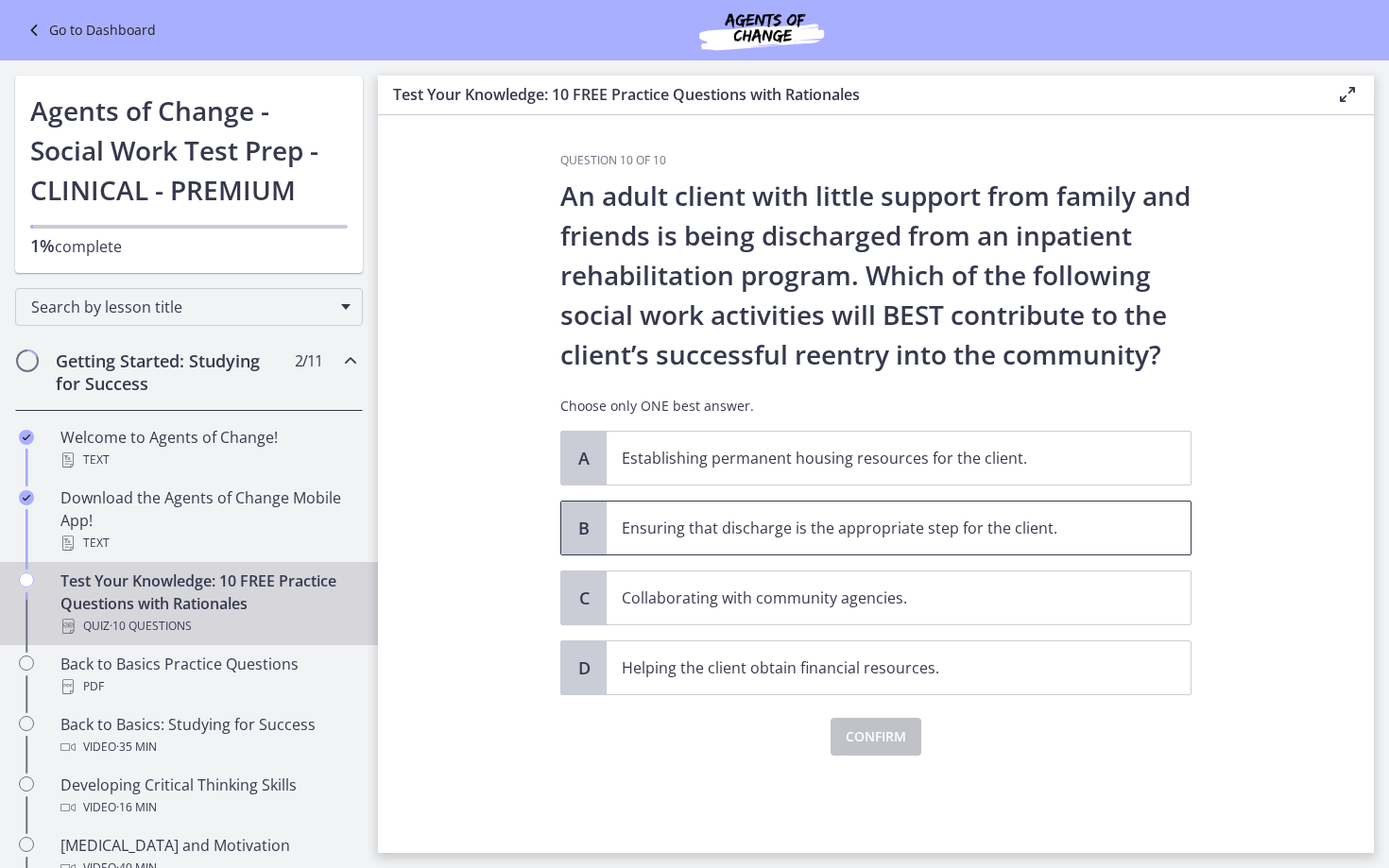 click on "Ensuring that discharge is the appropriate step for the client." at bounding box center [880, 528] 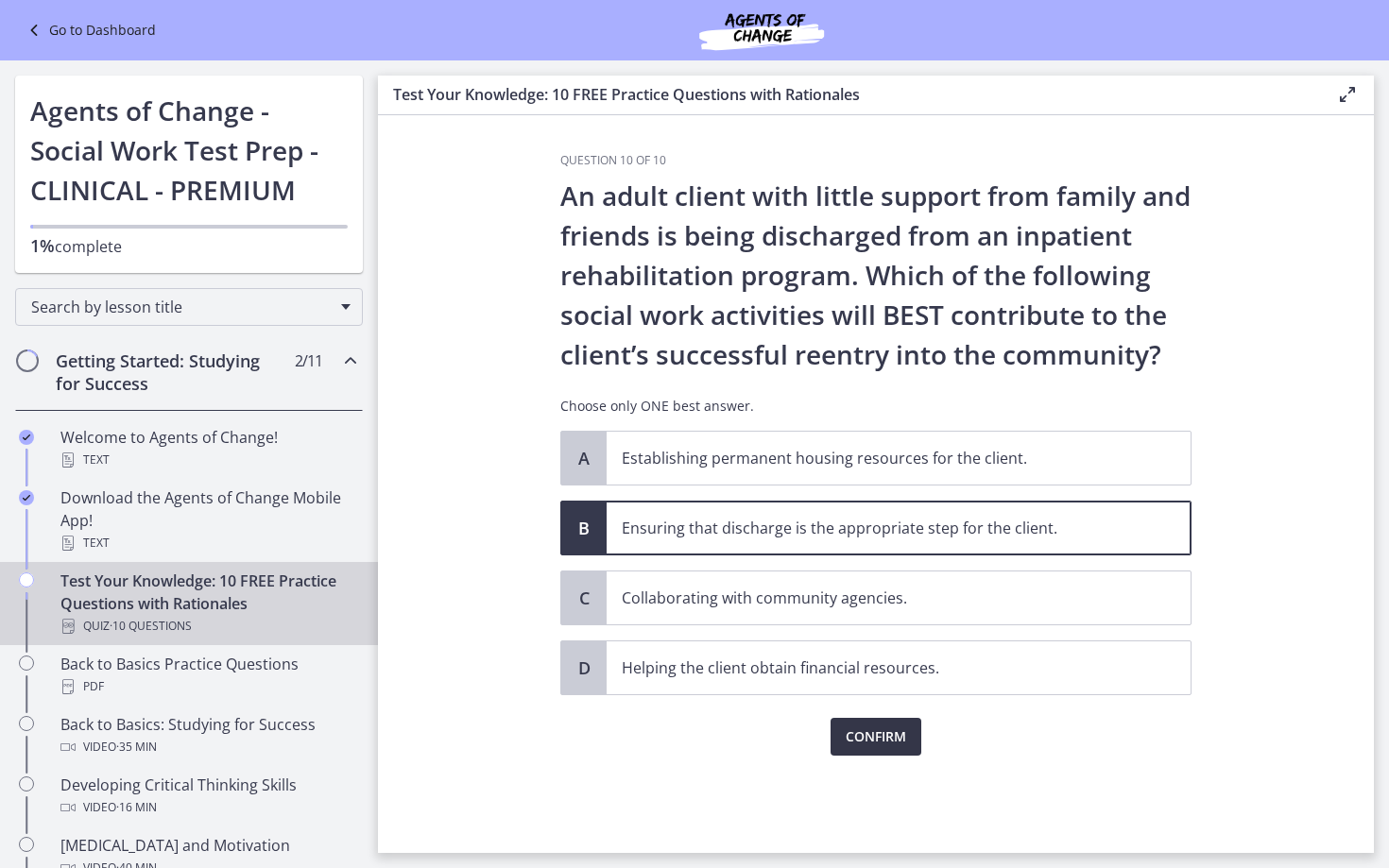 click on "Confirm" at bounding box center [876, 737] 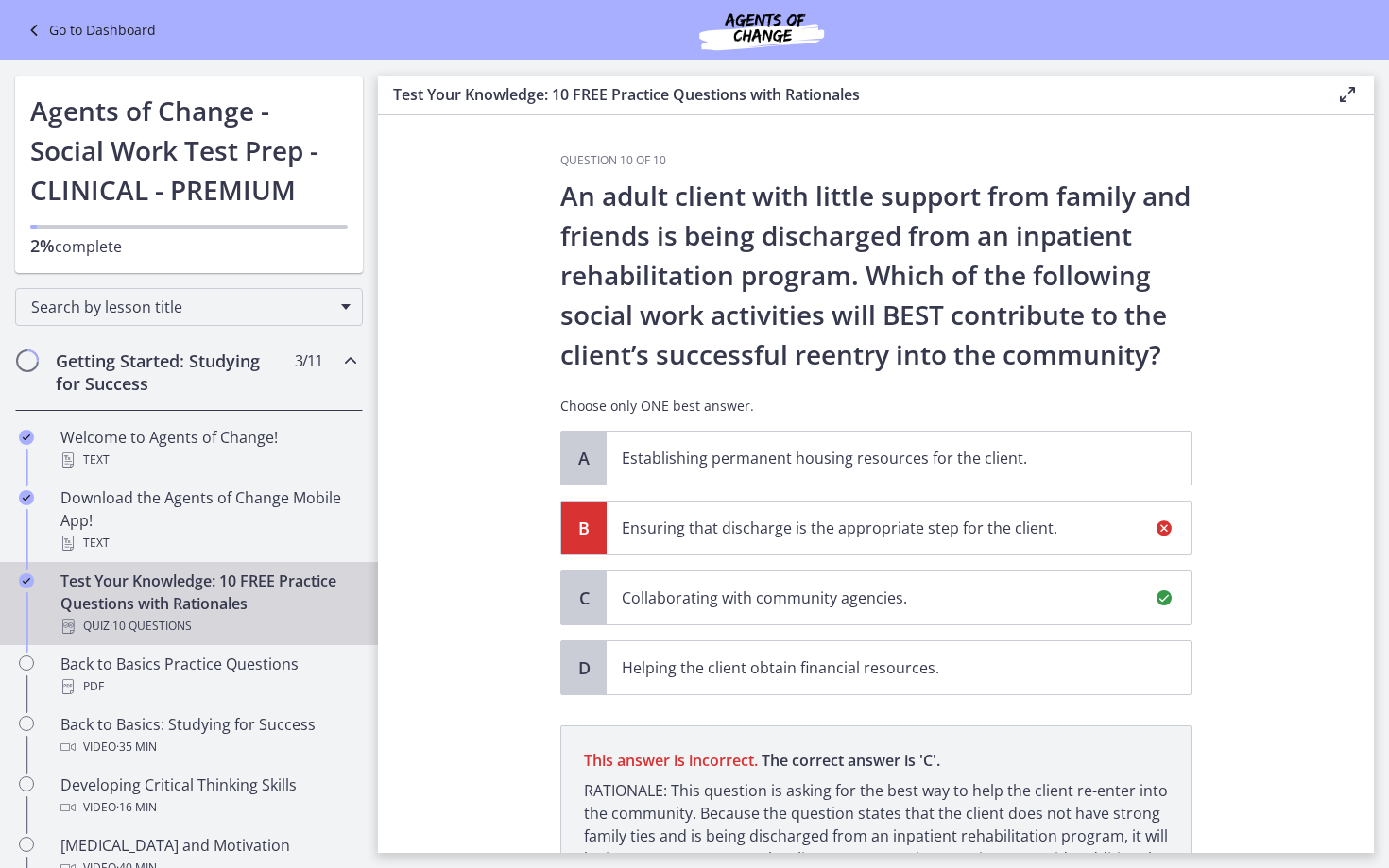 scroll, scrollTop: 199, scrollLeft: 0, axis: vertical 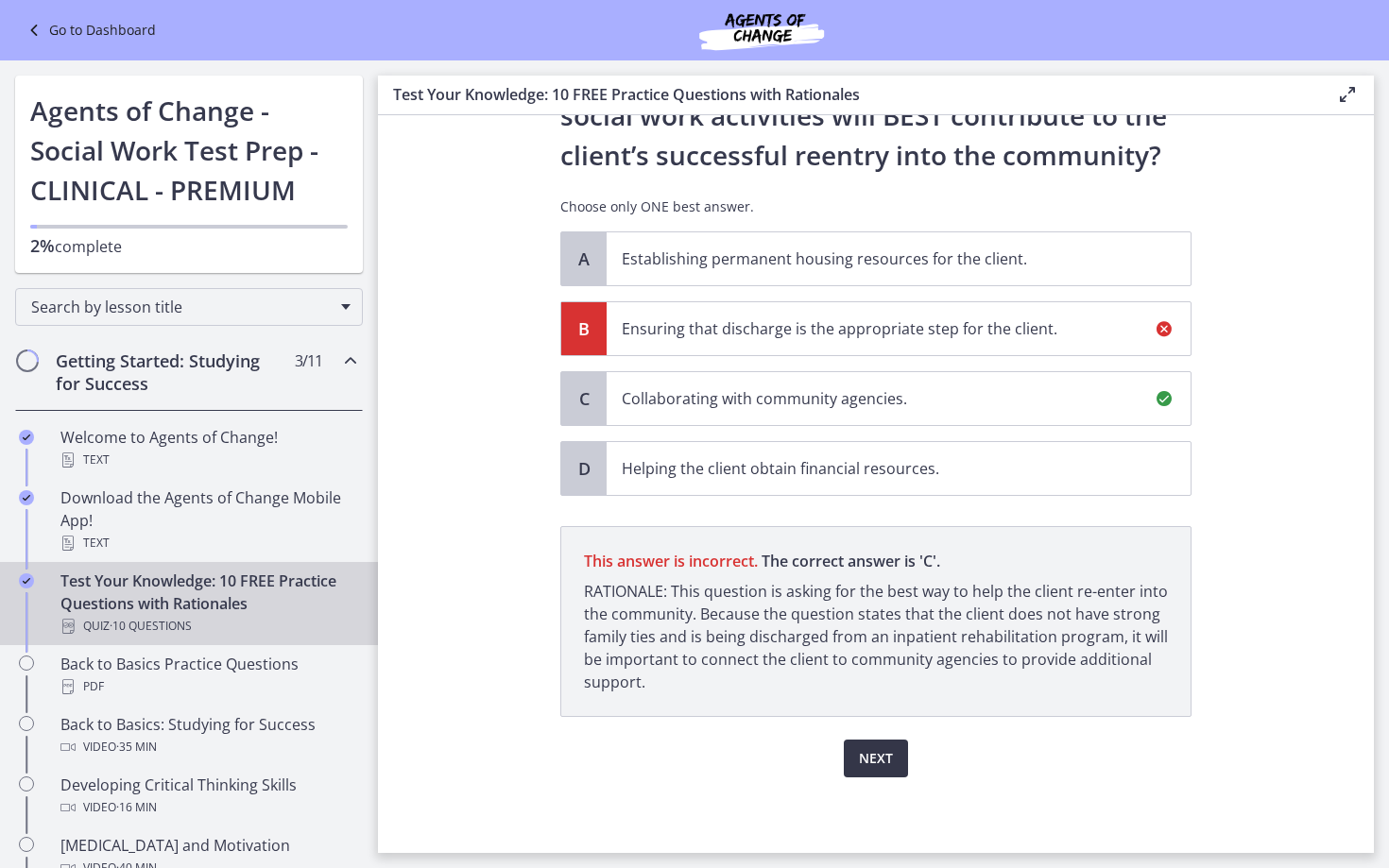 click on "Next" at bounding box center [876, 758] 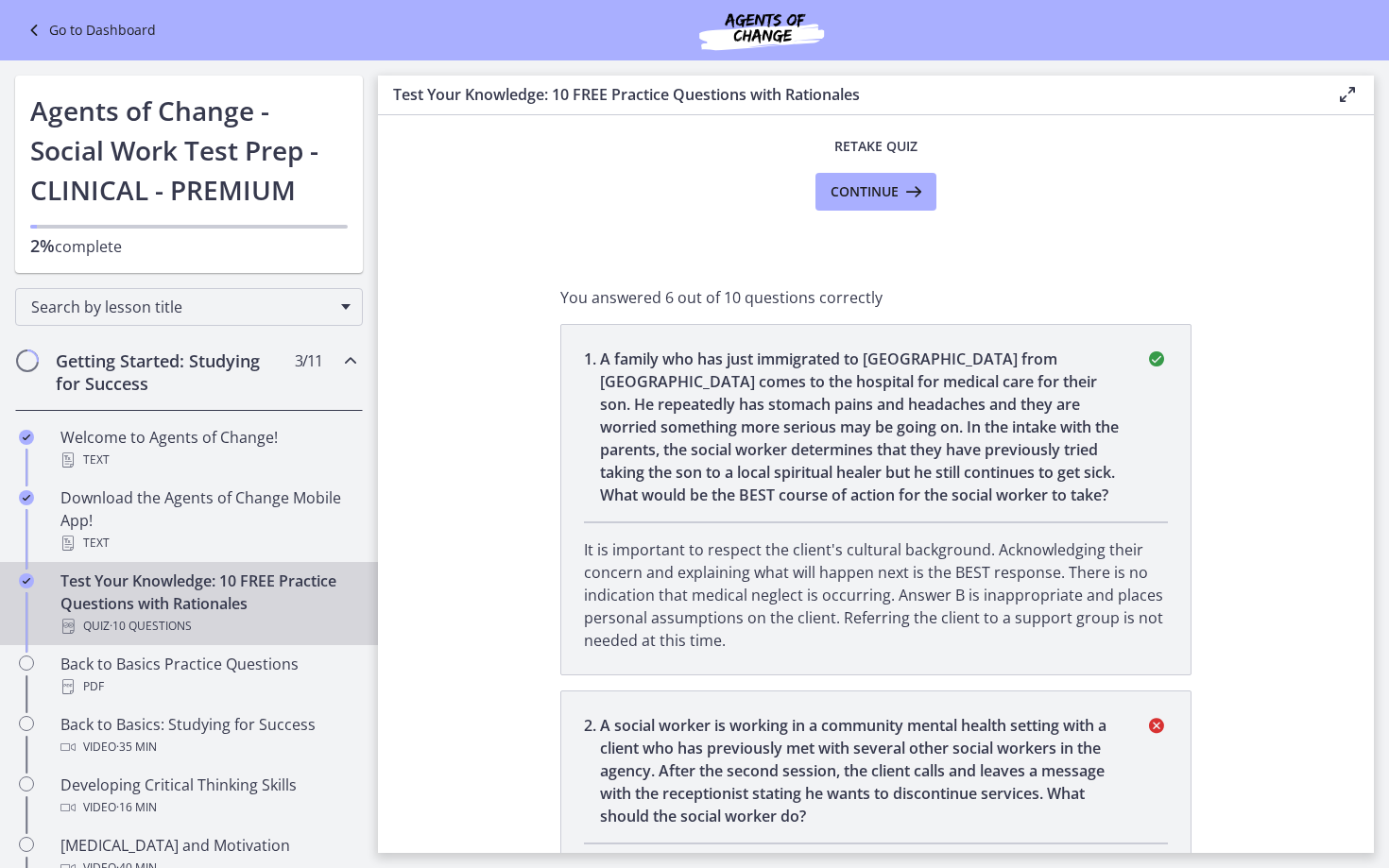scroll, scrollTop: 0, scrollLeft: 0, axis: both 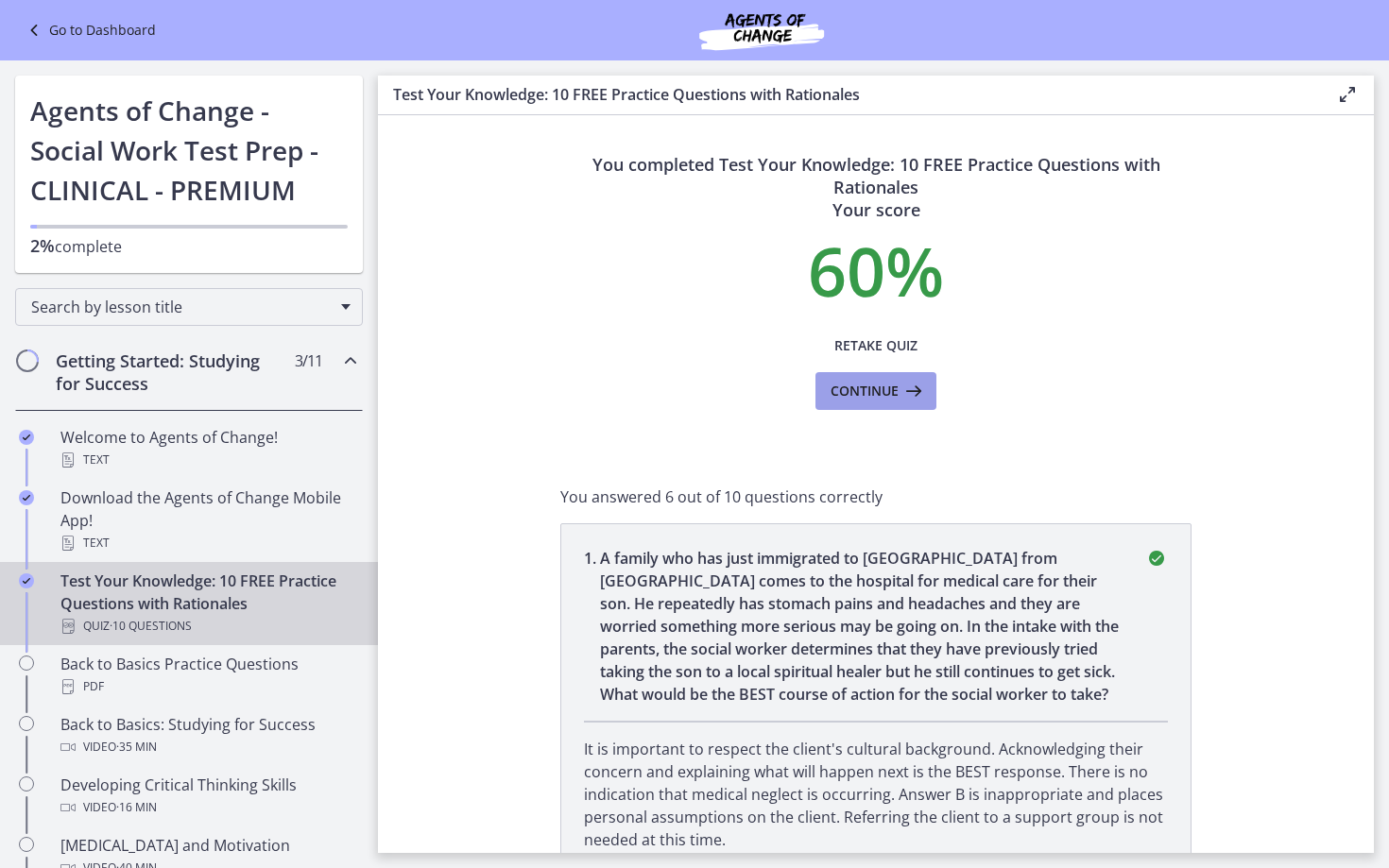 click on "Continue" at bounding box center (865, 391) 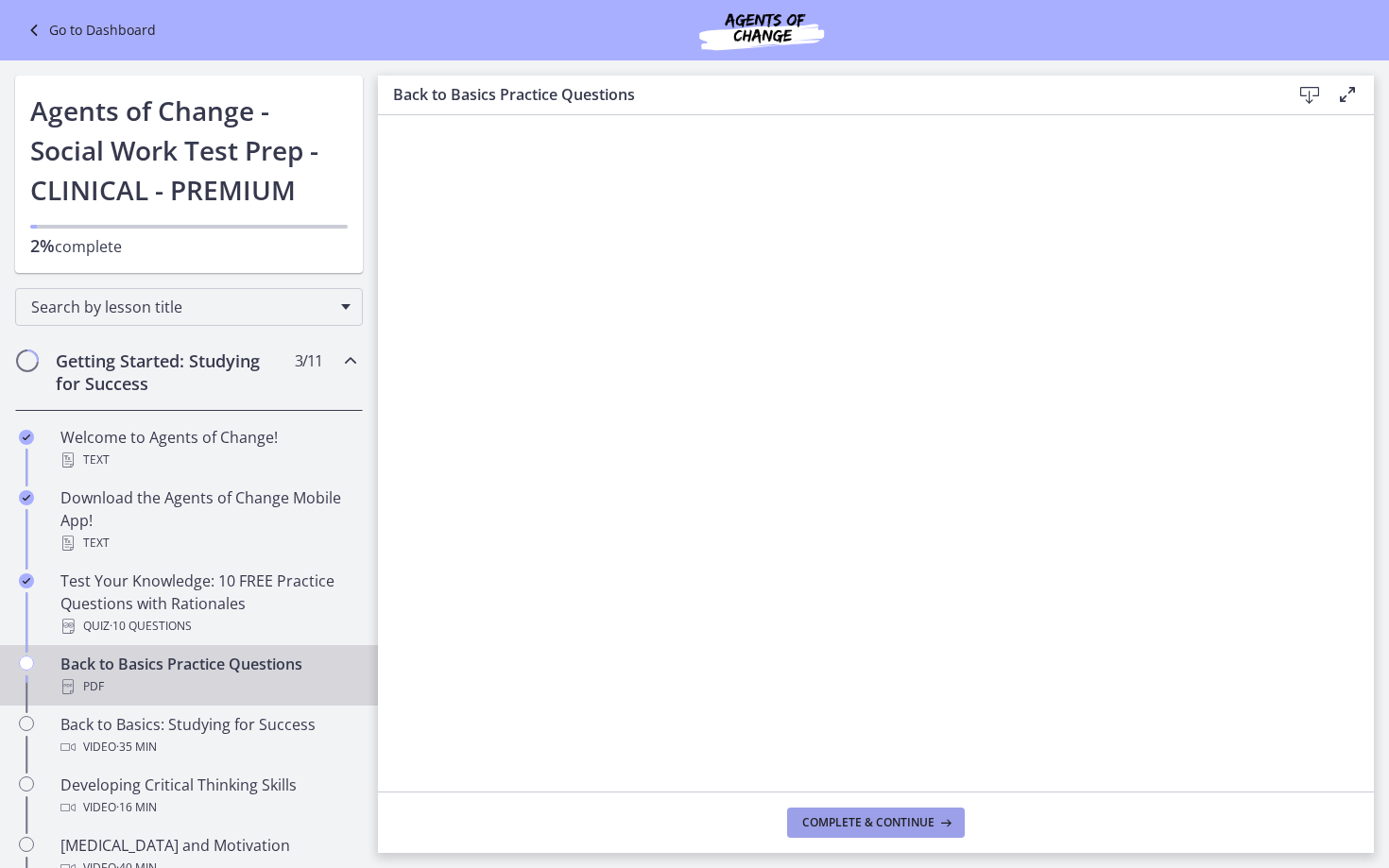 click on "Complete & continue" at bounding box center [868, 823] 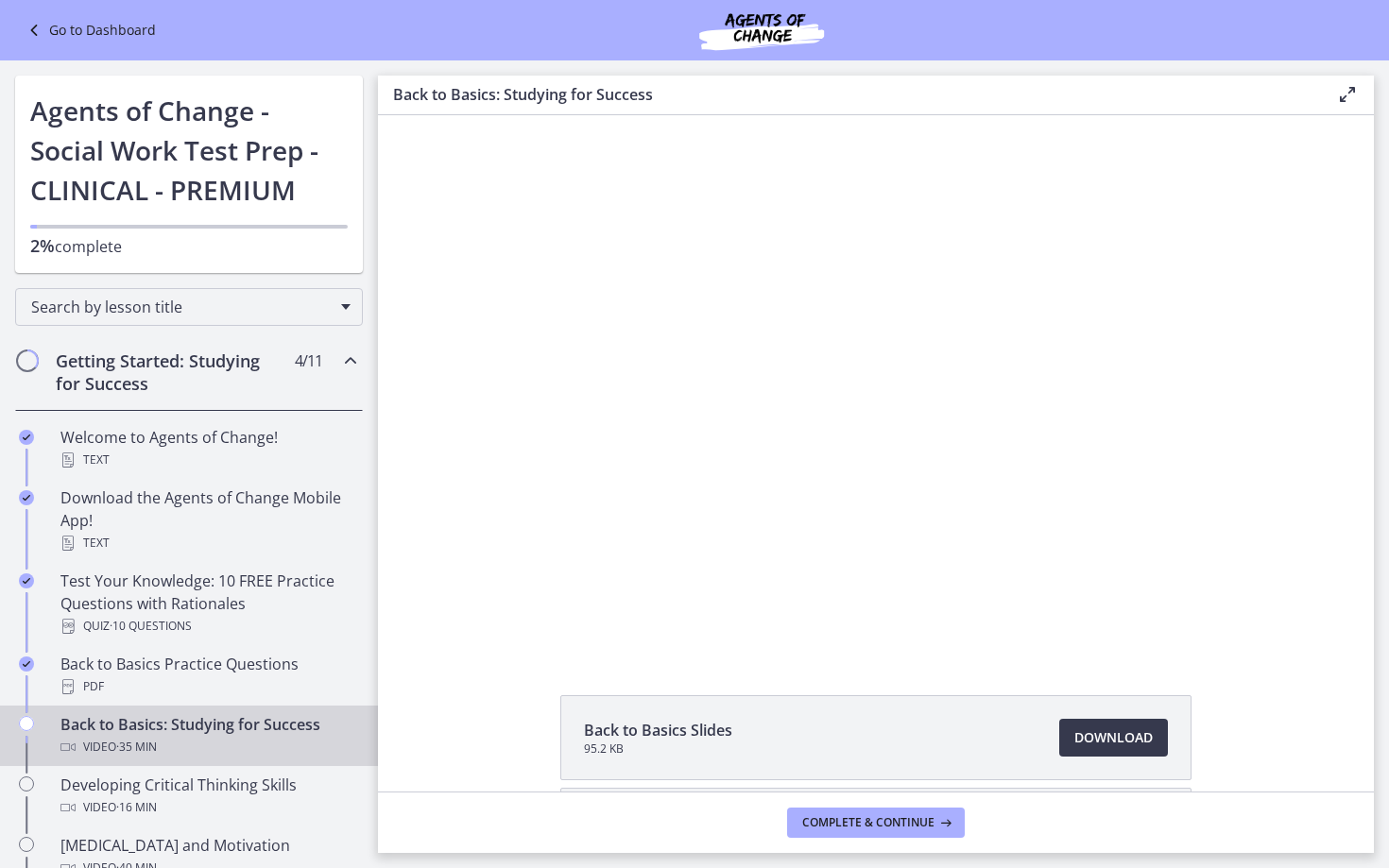 scroll, scrollTop: 0, scrollLeft: 0, axis: both 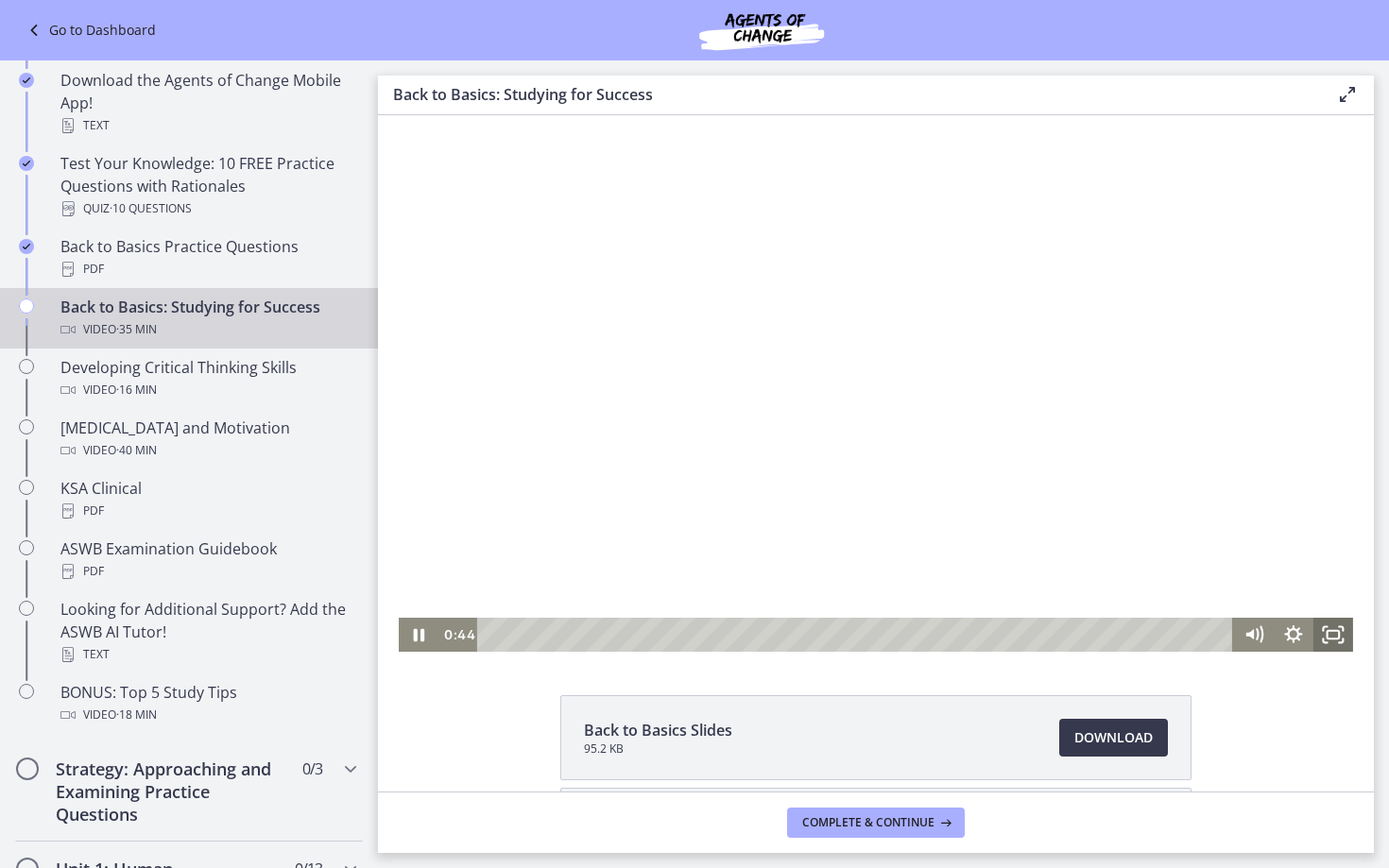 click 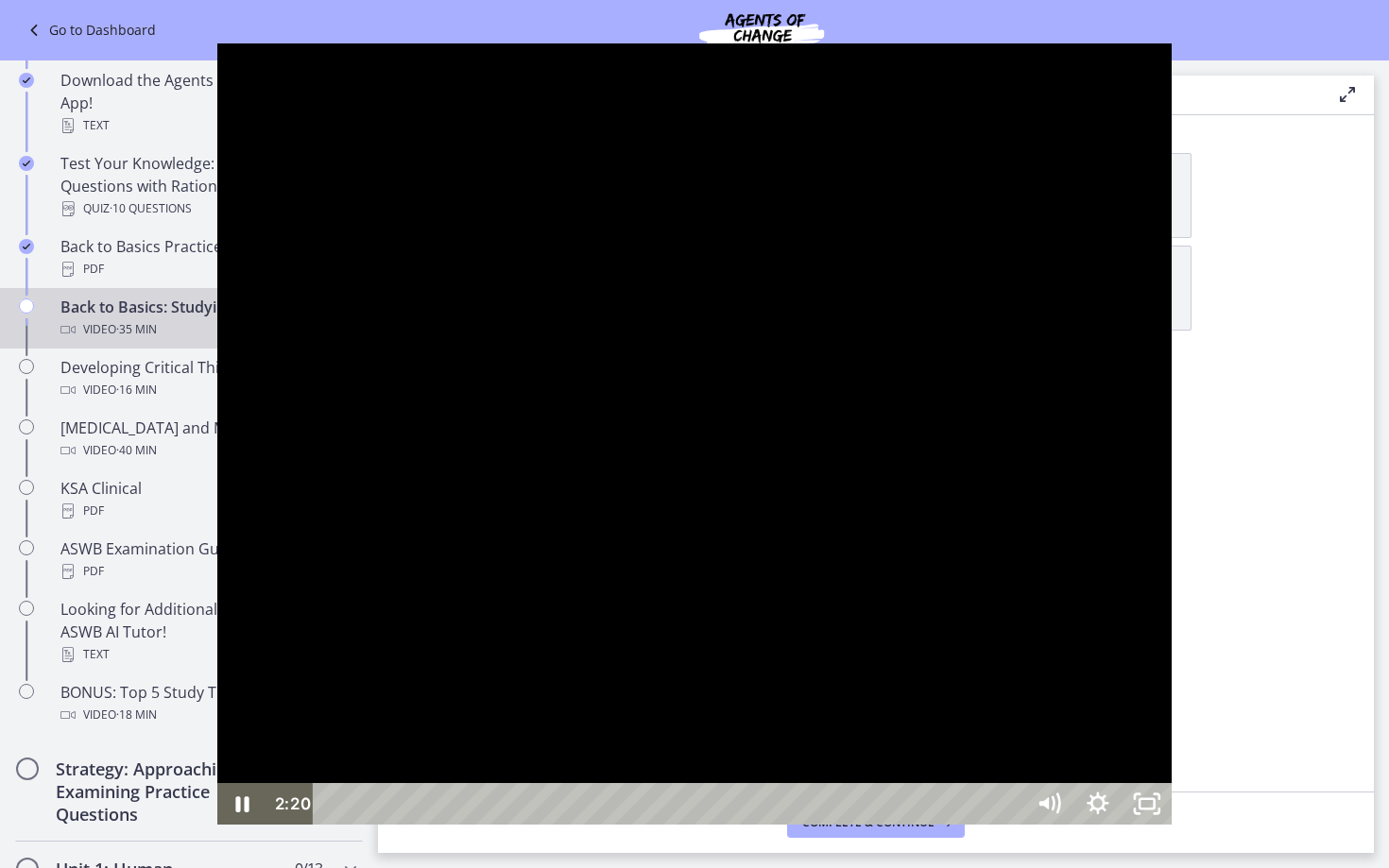 click at bounding box center [694, 434] 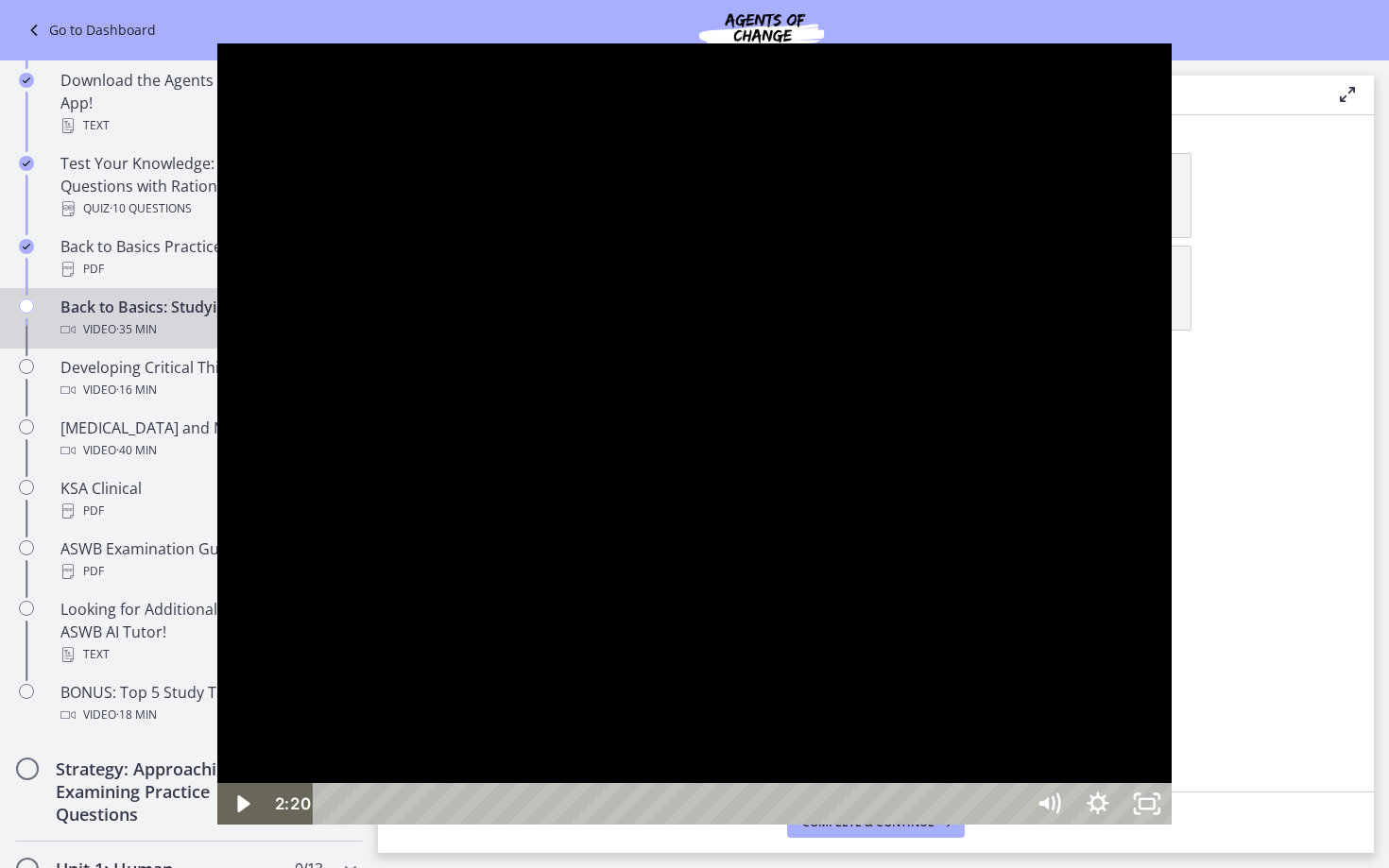 drag, startPoint x: 737, startPoint y: 327, endPoint x: 385, endPoint y: 298, distance: 353.1926 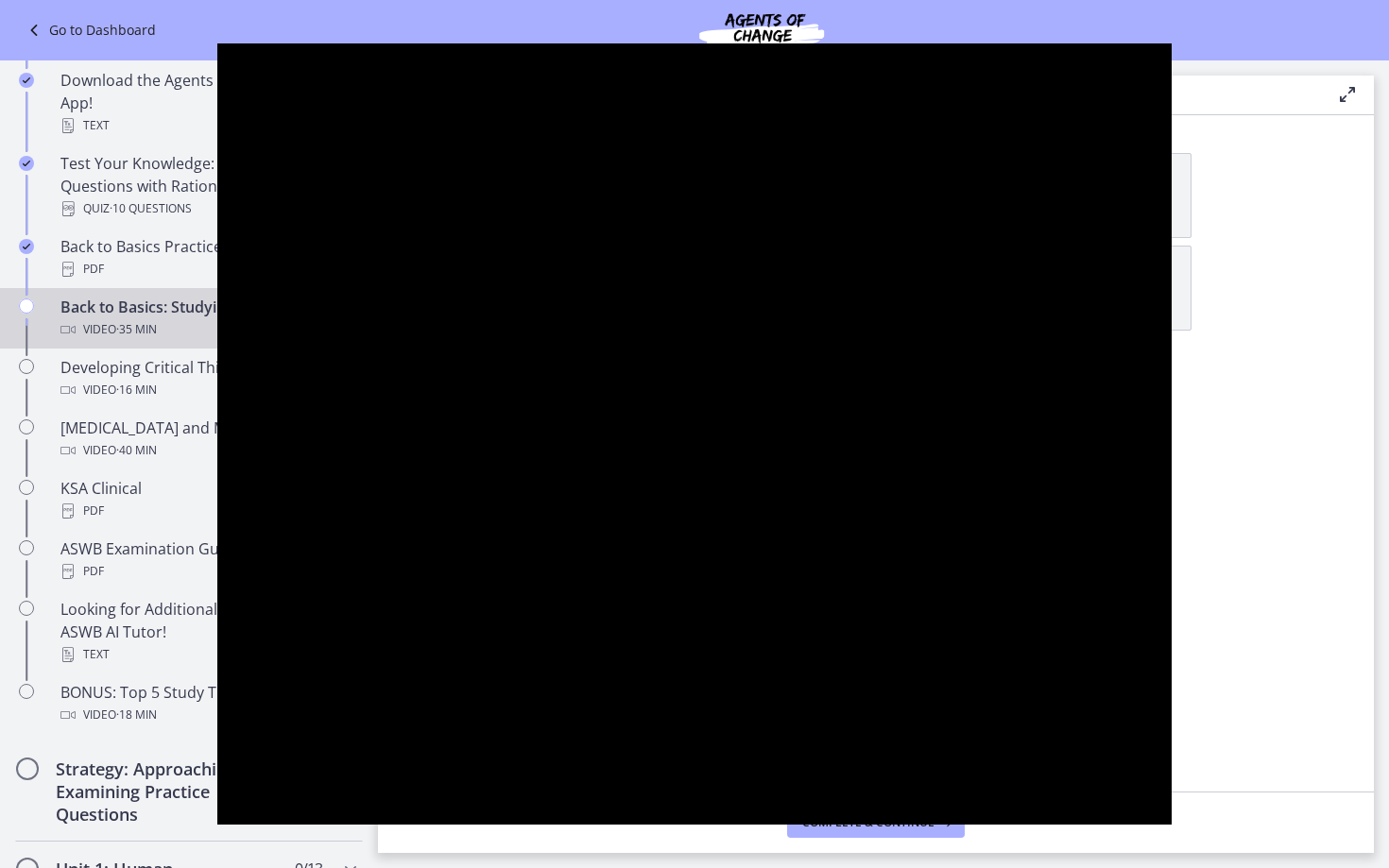 type 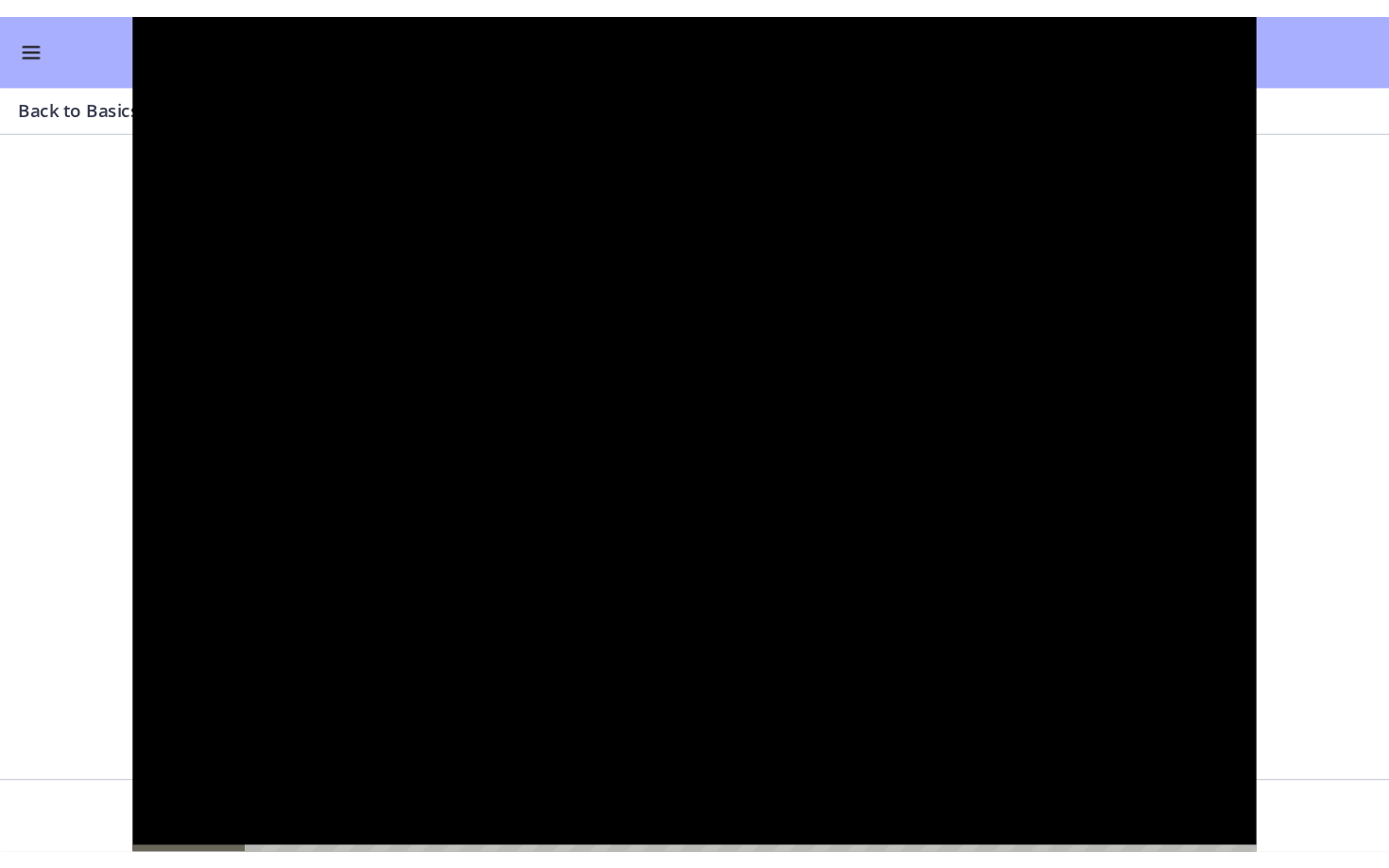 scroll, scrollTop: 414, scrollLeft: 0, axis: vertical 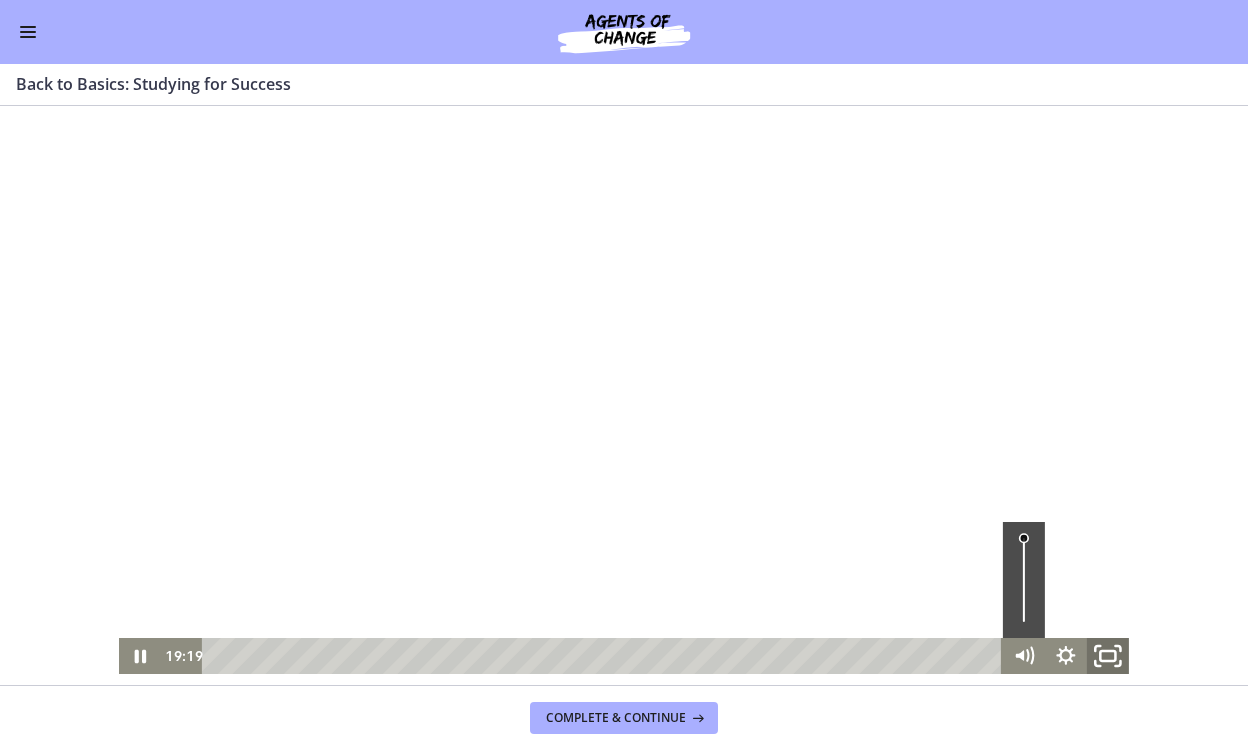 click 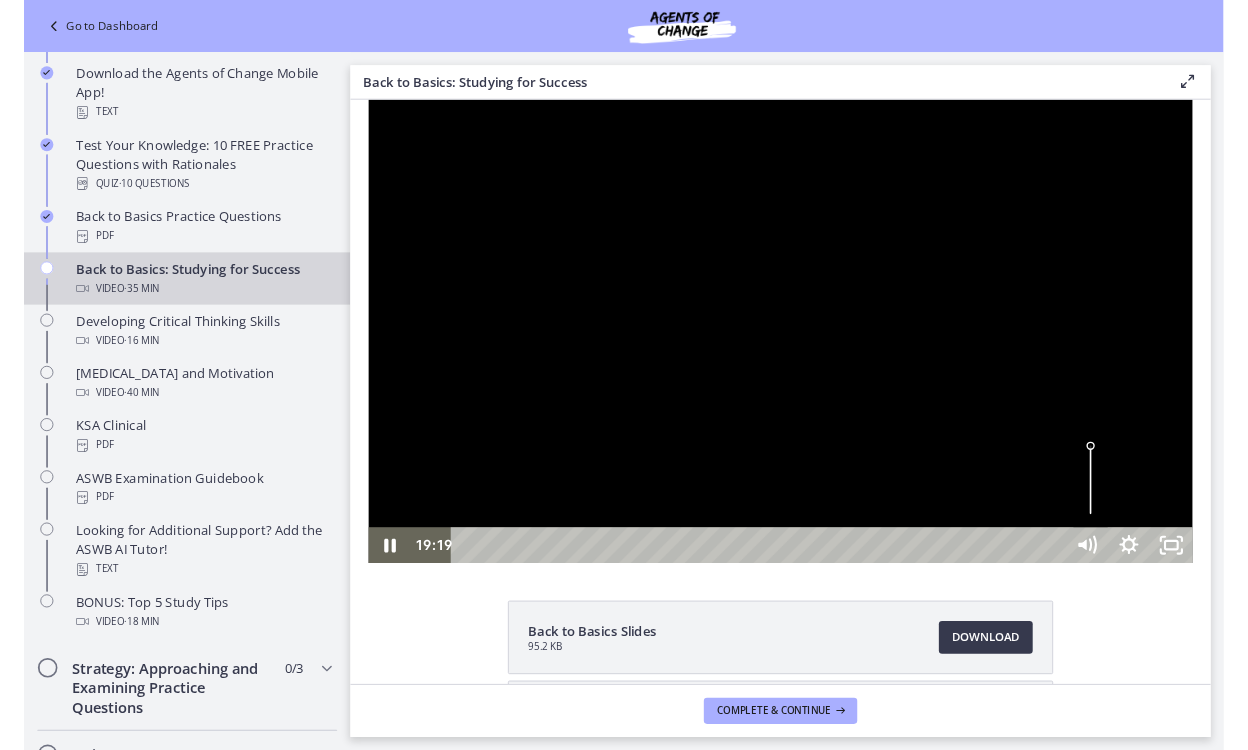 scroll, scrollTop: 443, scrollLeft: 0, axis: vertical 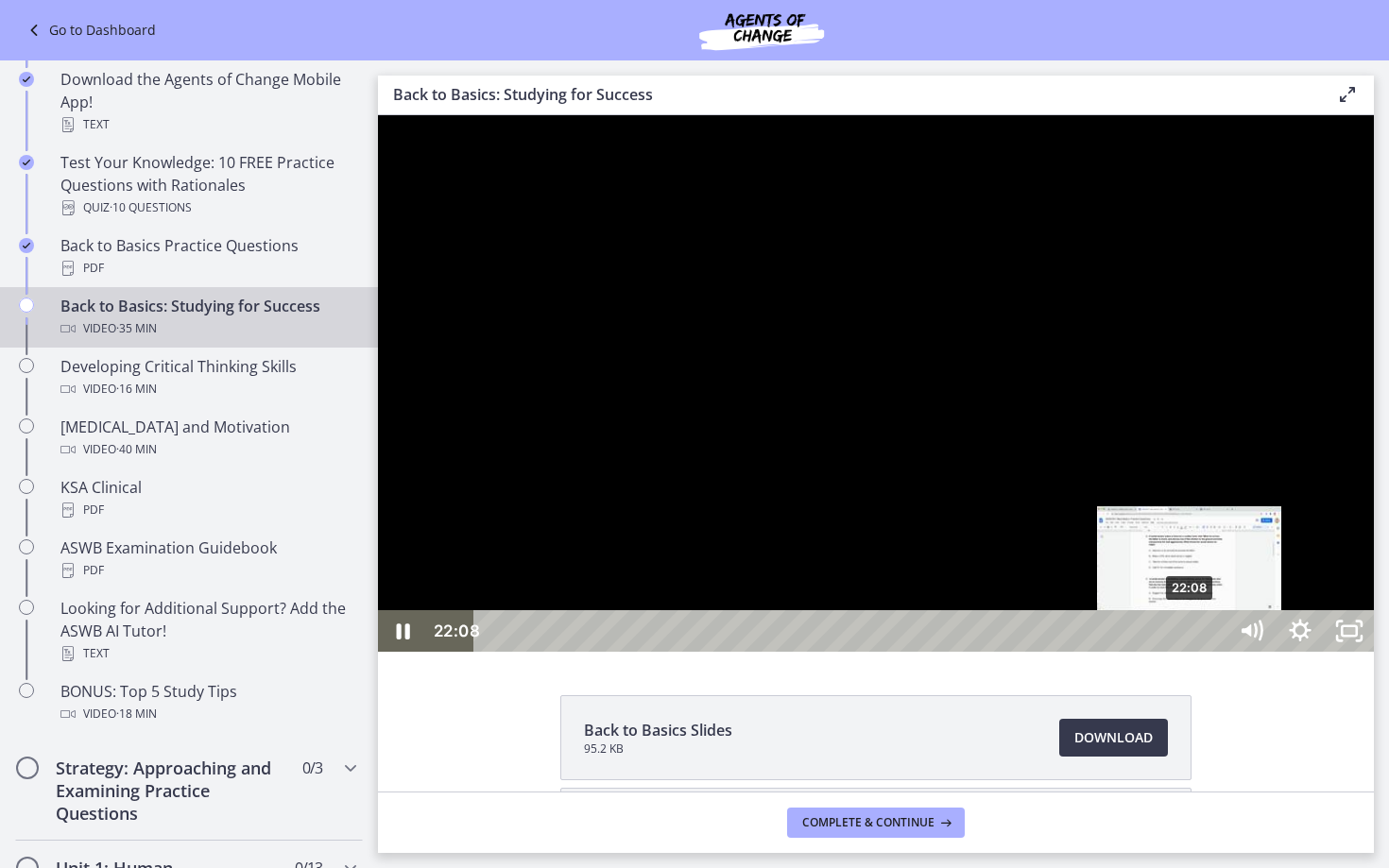 click on "22:08" at bounding box center (853, 631) 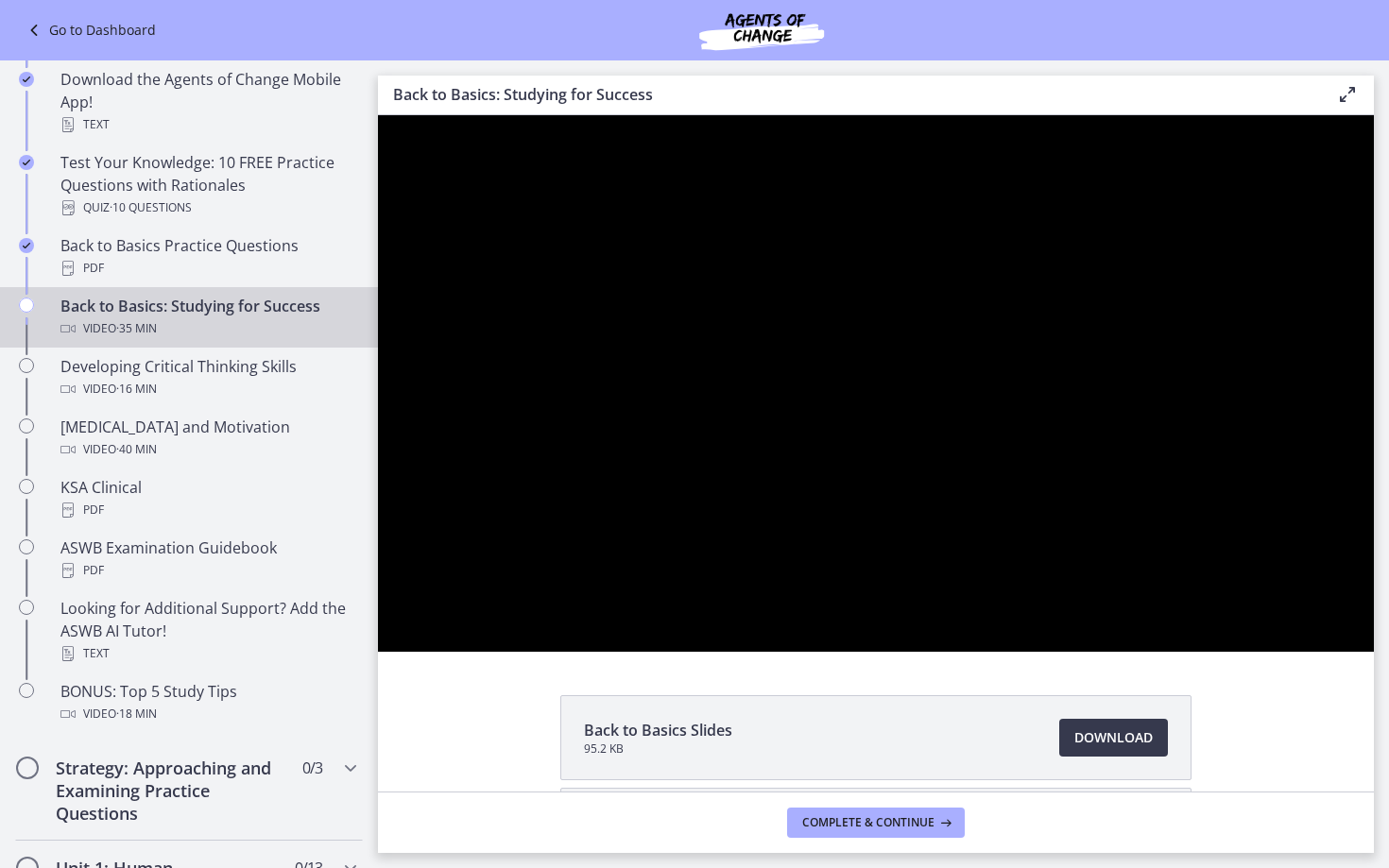 click at bounding box center [876, 383] 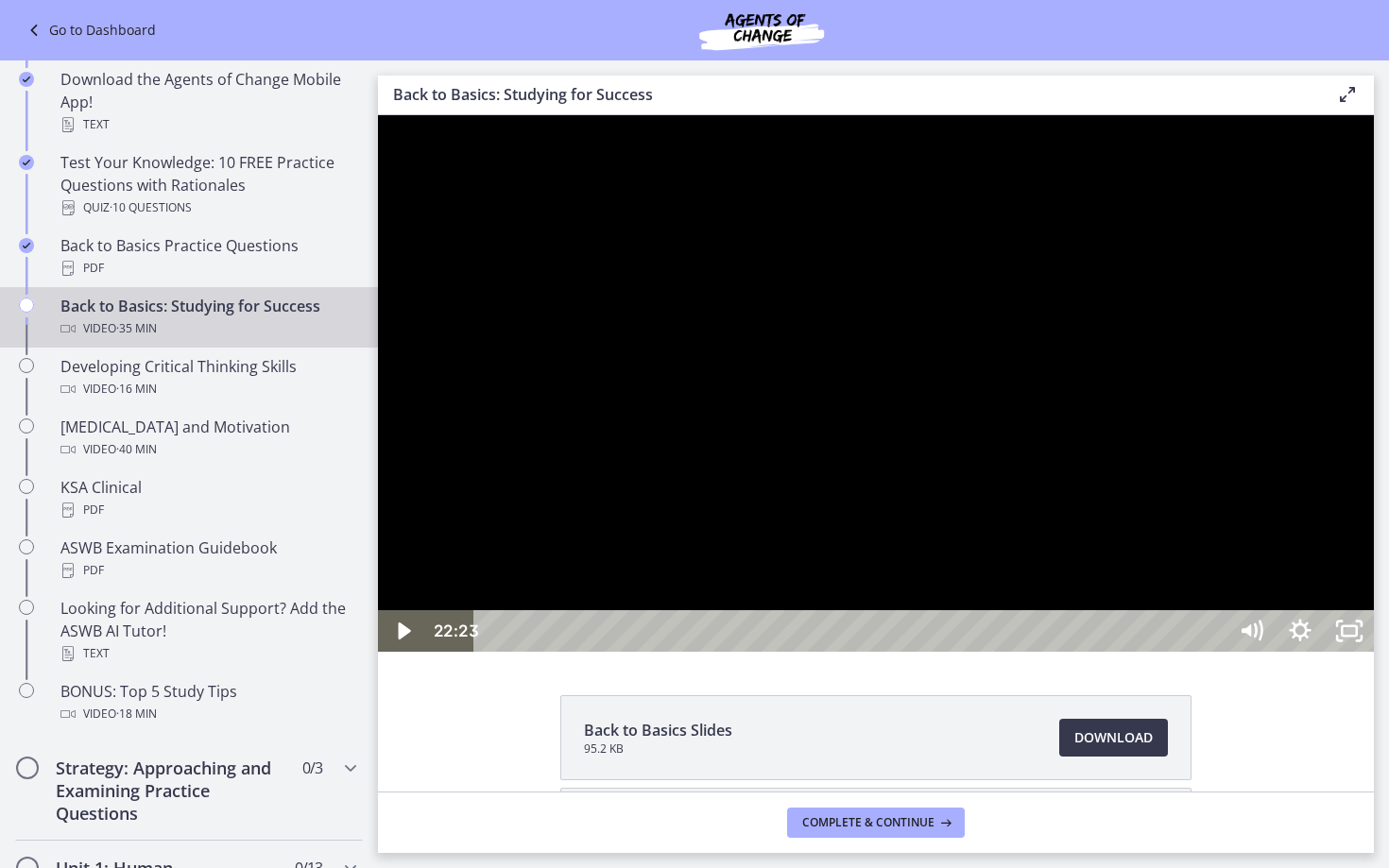 click at bounding box center [876, 383] 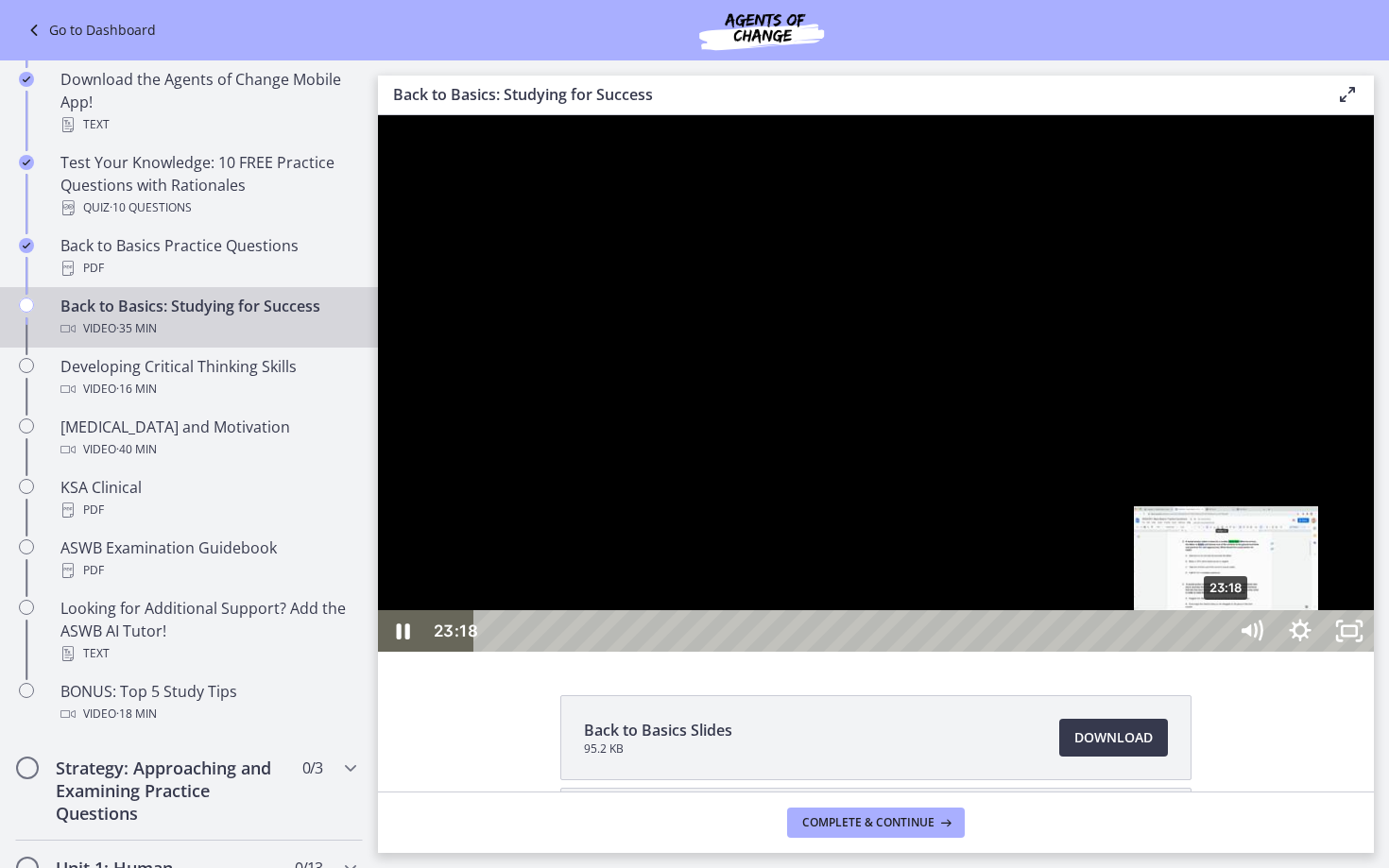 click on "23:18" at bounding box center [853, 631] 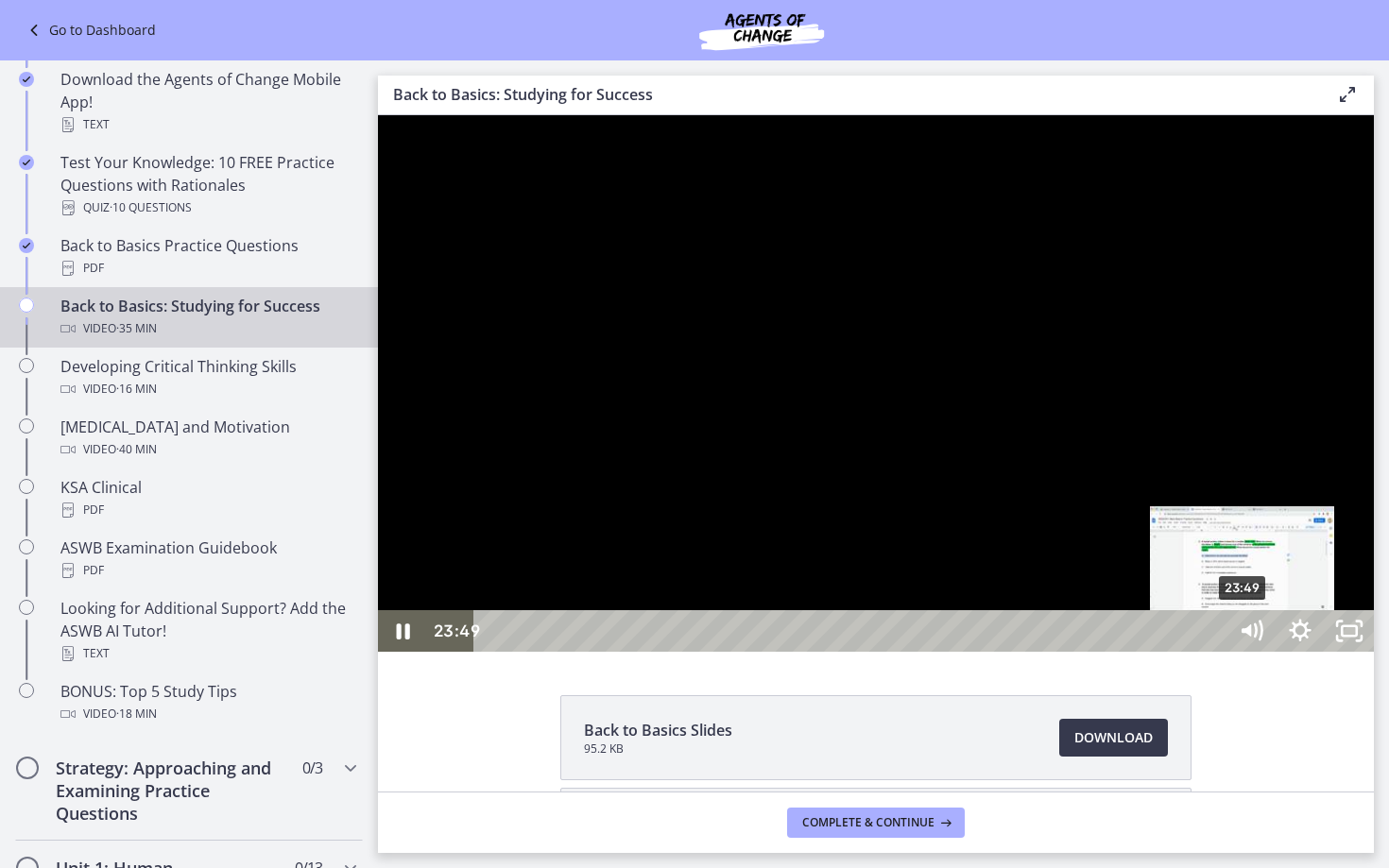 click on "23:49" at bounding box center [853, 631] 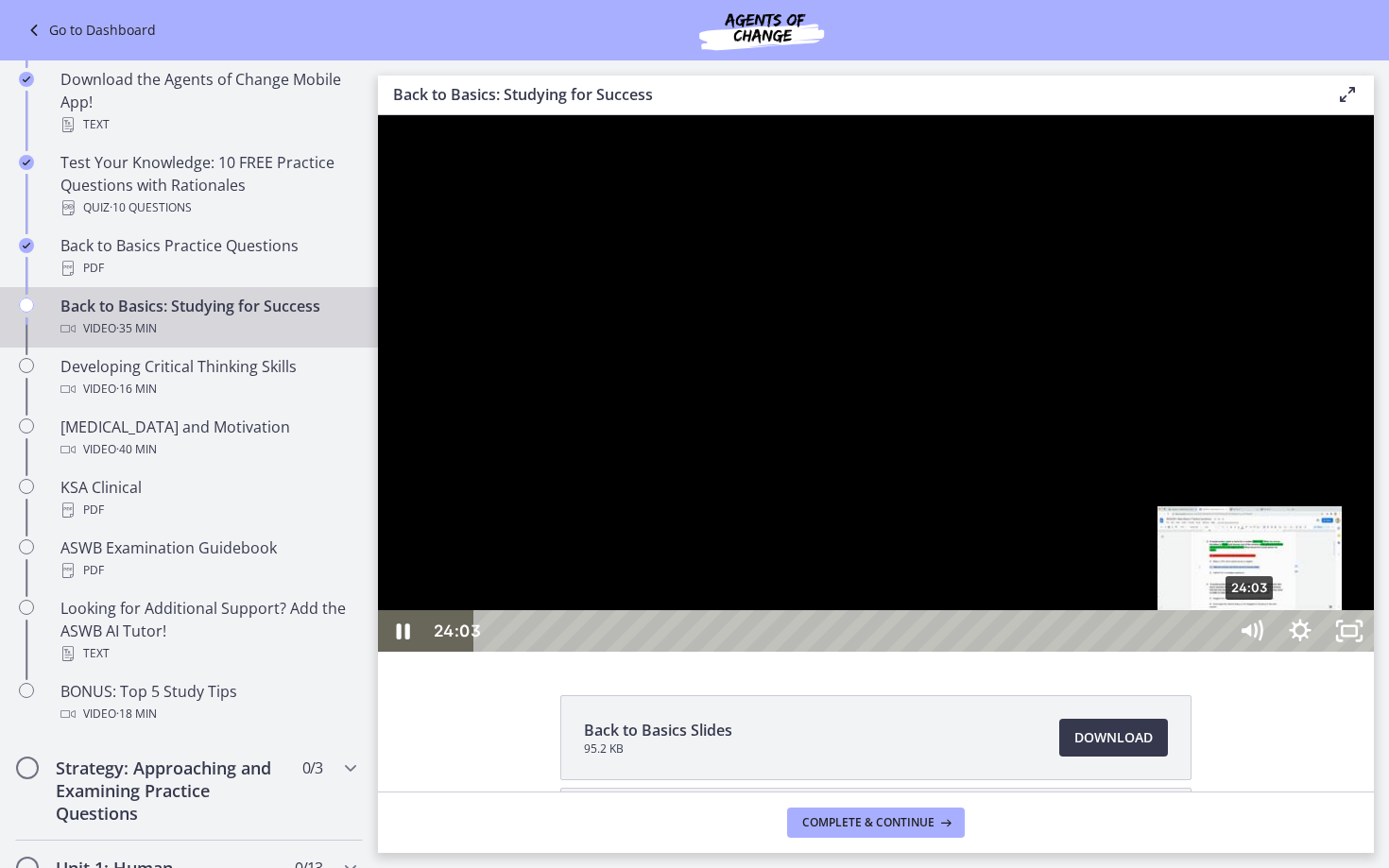 click on "24:03" at bounding box center (853, 631) 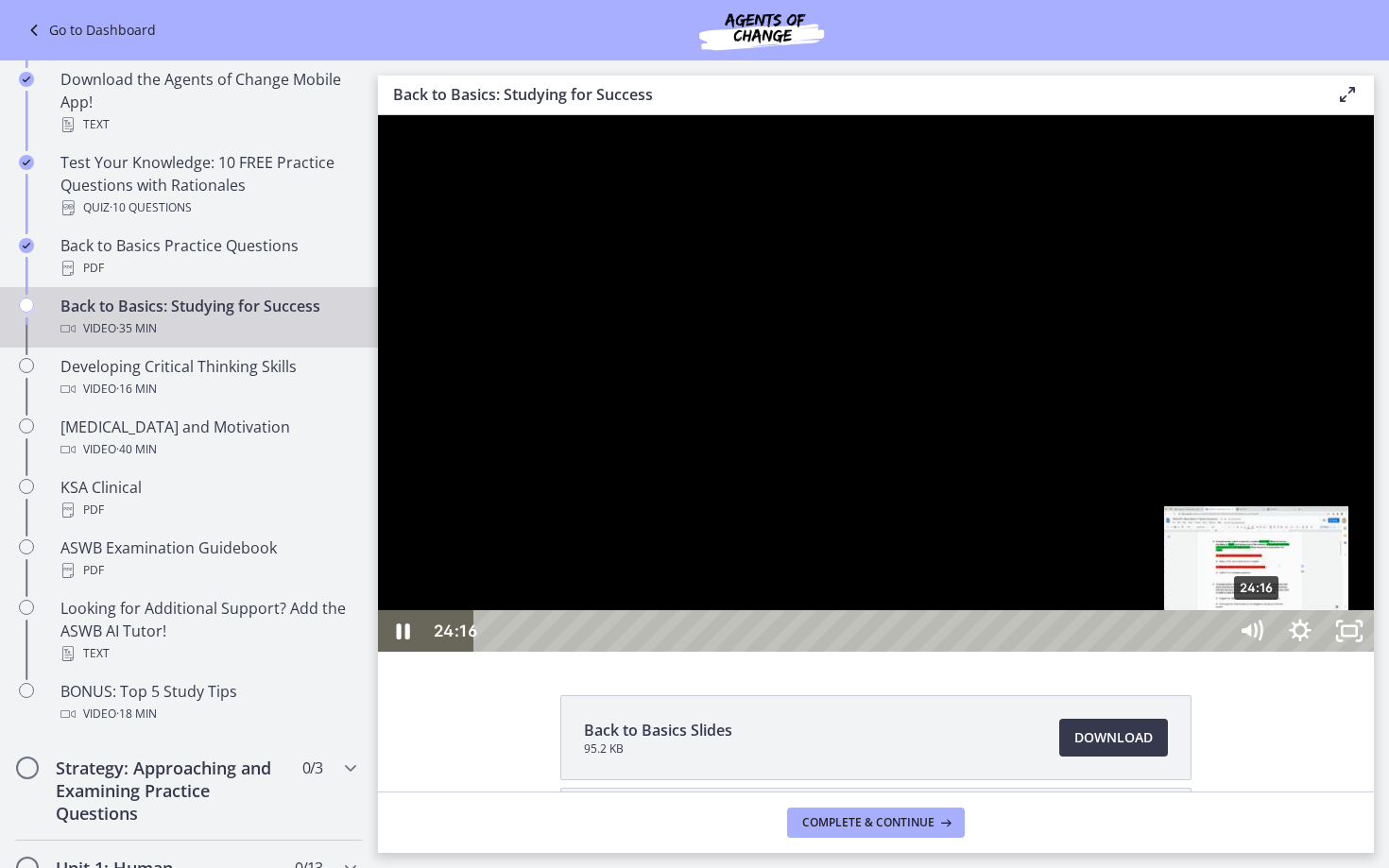 click on "24:16" at bounding box center [853, 631] 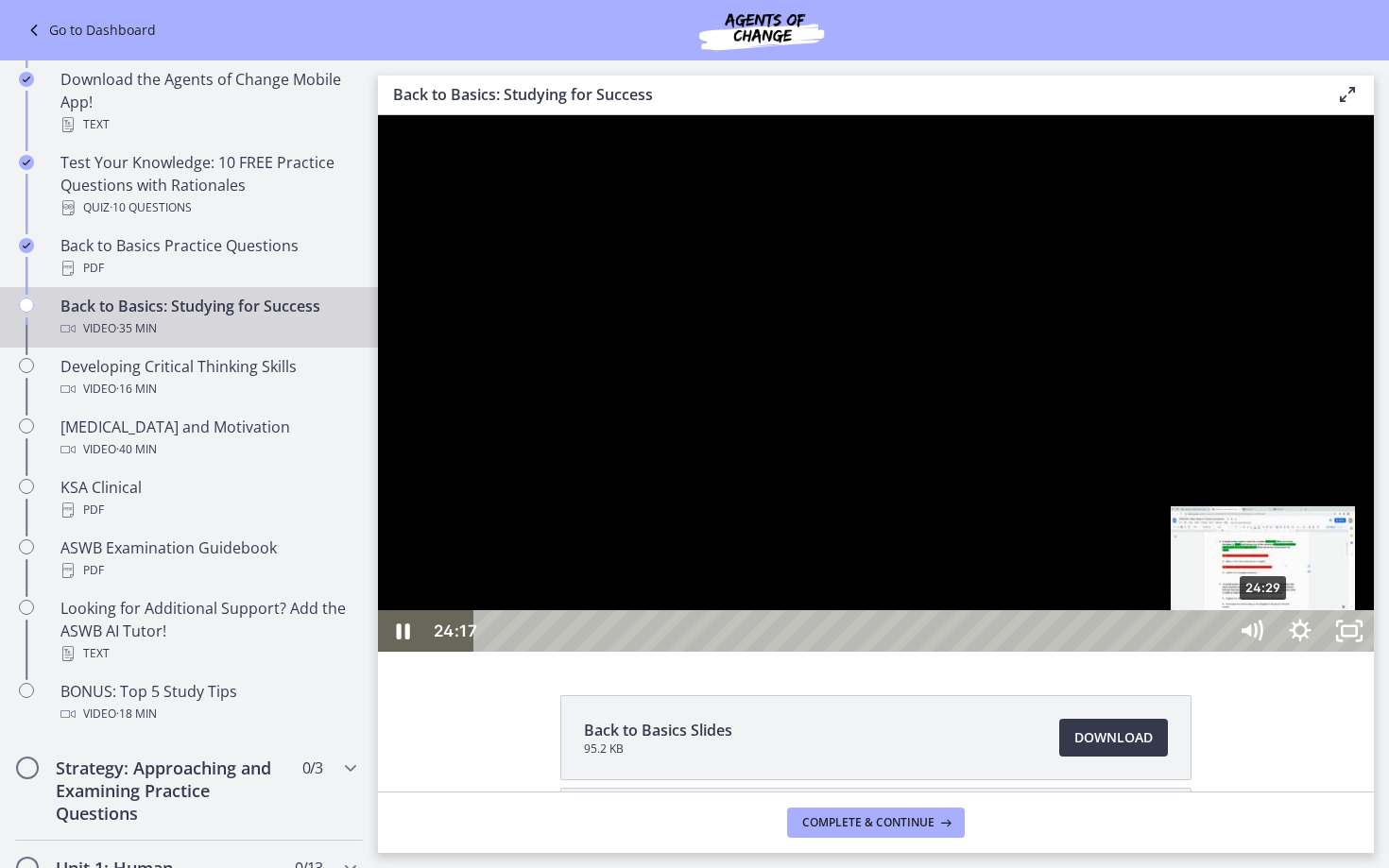 click on "24:29" at bounding box center (853, 631) 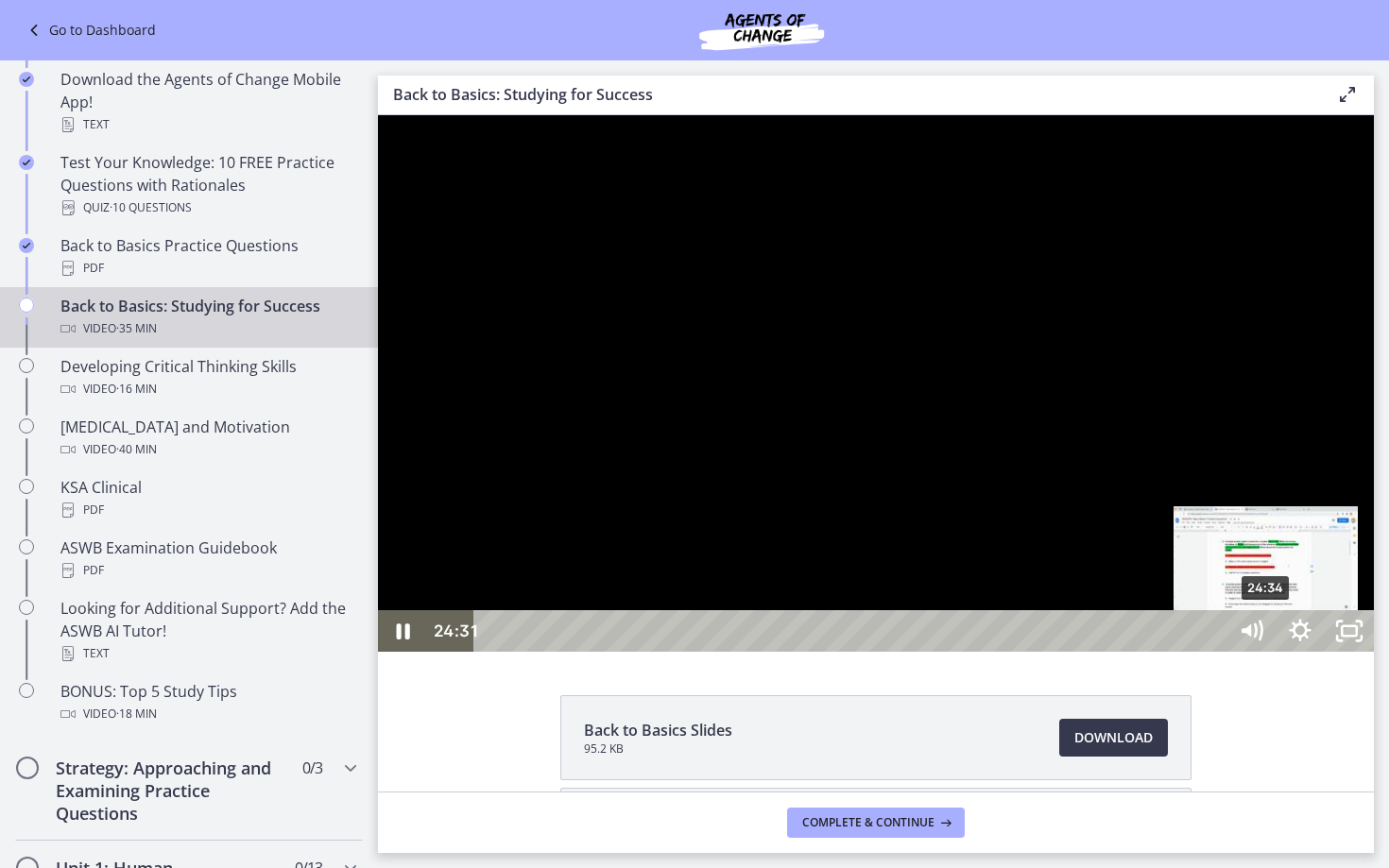 click at bounding box center (1263, 631) 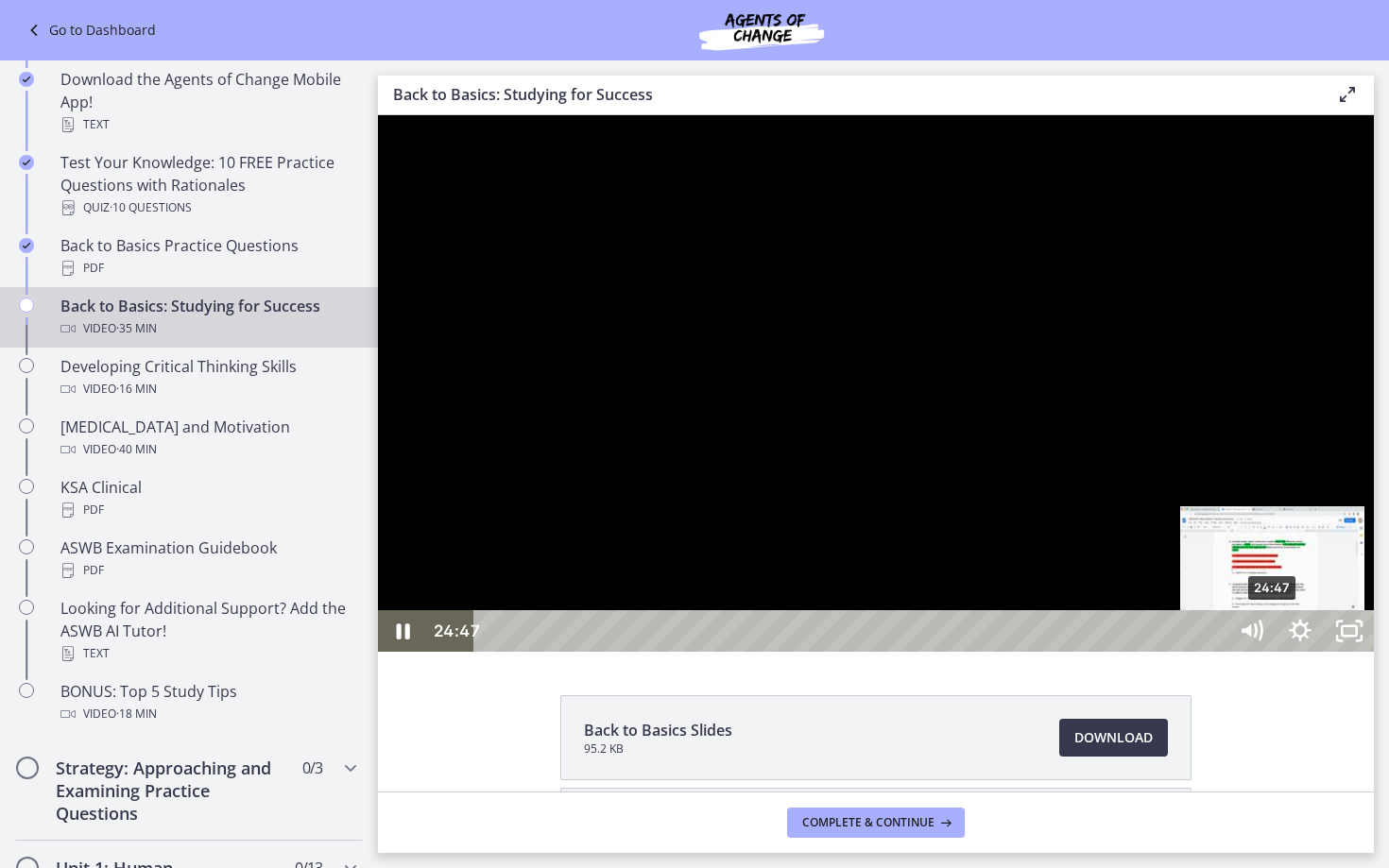 click on "24:47" at bounding box center (853, 631) 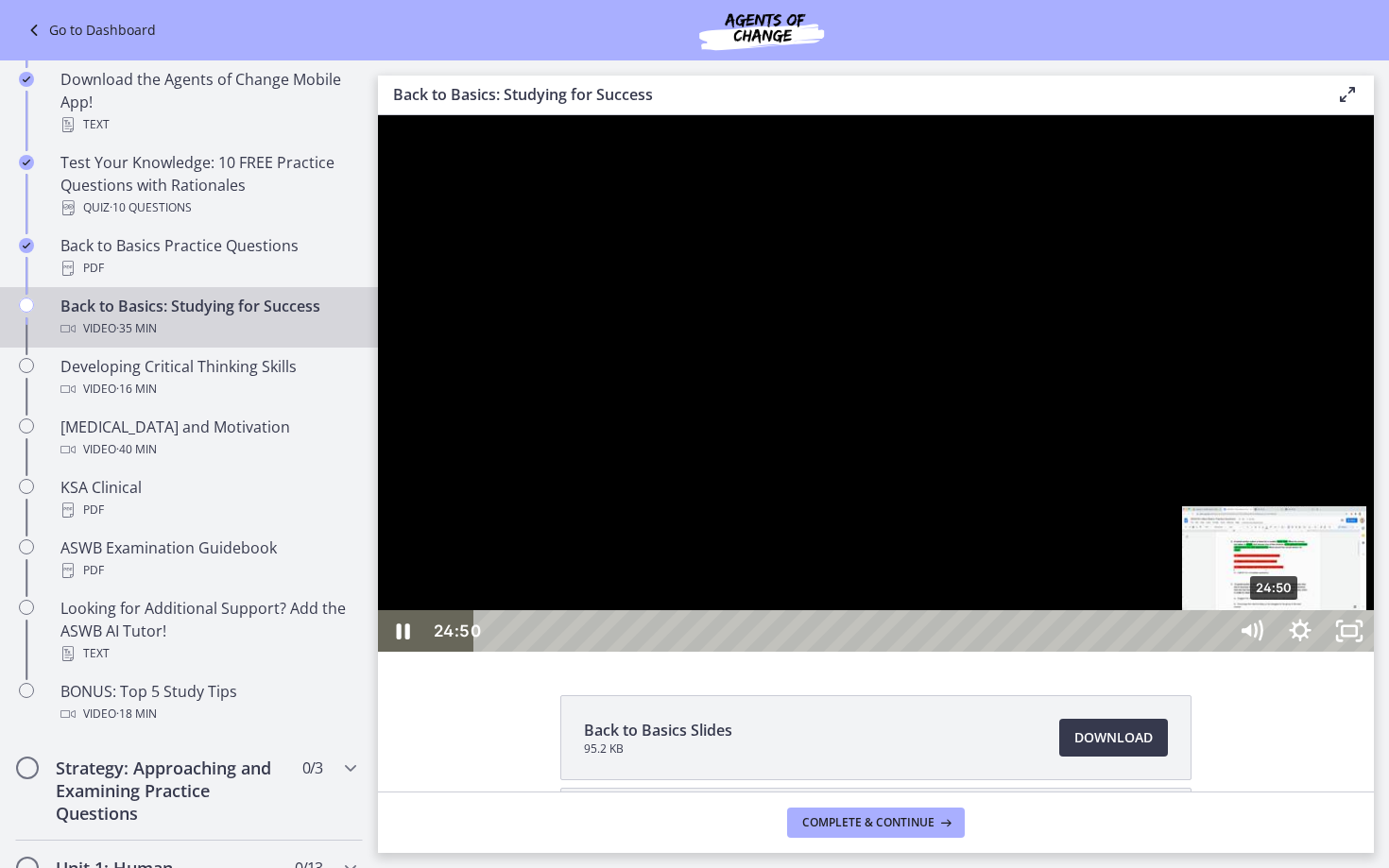 click at bounding box center [1274, 631] 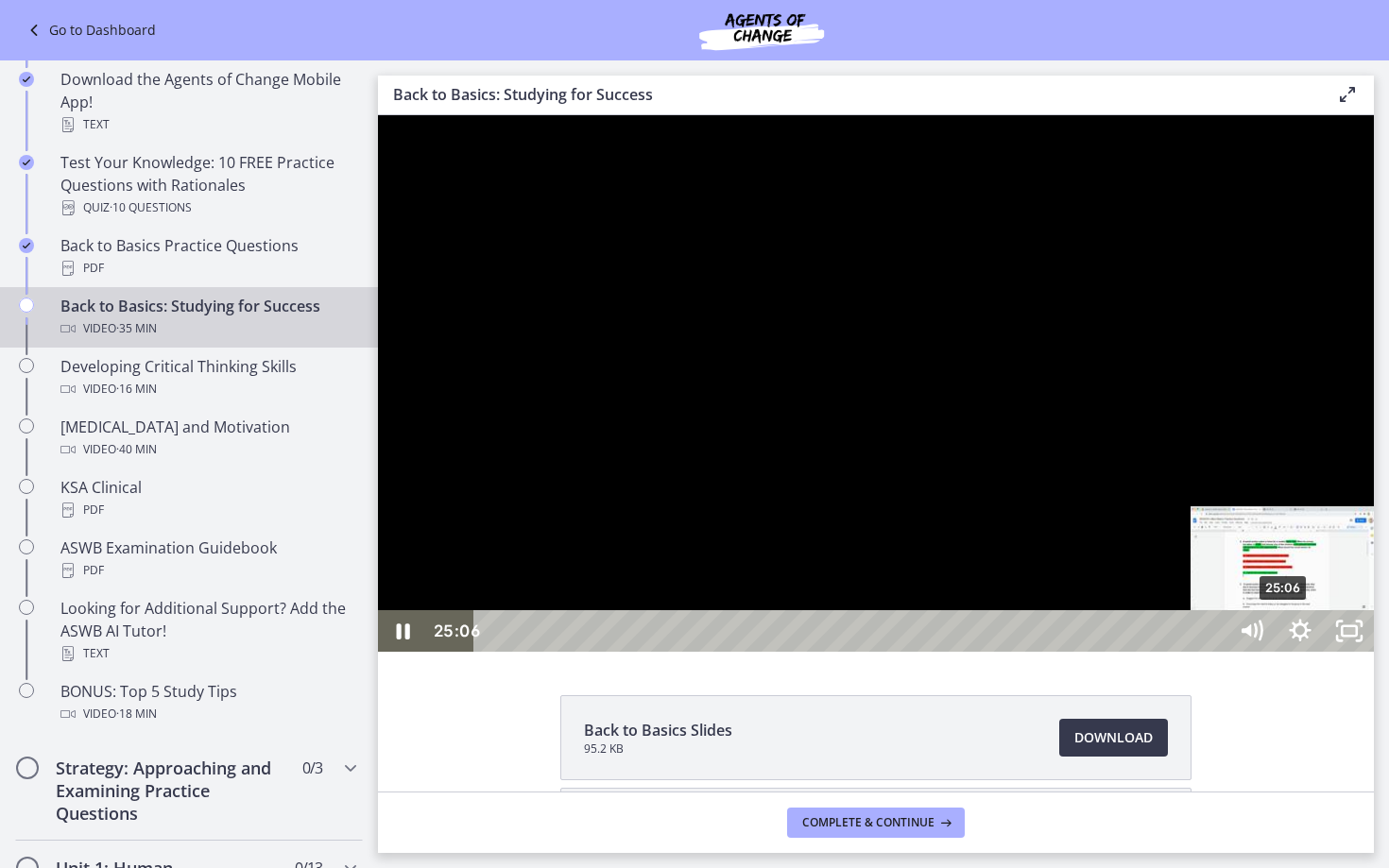click on "25:06" at bounding box center [853, 631] 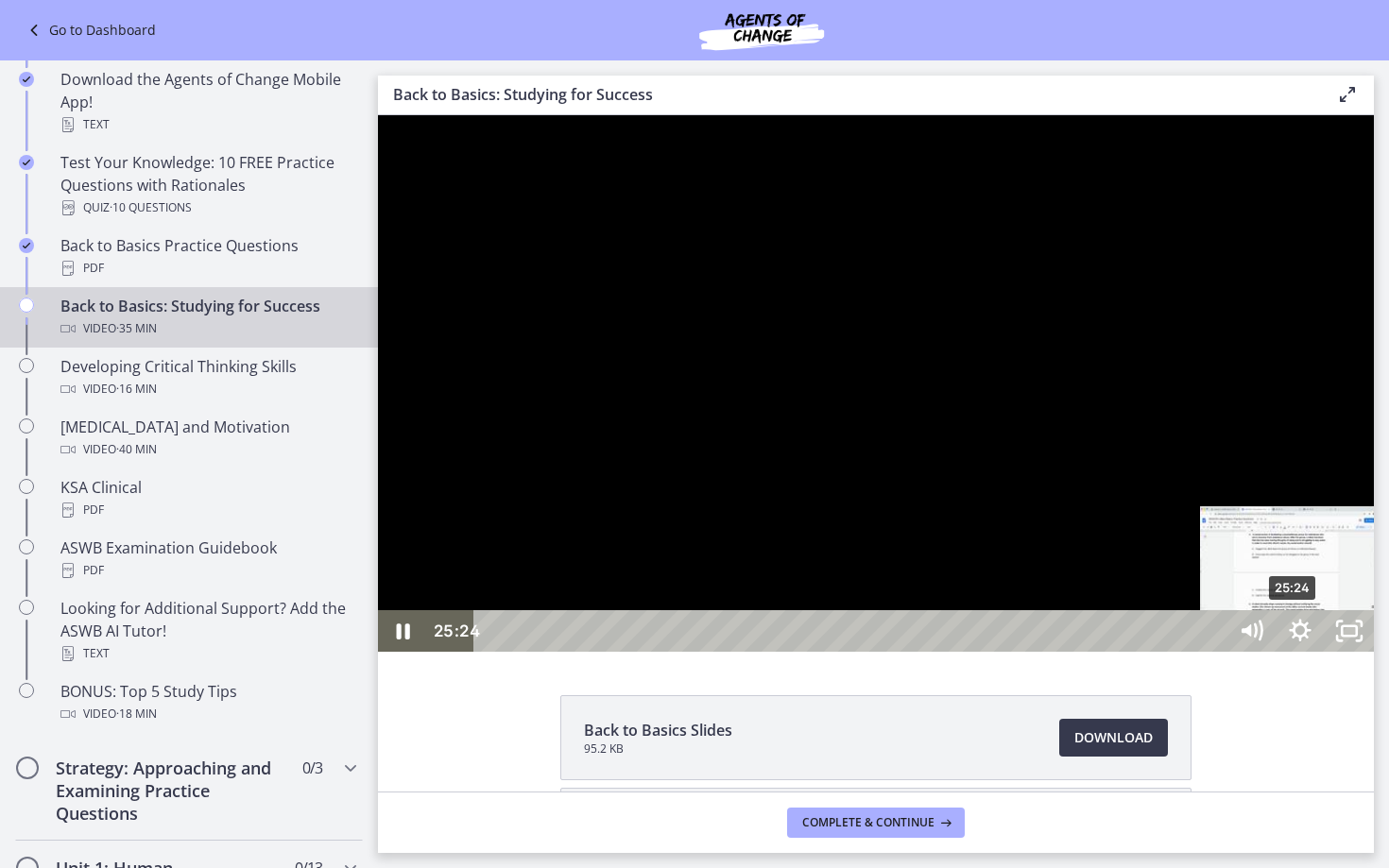click on "25:24" at bounding box center (853, 631) 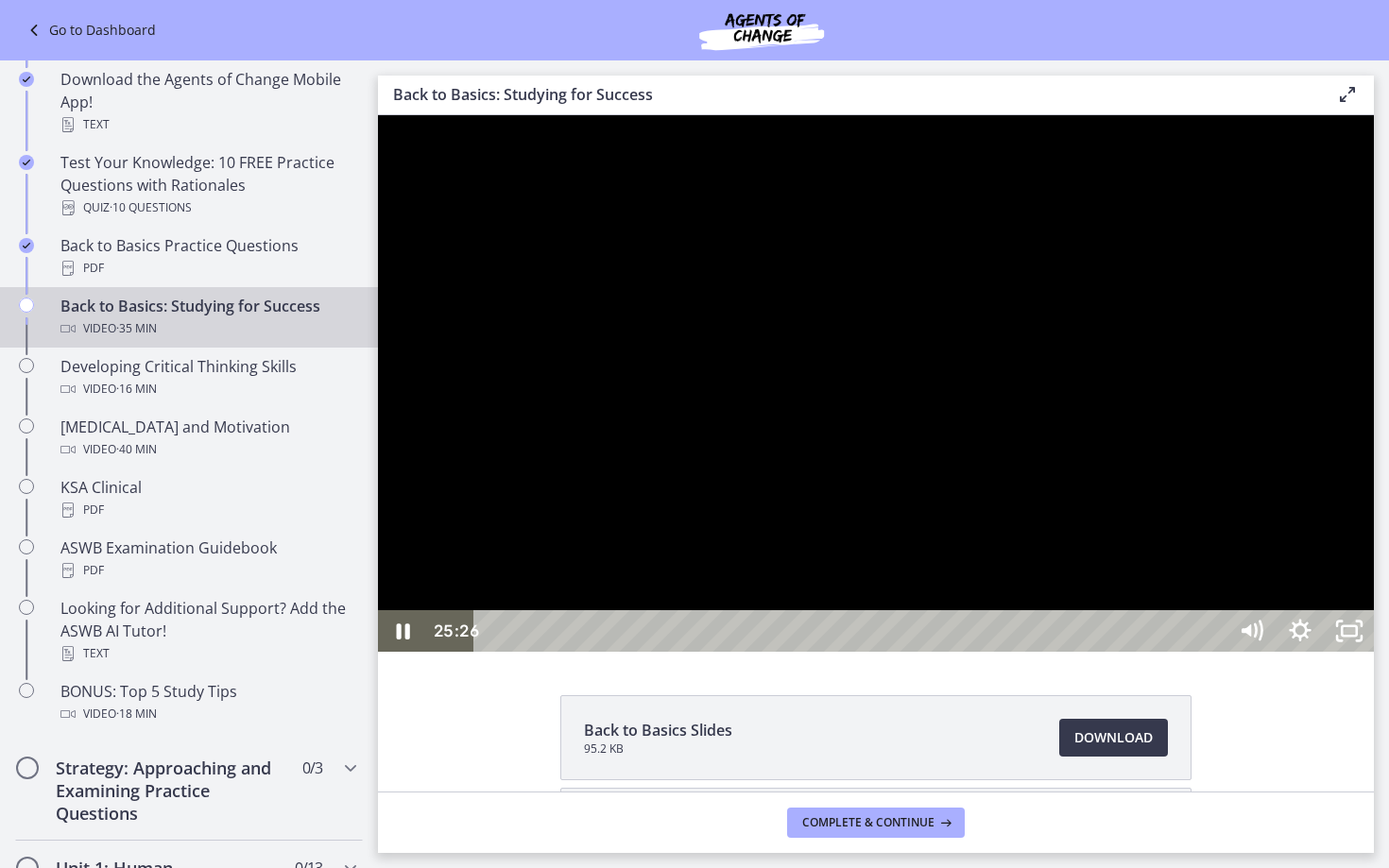 click at bounding box center (876, 383) 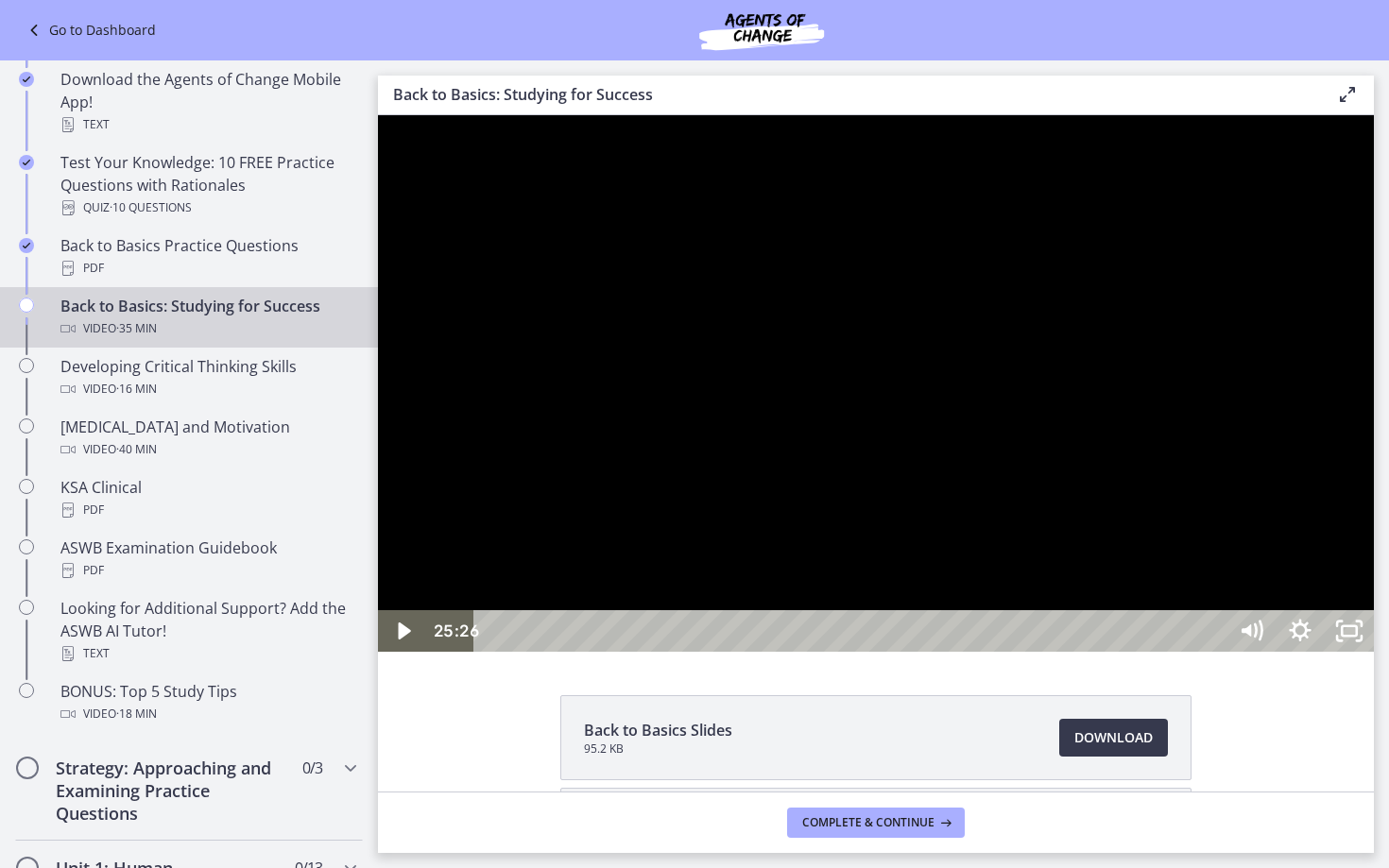 click at bounding box center [378, 115] 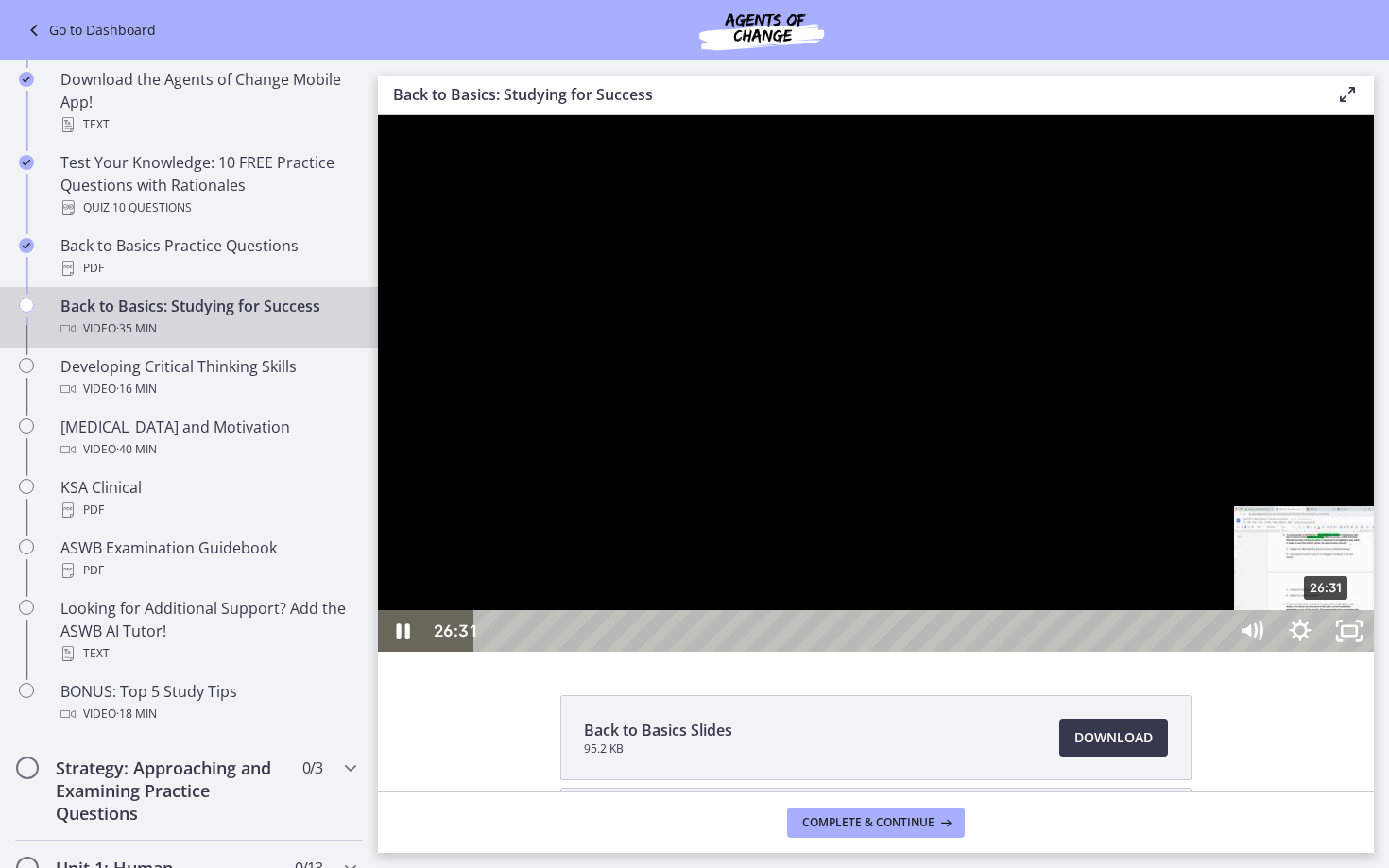 click on "26:31" at bounding box center [853, 631] 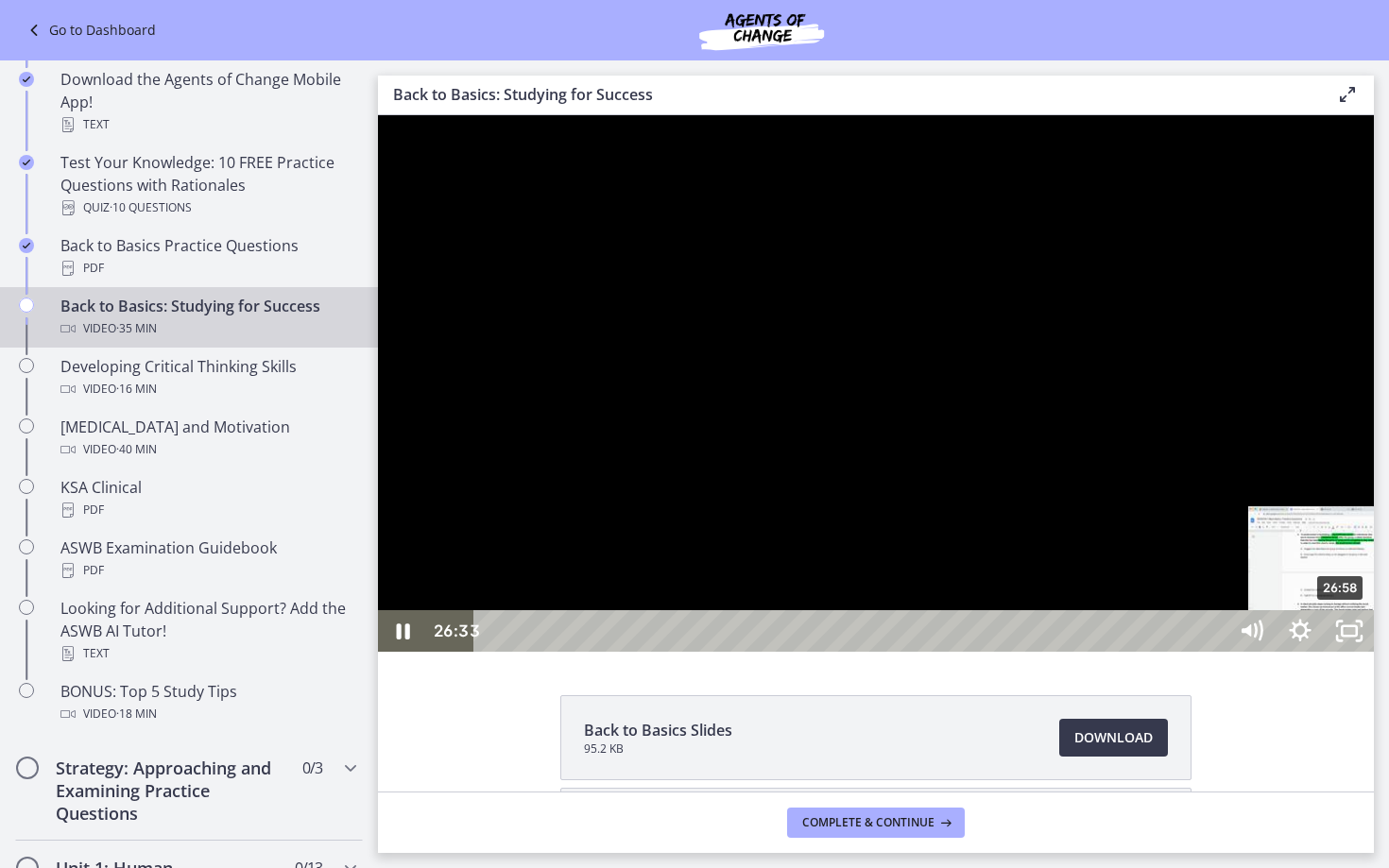click on "26:58" at bounding box center (853, 631) 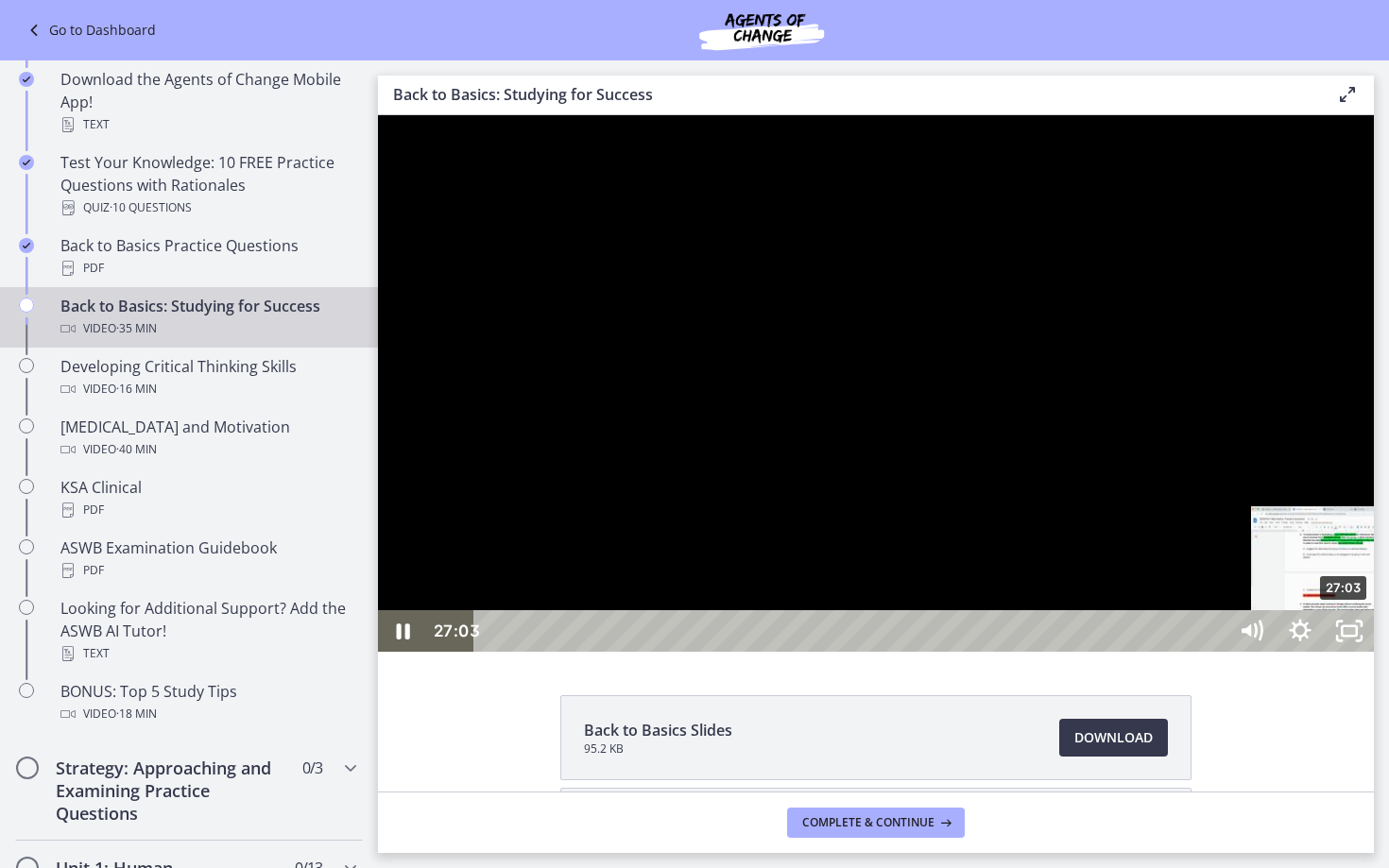 click at bounding box center (1343, 631) 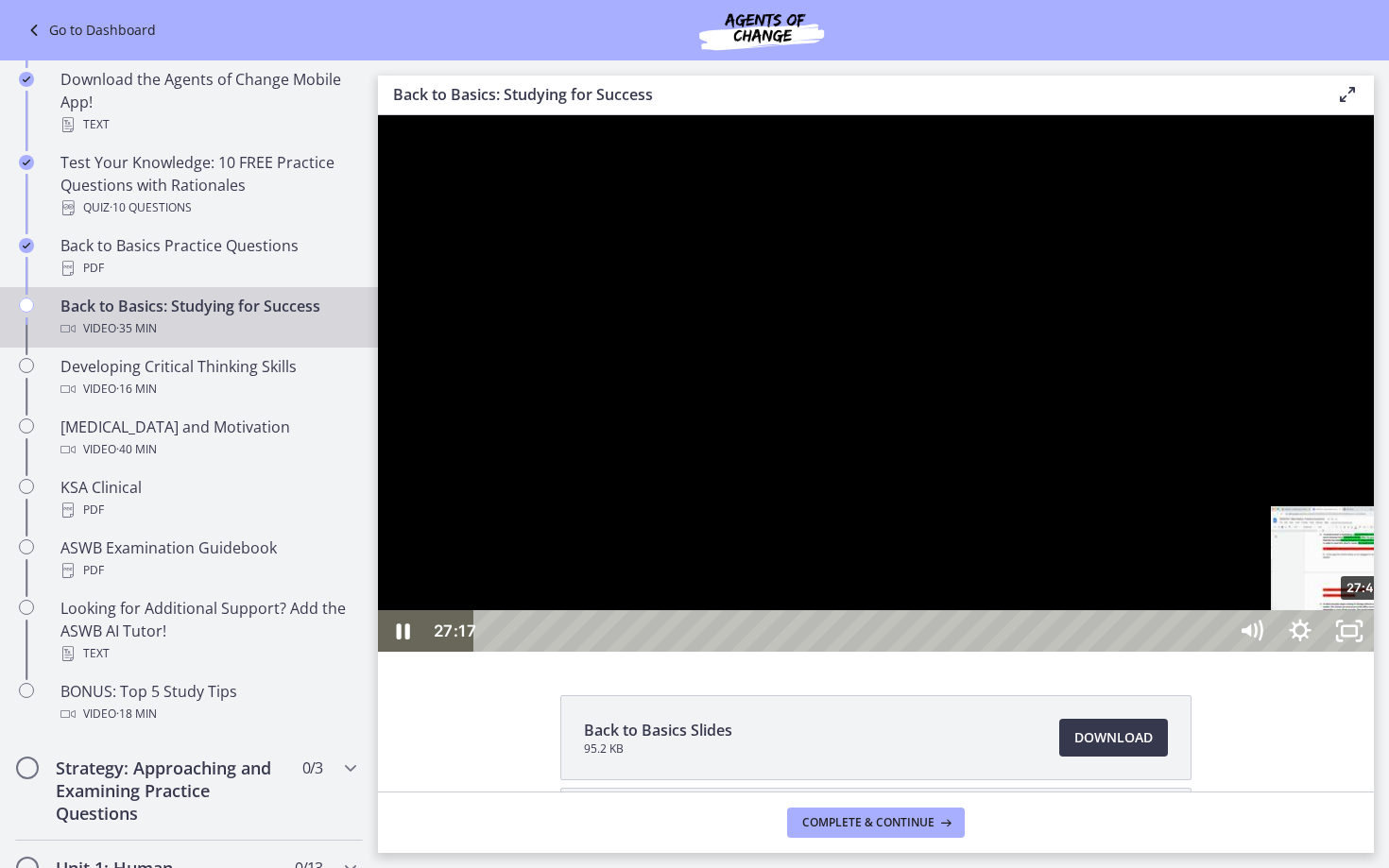 click on "27:41" at bounding box center [853, 631] 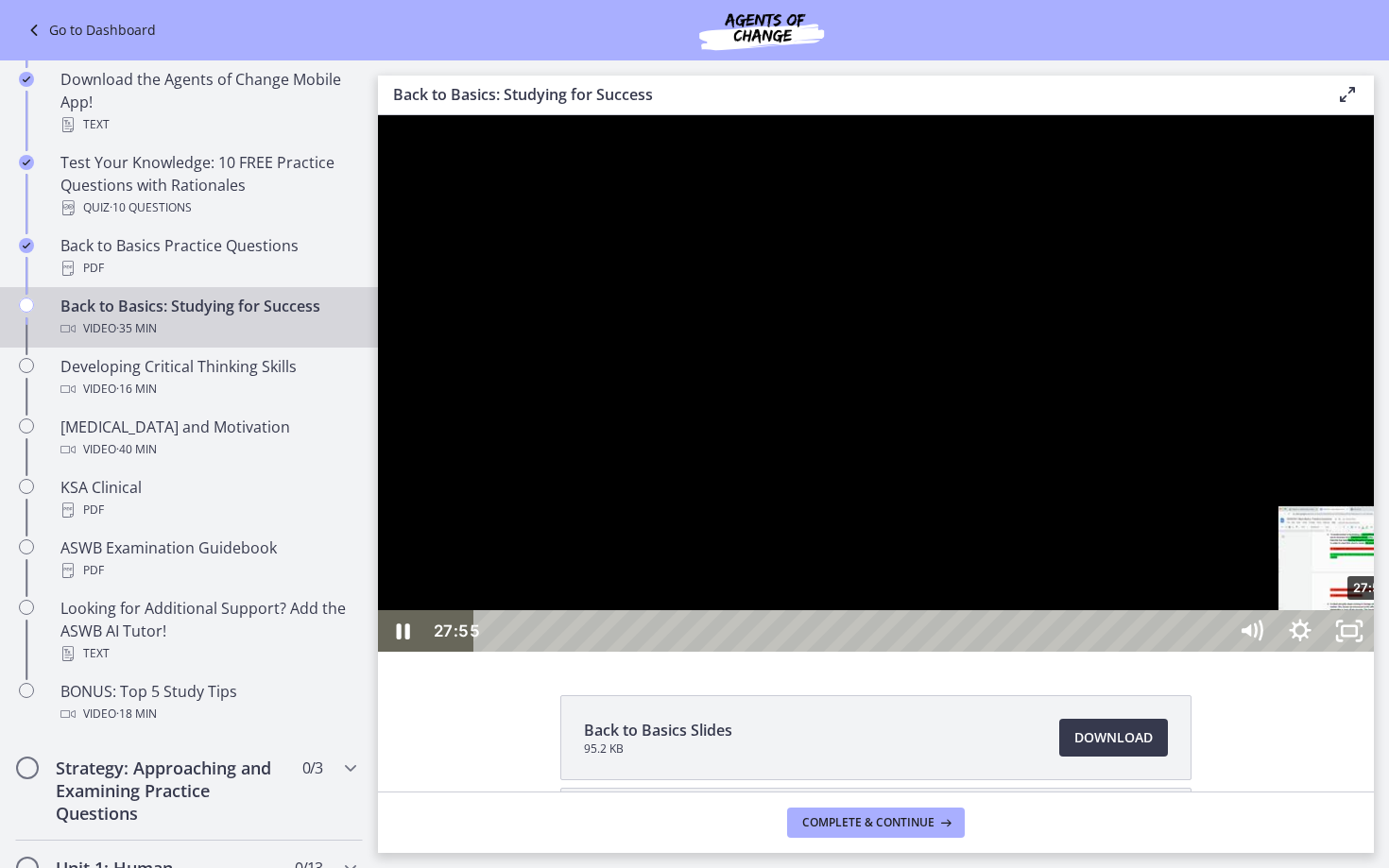 click on "27:55" at bounding box center (853, 631) 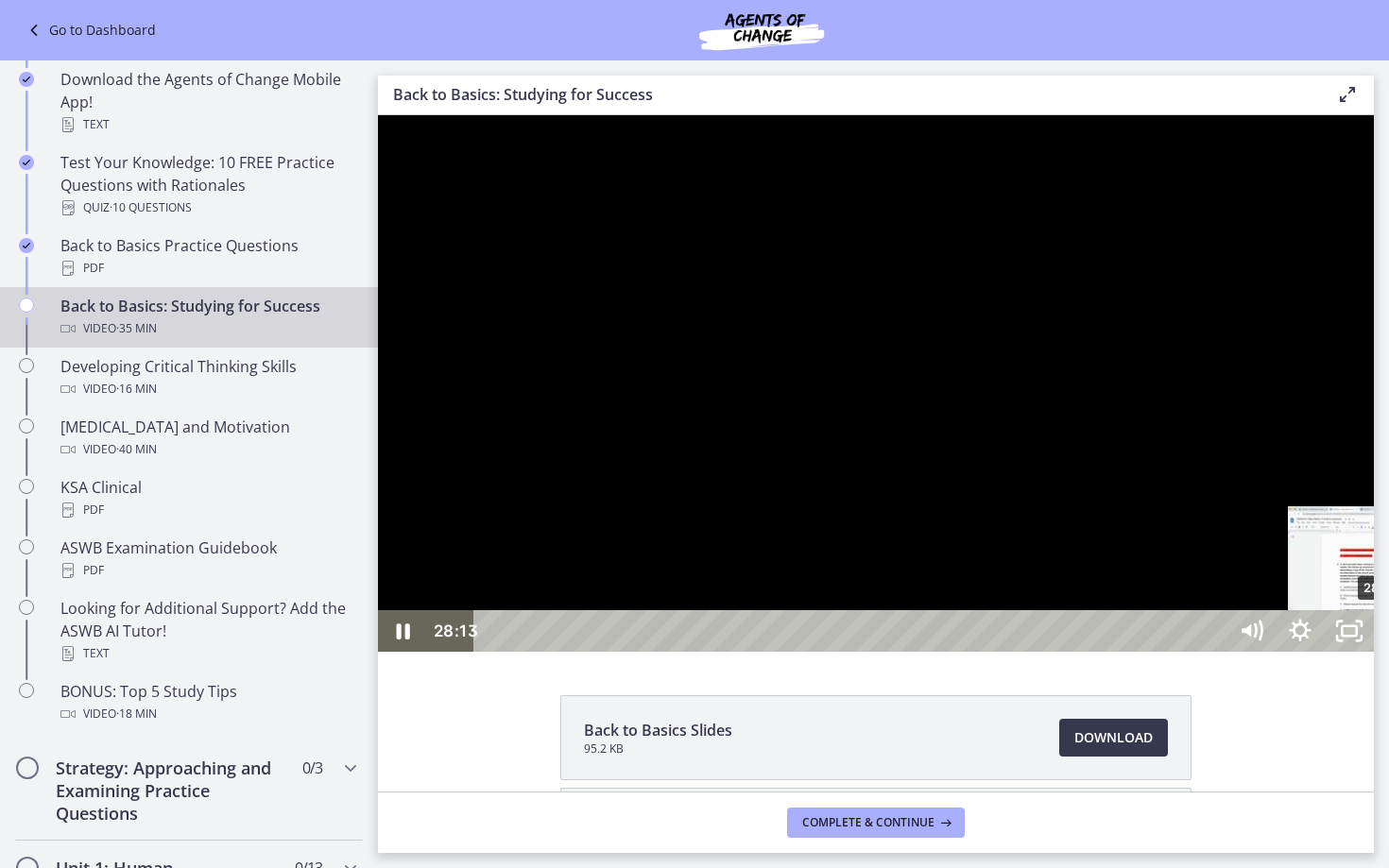 click on "28:13" at bounding box center (853, 631) 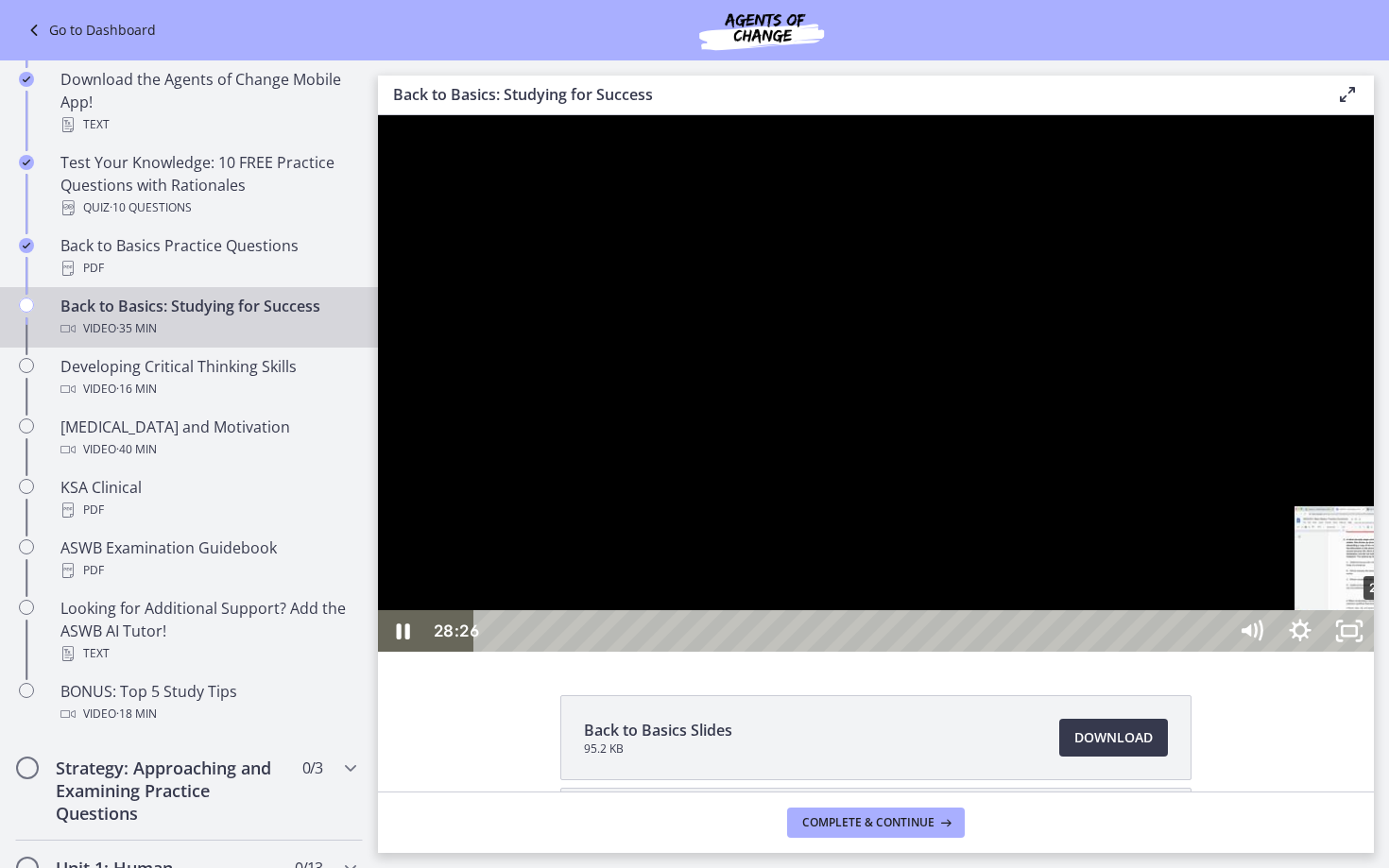 click on "28:26" at bounding box center (853, 631) 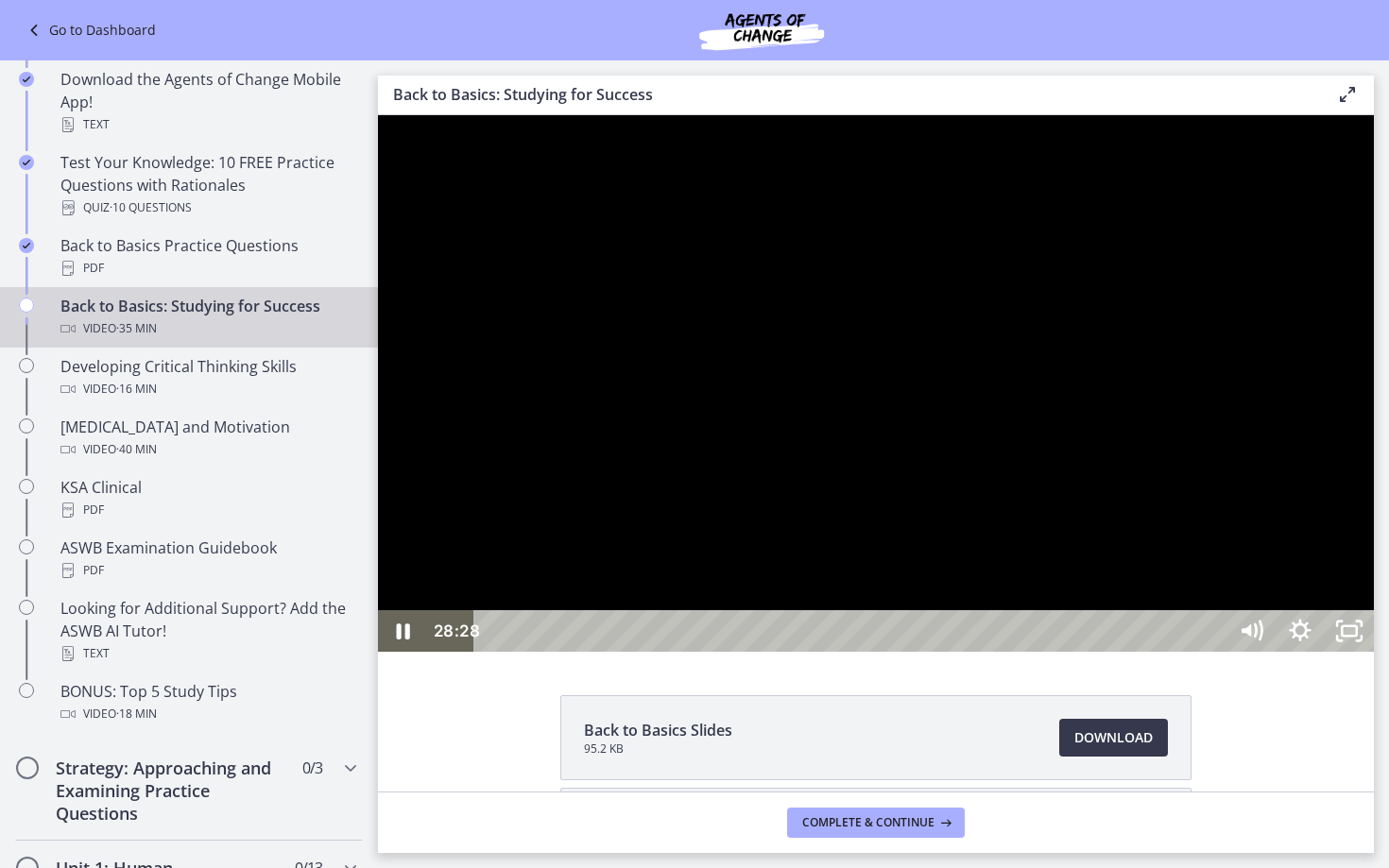 click at bounding box center [876, 383] 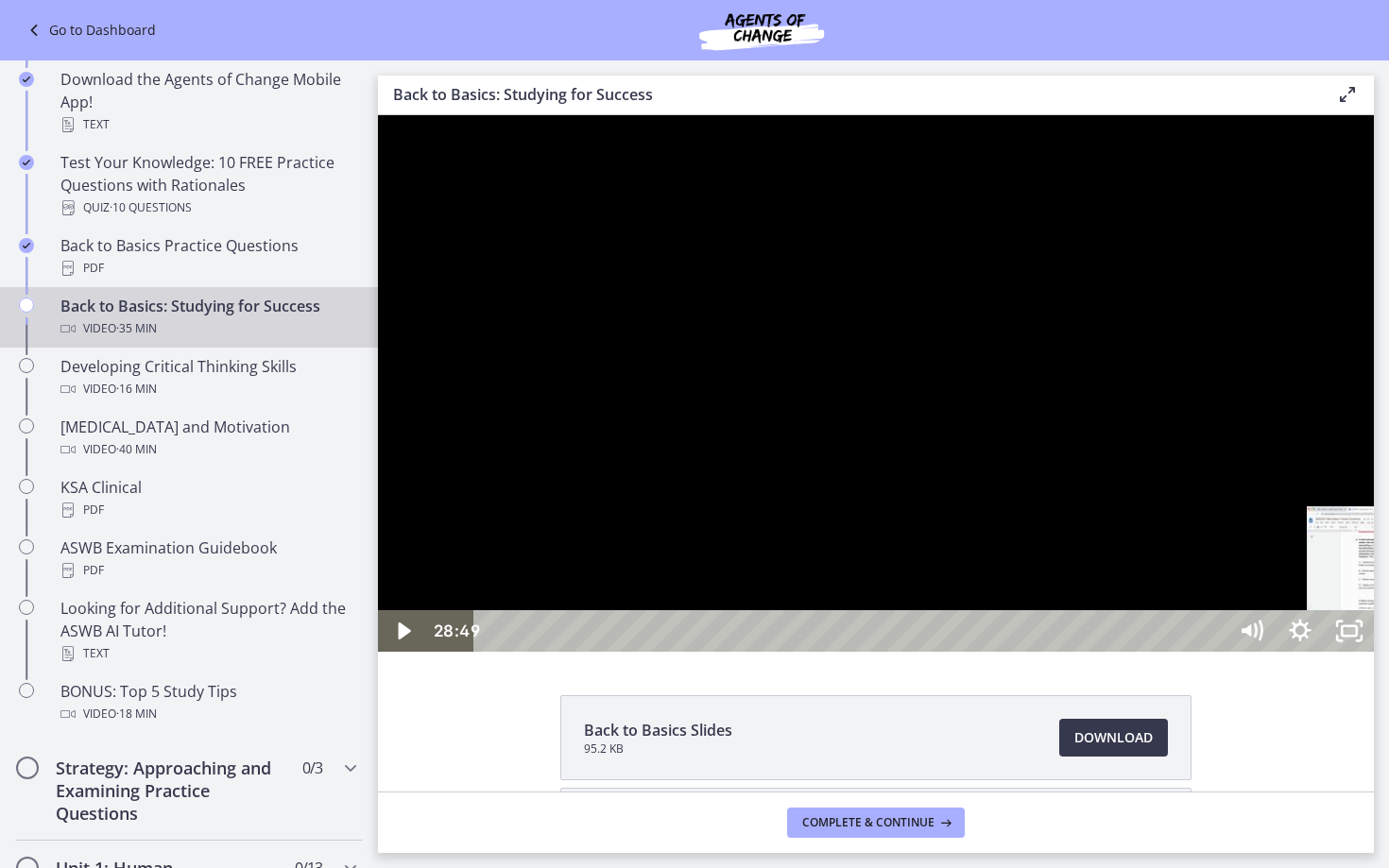 click on "28:49" at bounding box center (853, 631) 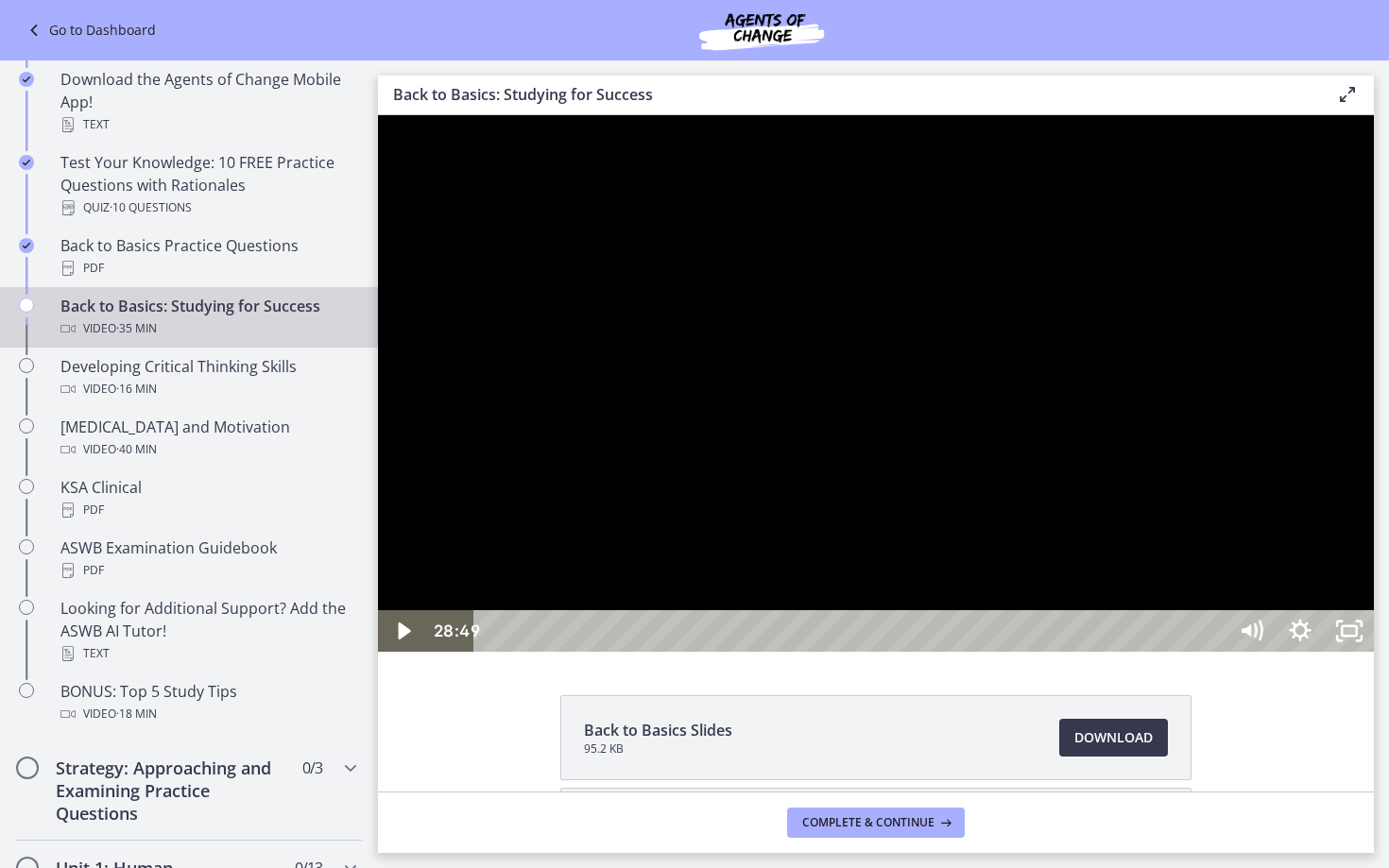 click at bounding box center (876, 383) 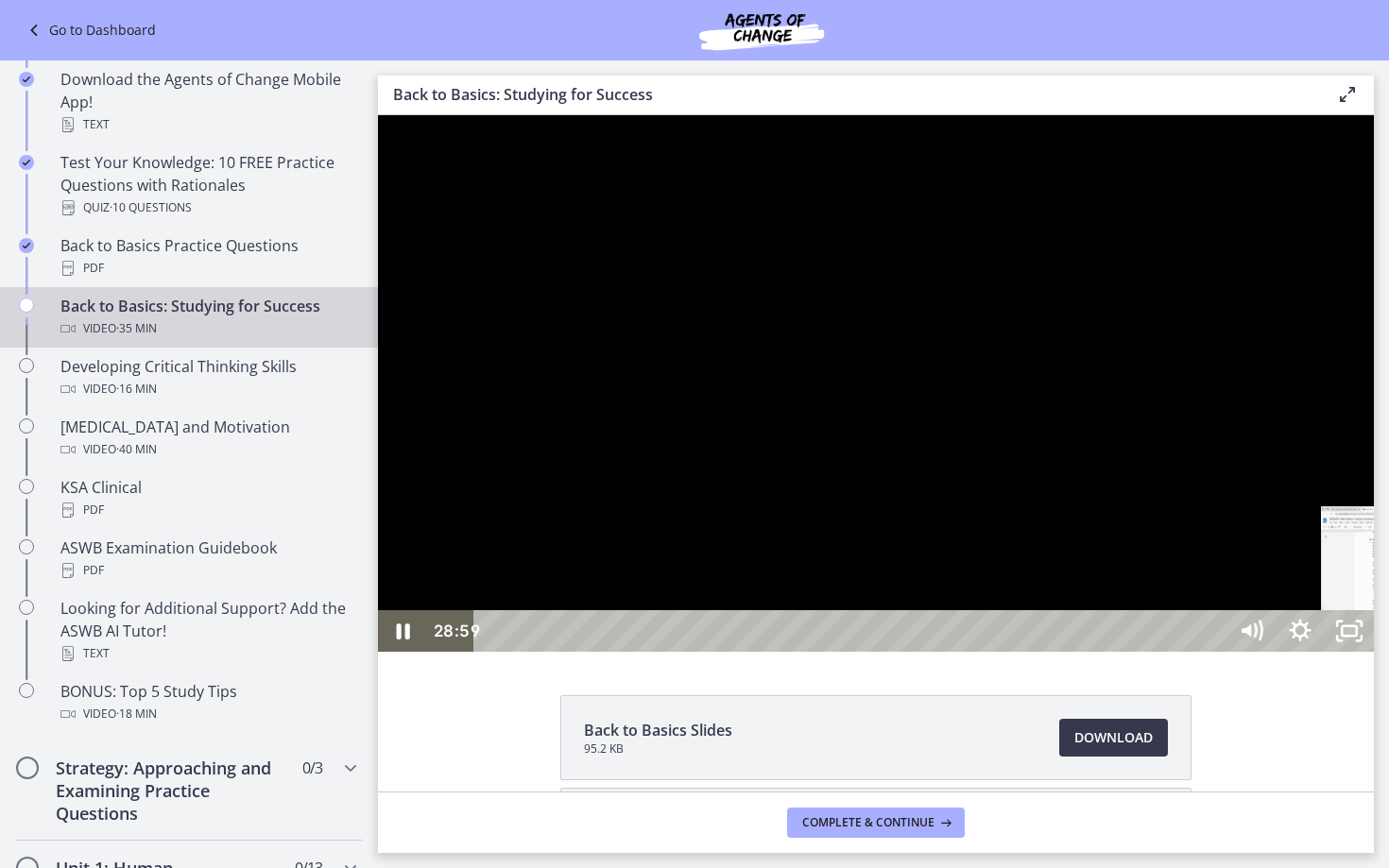 click on "29:16" at bounding box center [853, 631] 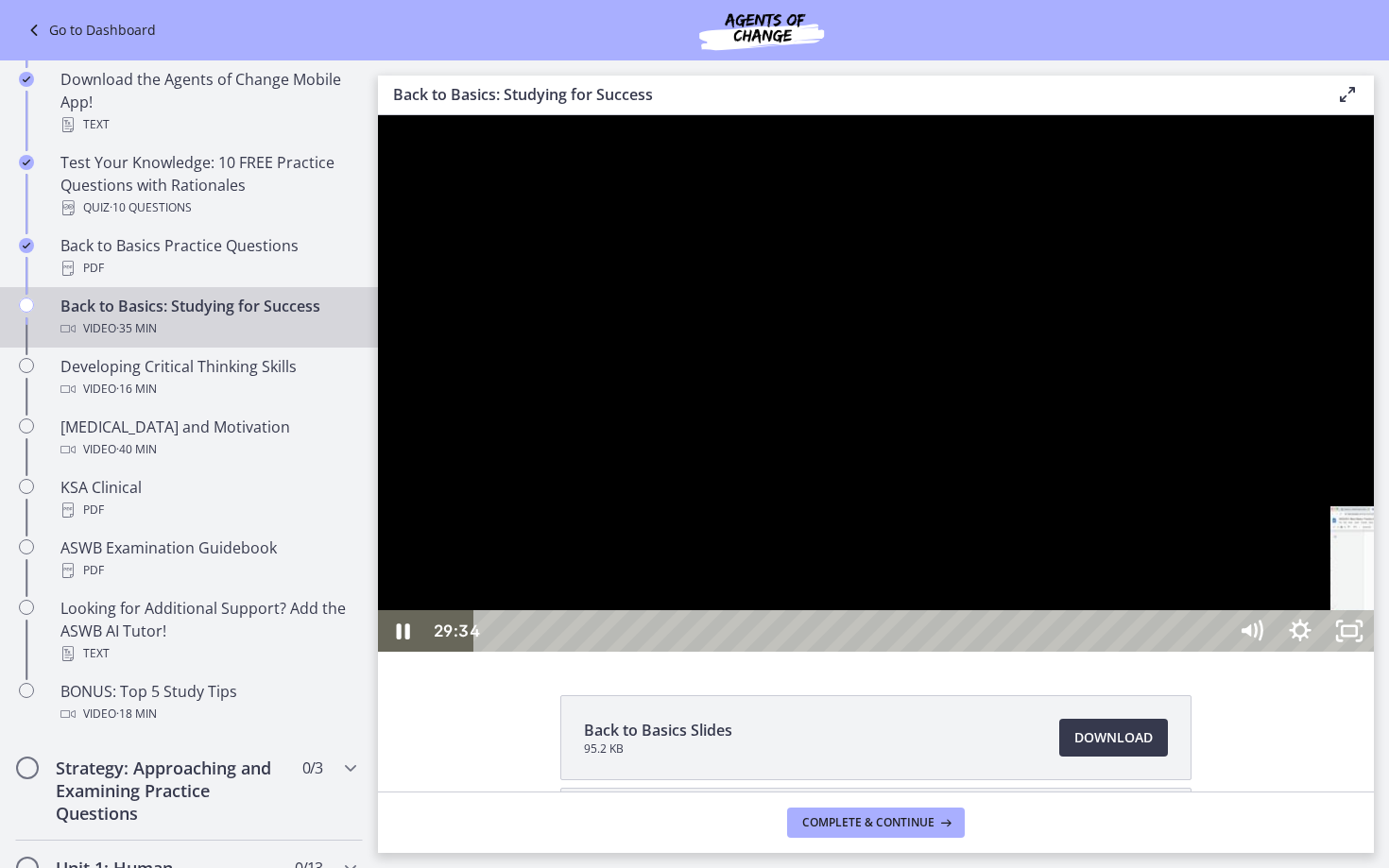 click on "29:34" at bounding box center [853, 631] 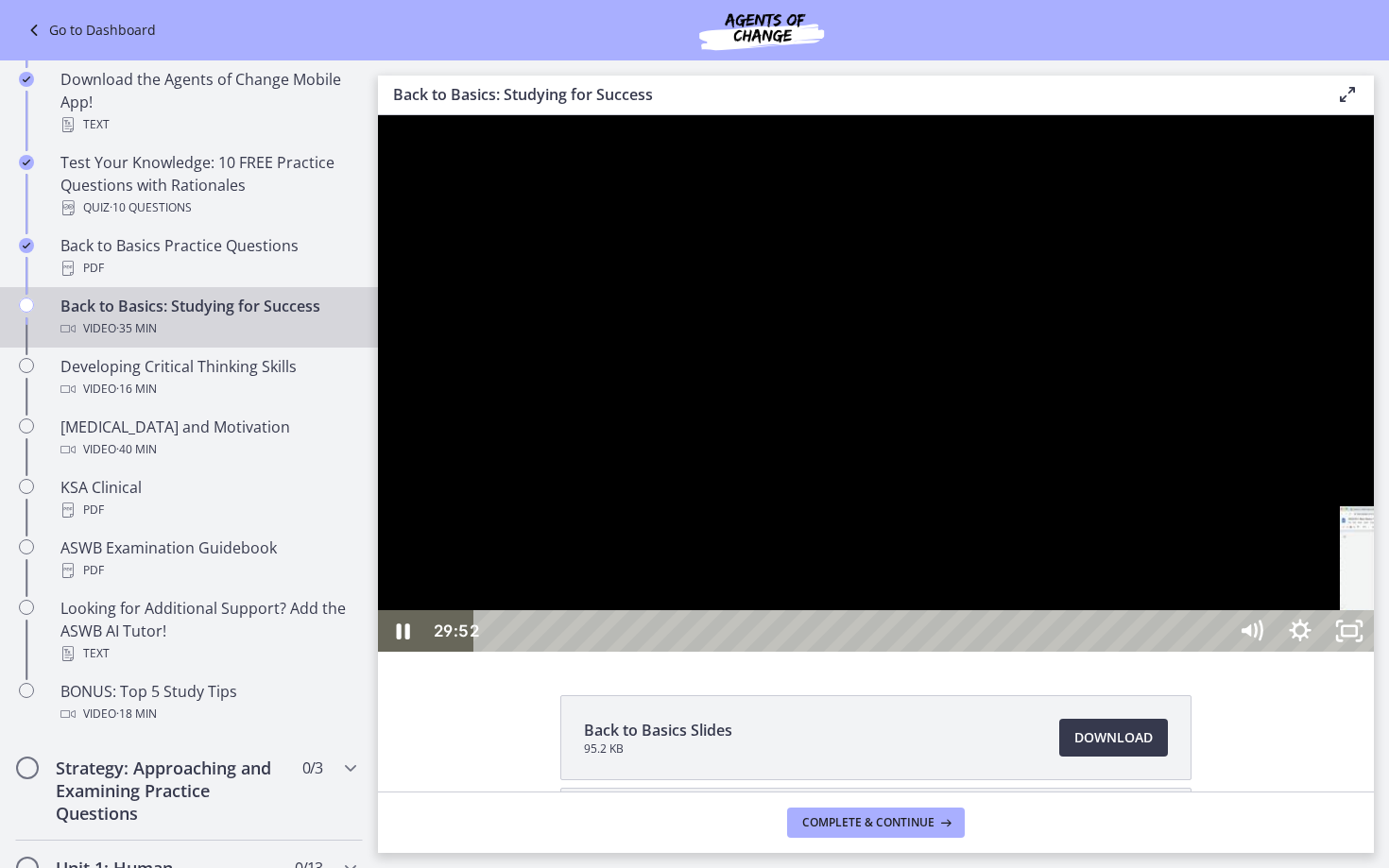 click on "29:52" at bounding box center (853, 631) 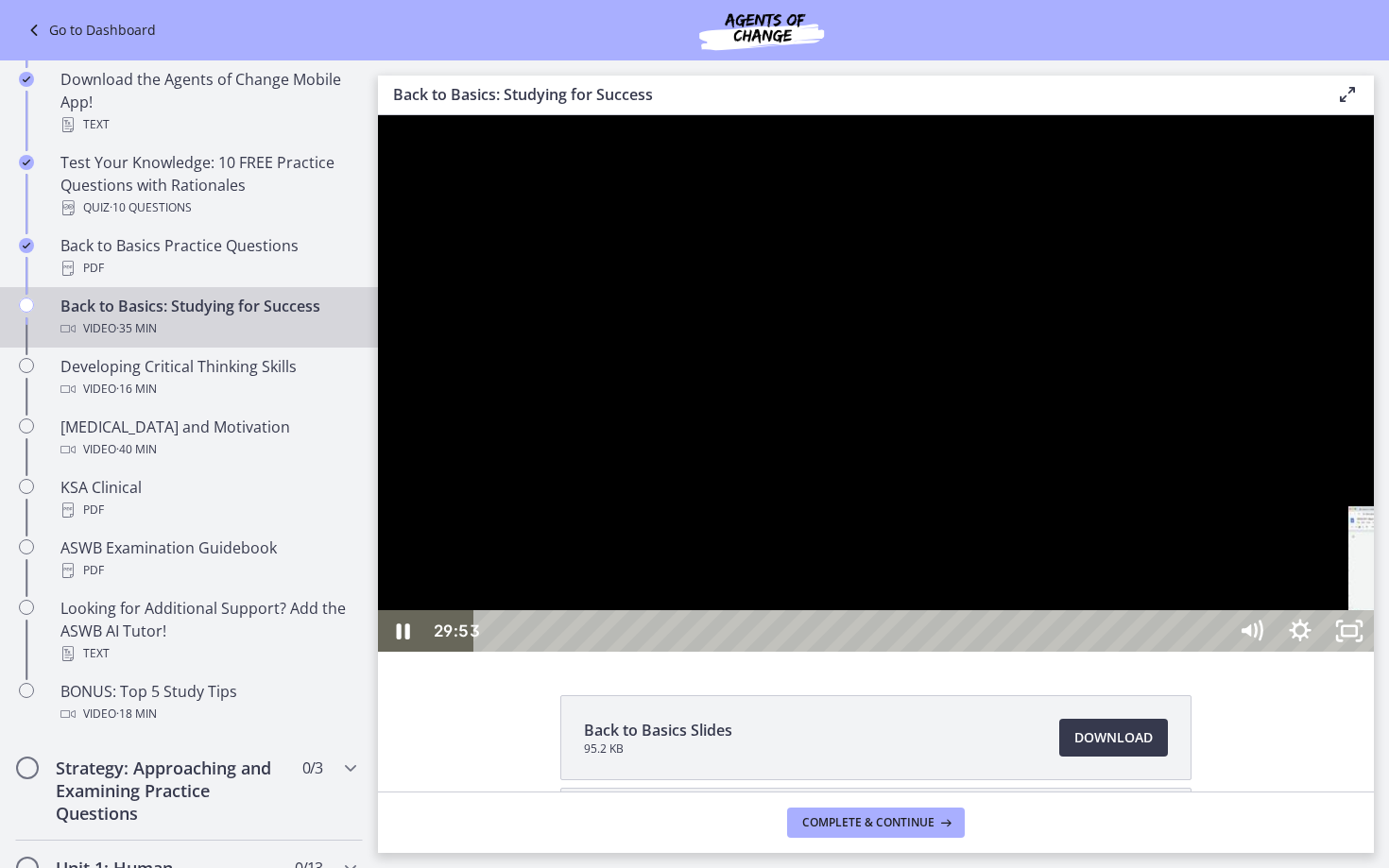 click on "30:09" at bounding box center [853, 631] 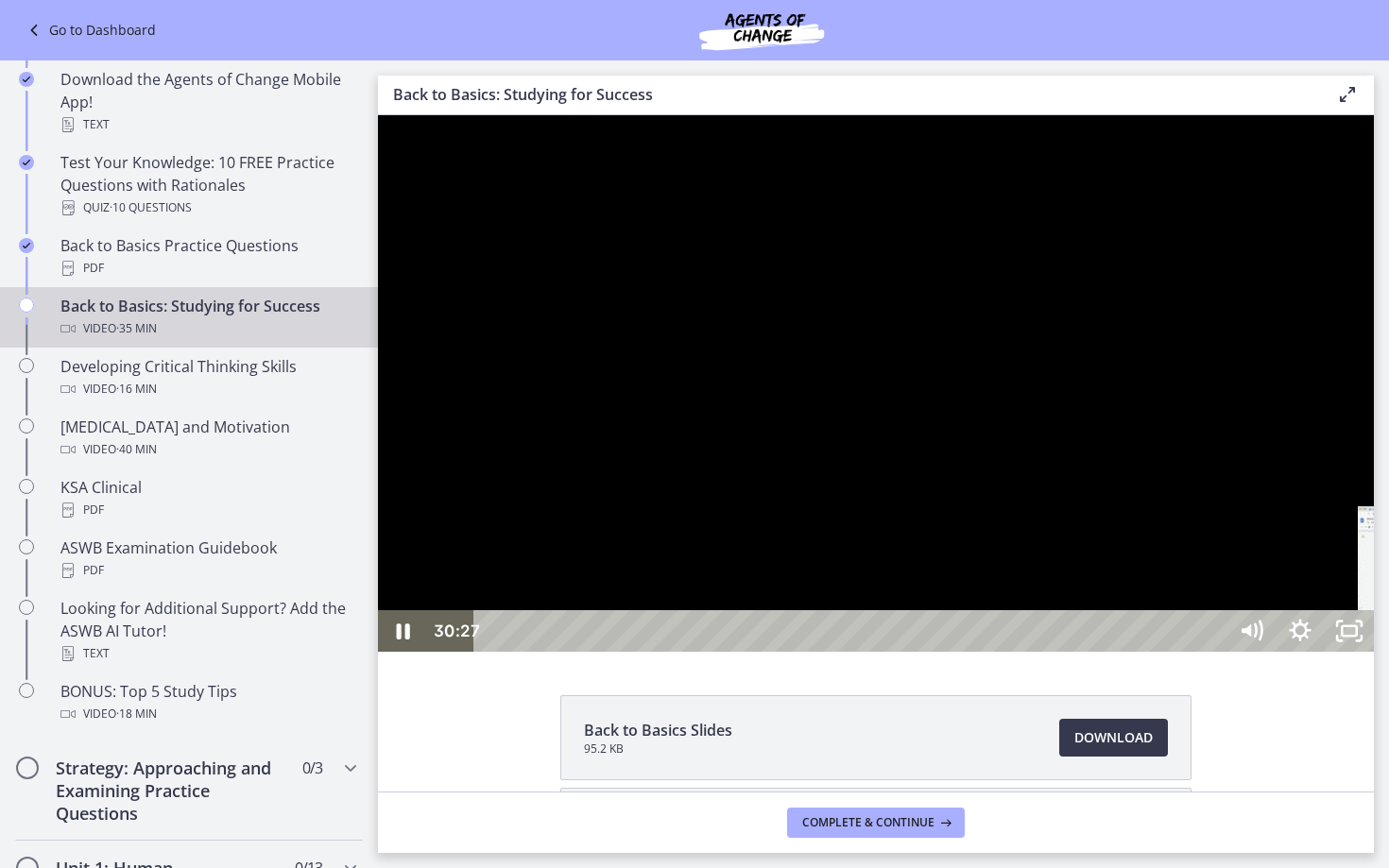 click on "30:27" at bounding box center [853, 631] 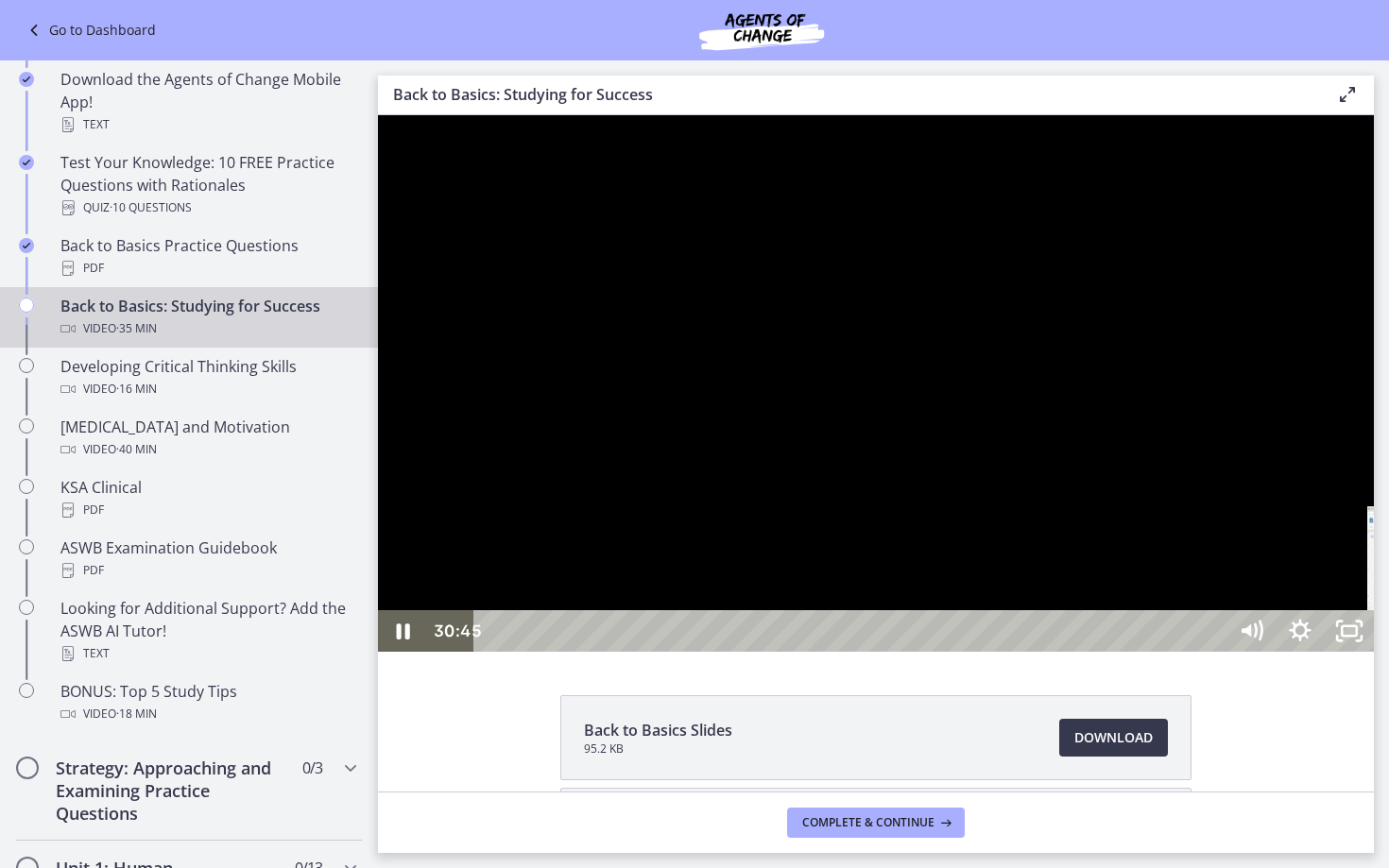 click on "30:45" at bounding box center (853, 631) 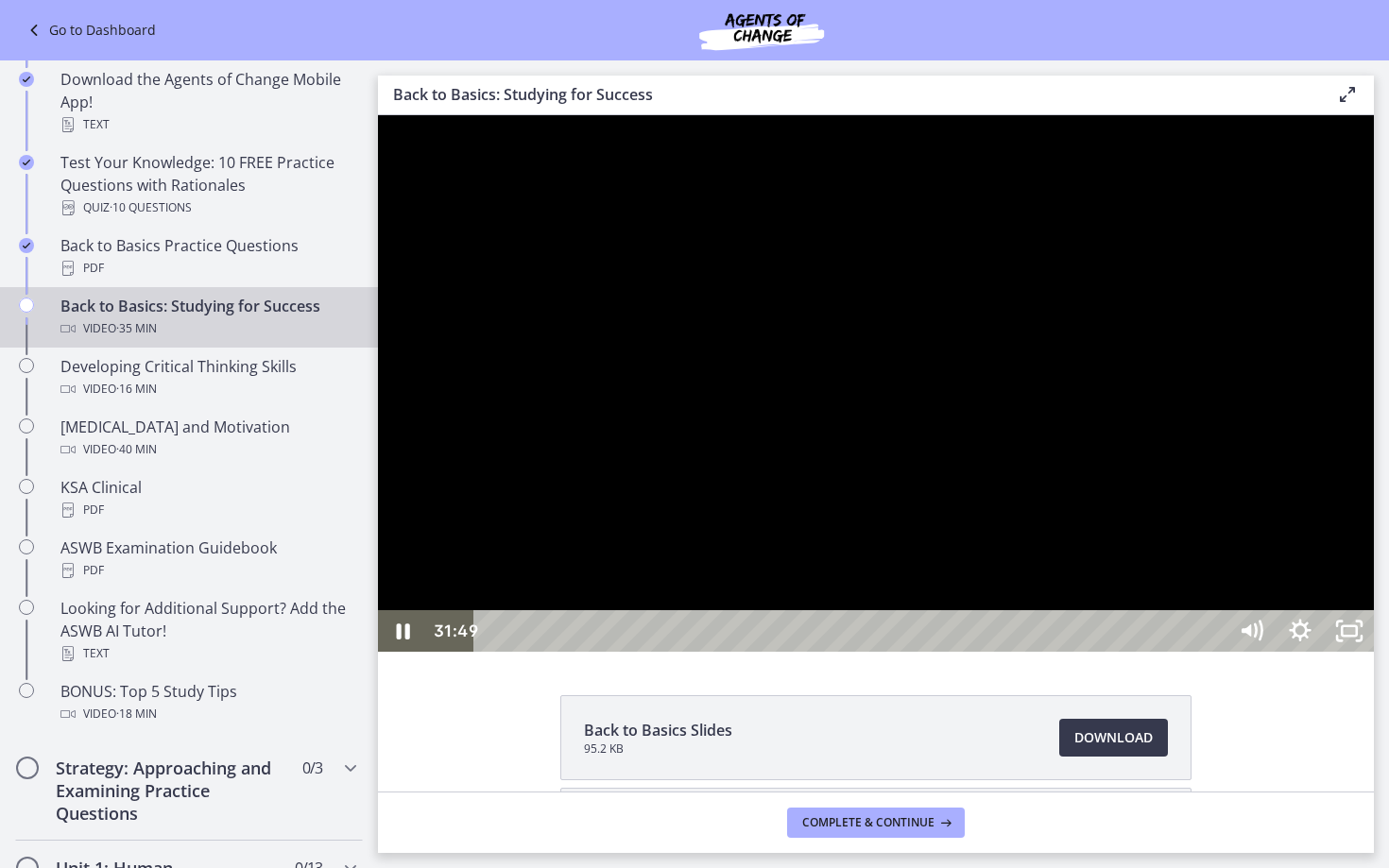 click on "31:49" at bounding box center [853, 631] 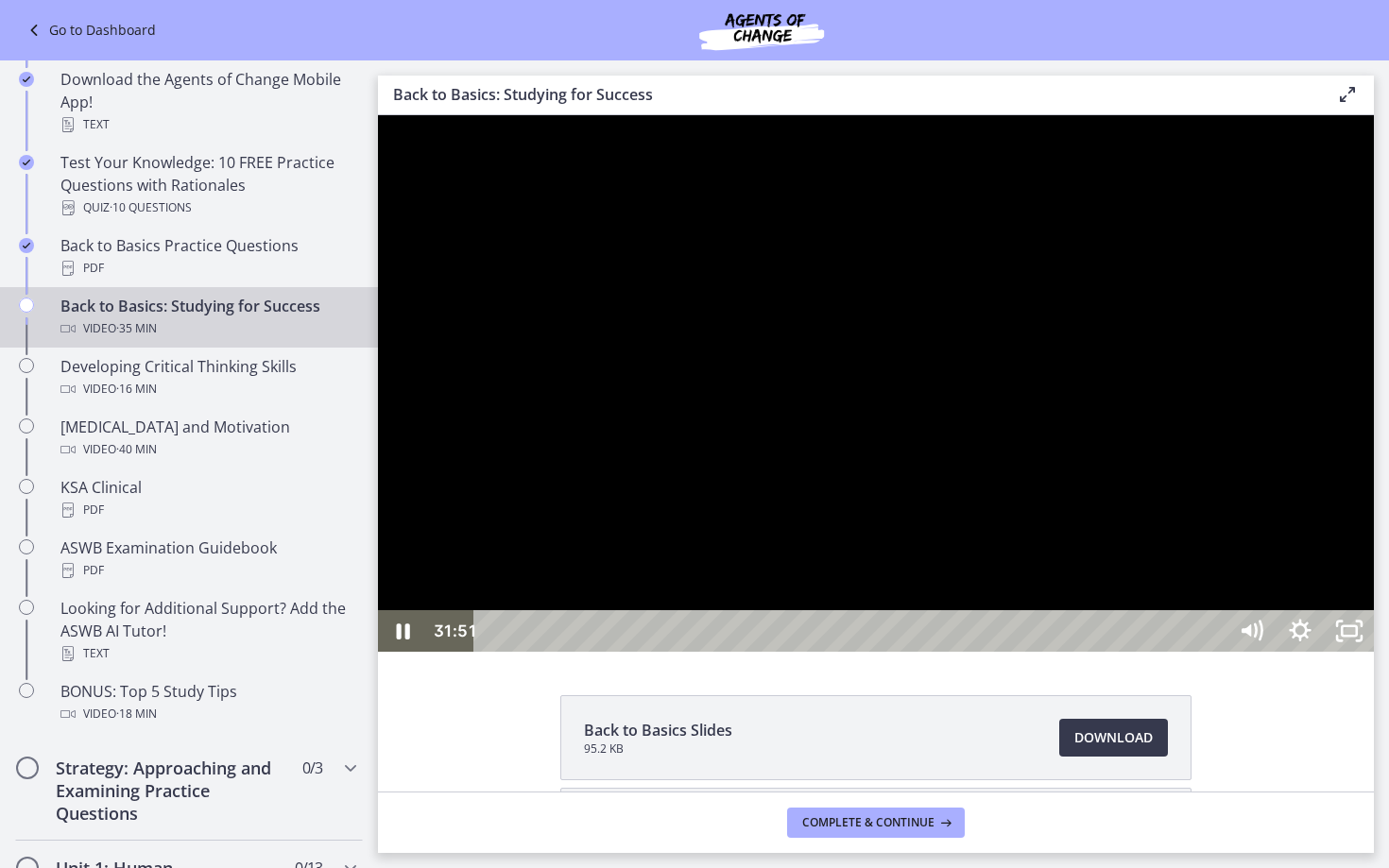 click at bounding box center (876, 383) 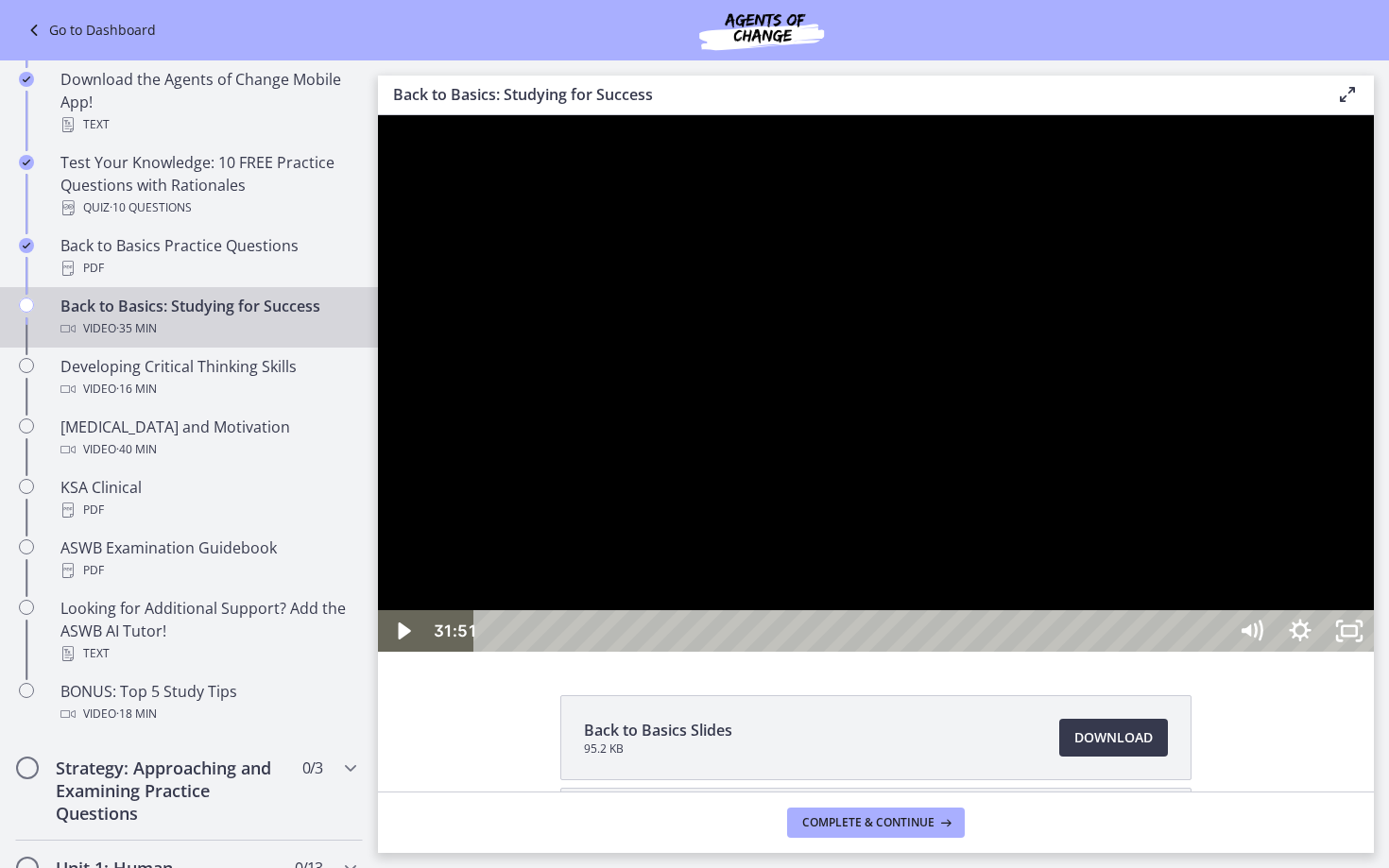 click at bounding box center (876, 383) 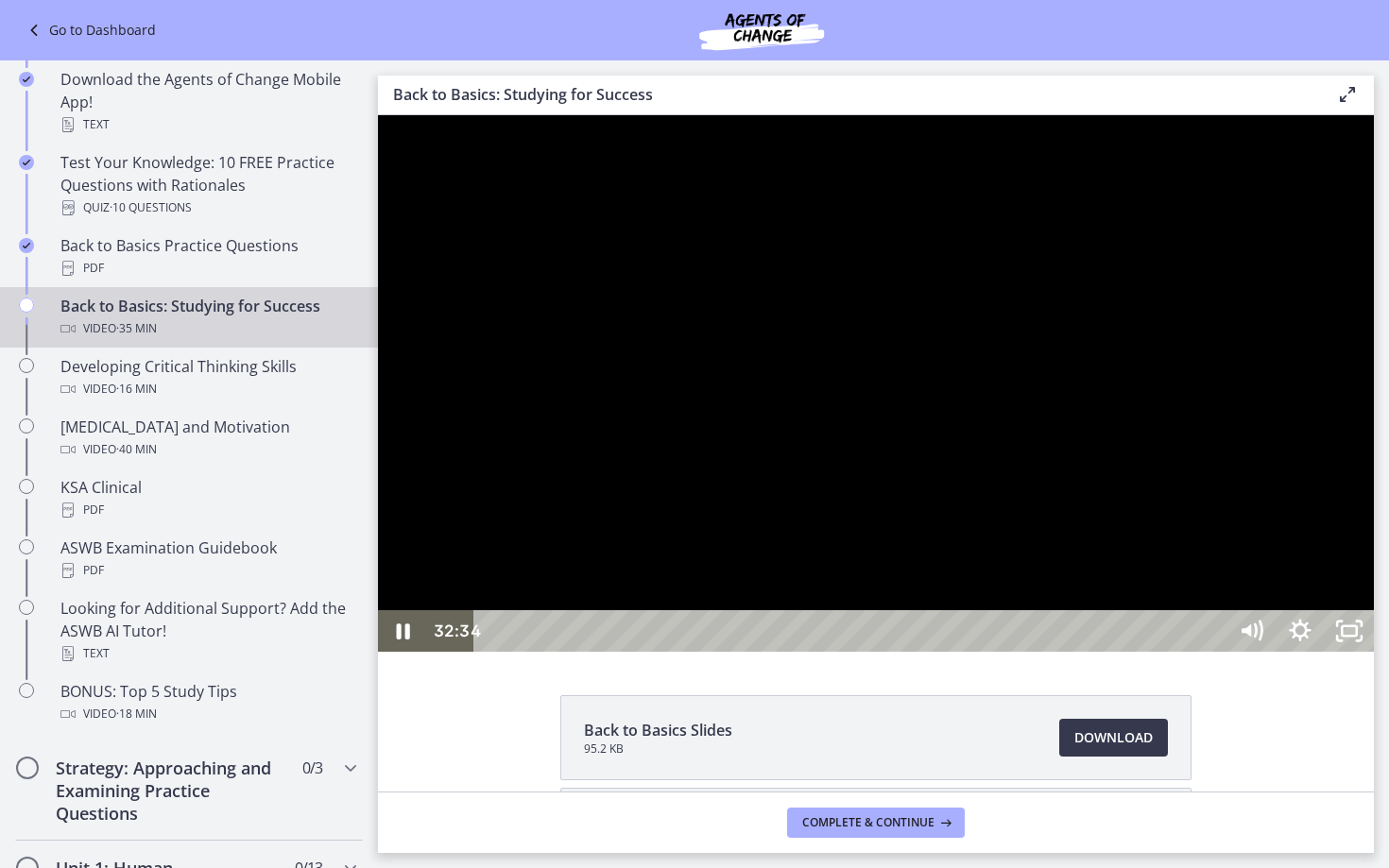 click on "32:34" at bounding box center (853, 631) 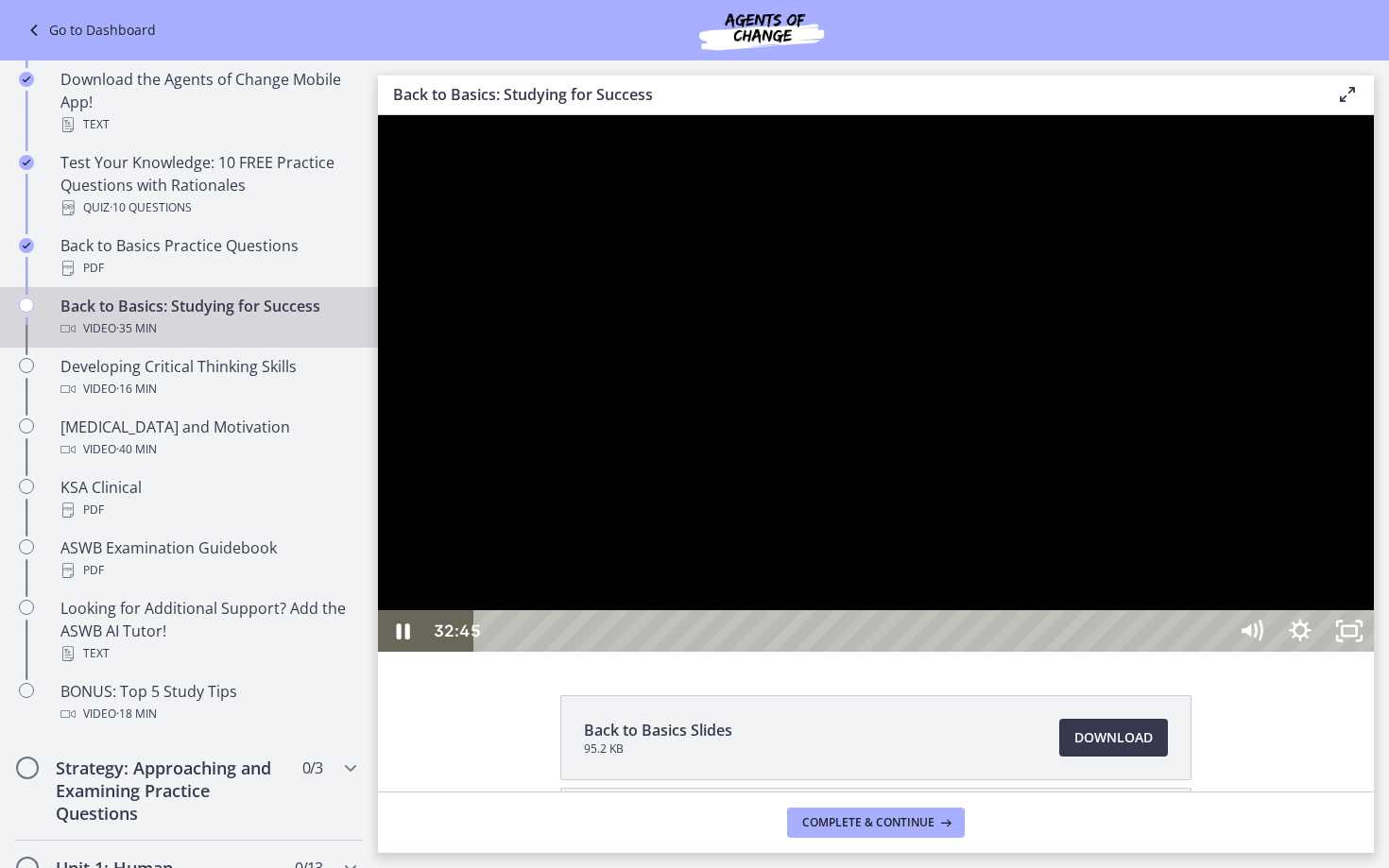click on "32:45" at bounding box center [853, 631] 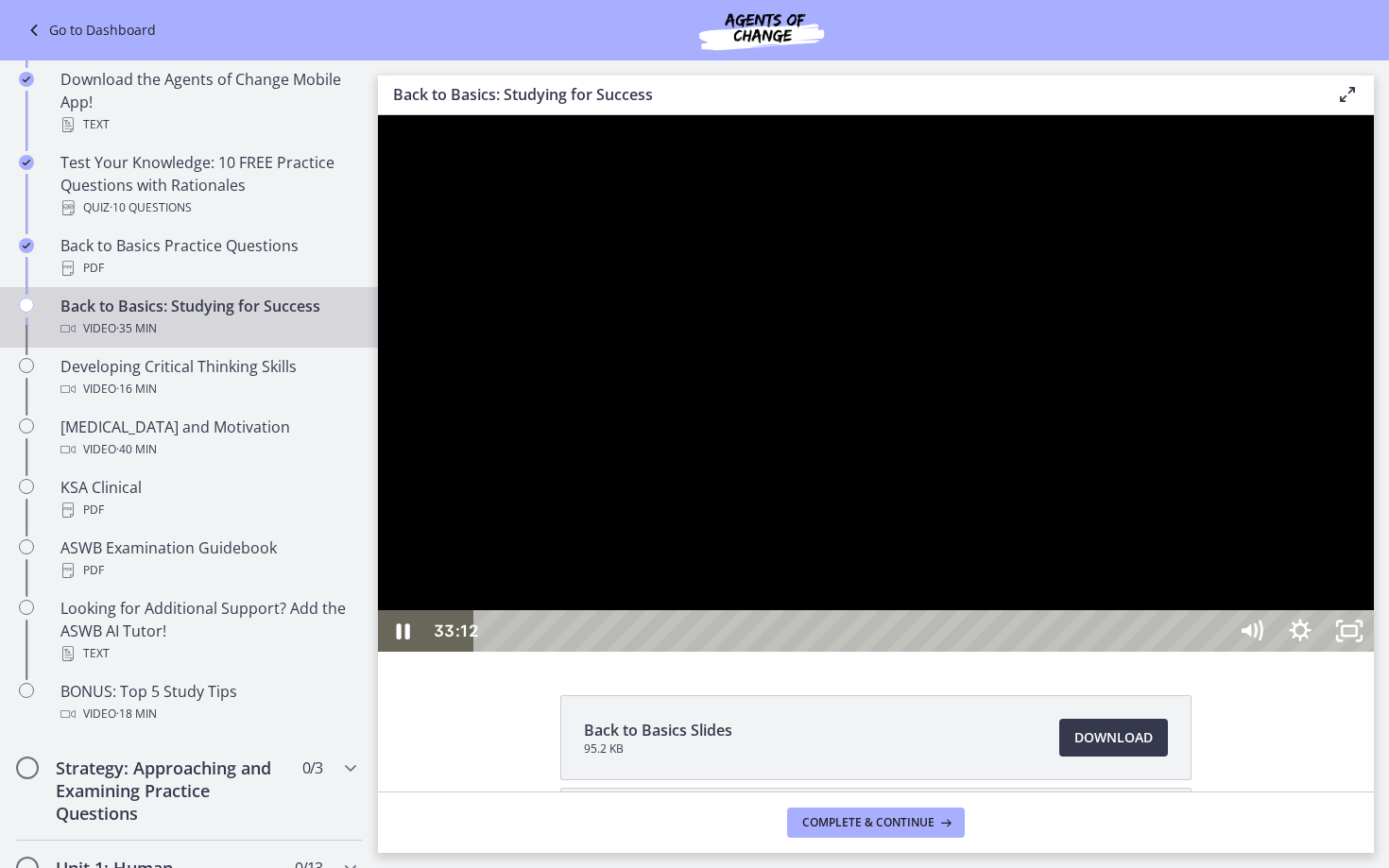 click on "33:12" at bounding box center [853, 631] 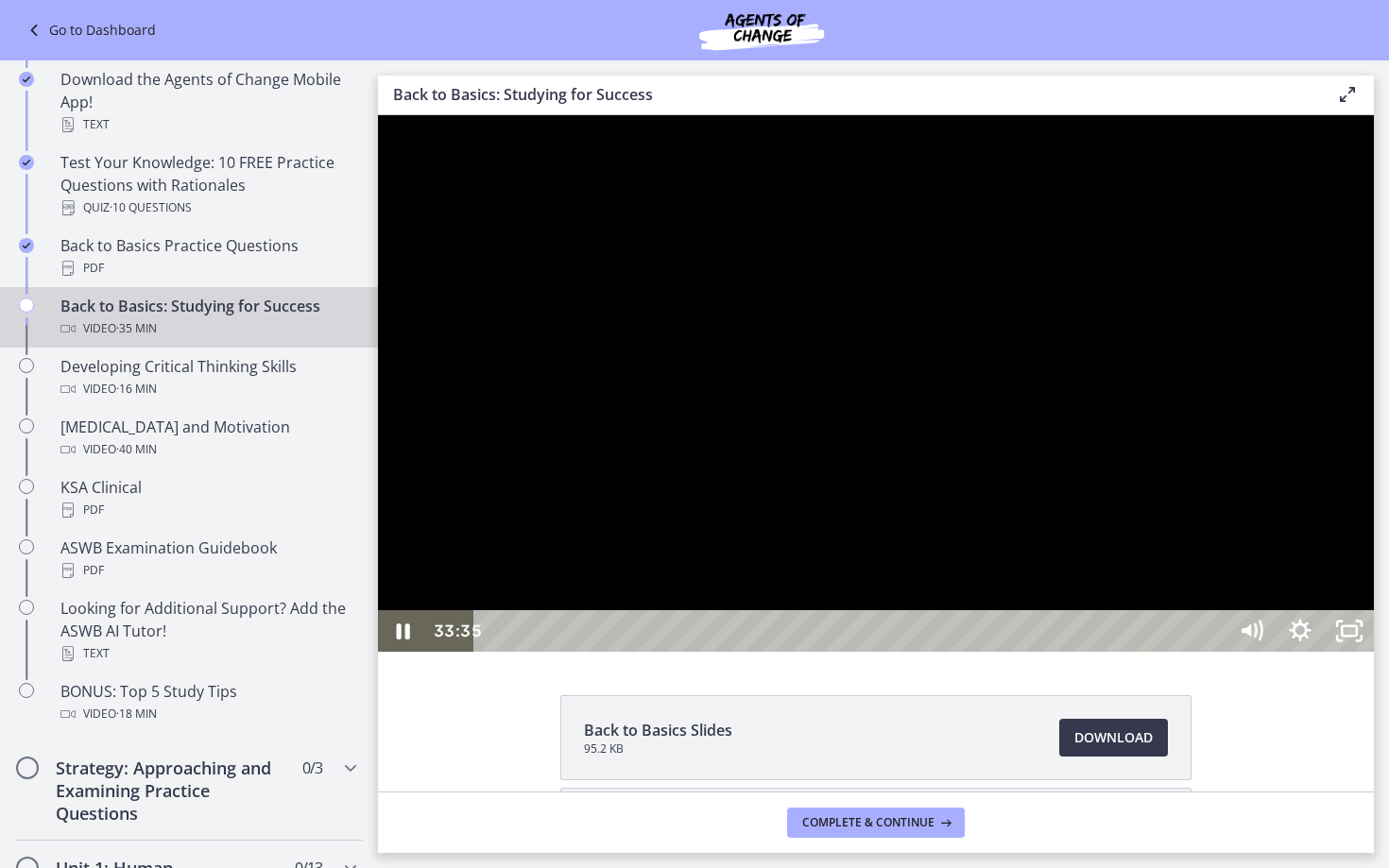 click on "33:35" at bounding box center (853, 631) 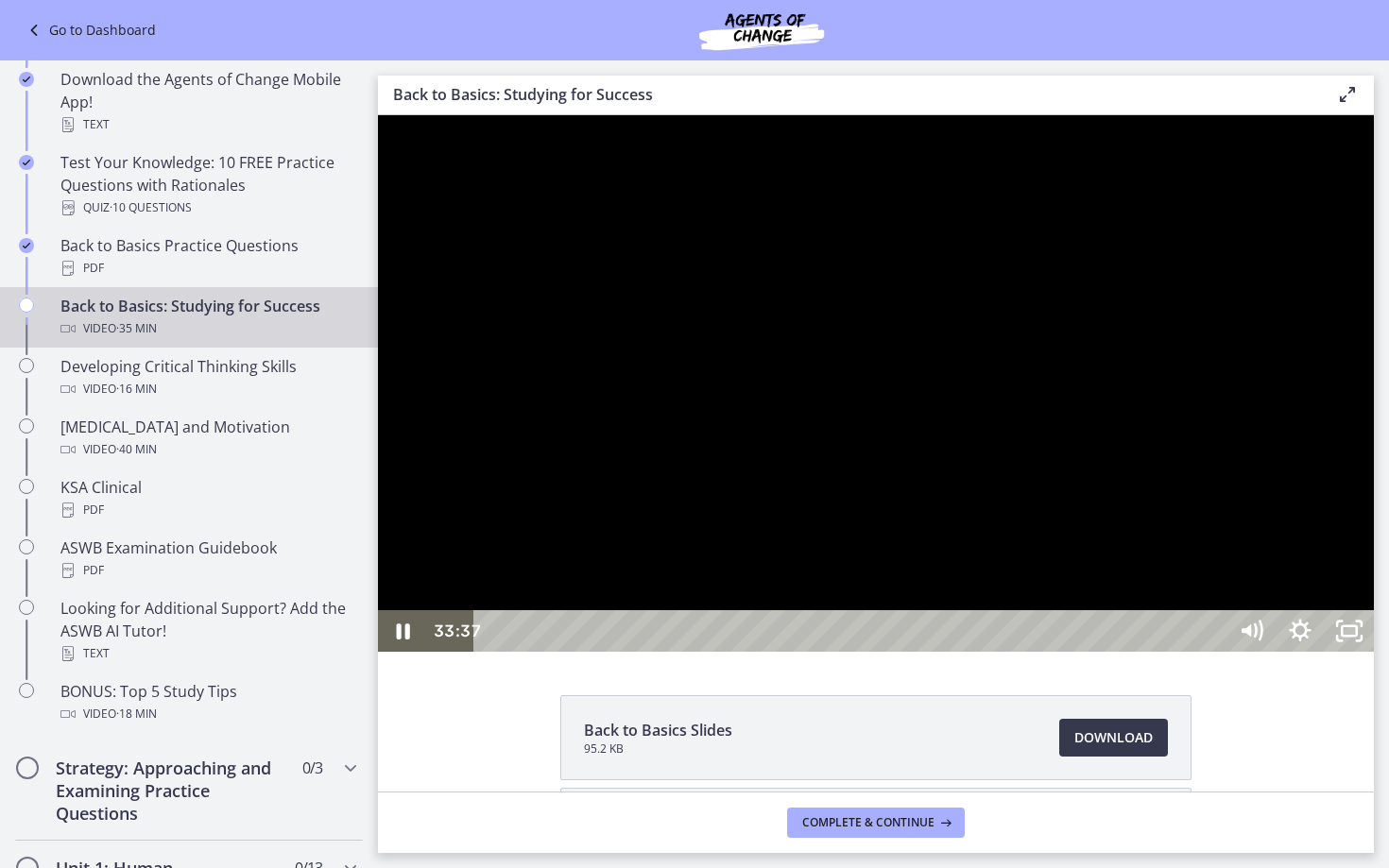 click at bounding box center [876, 383] 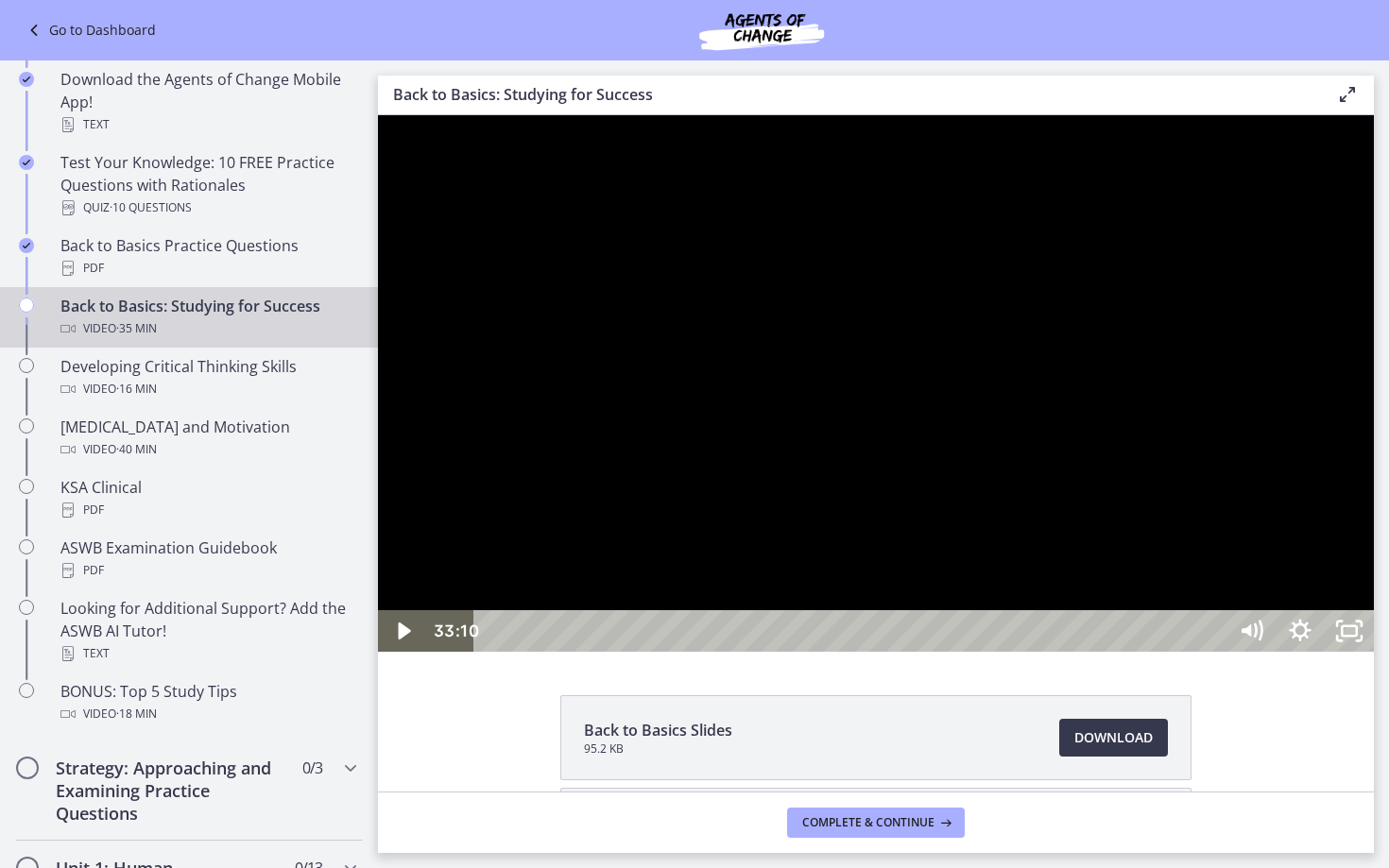 click on "33:41" at bounding box center (853, 631) 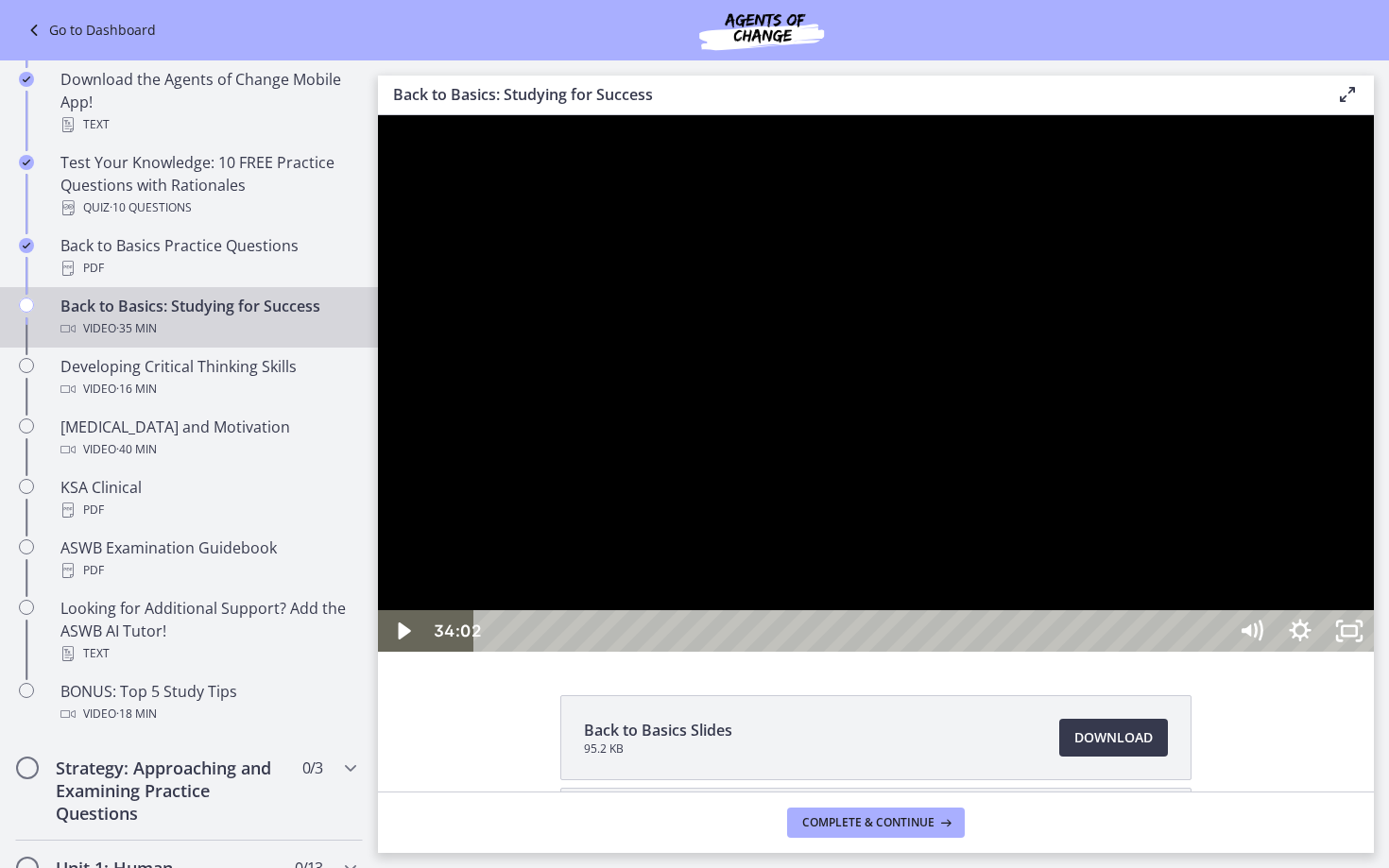 click at bounding box center [876, 383] 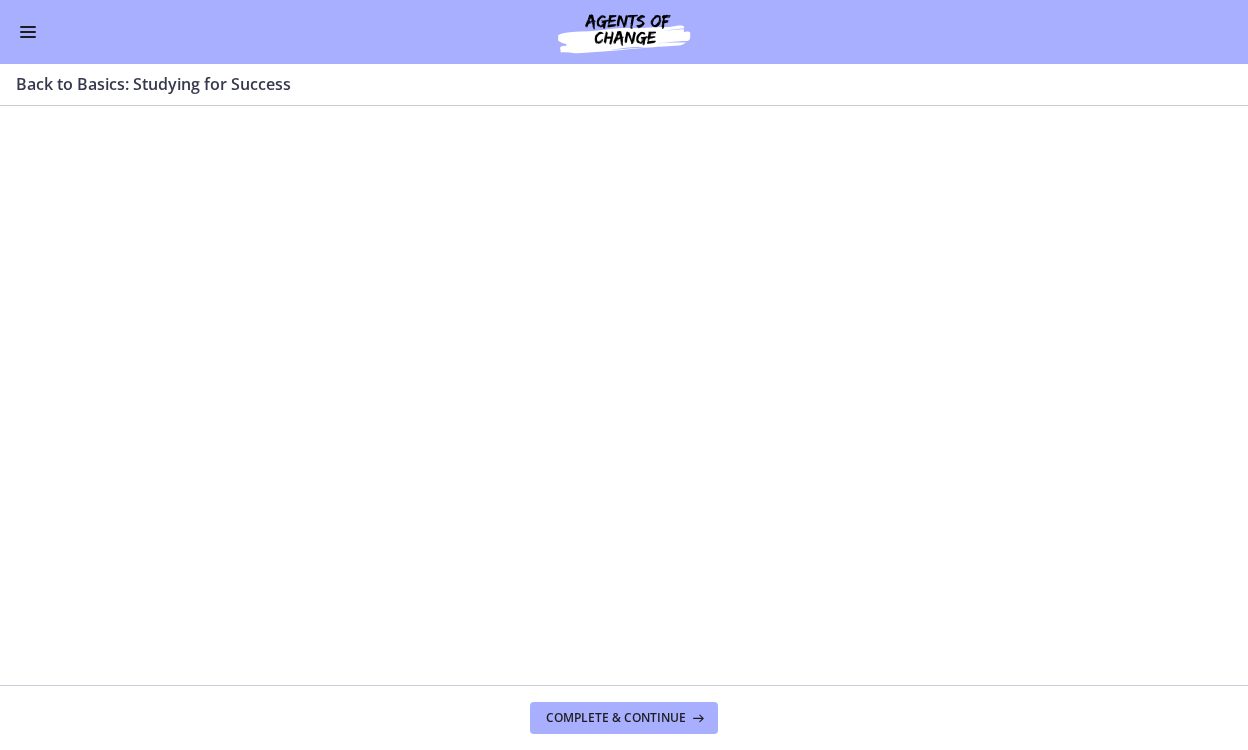 scroll, scrollTop: 532, scrollLeft: 0, axis: vertical 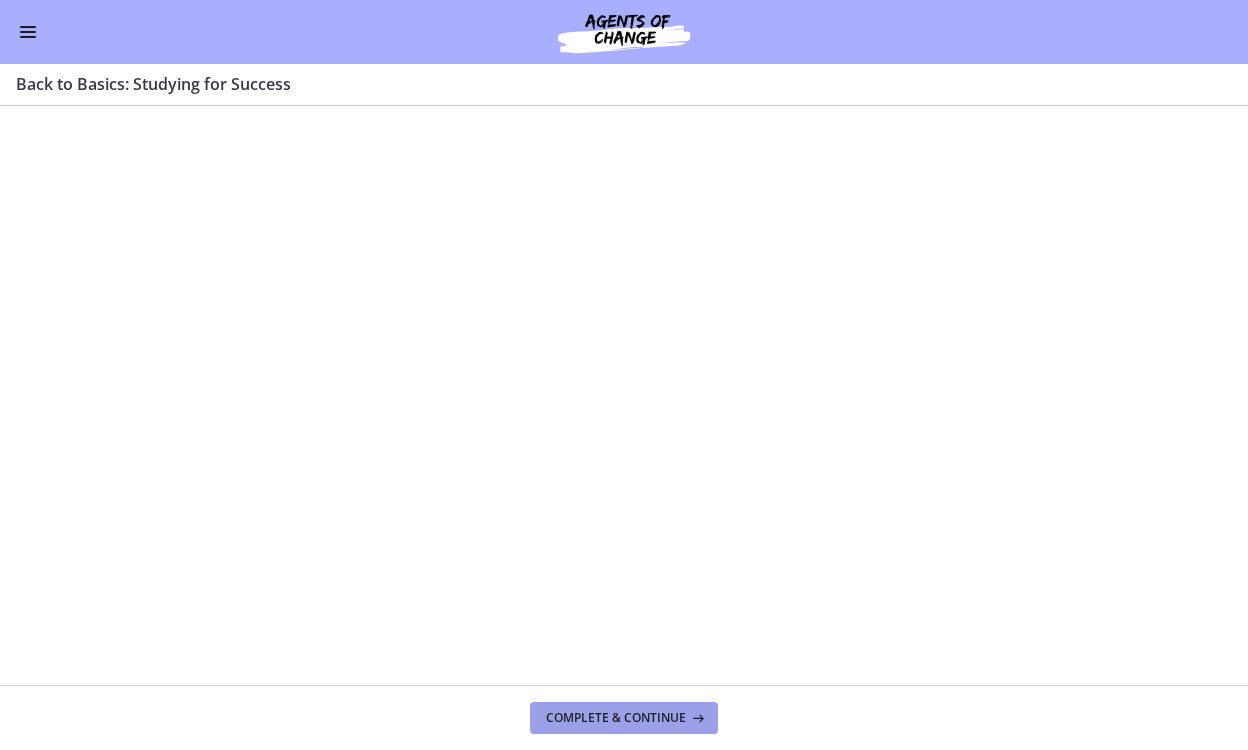 click on "Complete & continue" at bounding box center [616, 718] 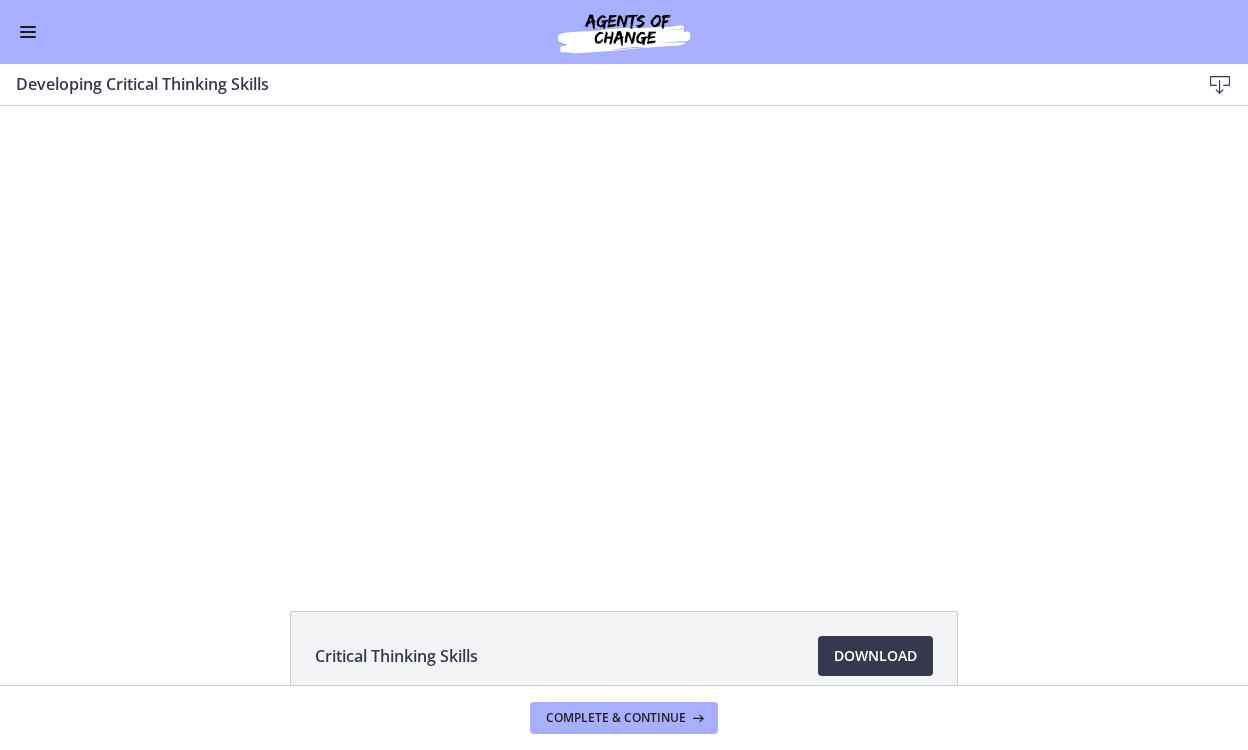 scroll, scrollTop: 0, scrollLeft: 0, axis: both 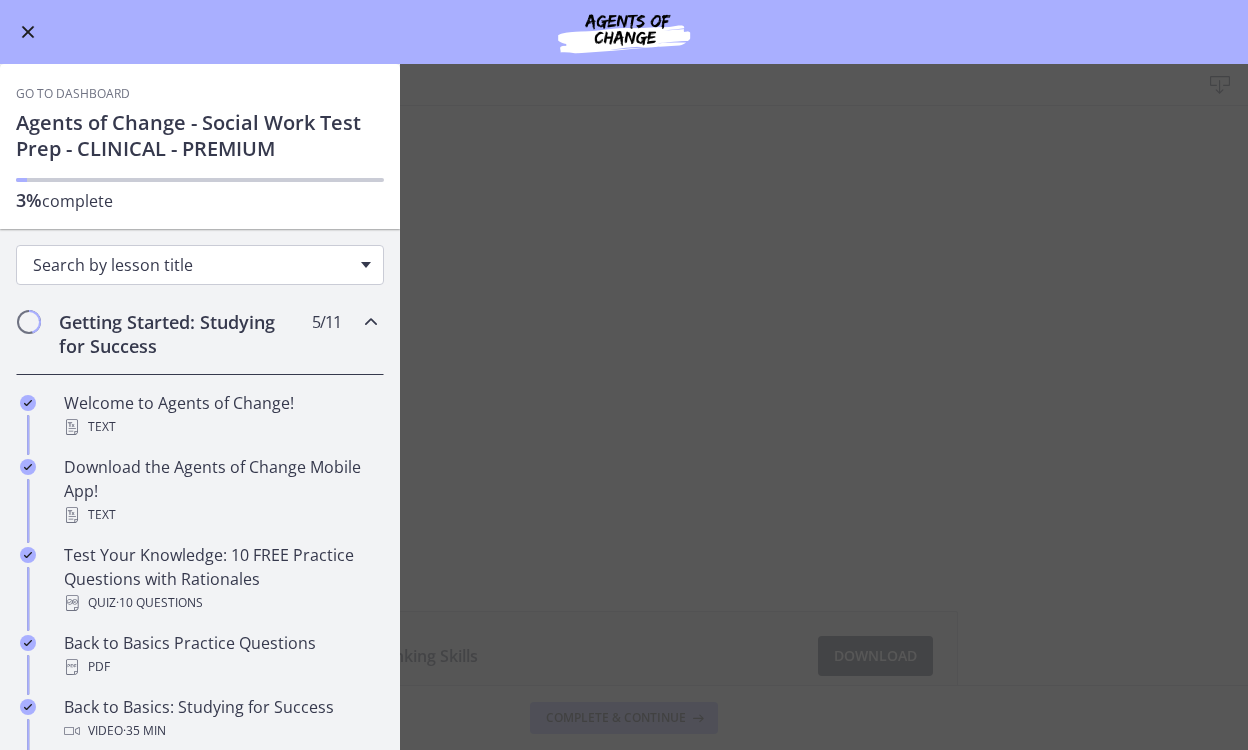 click on "Search by lesson title" at bounding box center (192, 265) 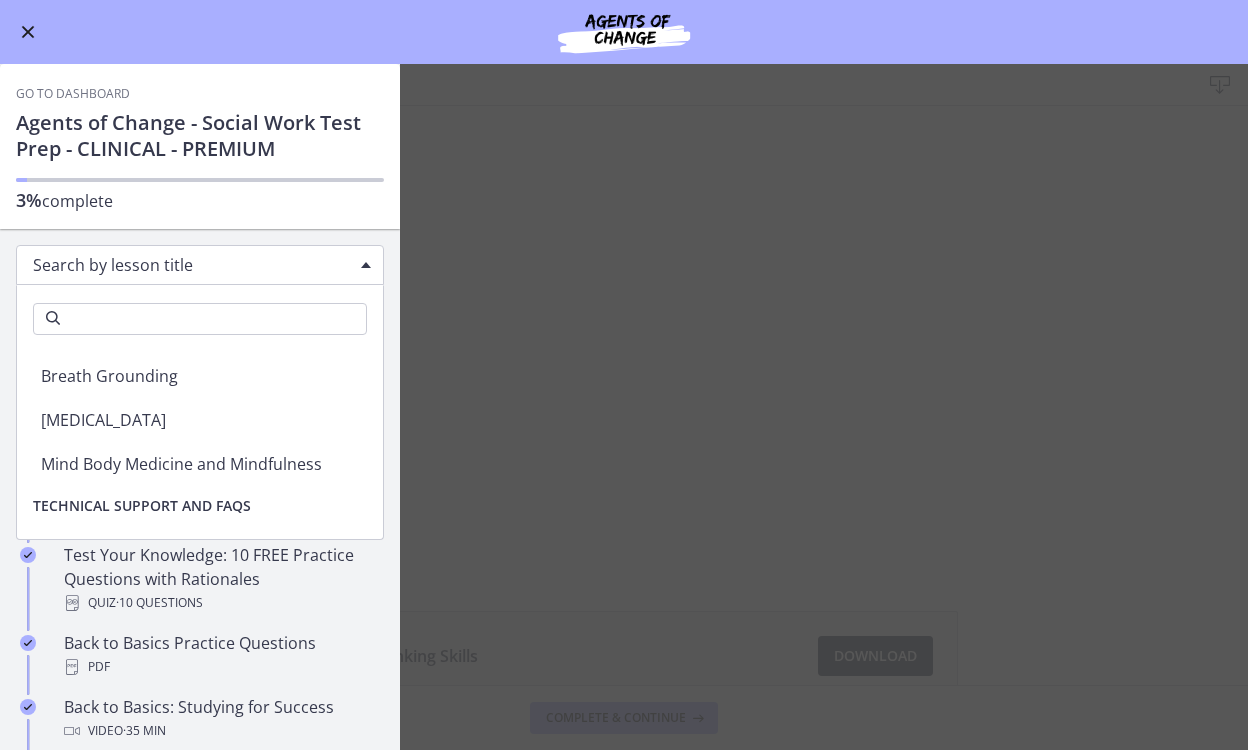 scroll, scrollTop: 7592, scrollLeft: 0, axis: vertical 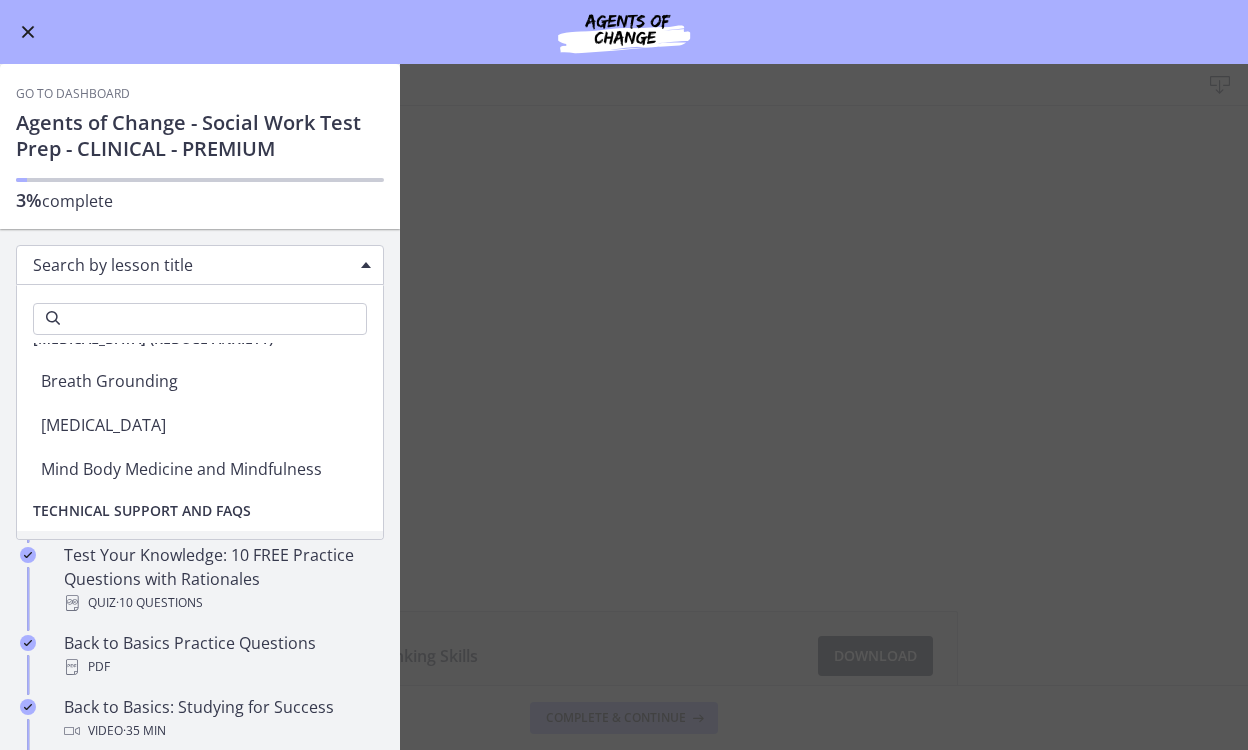 click on "Developing Critical Thinking Skills
Download
Enable fullscreen
Critical Thinking Skills
Download
Opens in a new window
Complete & continue" at bounding box center (624, 407) 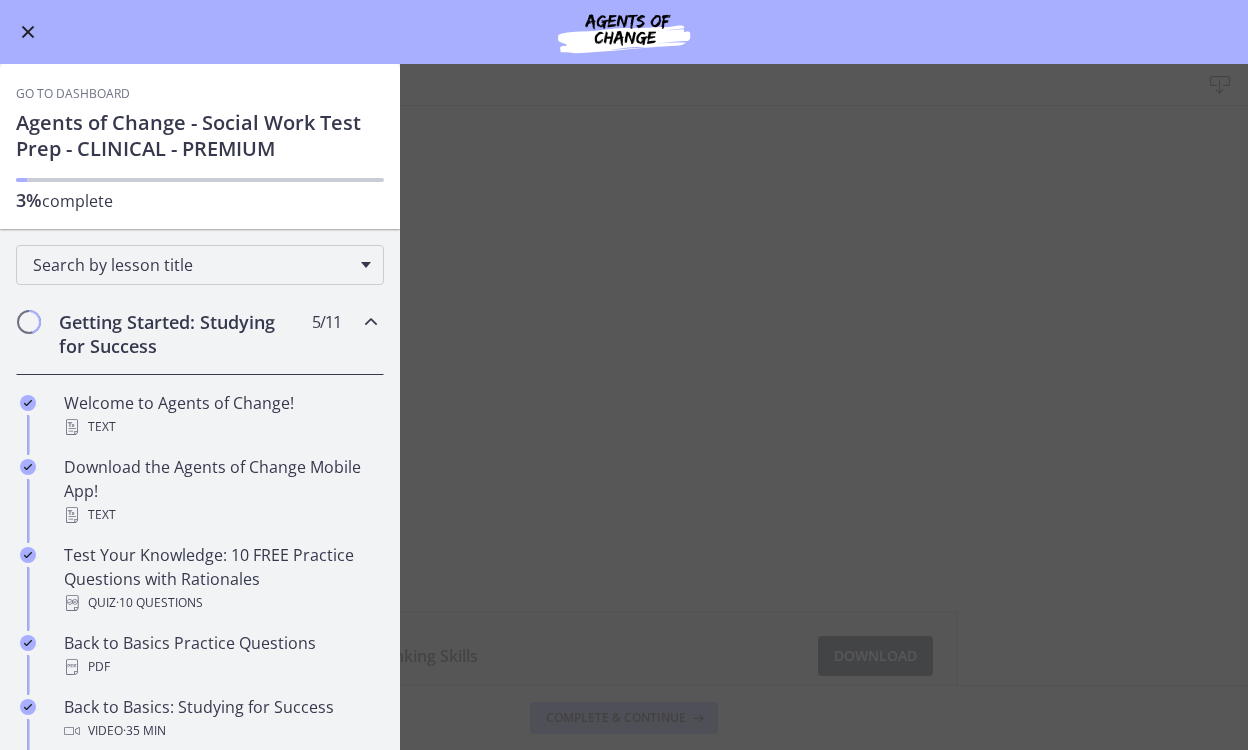 click on "Developing Critical Thinking Skills
Download
Enable fullscreen
Critical Thinking Skills
Download
Opens in a new window
Complete & continue" at bounding box center [624, 407] 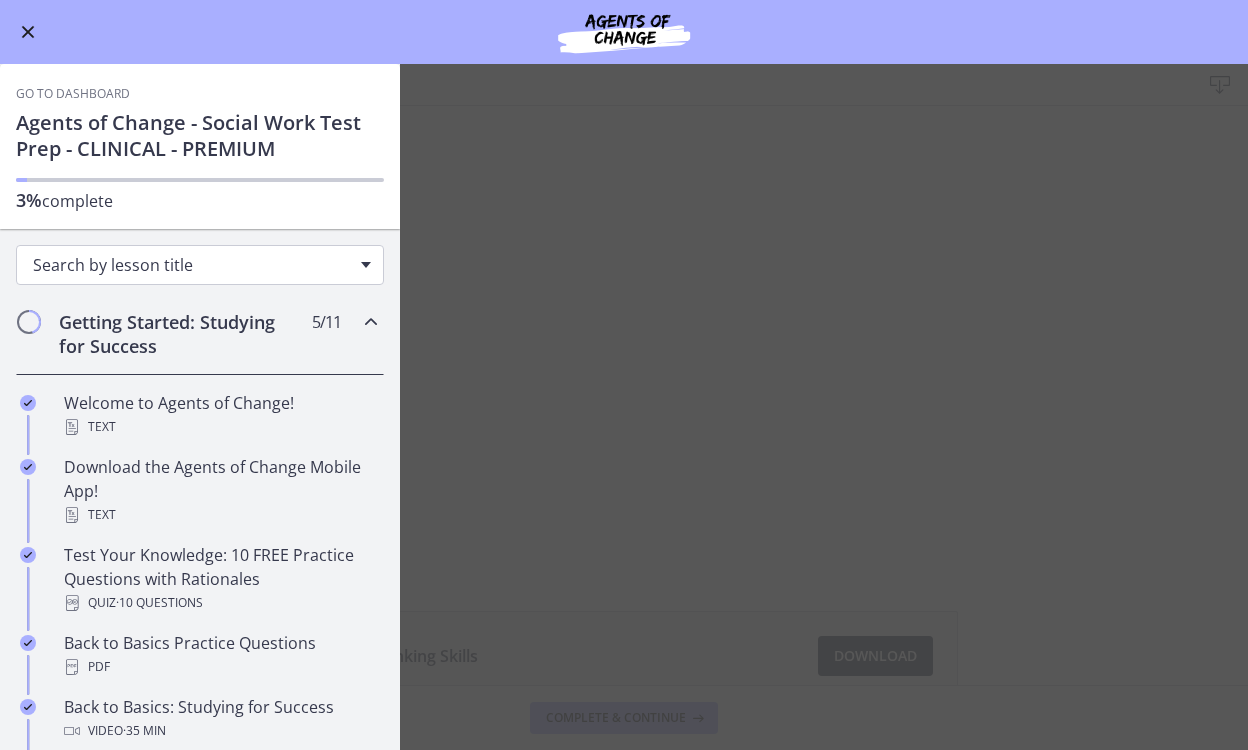 click on "Search by lesson title" at bounding box center [200, 265] 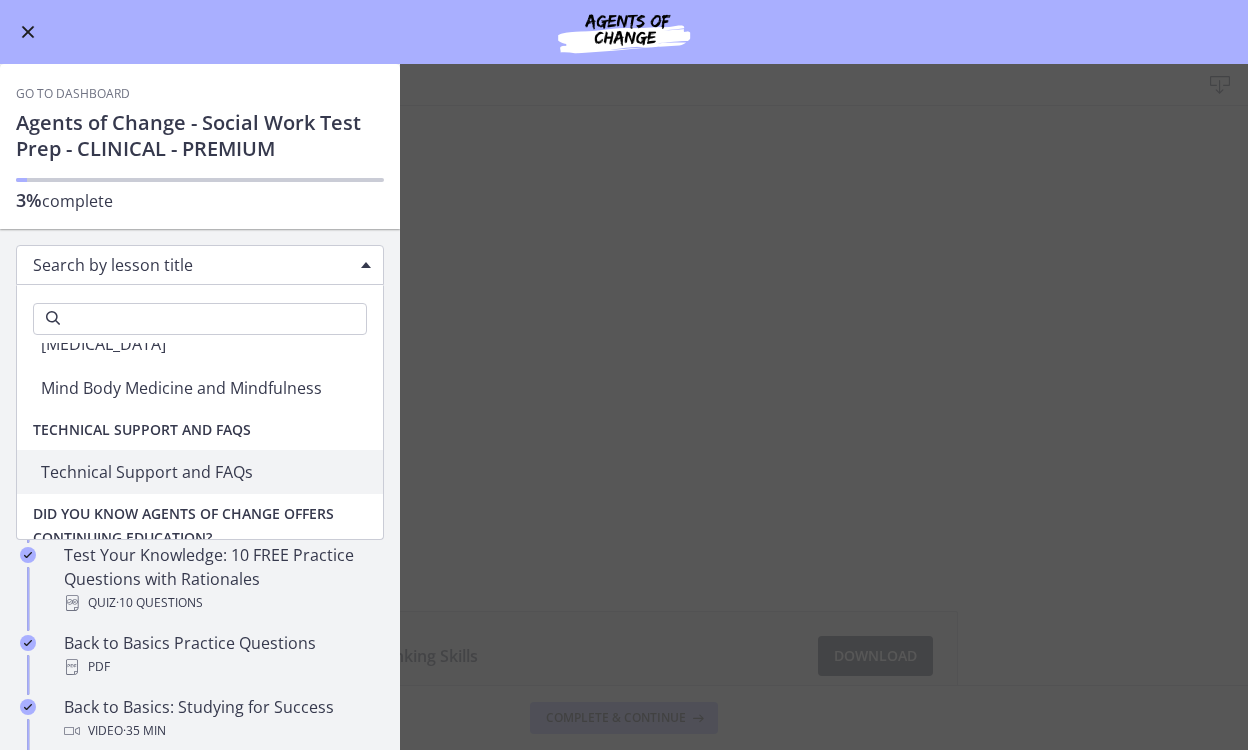 scroll, scrollTop: 7680, scrollLeft: 0, axis: vertical 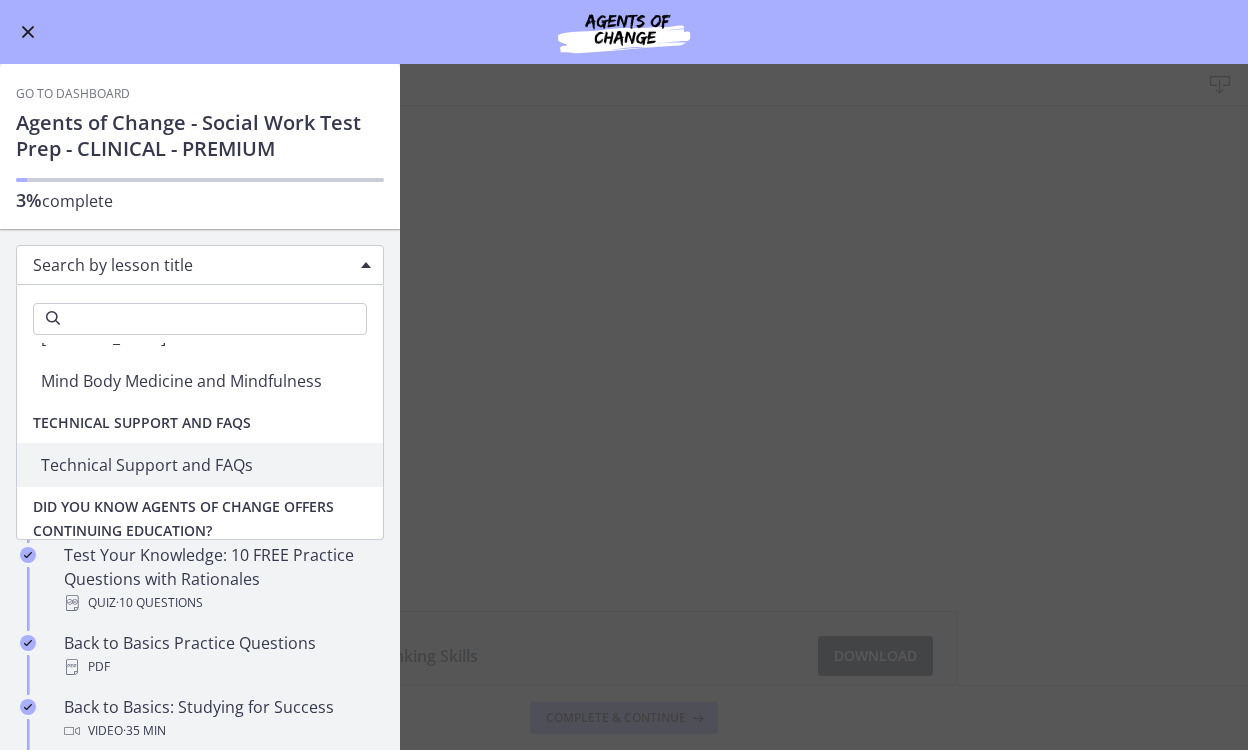 click on "Developing Critical Thinking Skills
Download
Enable fullscreen
Critical Thinking Skills
Download
Opens in a new window
Complete & continue" at bounding box center (624, 407) 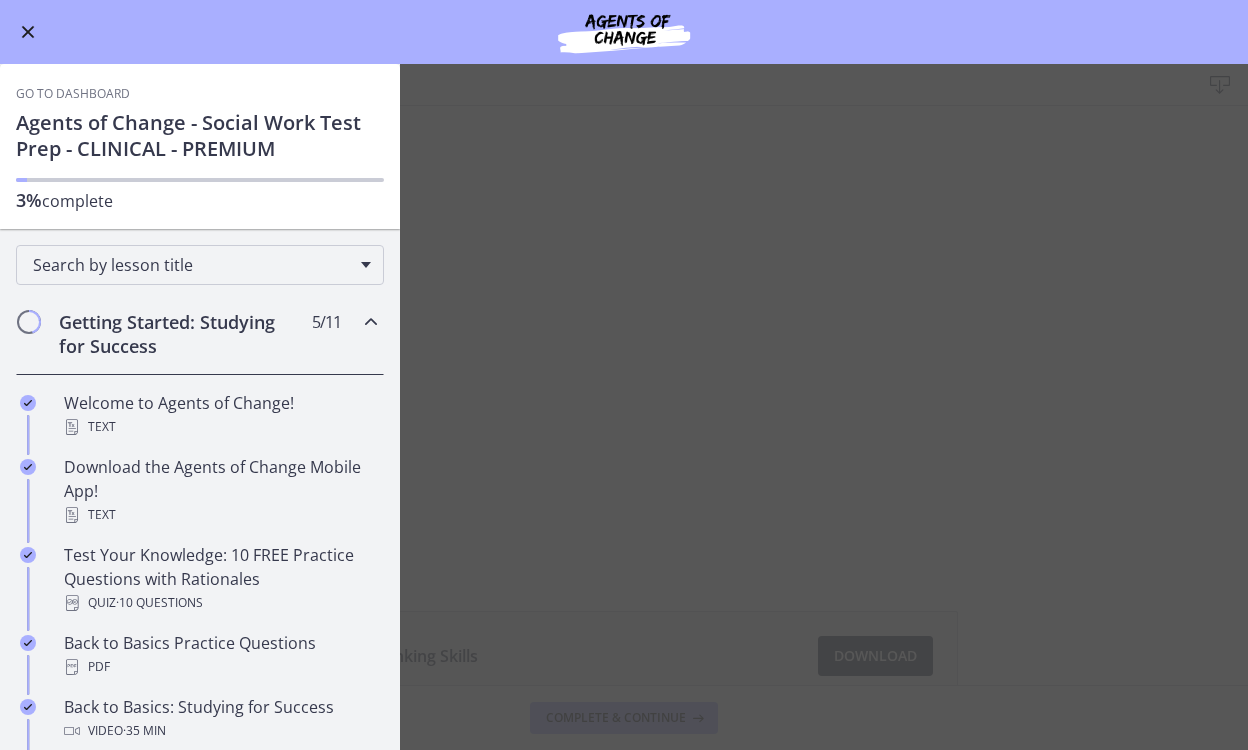 click at bounding box center (28, 32) 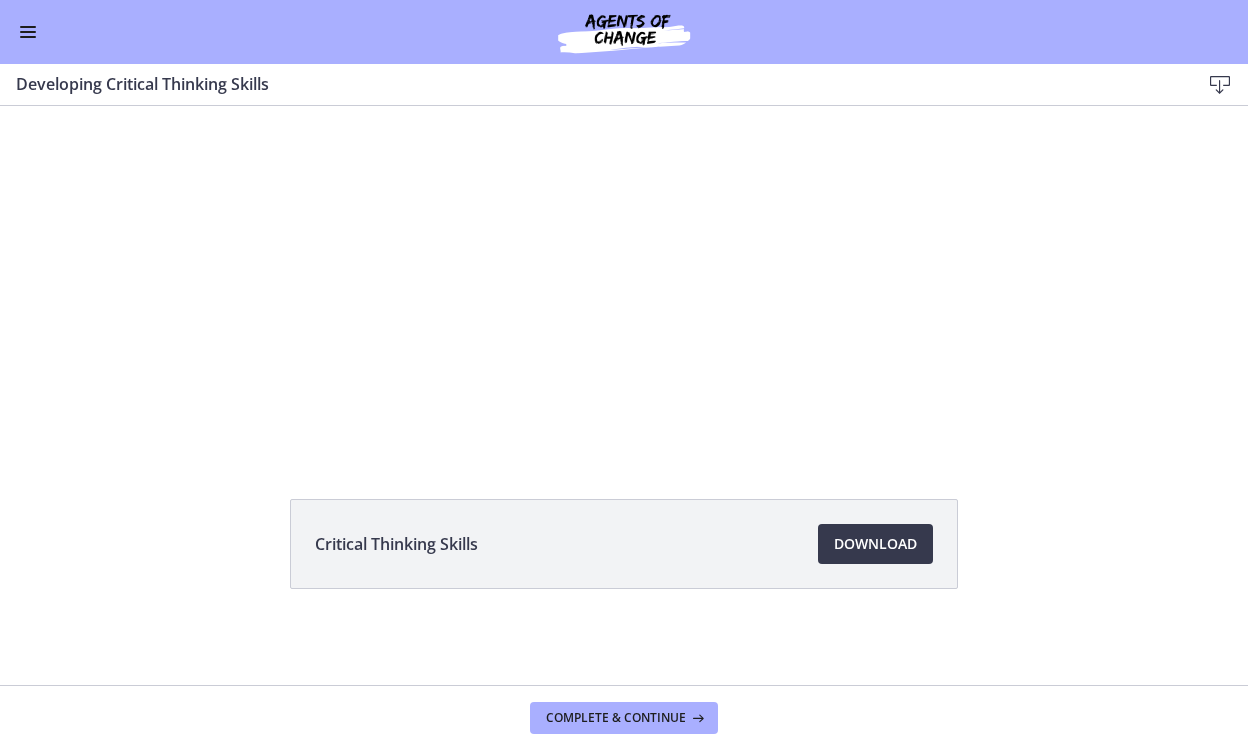 scroll, scrollTop: 0, scrollLeft: 0, axis: both 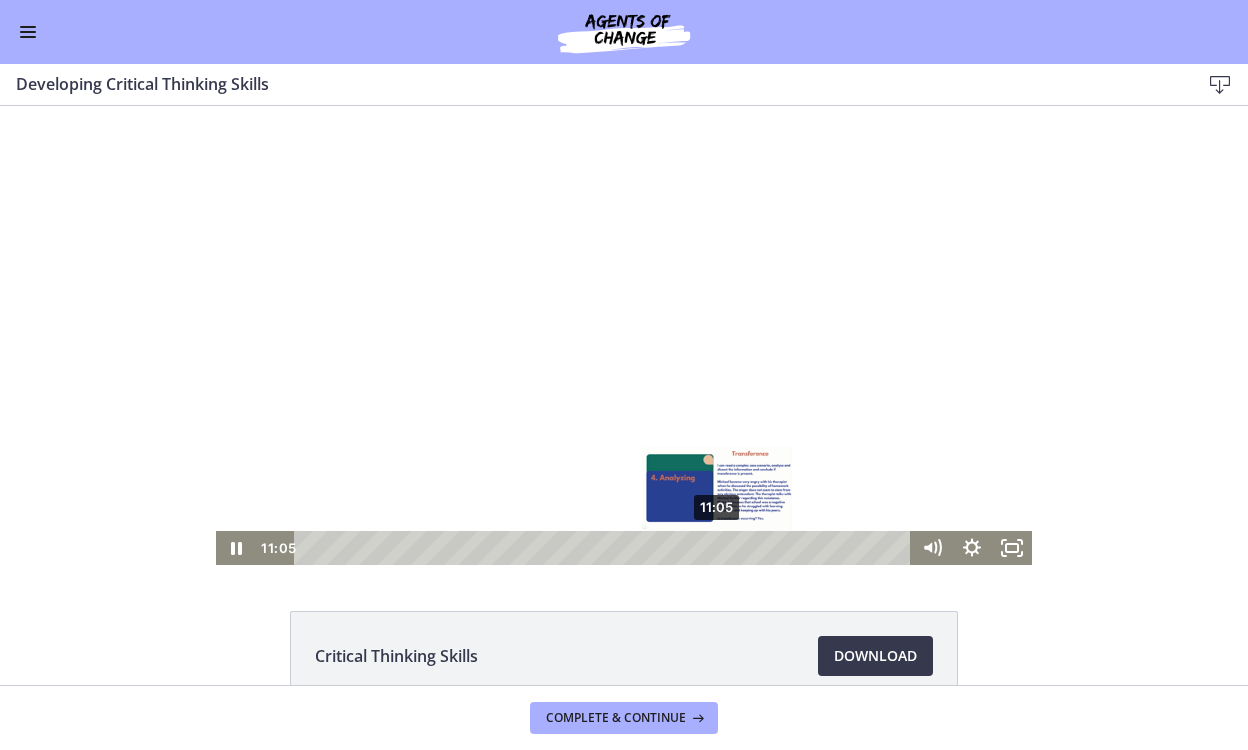 click on "11:05" at bounding box center (605, 548) 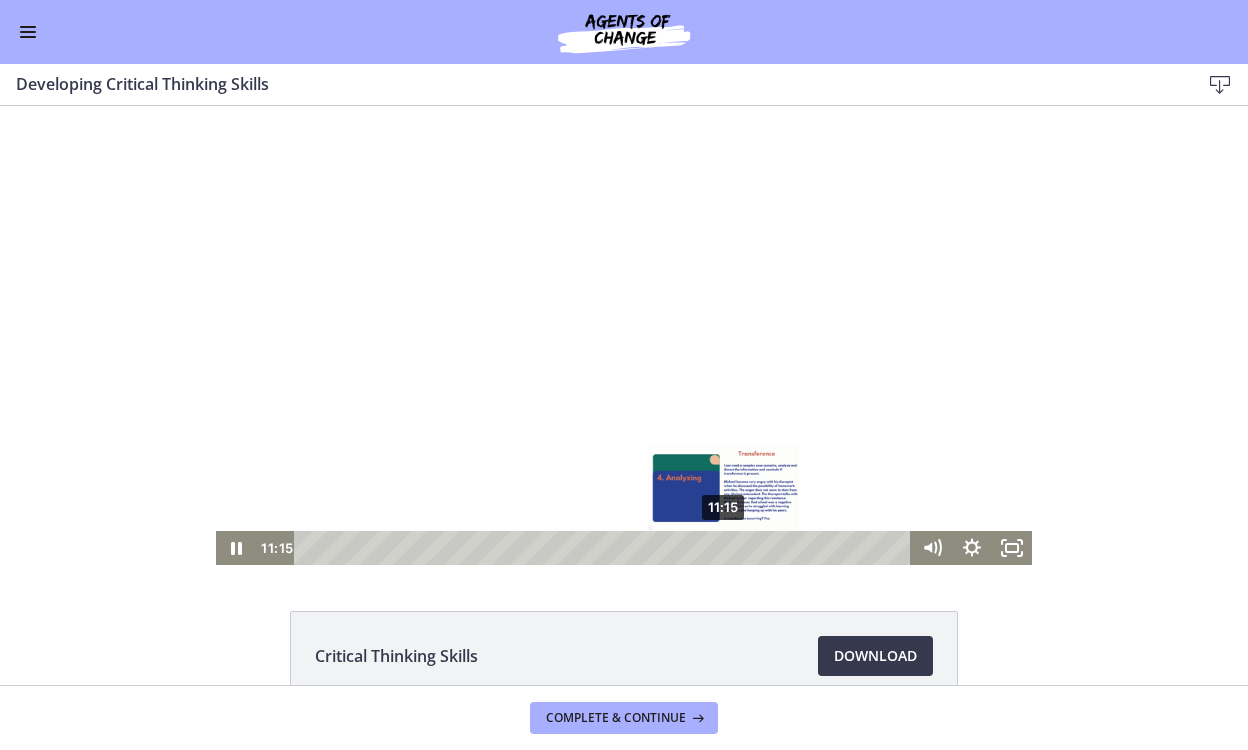 click on "11:15" at bounding box center [605, 548] 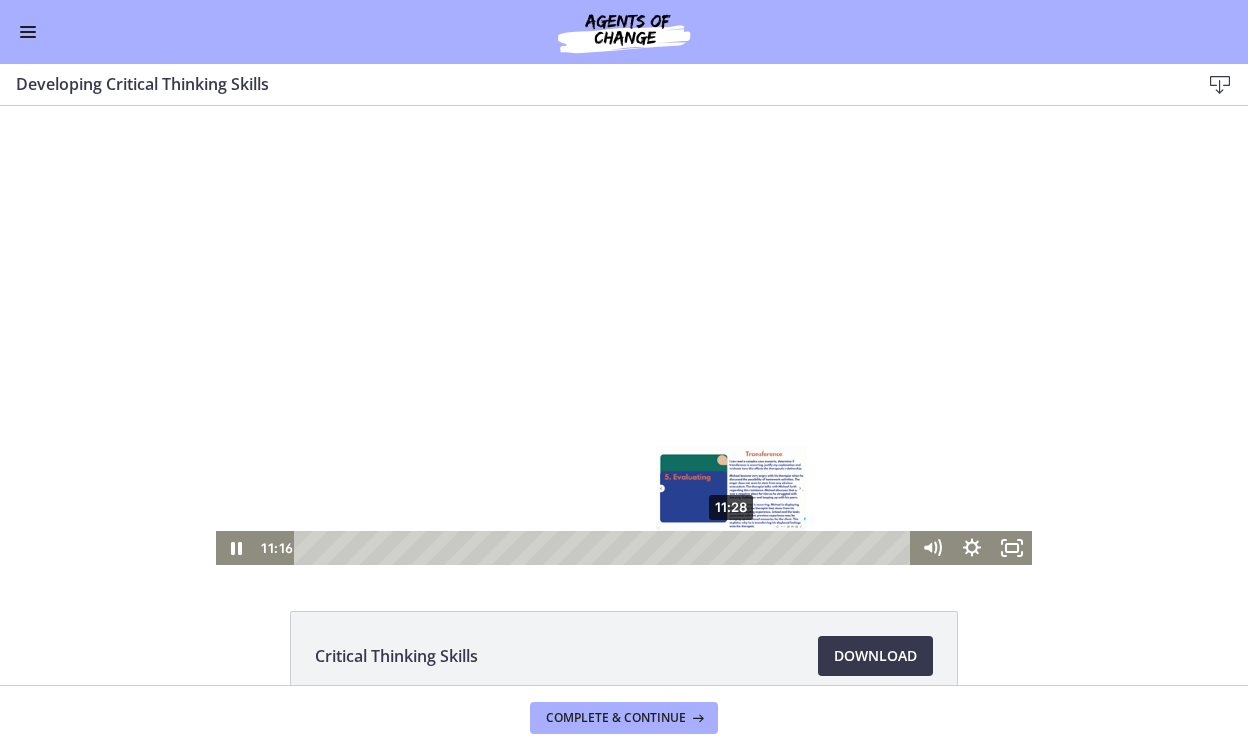 click on "11:28" at bounding box center [605, 548] 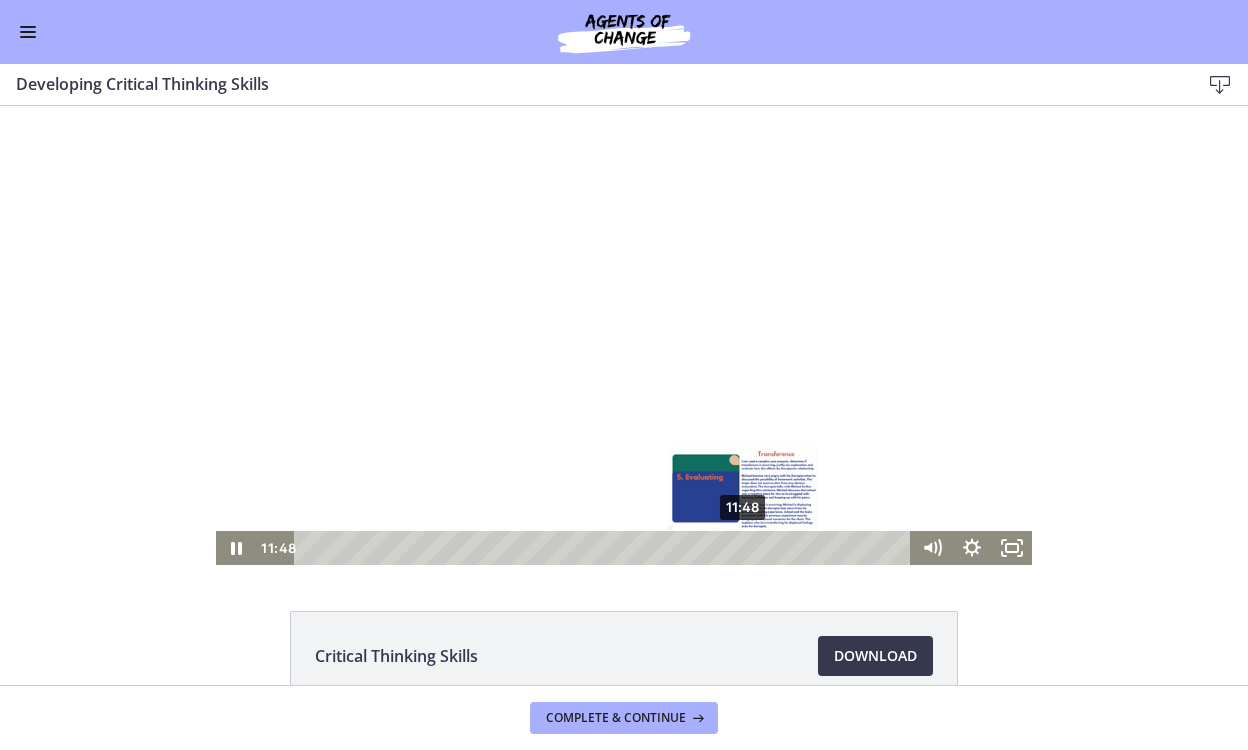 click on "11:48" at bounding box center [605, 548] 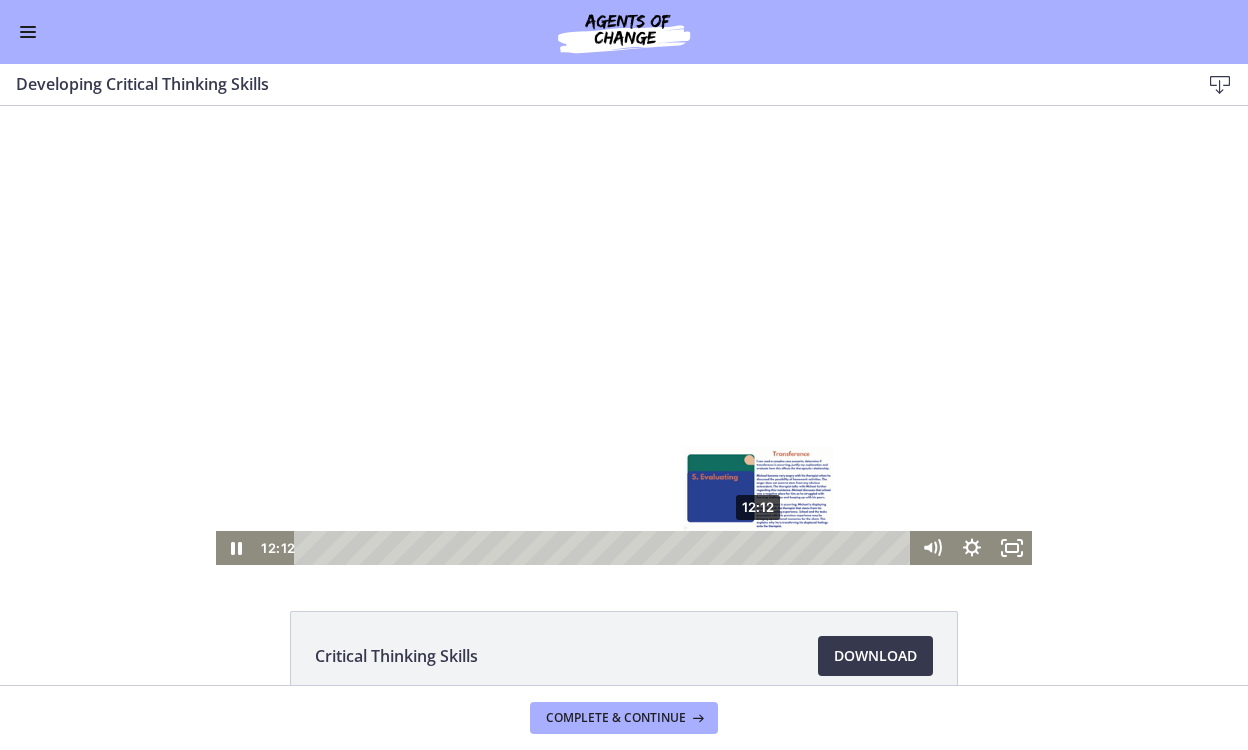 click on "12:12" at bounding box center [605, 548] 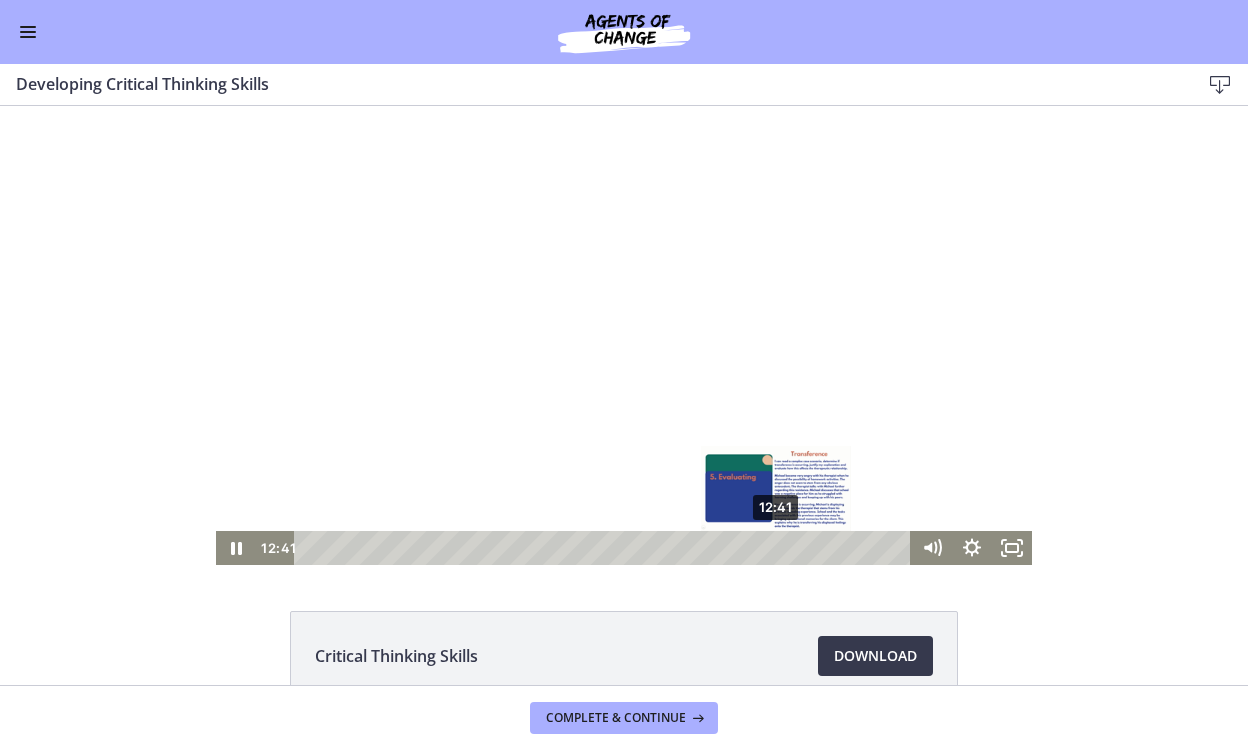 click on "12:41" at bounding box center (605, 548) 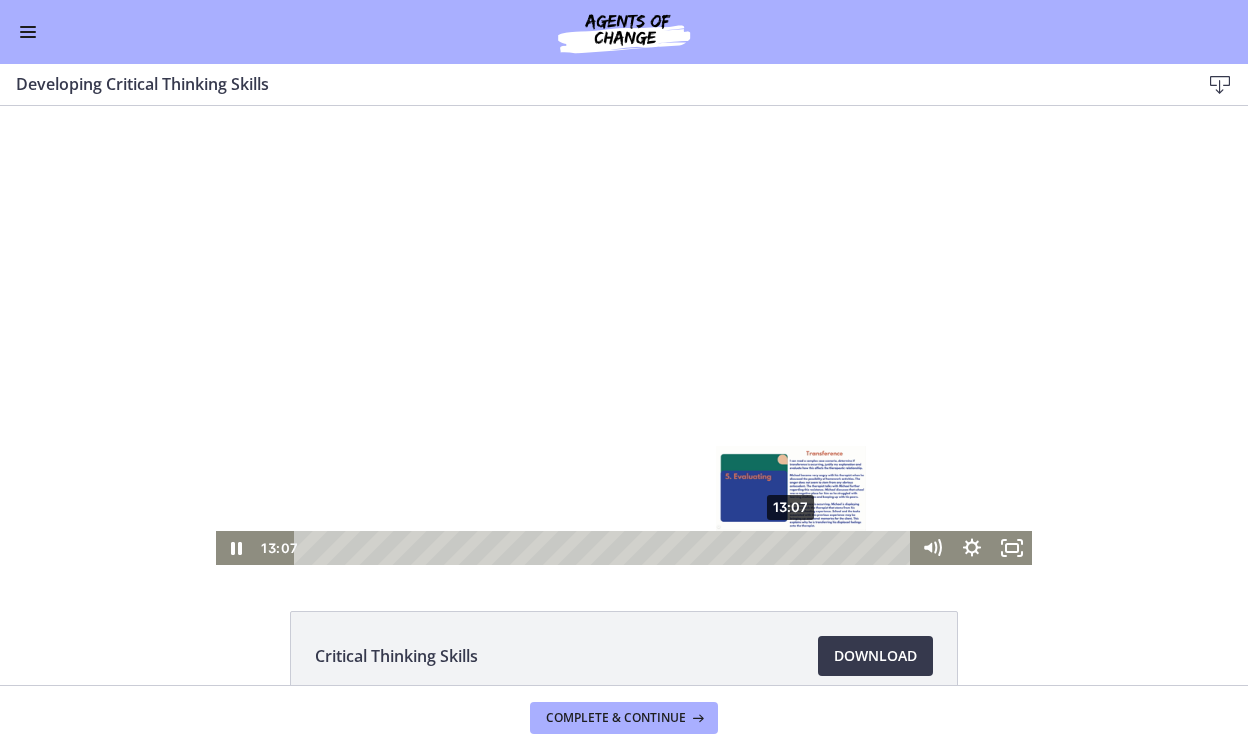 click on "13:07" at bounding box center [605, 548] 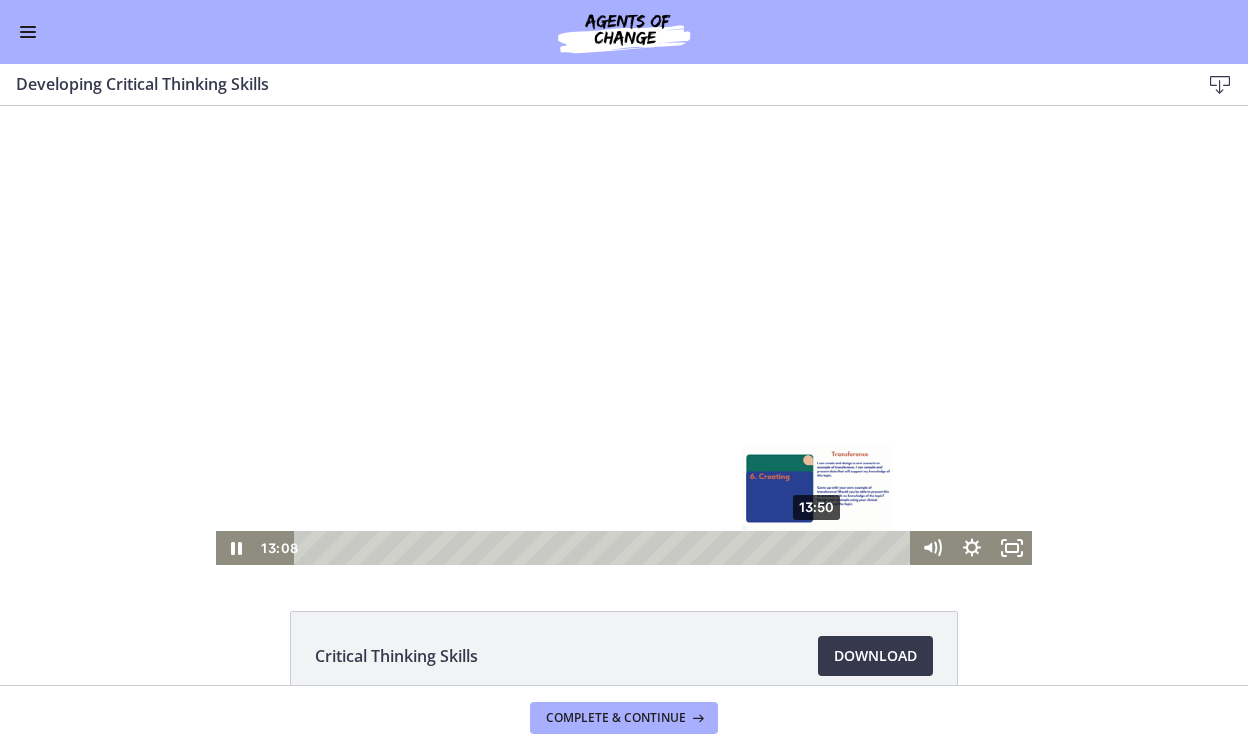 click on "13:50" at bounding box center [605, 548] 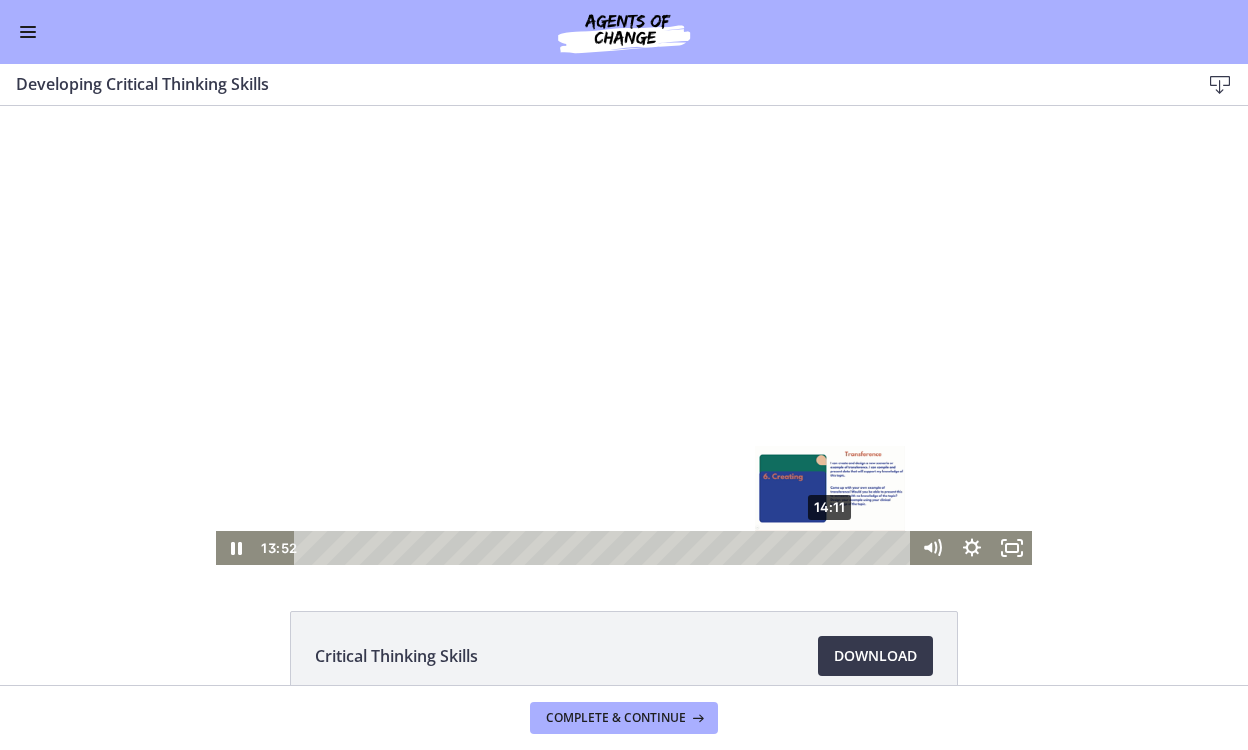 click on "14:11" at bounding box center [605, 548] 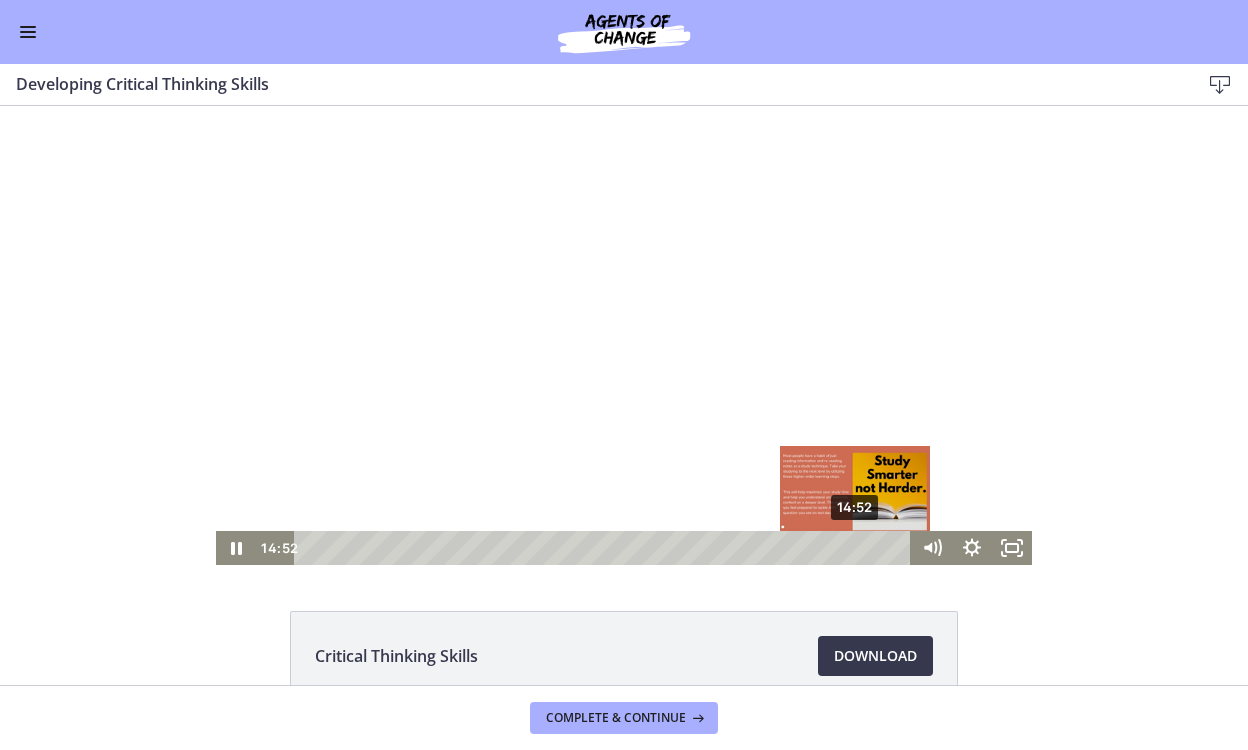 click on "14:52" at bounding box center [605, 548] 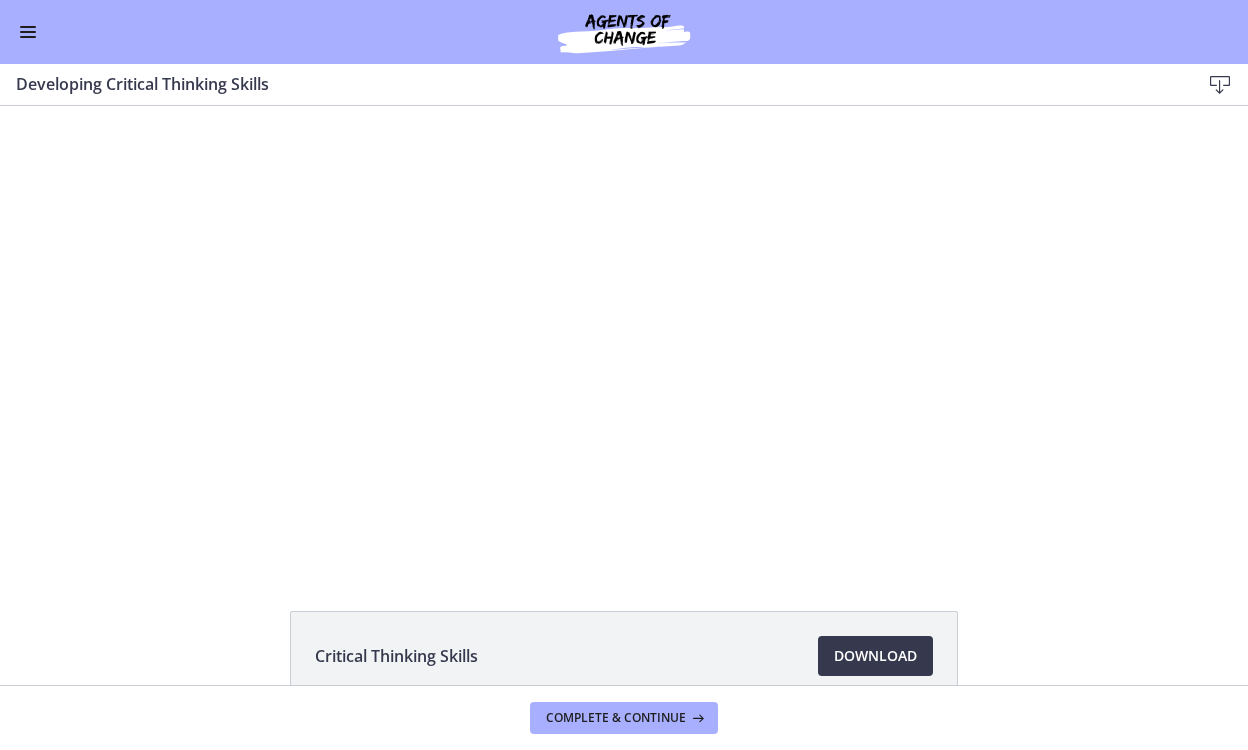 scroll, scrollTop: 112, scrollLeft: 0, axis: vertical 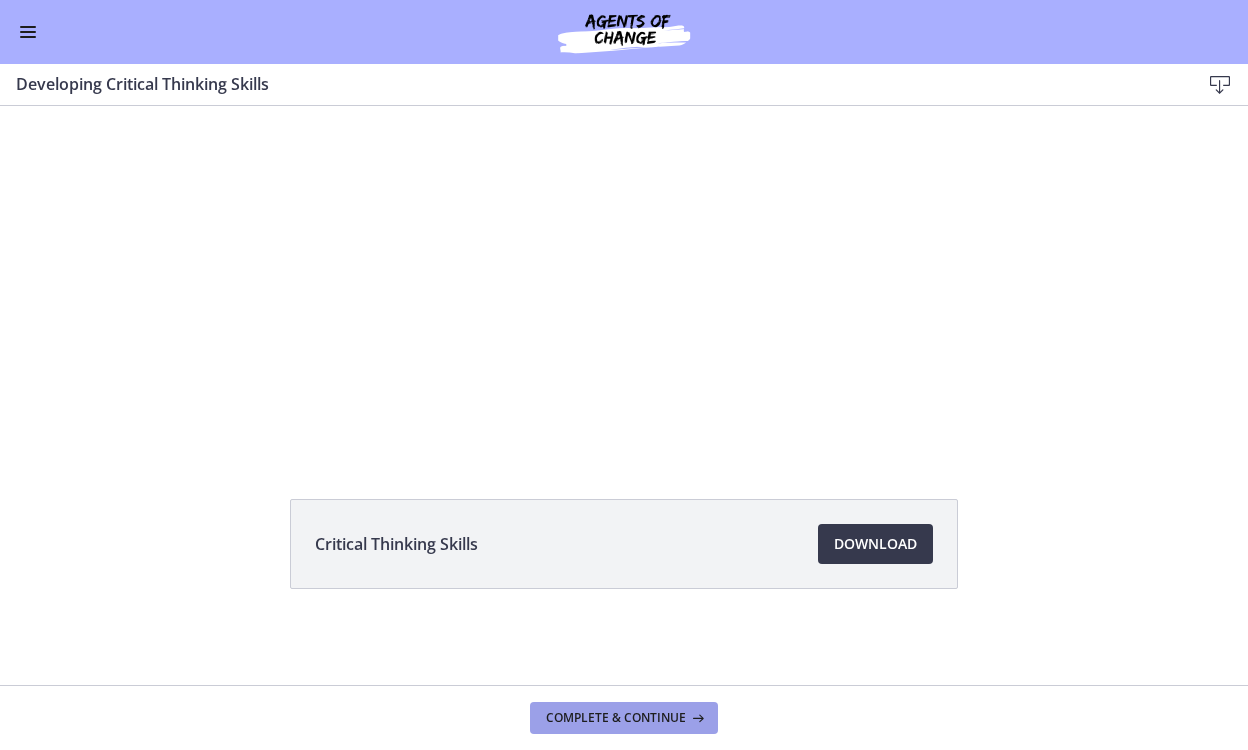 click at bounding box center (696, 718) 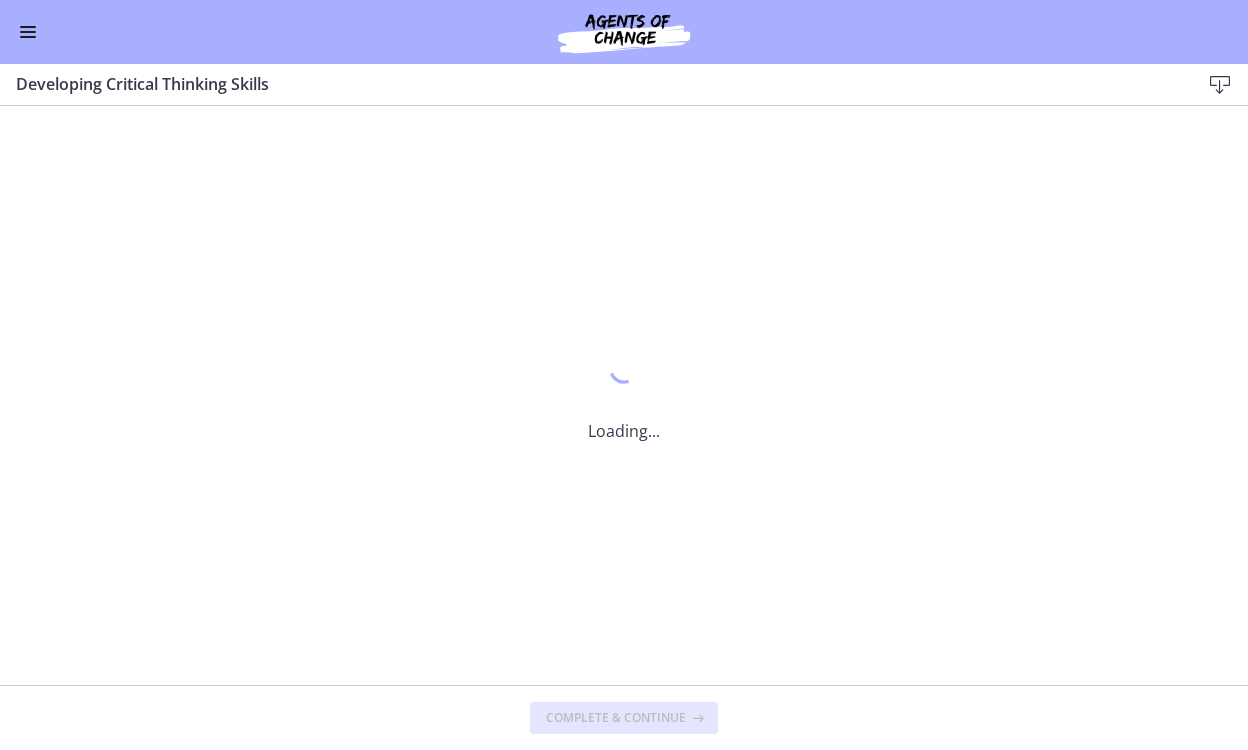scroll, scrollTop: 0, scrollLeft: 0, axis: both 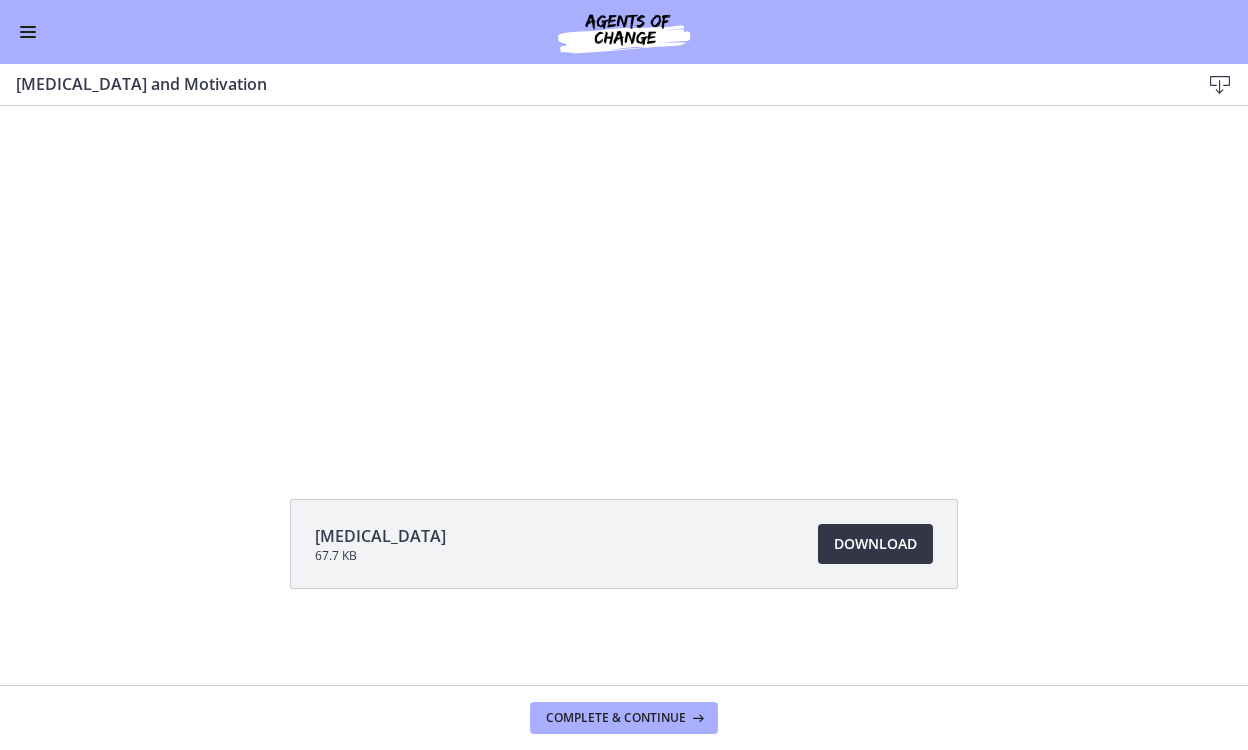 click on "Download
Opens in a new window" at bounding box center (875, 544) 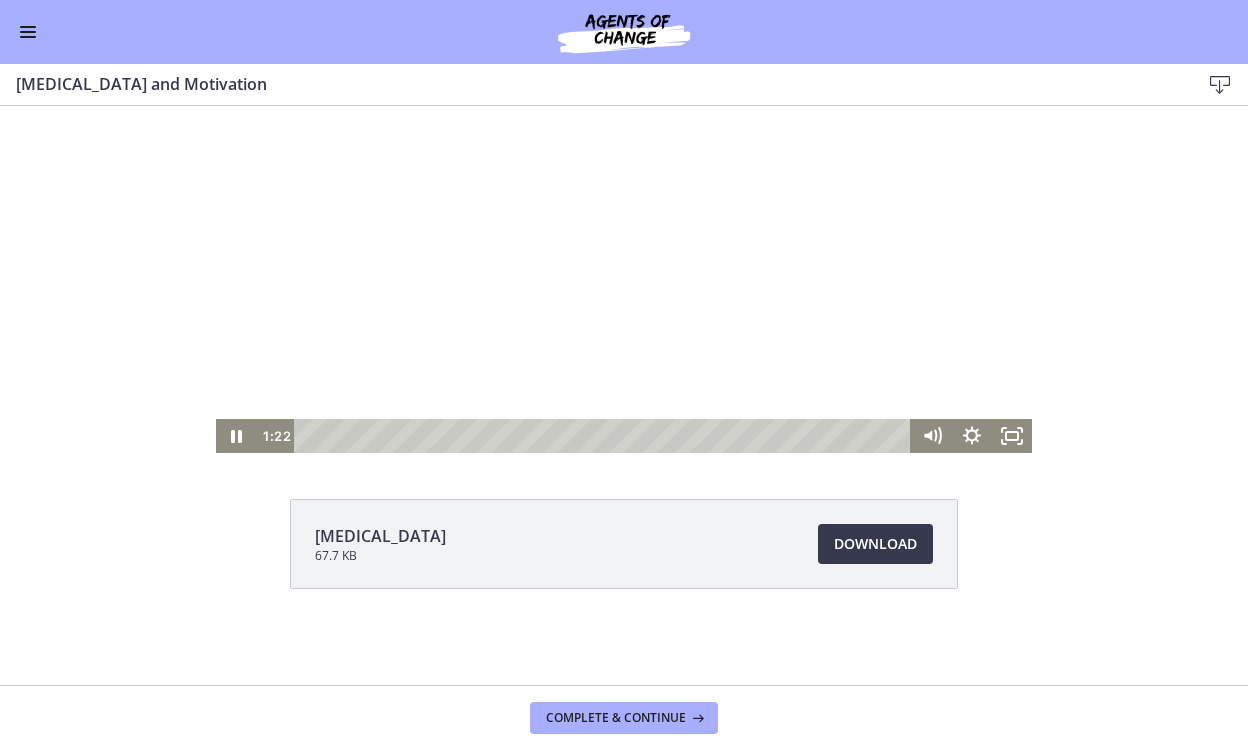 click at bounding box center (624, 223) 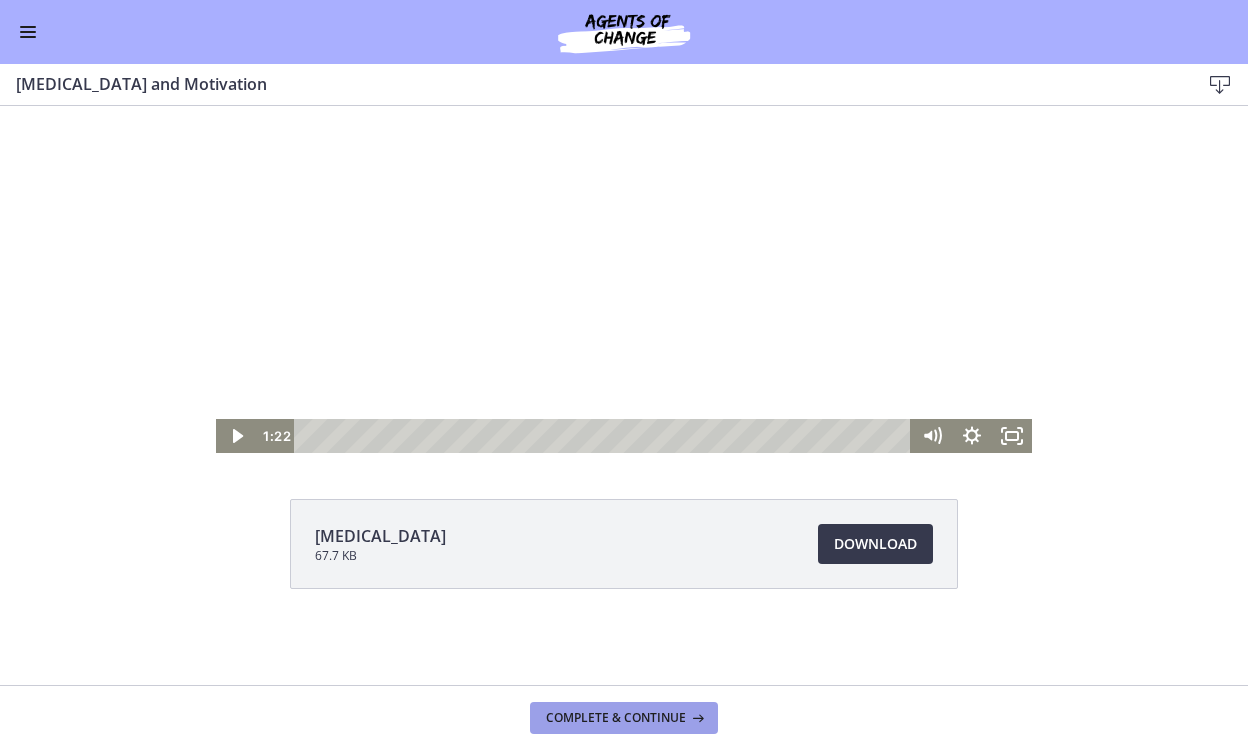 click on "Complete & continue" at bounding box center (616, 718) 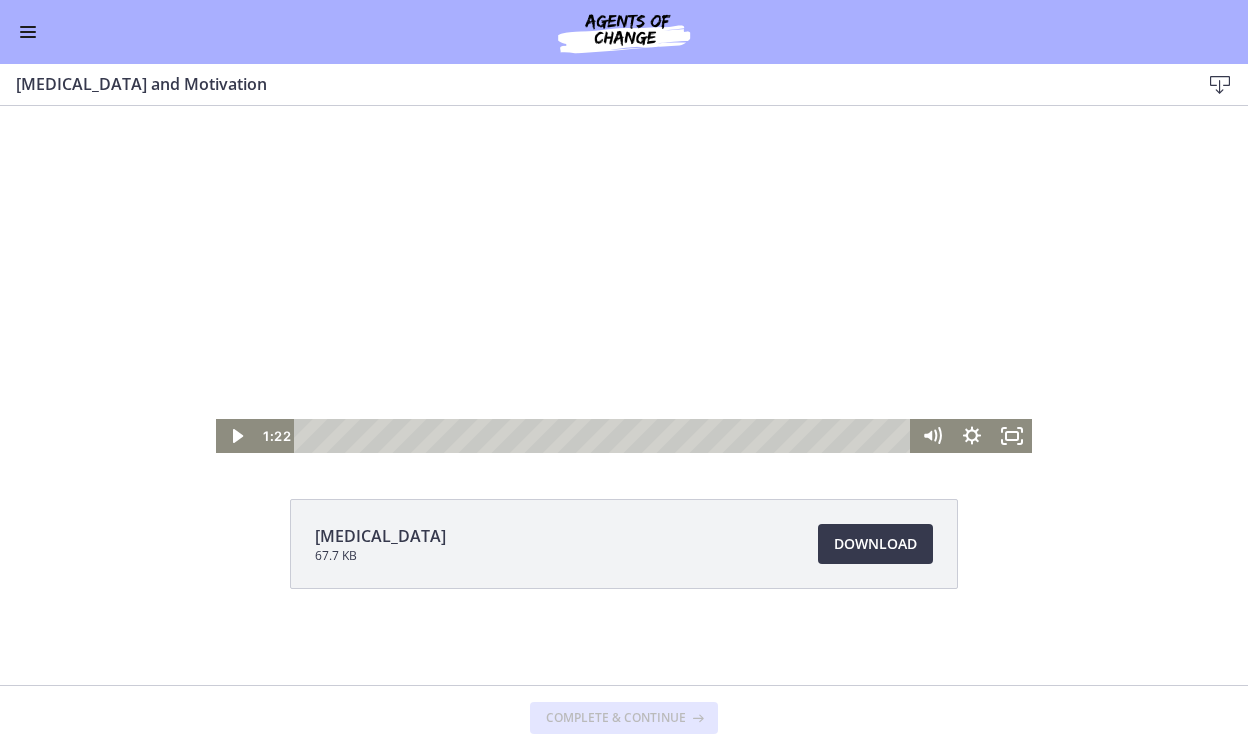 scroll, scrollTop: 0, scrollLeft: 0, axis: both 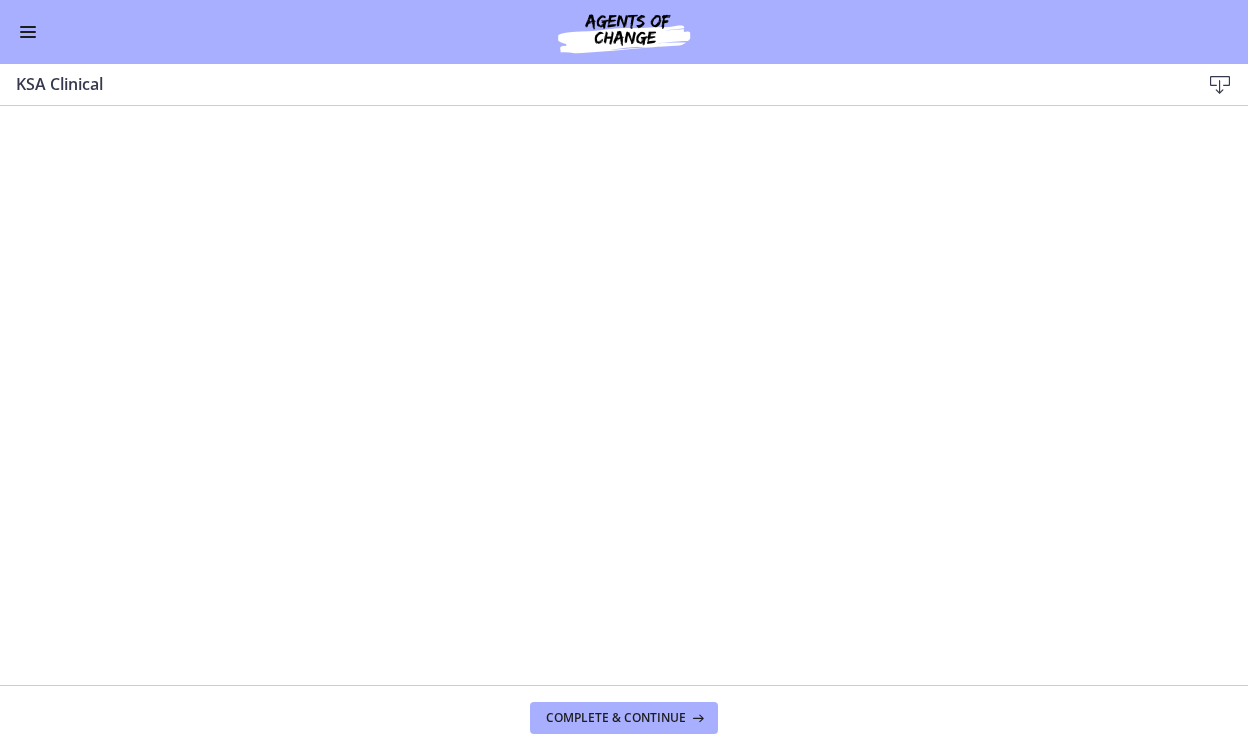 click at bounding box center (1220, 85) 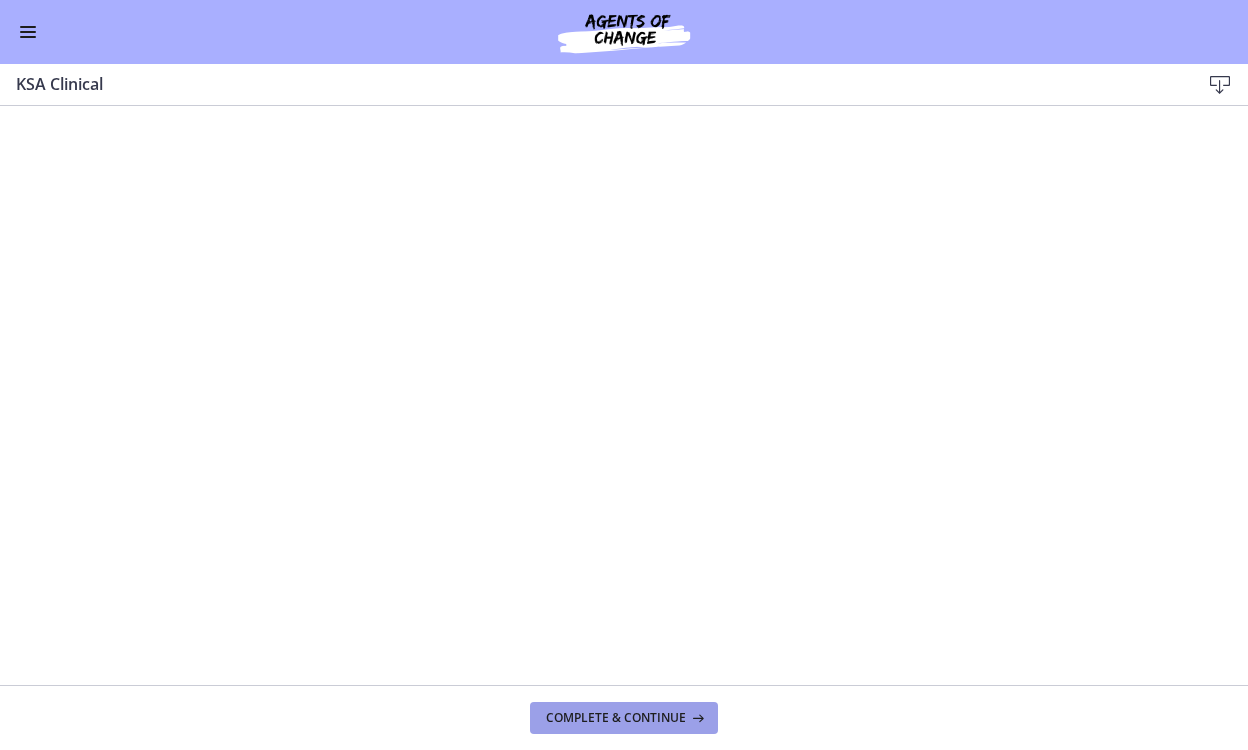 click on "Complete & continue" at bounding box center [616, 718] 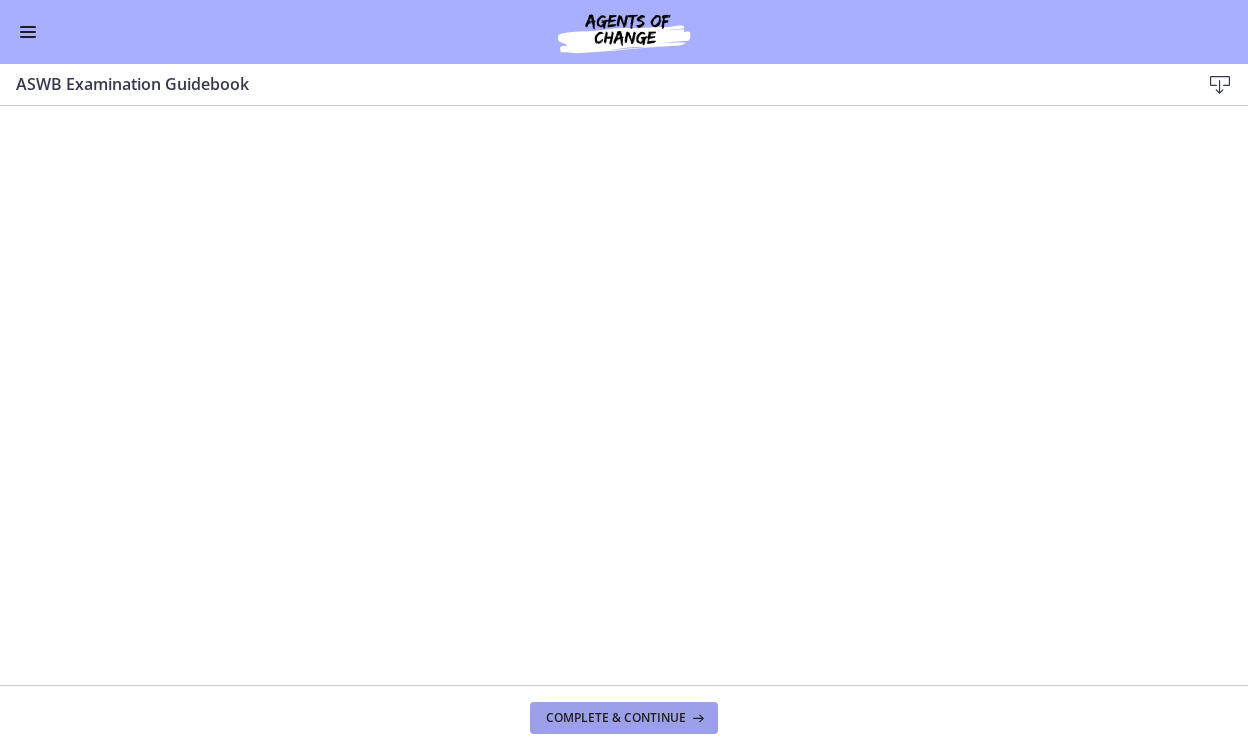 click on "Complete & continue" at bounding box center [616, 718] 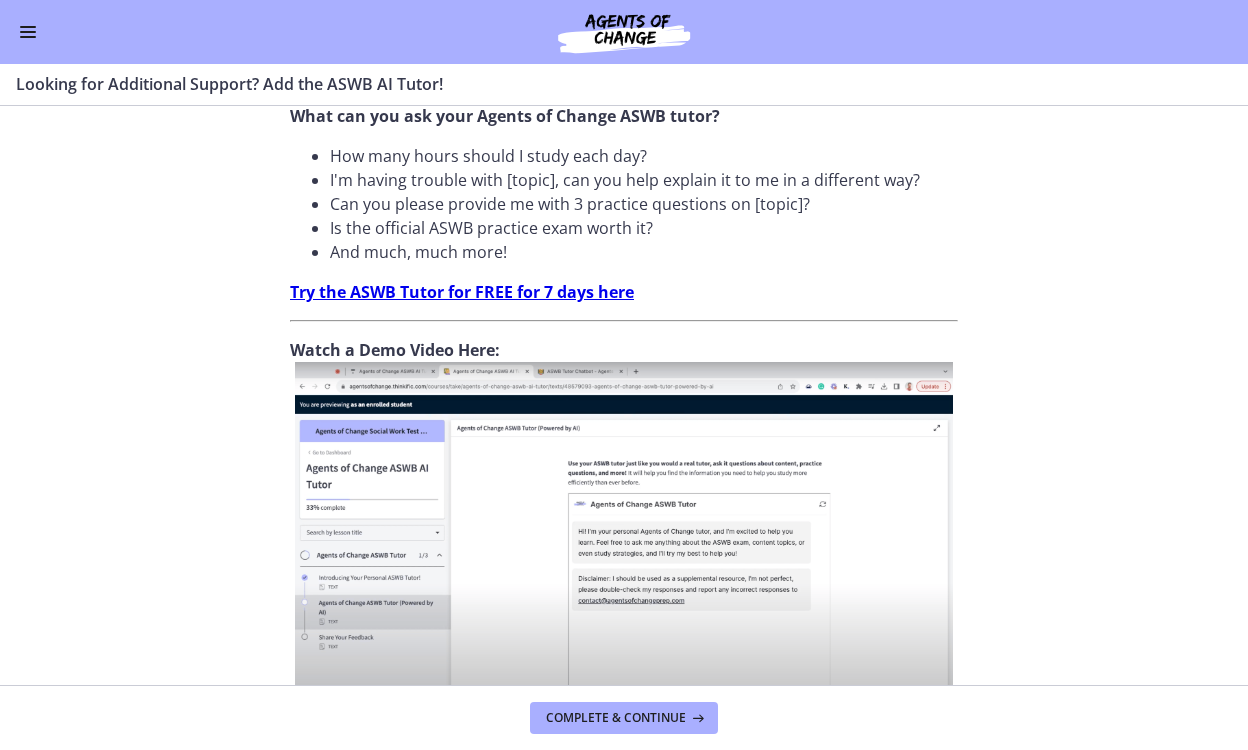 scroll, scrollTop: 643, scrollLeft: 0, axis: vertical 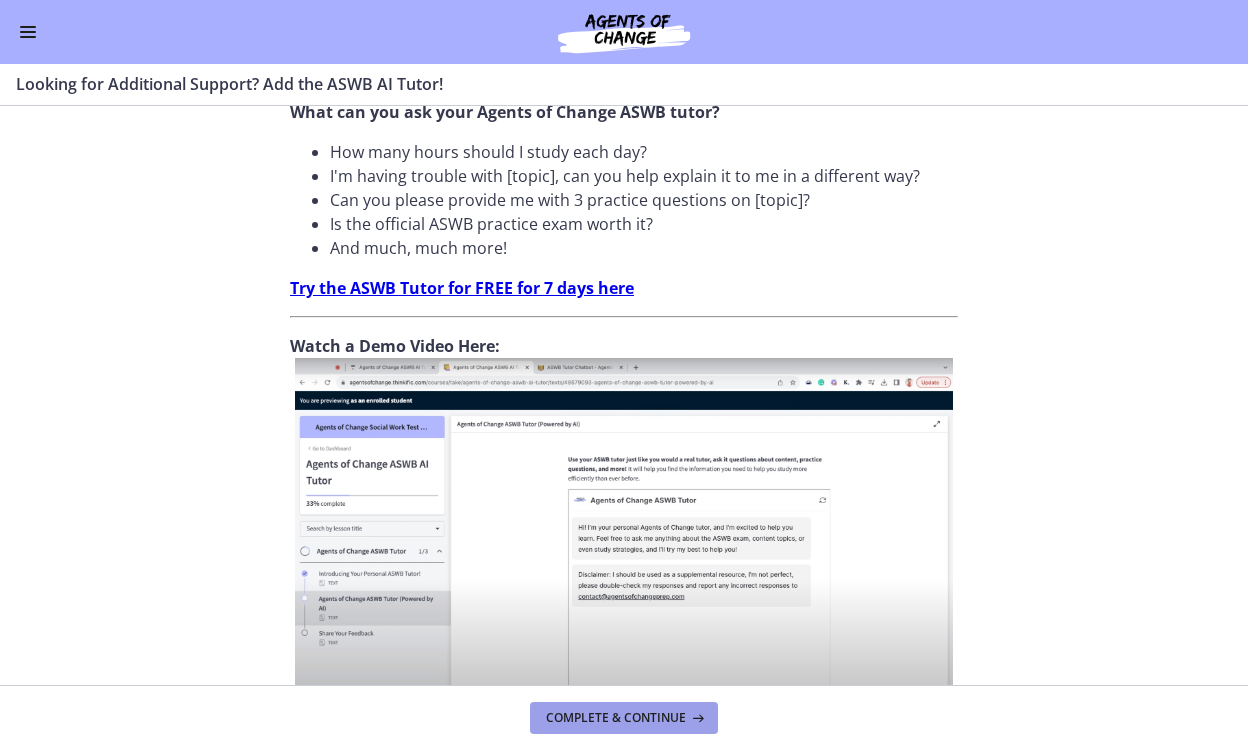 click on "Complete & continue" at bounding box center [616, 718] 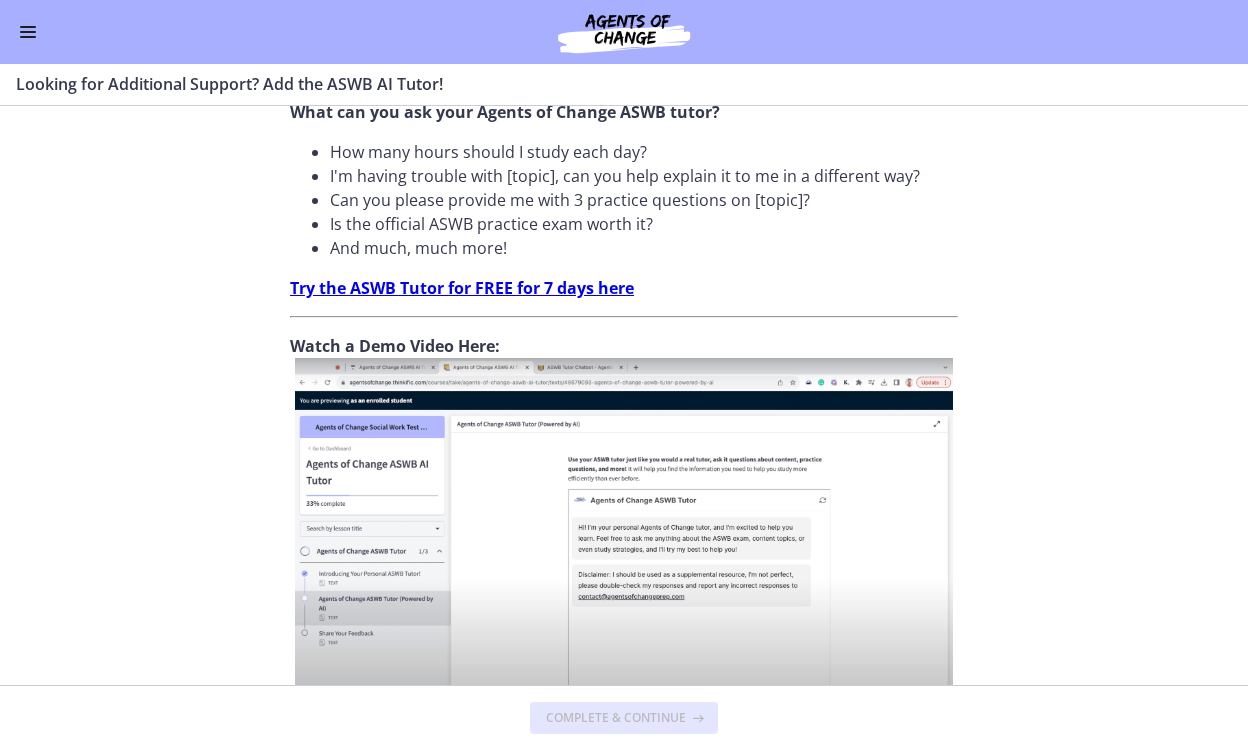 scroll, scrollTop: 0, scrollLeft: 0, axis: both 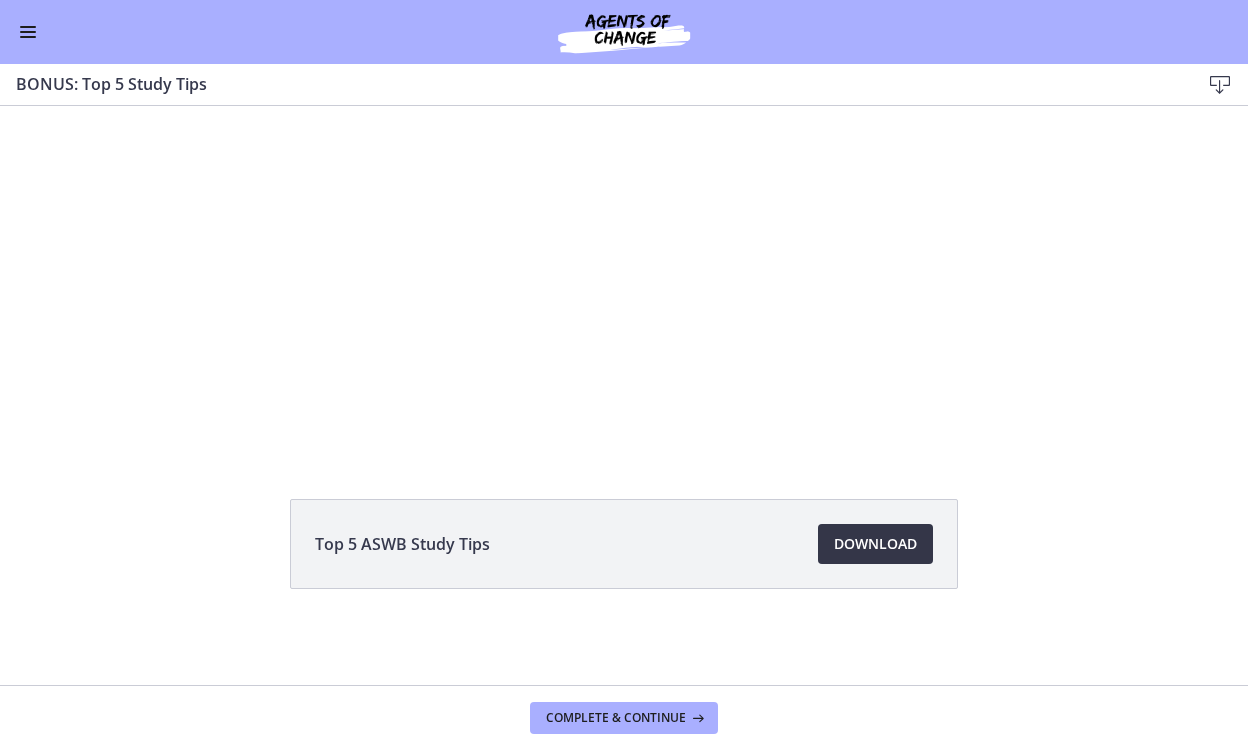 click on "Download
Opens in a new window" at bounding box center [875, 544] 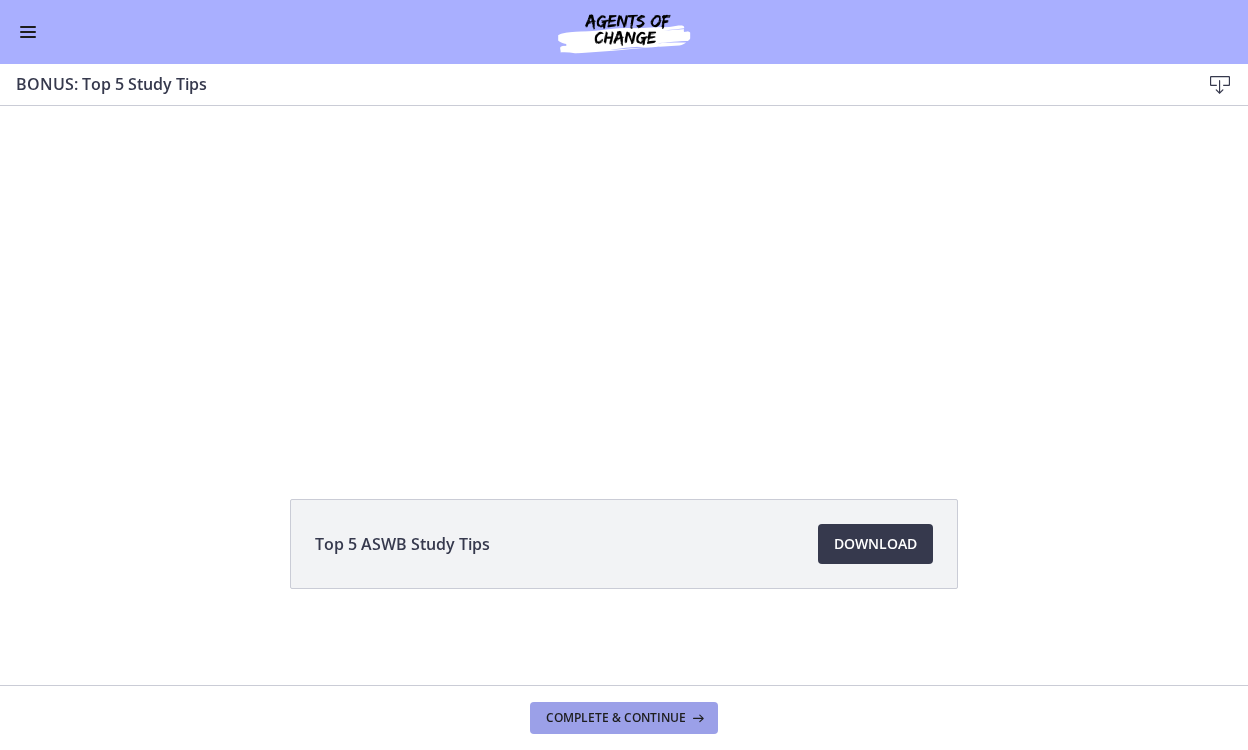 click on "Complete & continue" at bounding box center (616, 718) 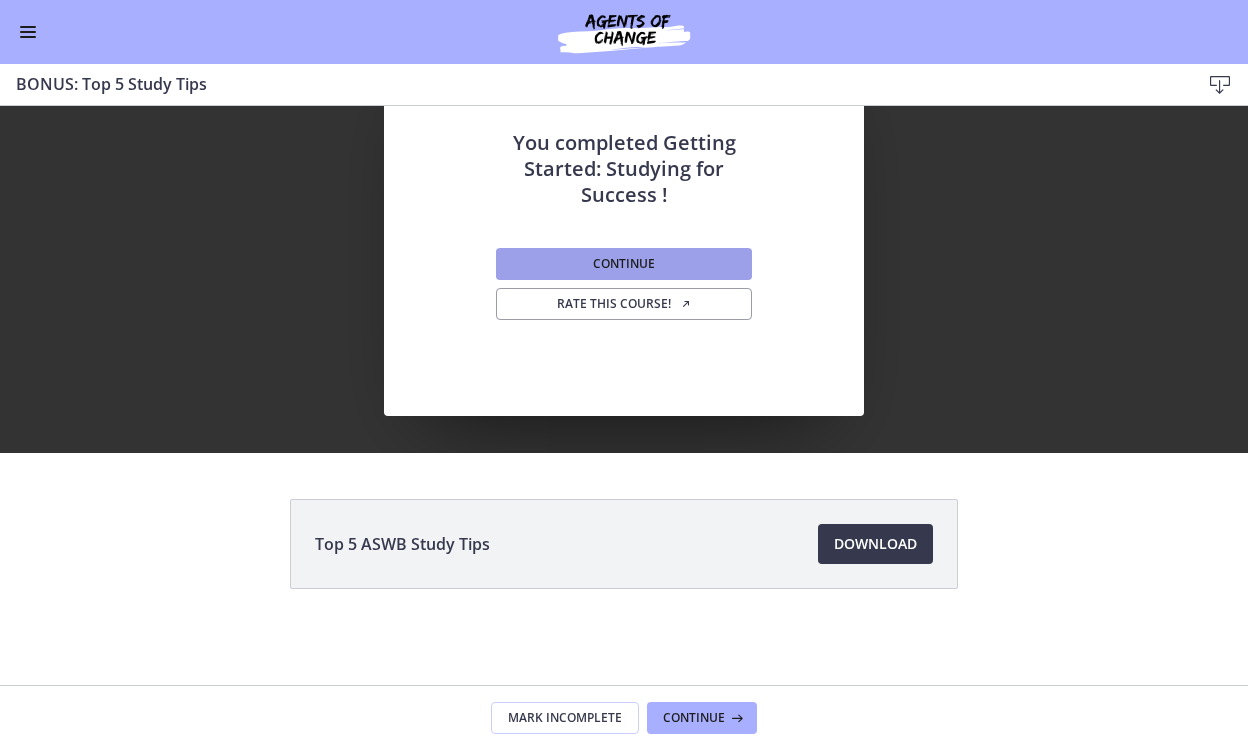 click on "Continue" at bounding box center (624, 264) 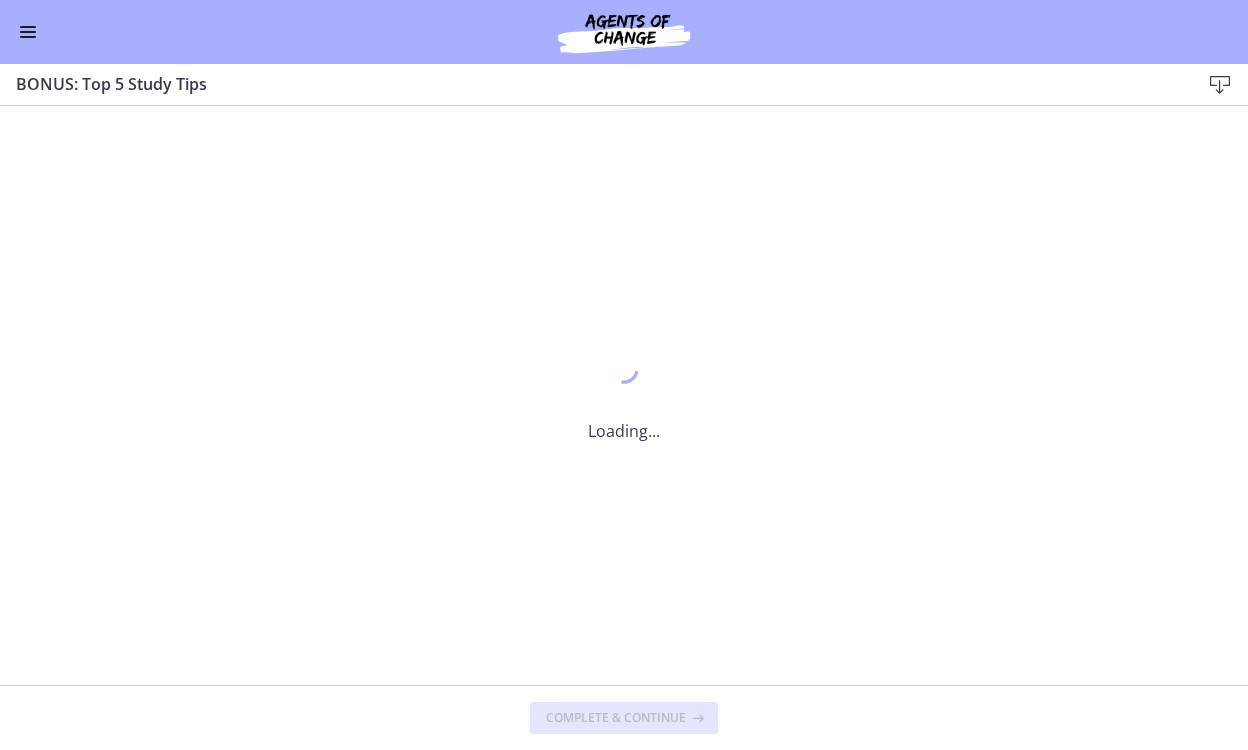 scroll, scrollTop: 0, scrollLeft: 0, axis: both 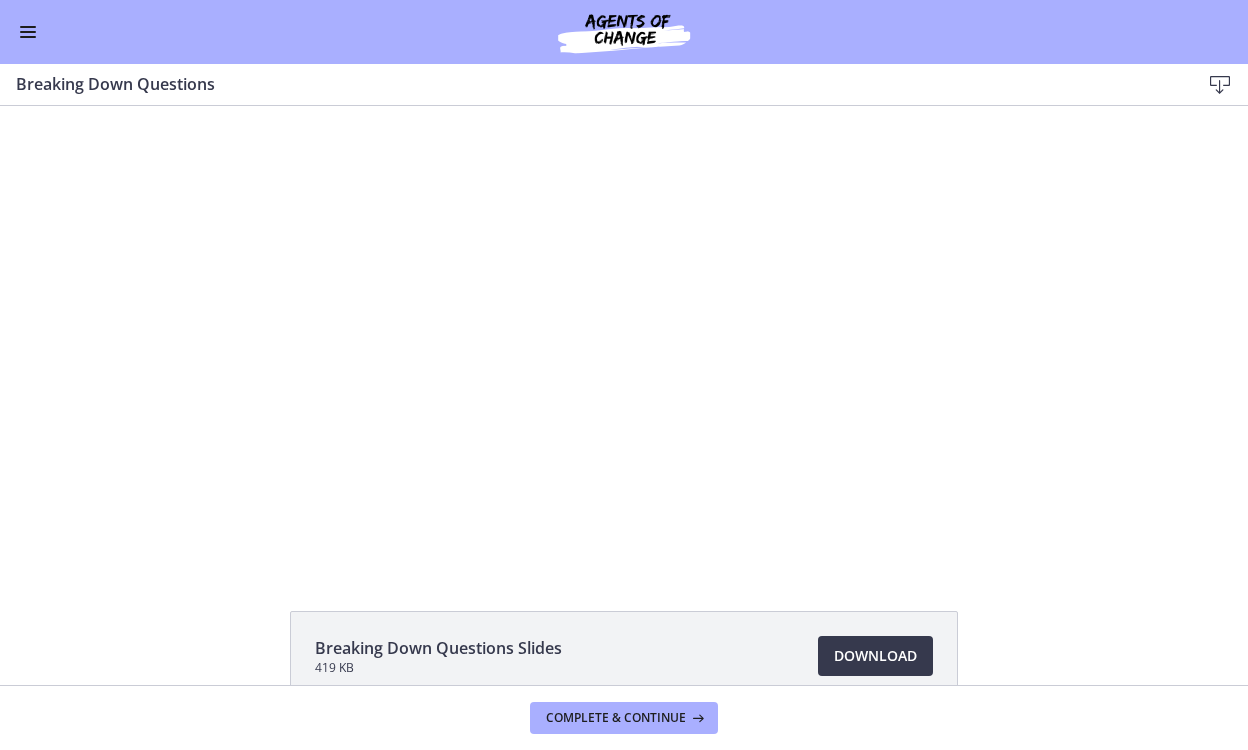 click at bounding box center (28, 32) 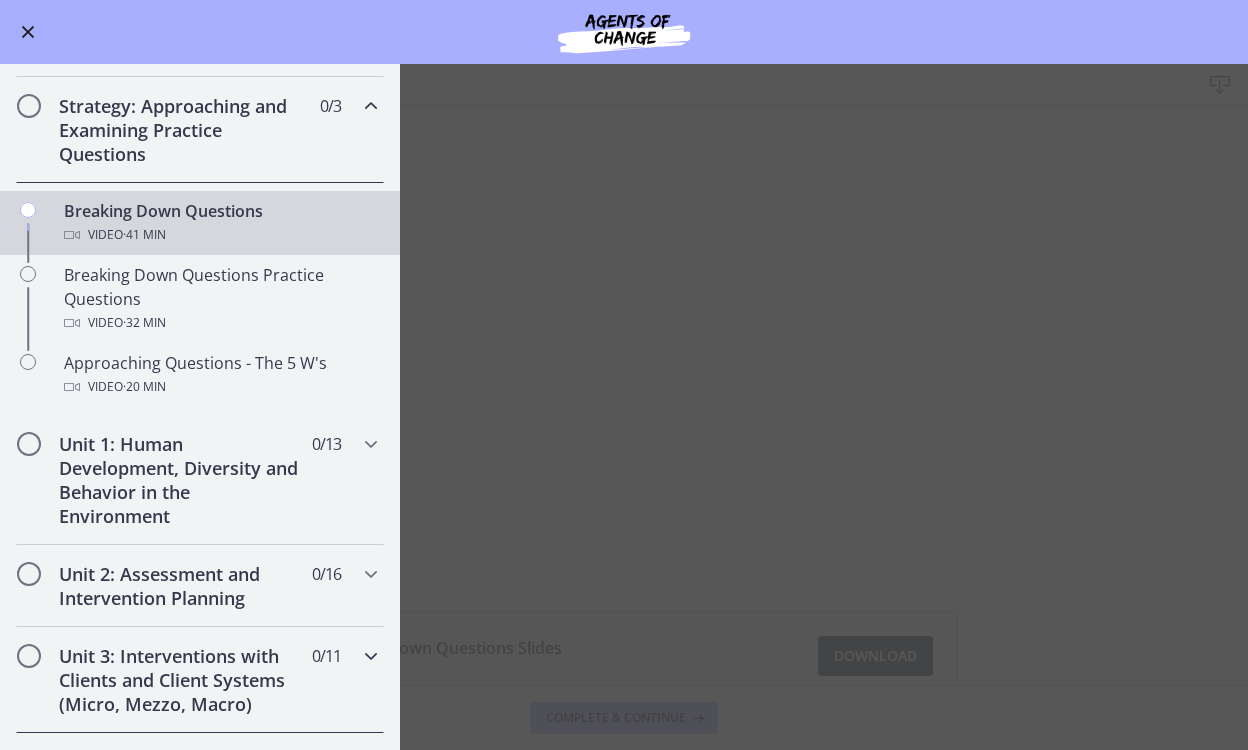 scroll, scrollTop: 295, scrollLeft: 0, axis: vertical 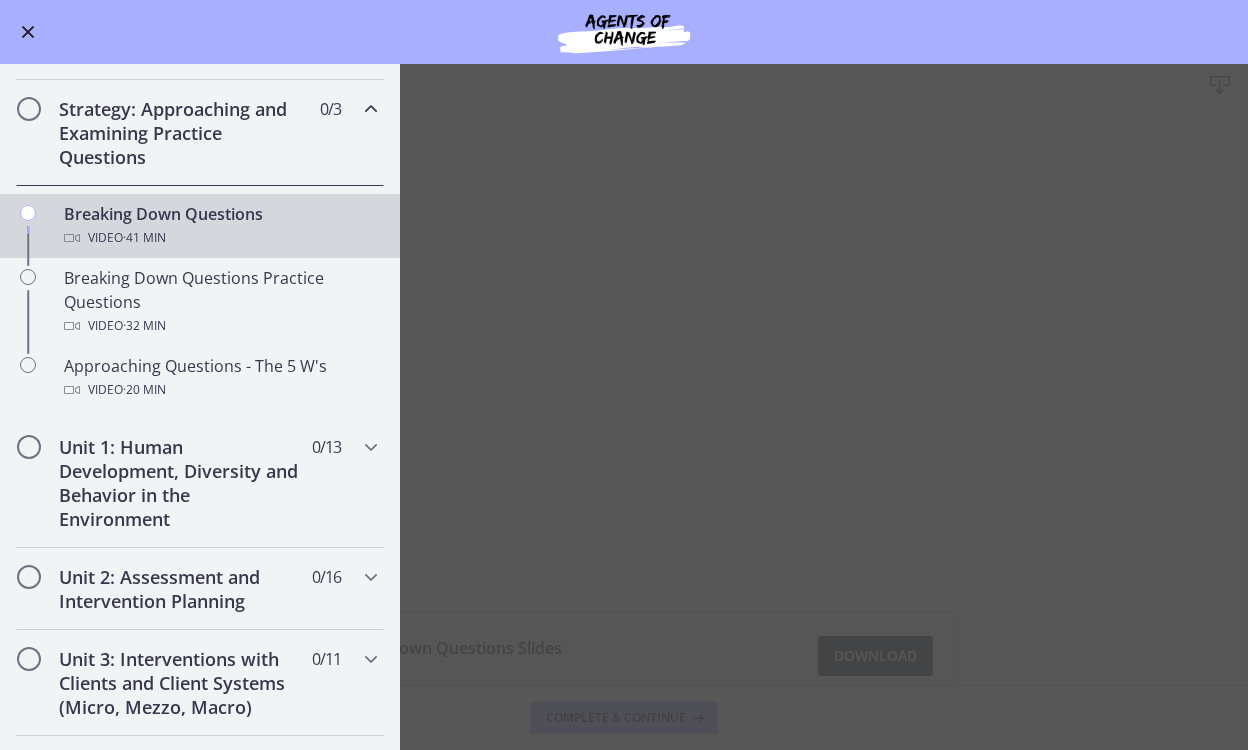 click on "Breaking Down Questions
Download
Enable fullscreen
Breaking Down Questions Slides
419 KB
Download
Opens in a new window
Complete & continue" at bounding box center [624, 407] 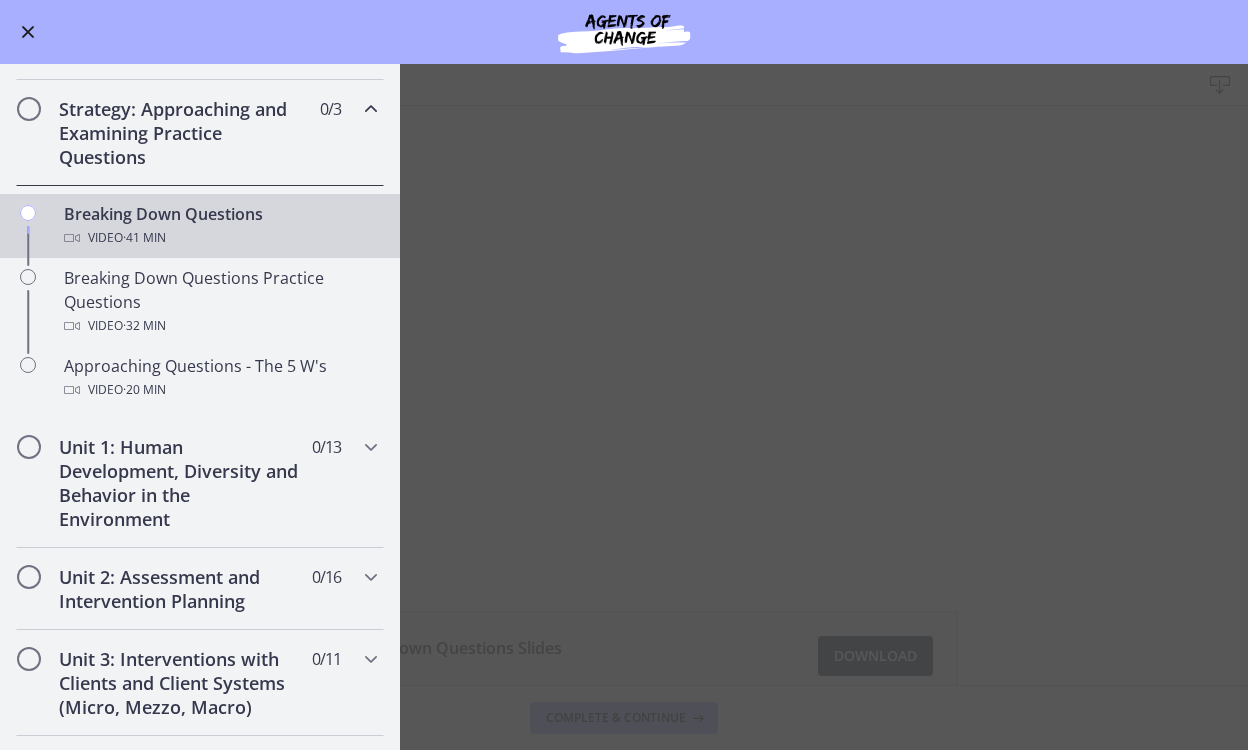 click on "Breaking Down Questions
Download
Enable fullscreen
Breaking Down Questions Slides
419 KB
Download
Opens in a new window
Complete & continue" at bounding box center (624, 407) 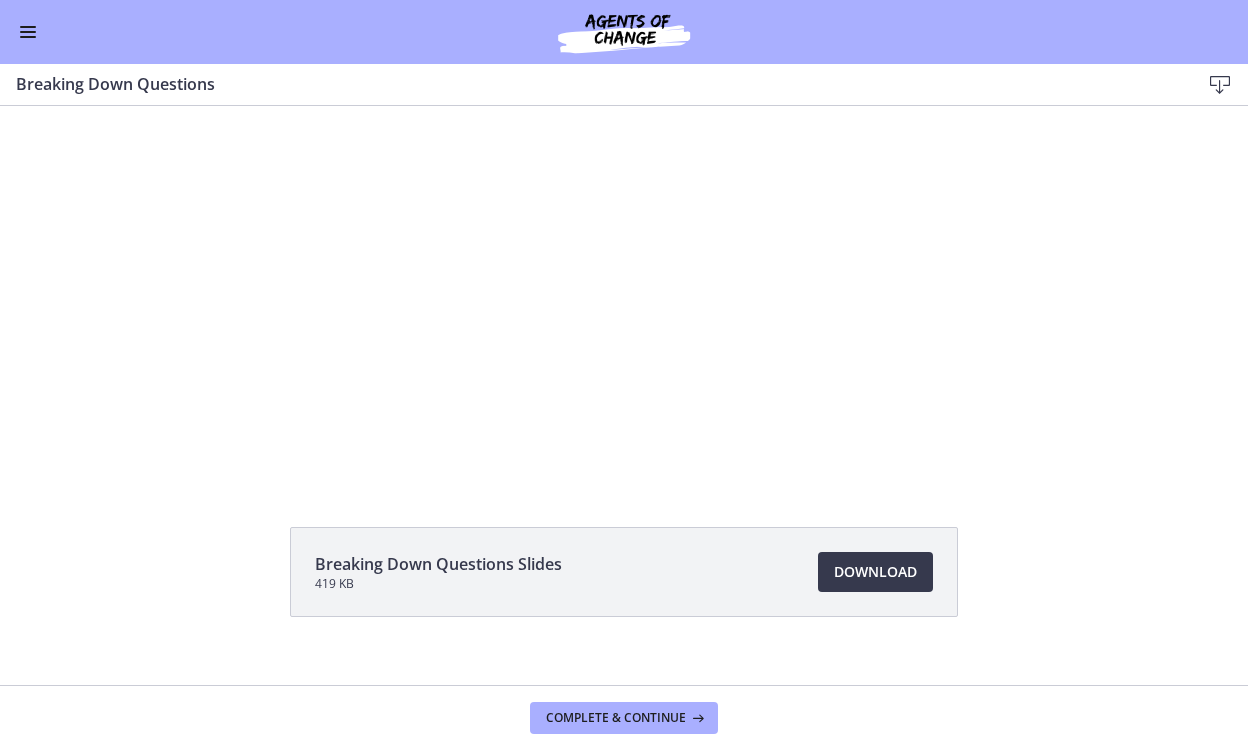 scroll, scrollTop: 112, scrollLeft: 0, axis: vertical 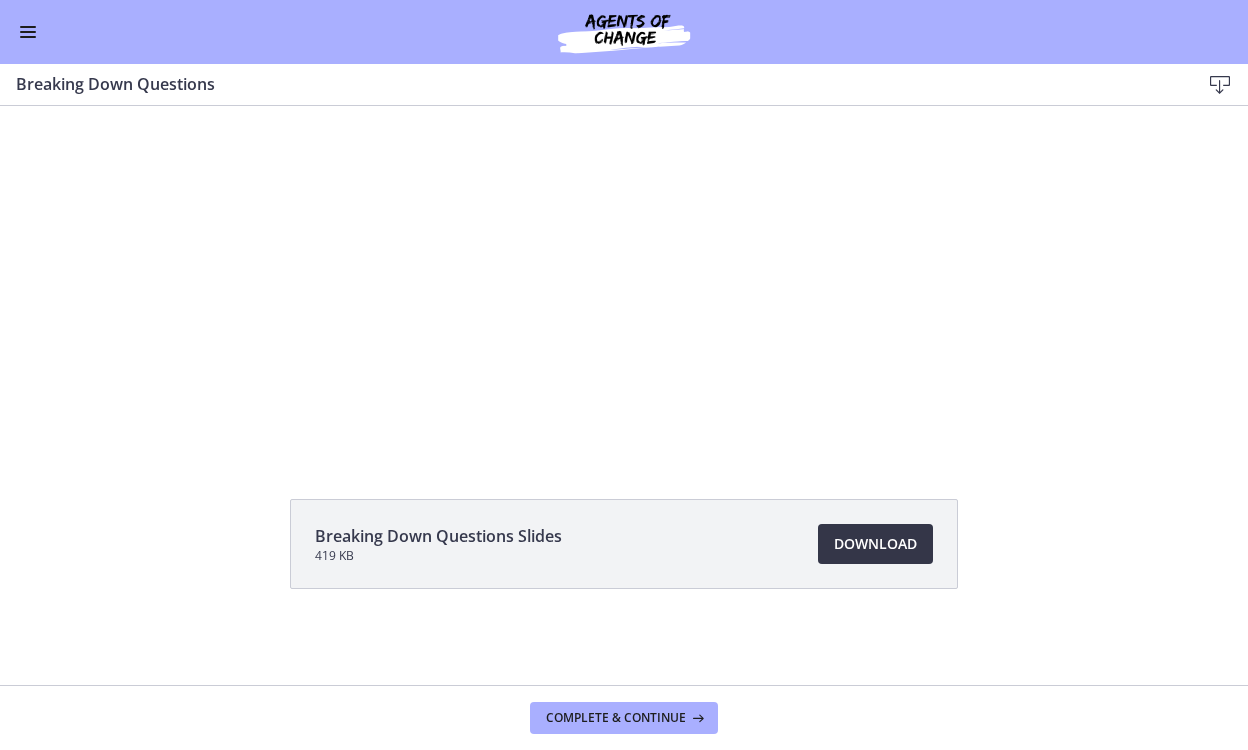 click on "Download
Opens in a new window" at bounding box center (875, 544) 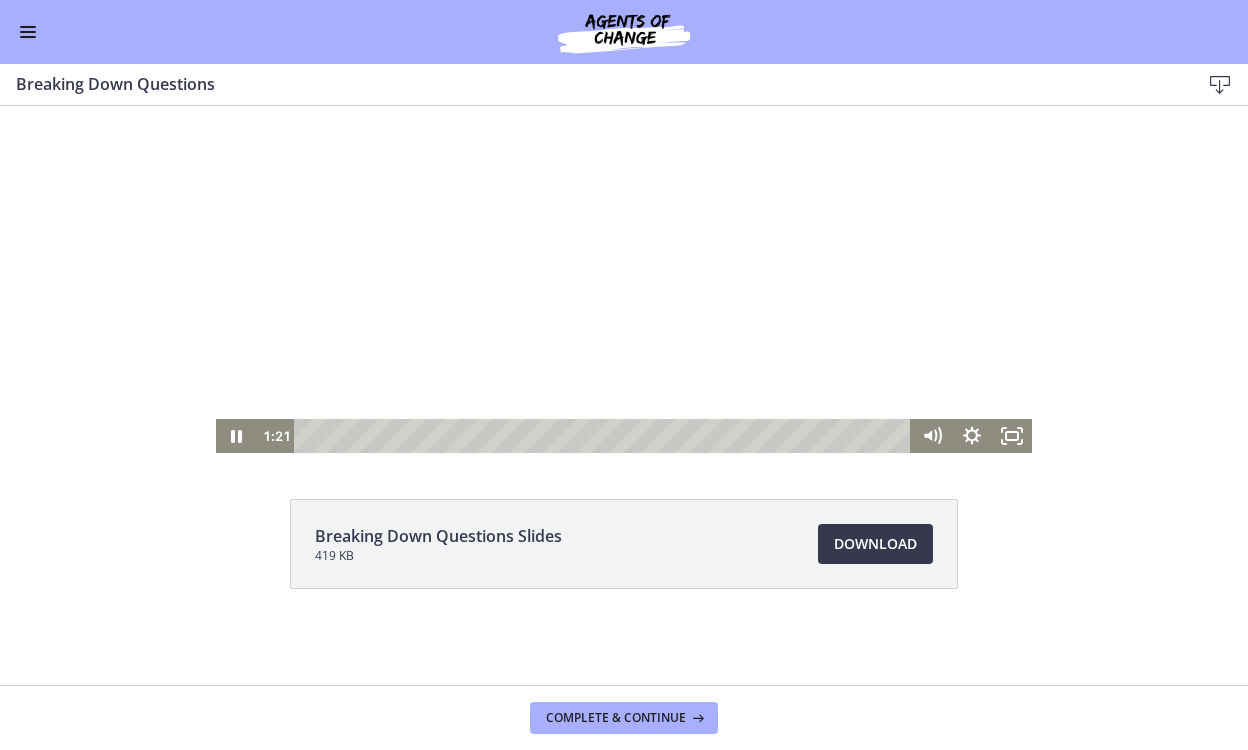 click at bounding box center (624, 223) 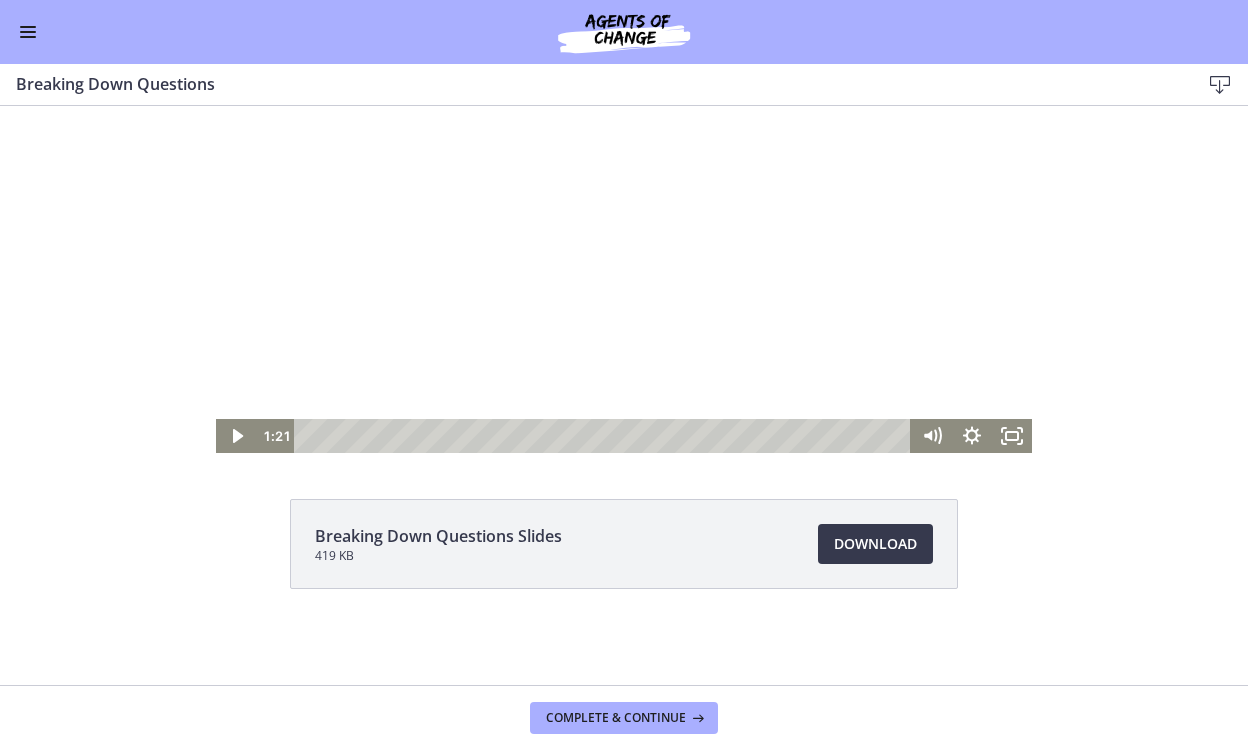 type 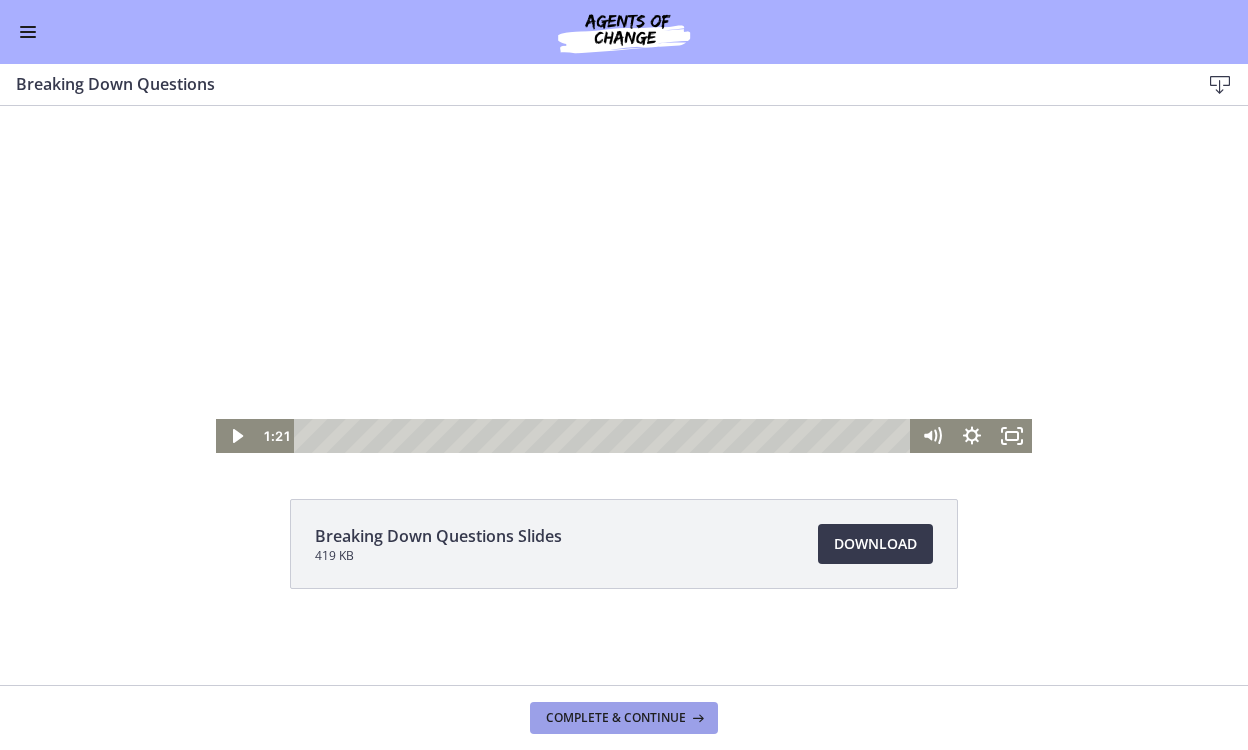 click on "Complete & continue" at bounding box center (624, 717) 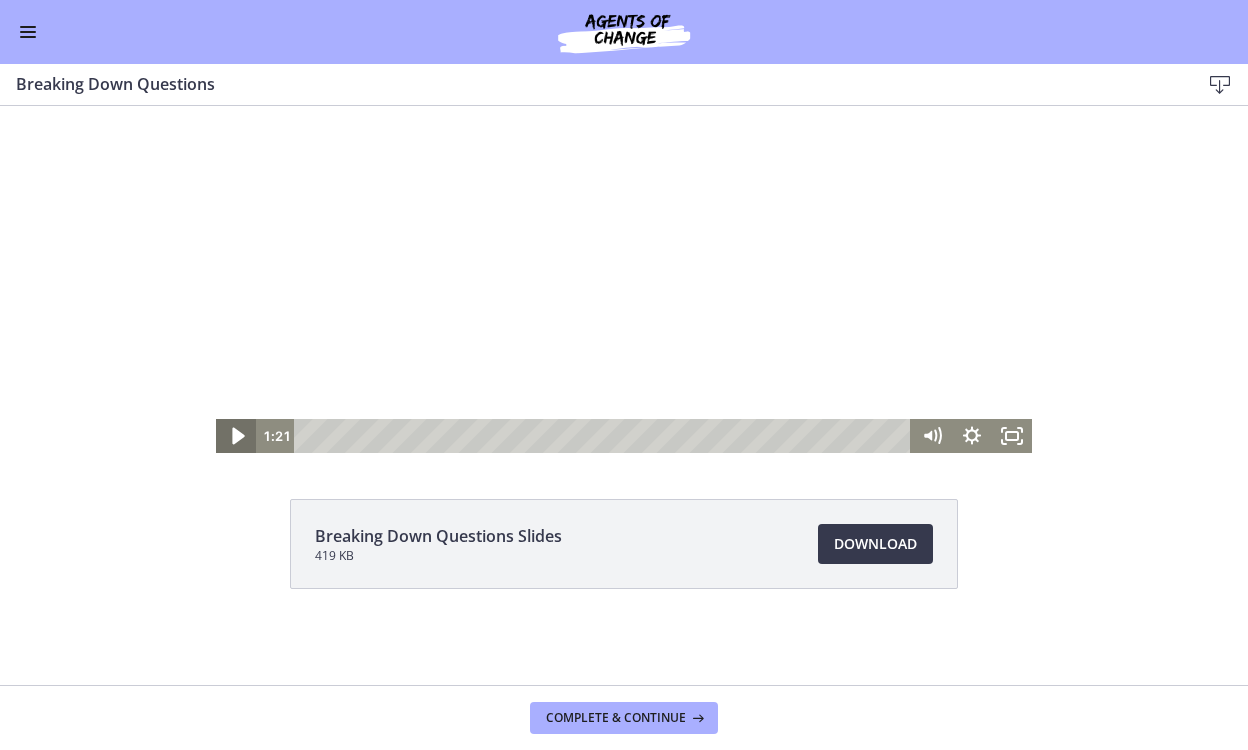 click 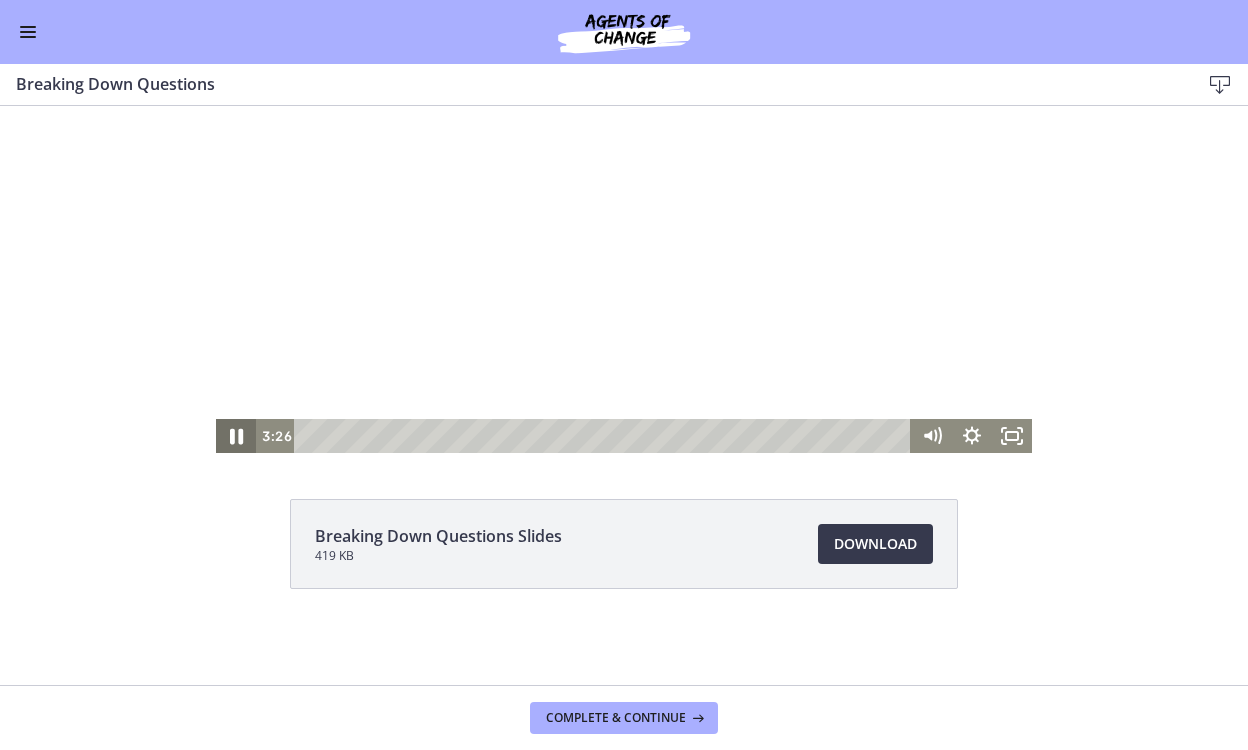 click 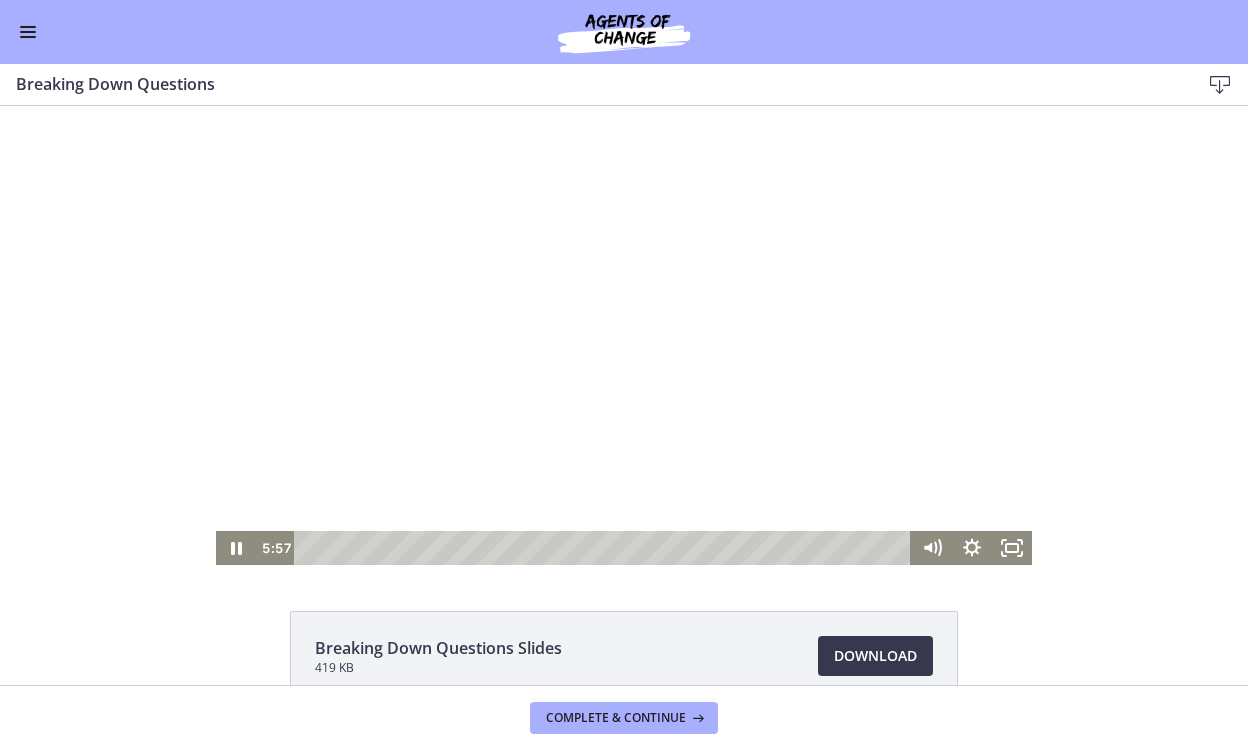 scroll, scrollTop: 1, scrollLeft: 0, axis: vertical 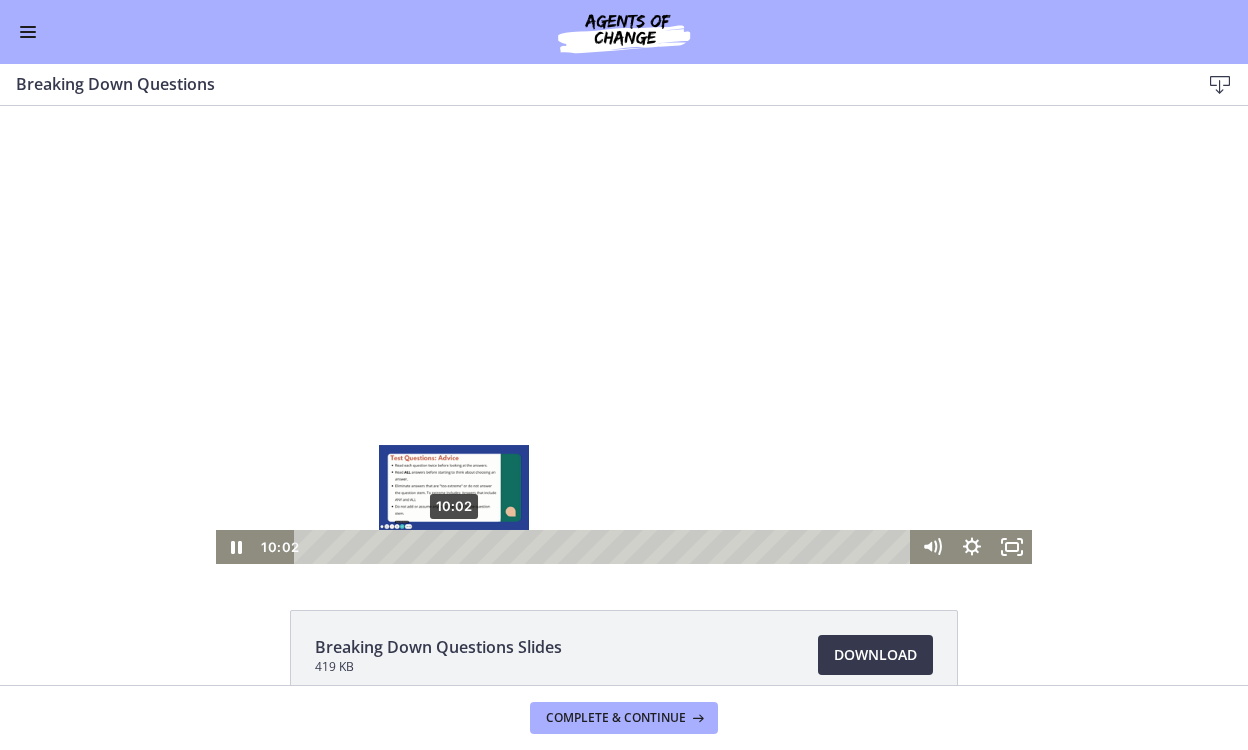 click on "10:02" at bounding box center (605, 547) 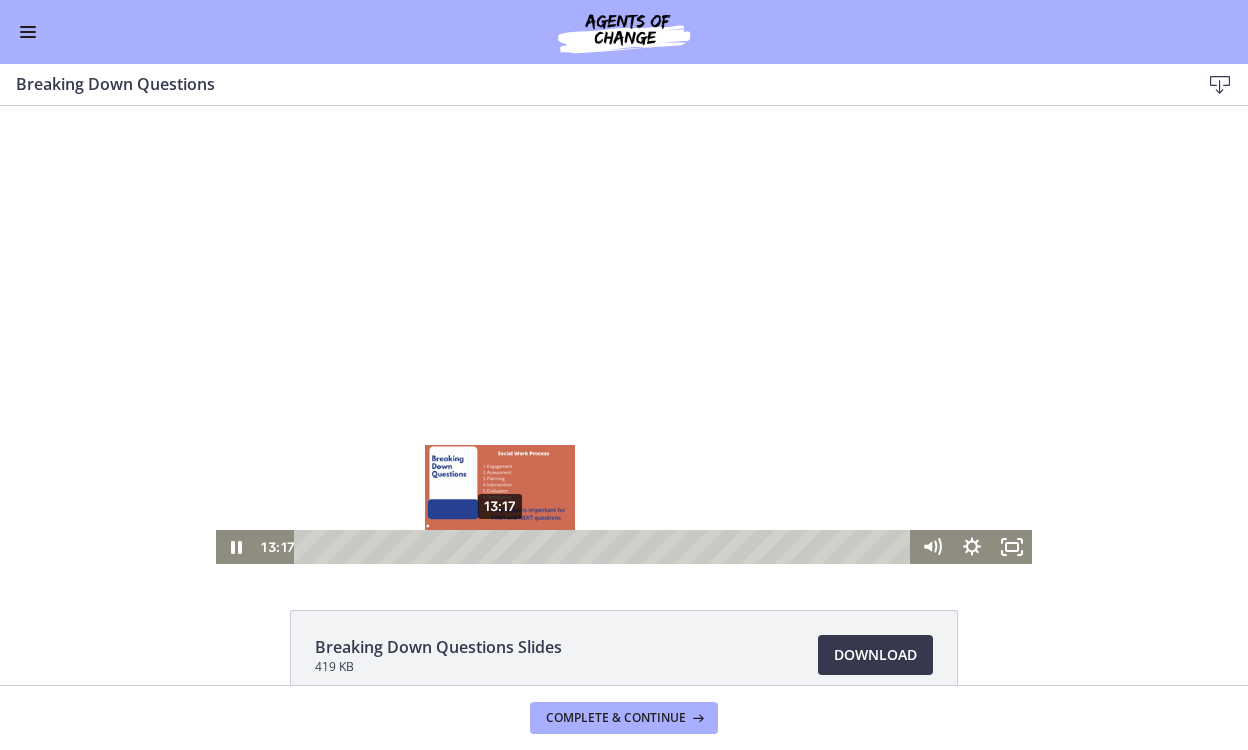click on "13:17" at bounding box center [605, 547] 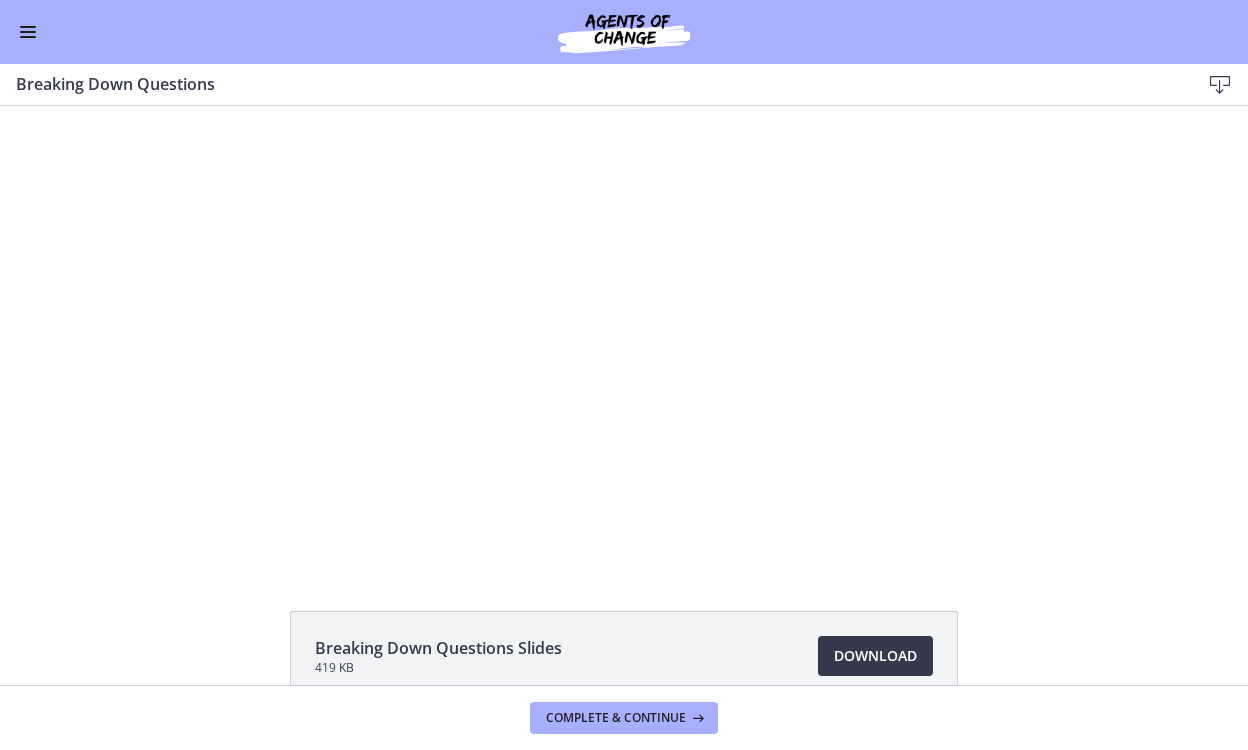 scroll, scrollTop: 0, scrollLeft: 0, axis: both 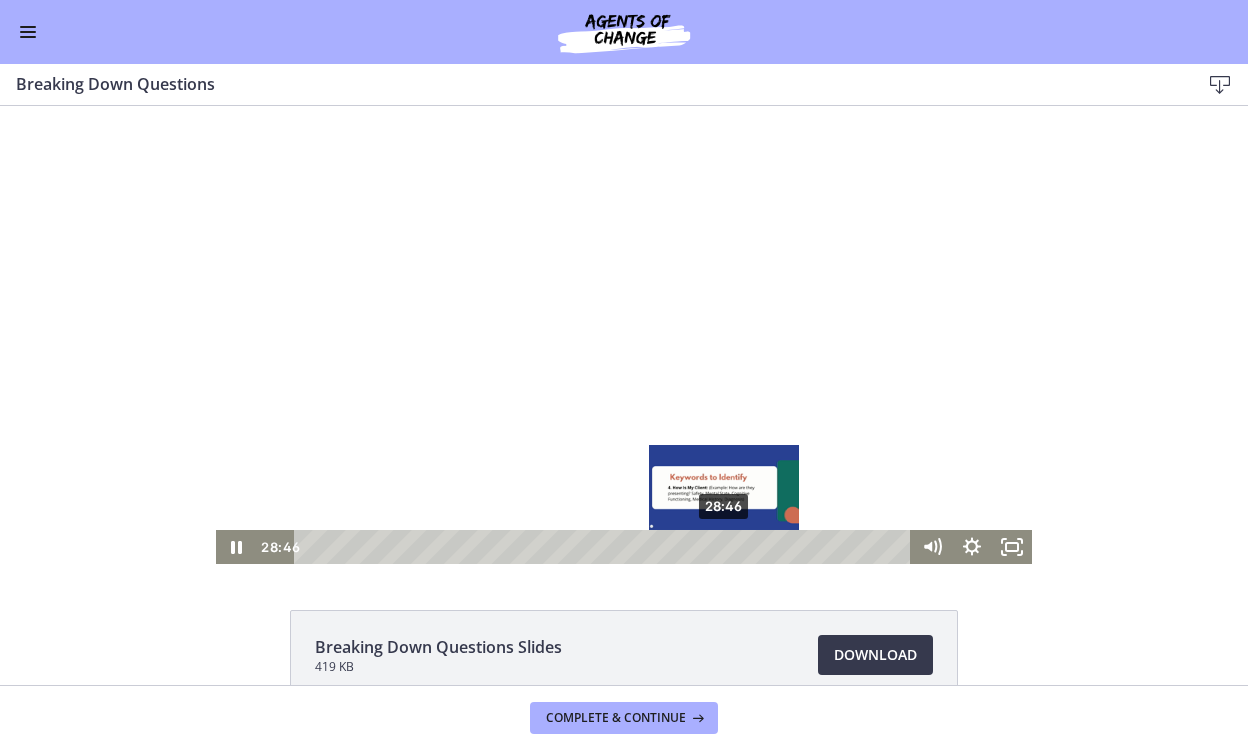 click on "28:46" at bounding box center (605, 547) 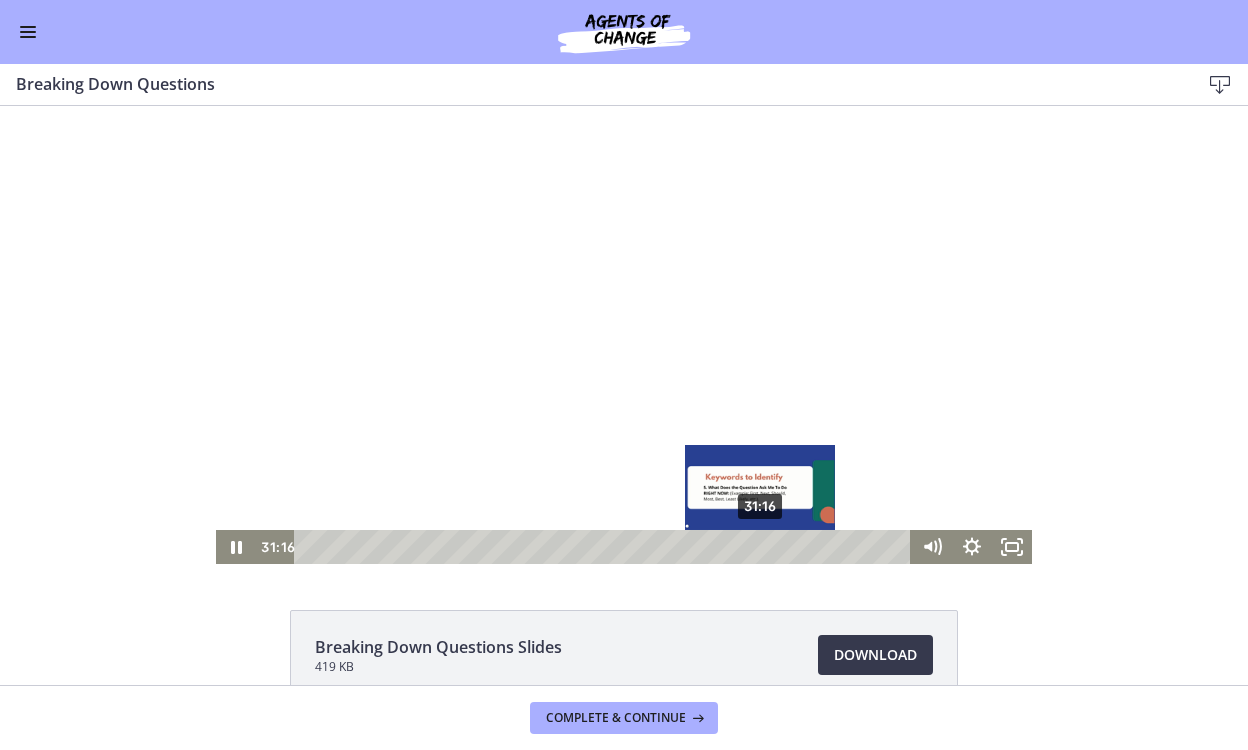 click on "31:16" at bounding box center [605, 547] 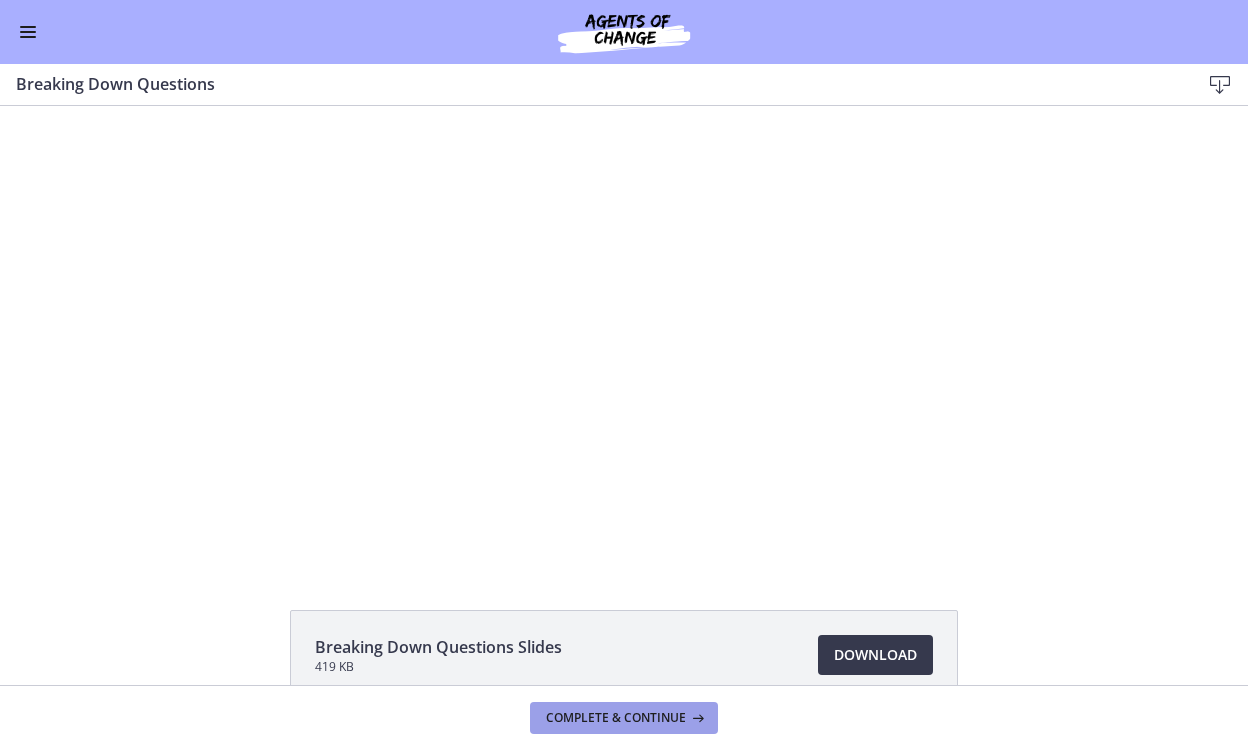 click on "Complete & continue" at bounding box center (616, 718) 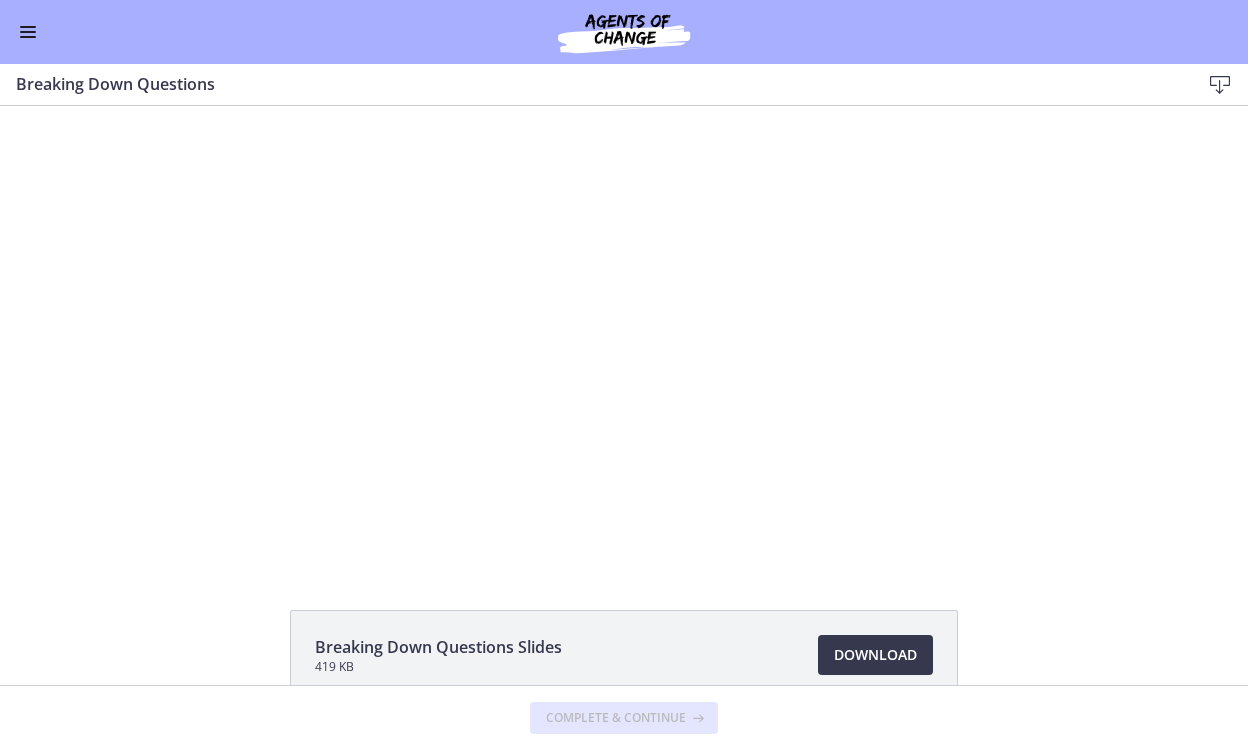 scroll, scrollTop: 0, scrollLeft: 0, axis: both 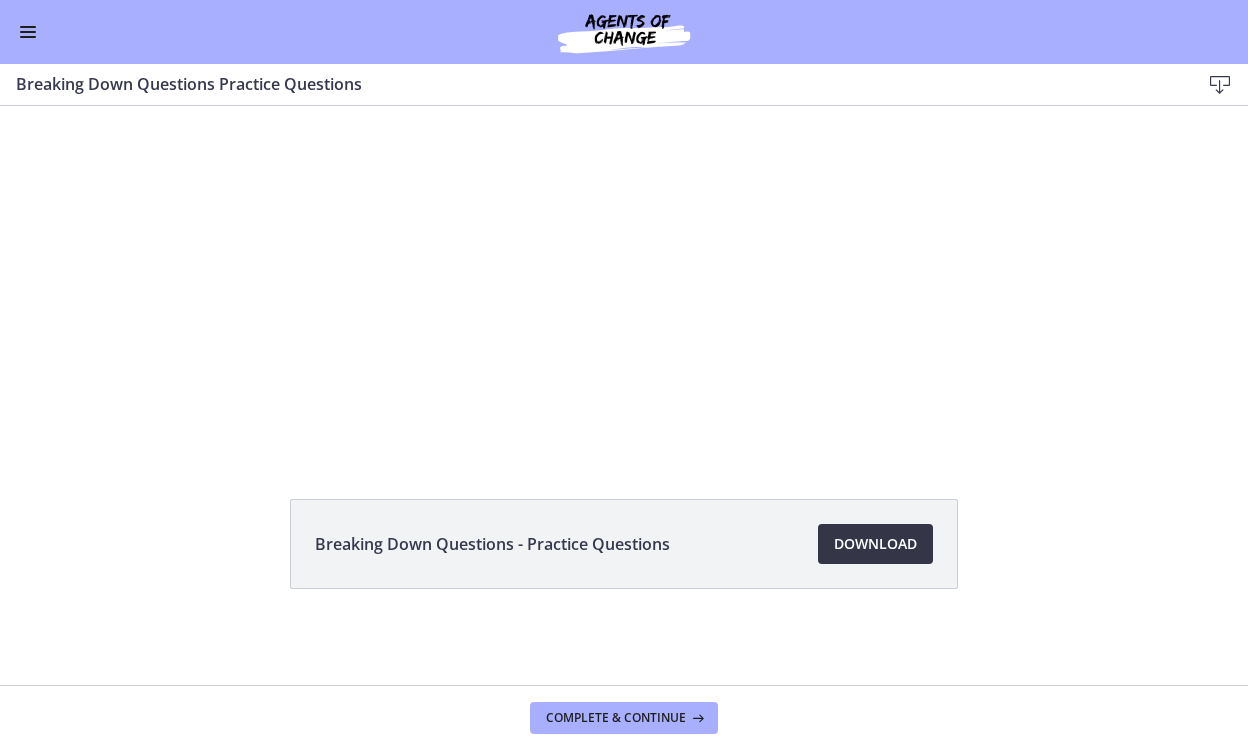 click on "Download
Opens in a new window" at bounding box center (875, 544) 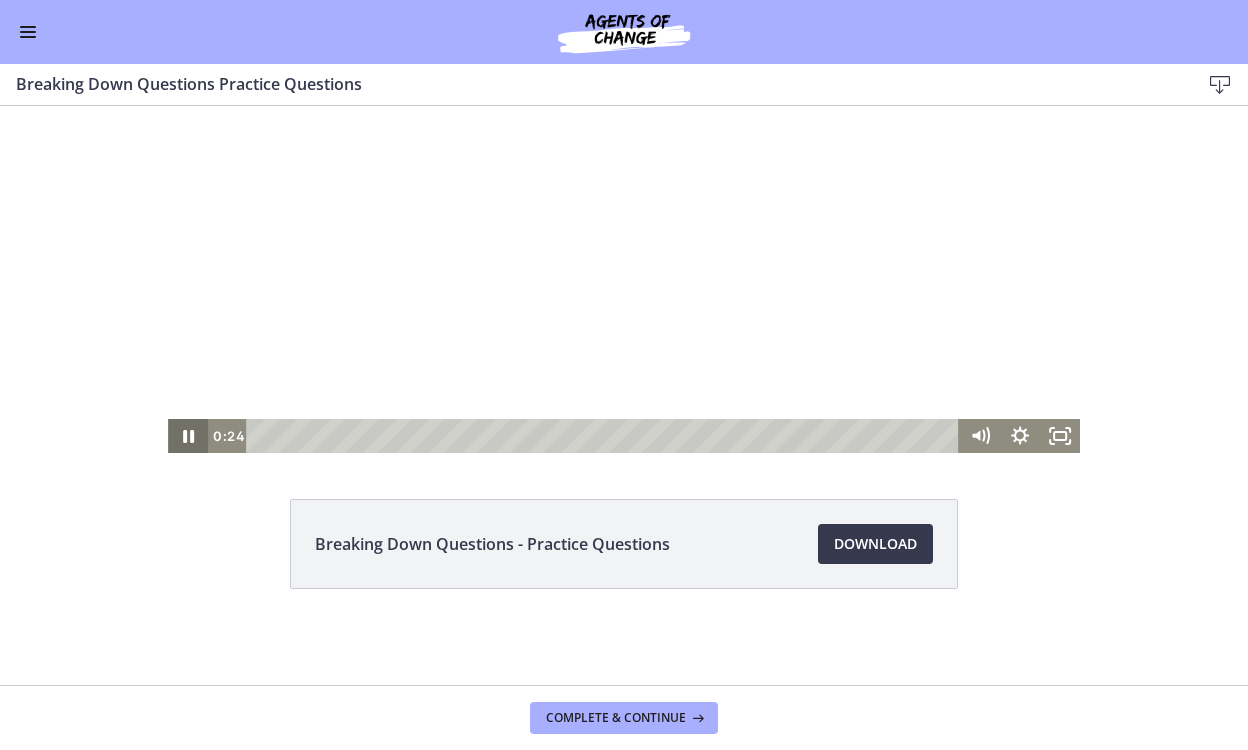click 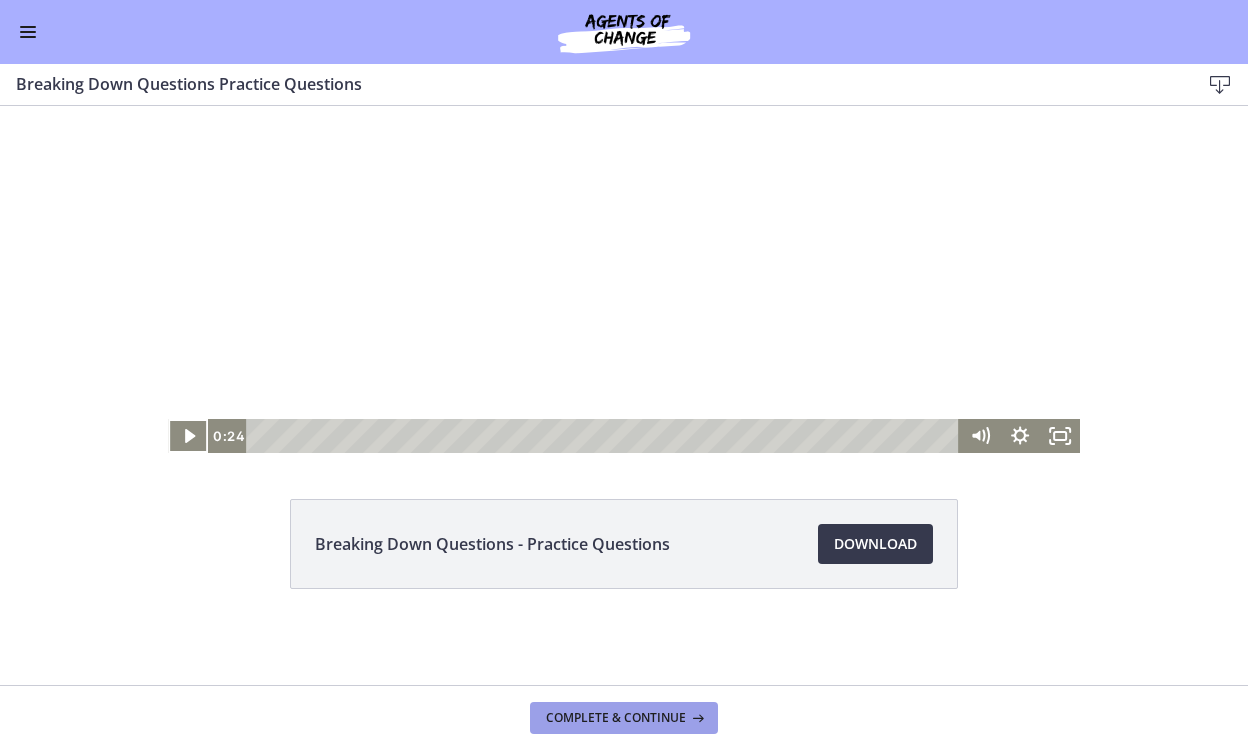 click on "Complete & continue" at bounding box center [616, 718] 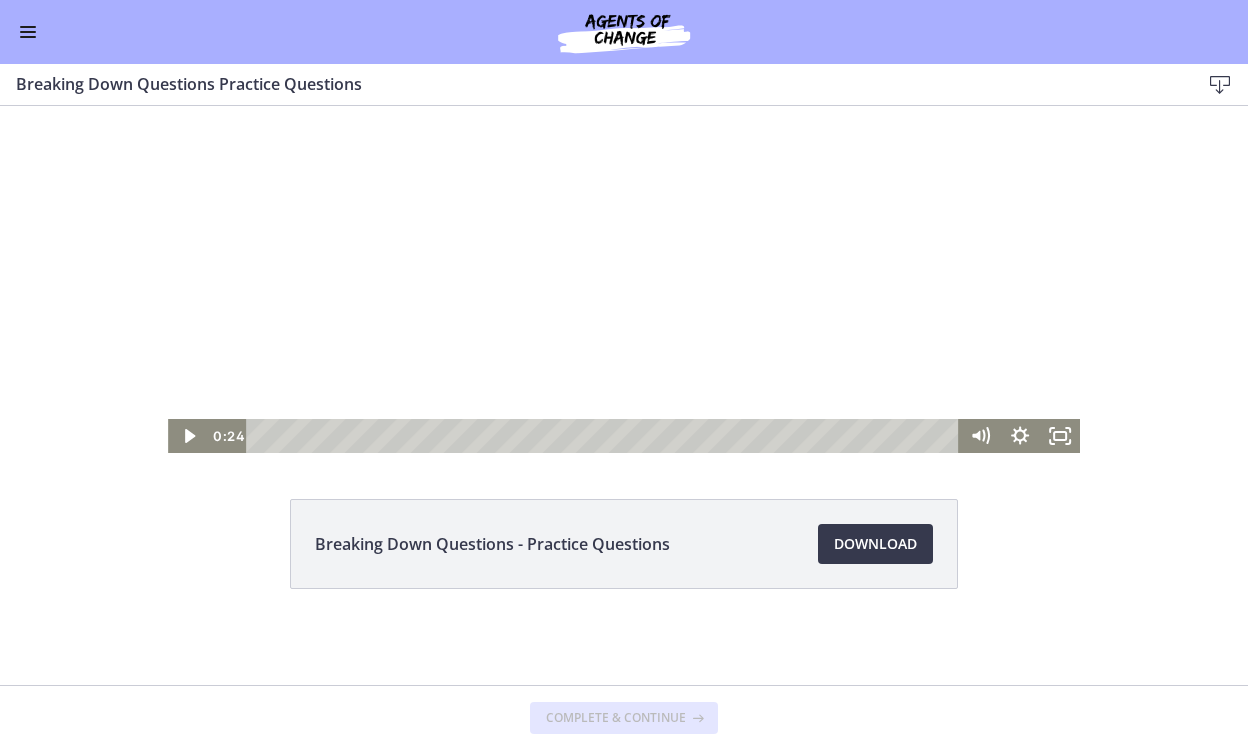 scroll, scrollTop: 0, scrollLeft: 0, axis: both 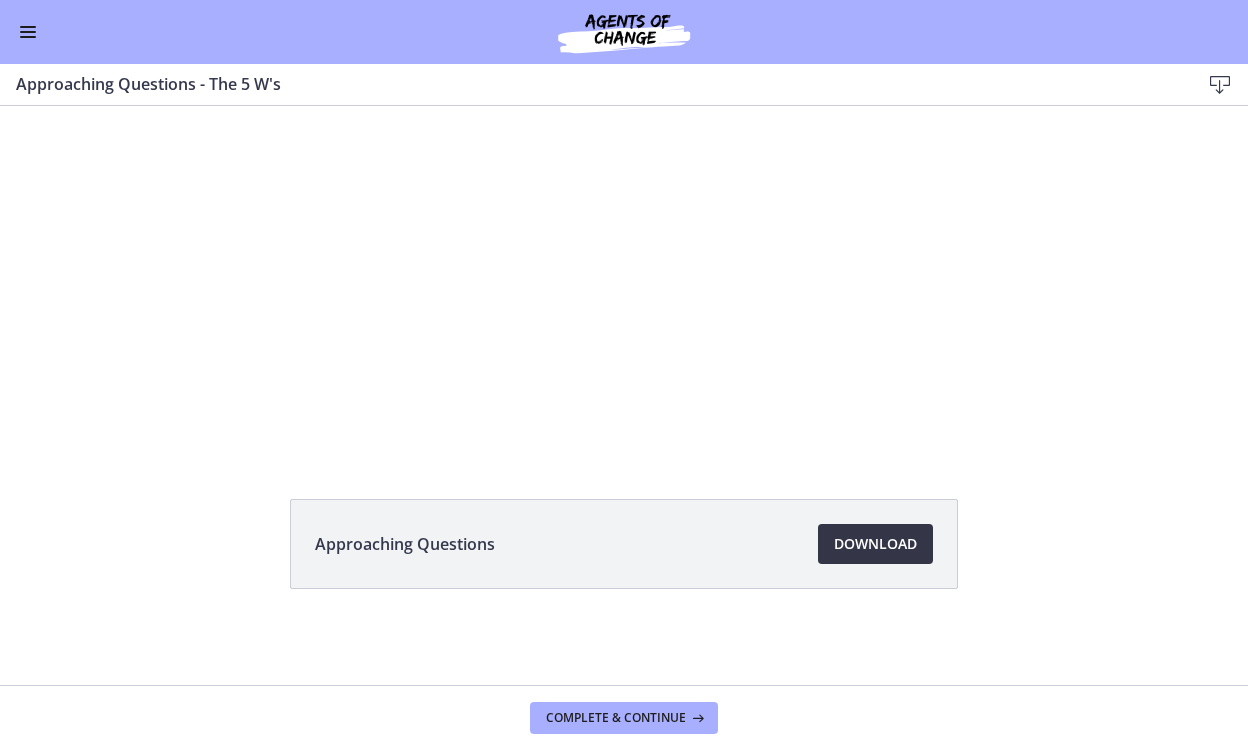 click on "Download
Opens in a new window" at bounding box center (875, 544) 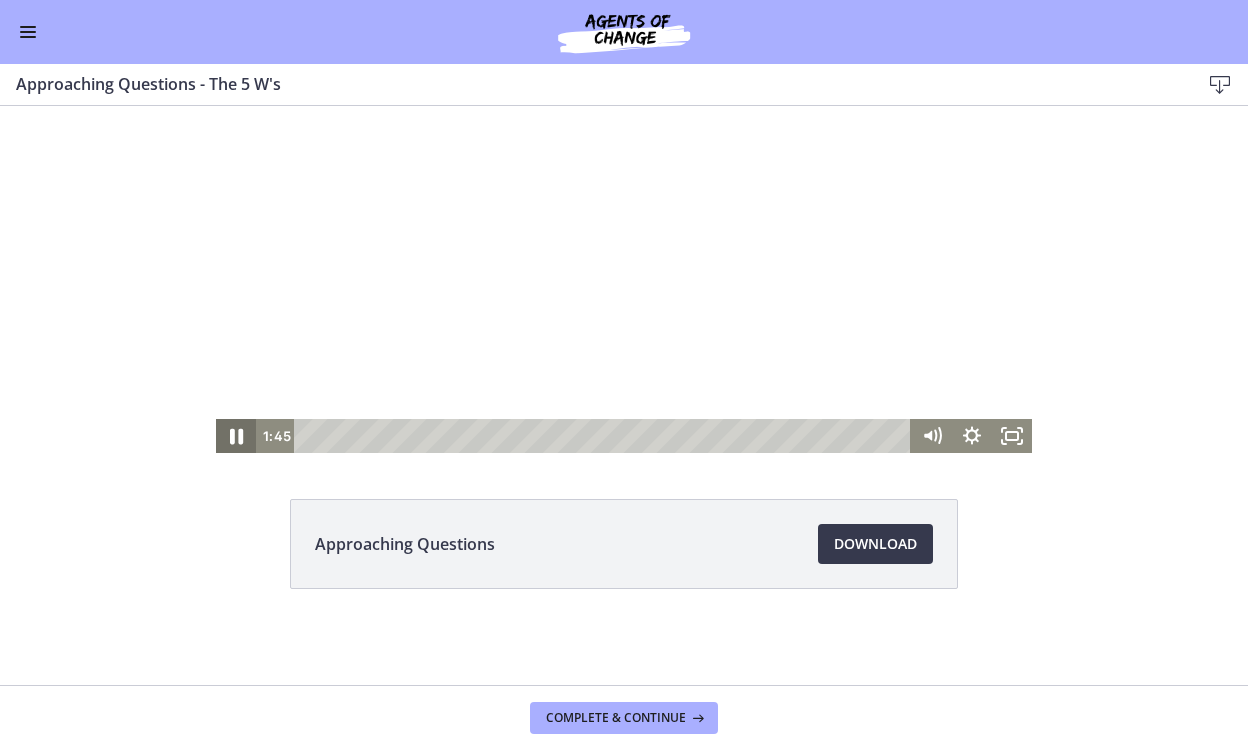 click 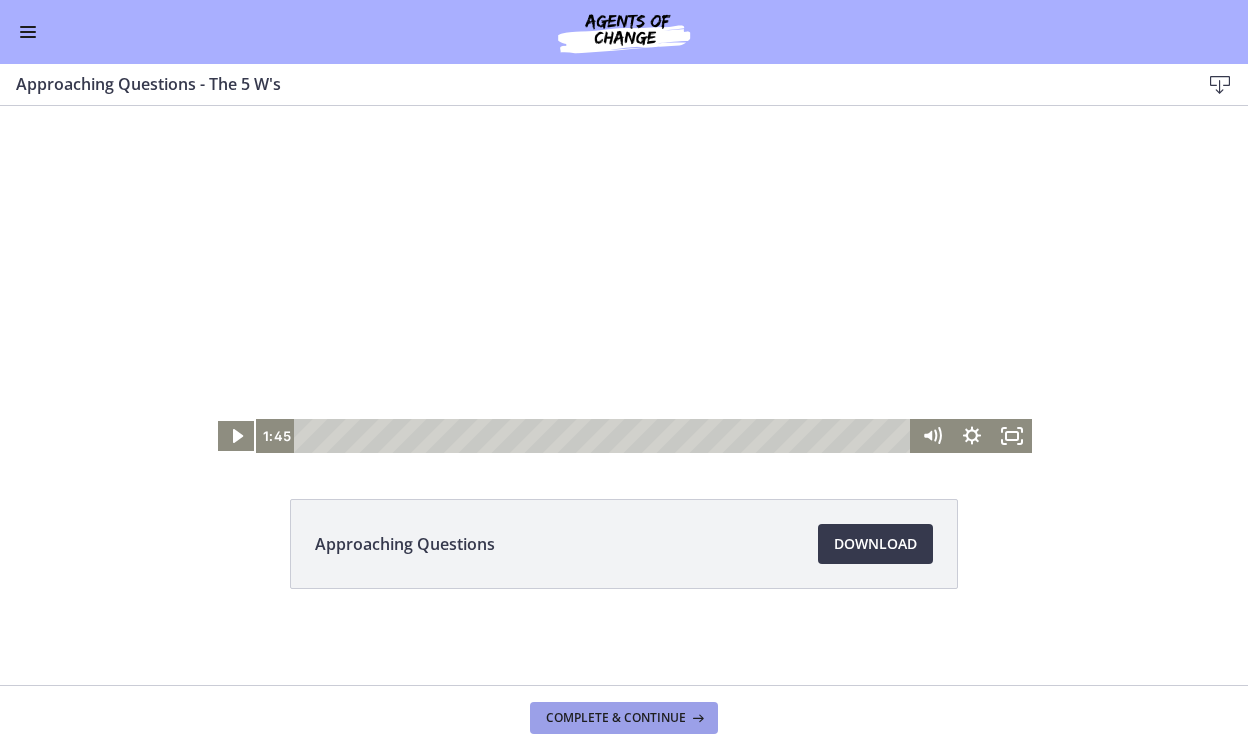 click on "Complete & continue" at bounding box center (616, 718) 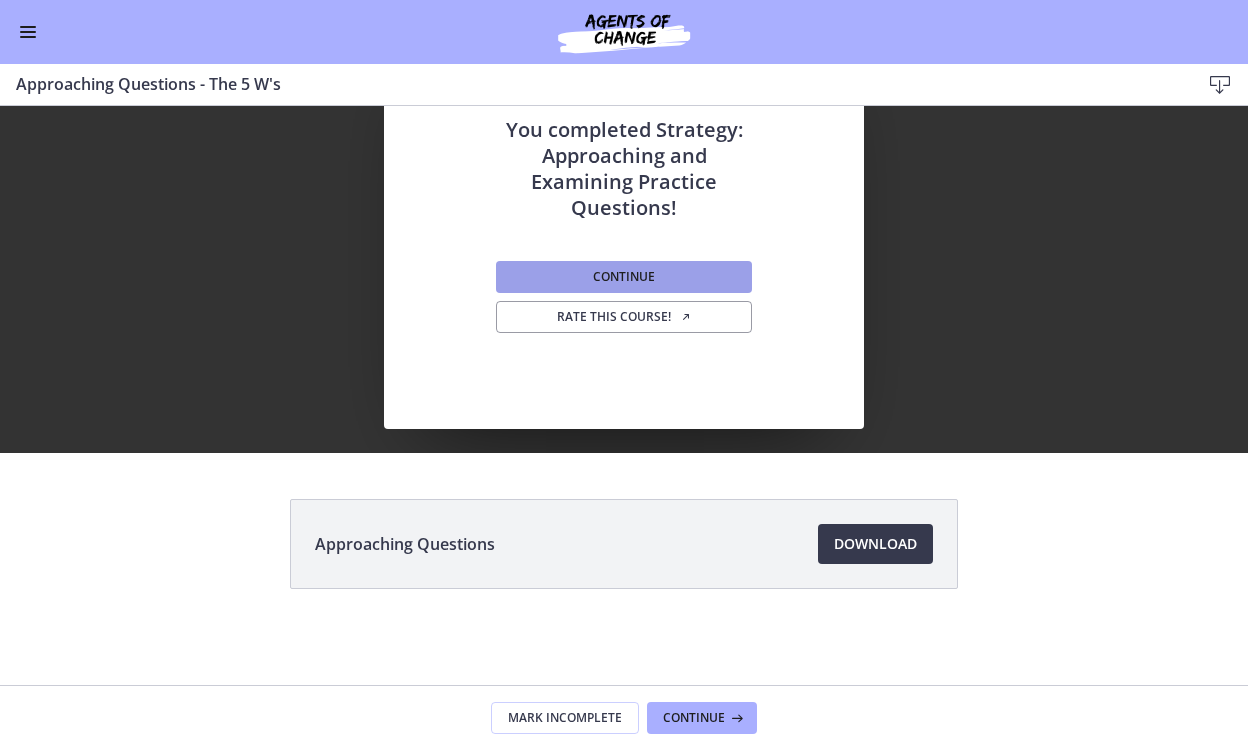 click on "Continue" at bounding box center [624, 277] 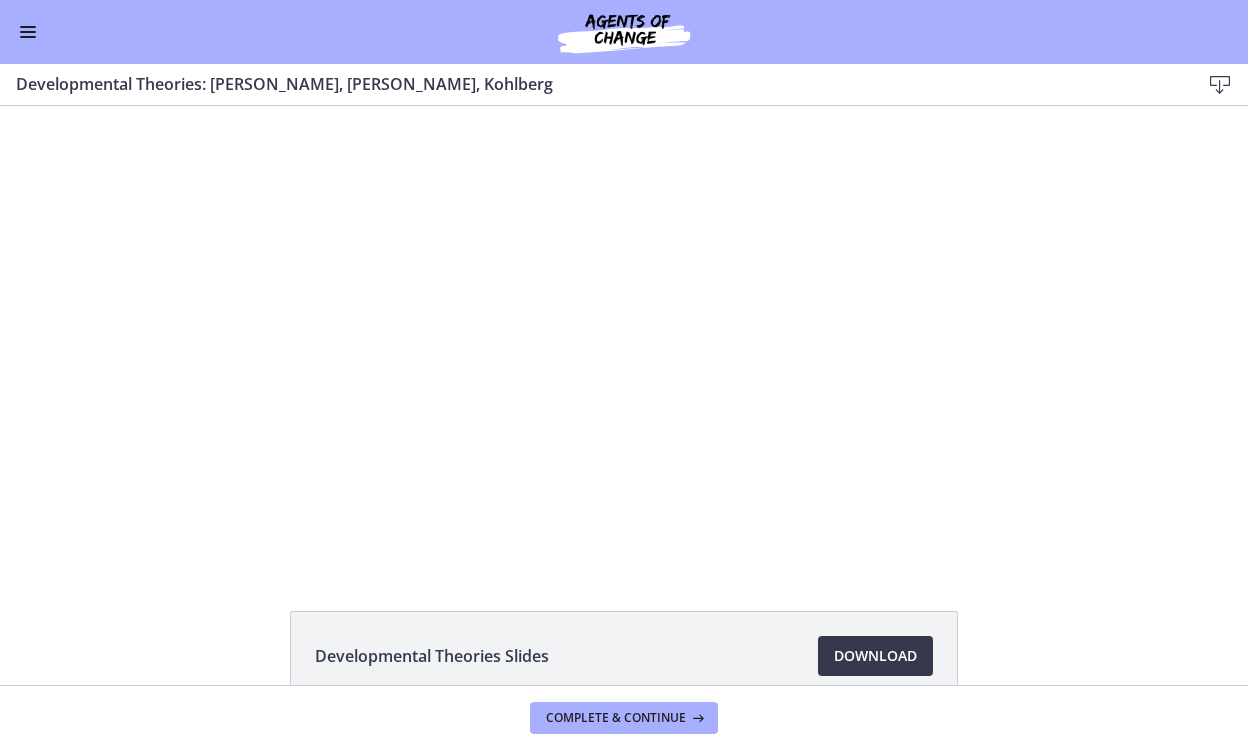 scroll, scrollTop: 0, scrollLeft: 0, axis: both 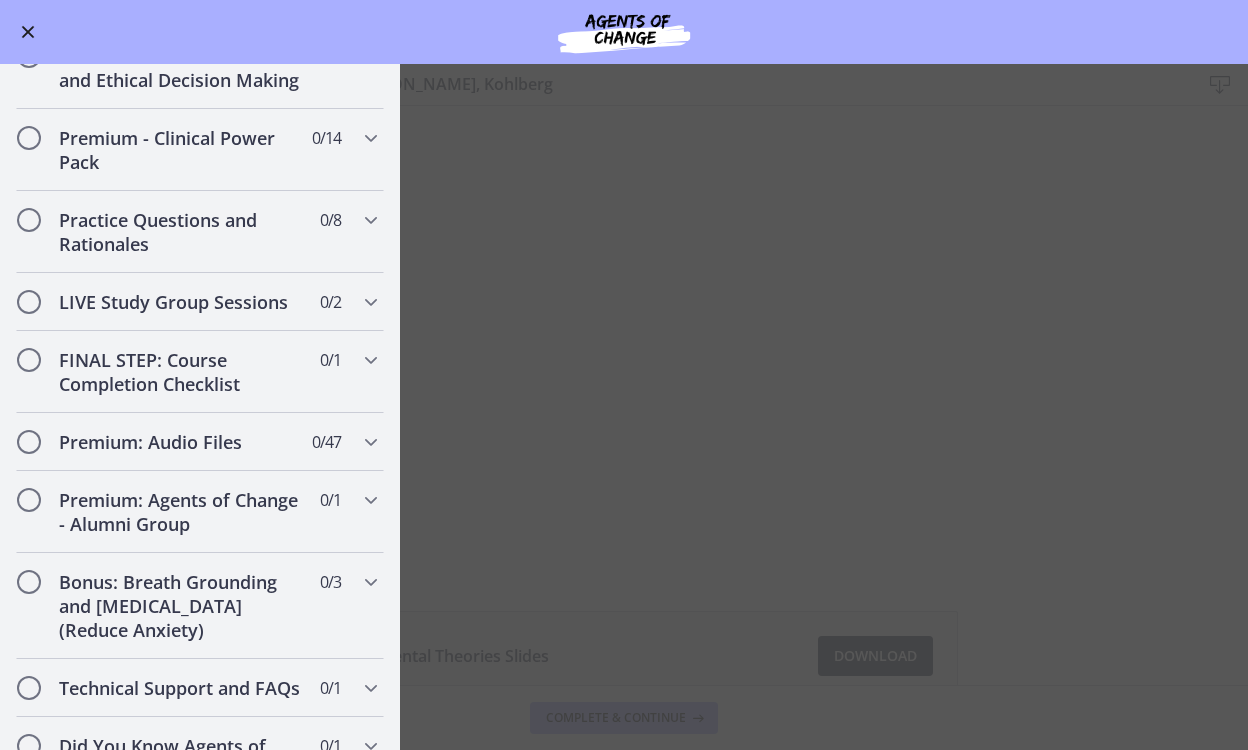 click on "Developmental Theories: Erikson, Piaget, Kohlberg
Download
Enable fullscreen
Developmental Theories Slides
Download
Opens in a new window
Complete & continue" at bounding box center [624, 407] 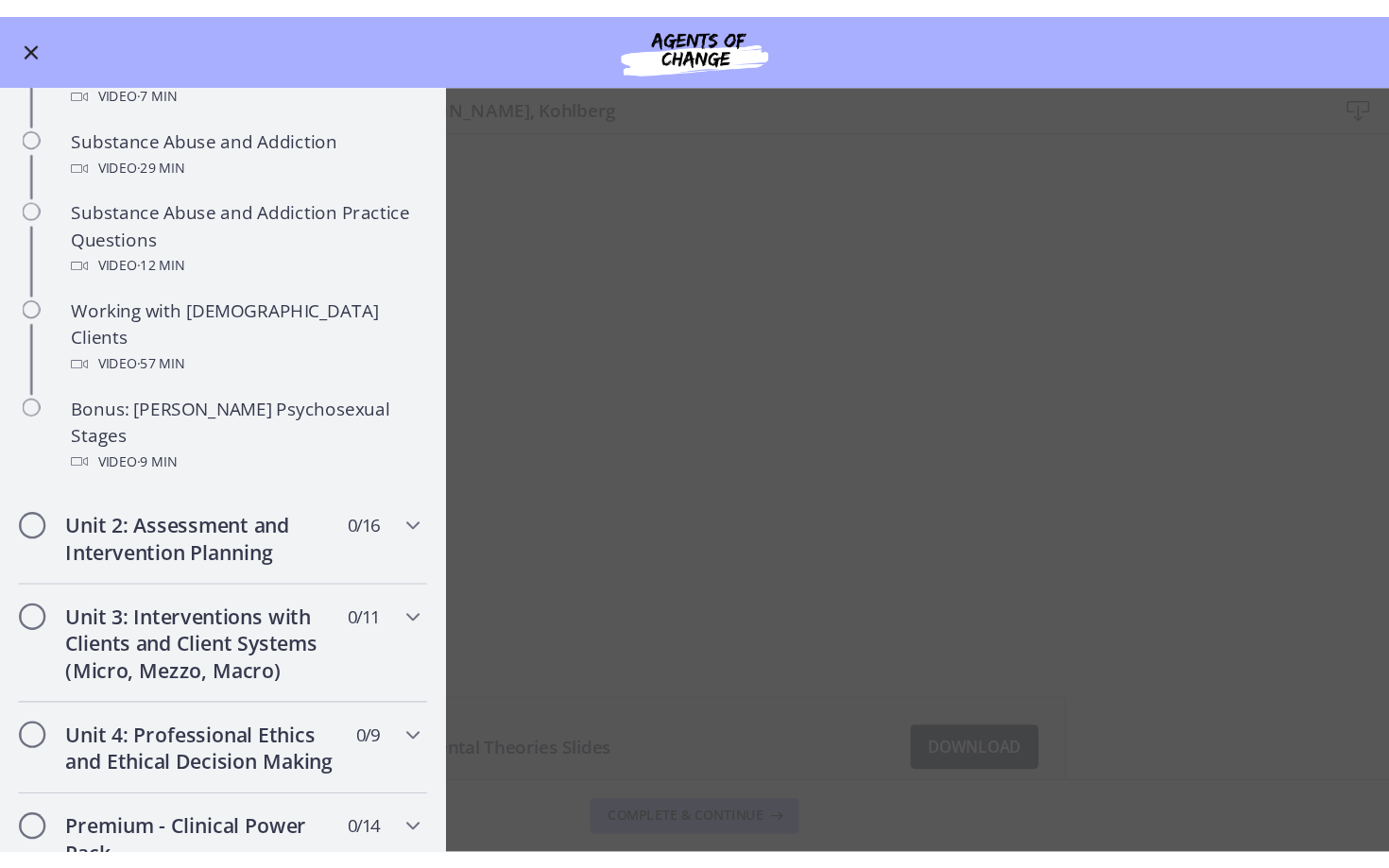 scroll, scrollTop: 1130, scrollLeft: 0, axis: vertical 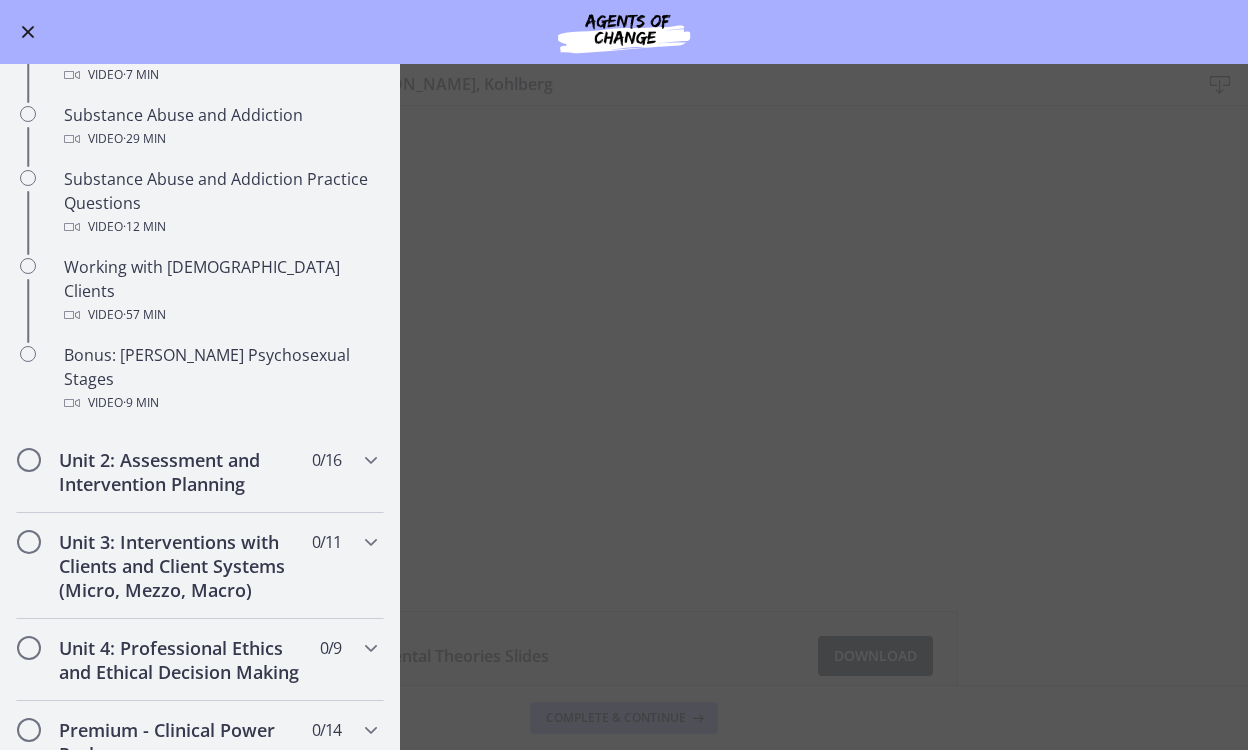 click on "Developmental Theories: Erikson, Piaget, Kohlberg
Download
Enable fullscreen
Developmental Theories Slides
Download
Opens in a new window
Complete & continue" at bounding box center (624, 407) 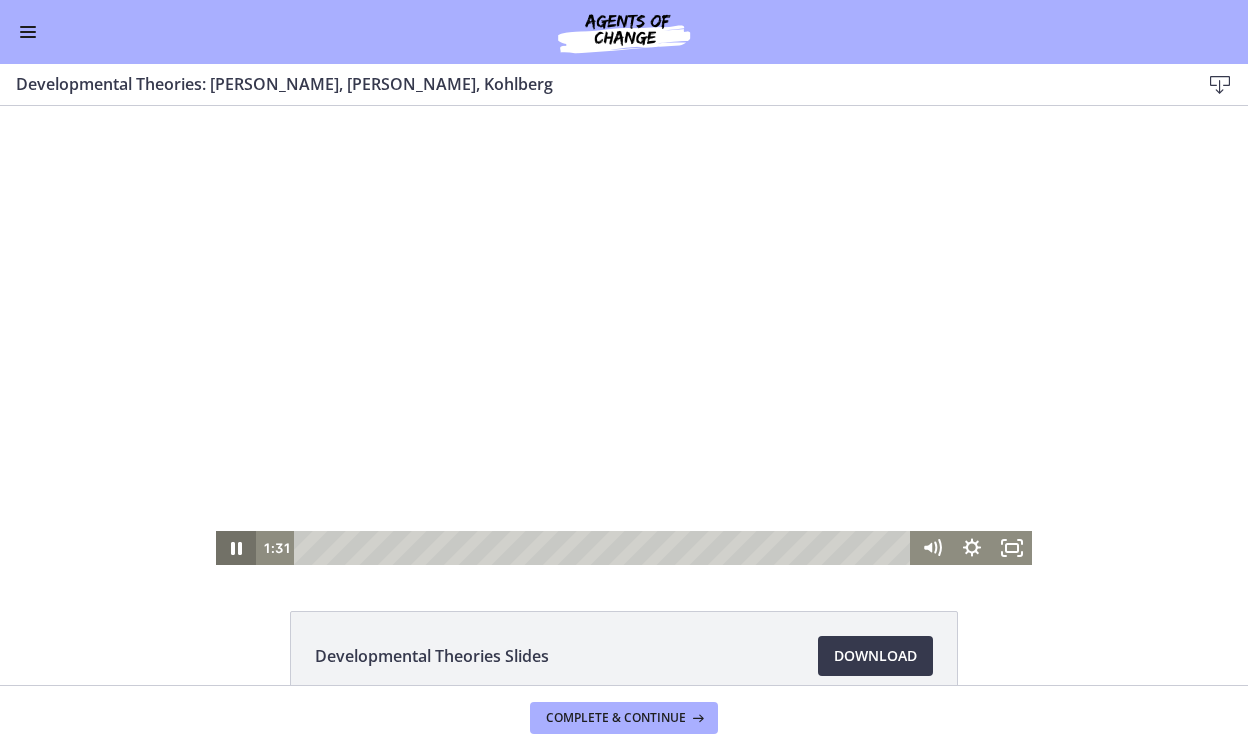 click 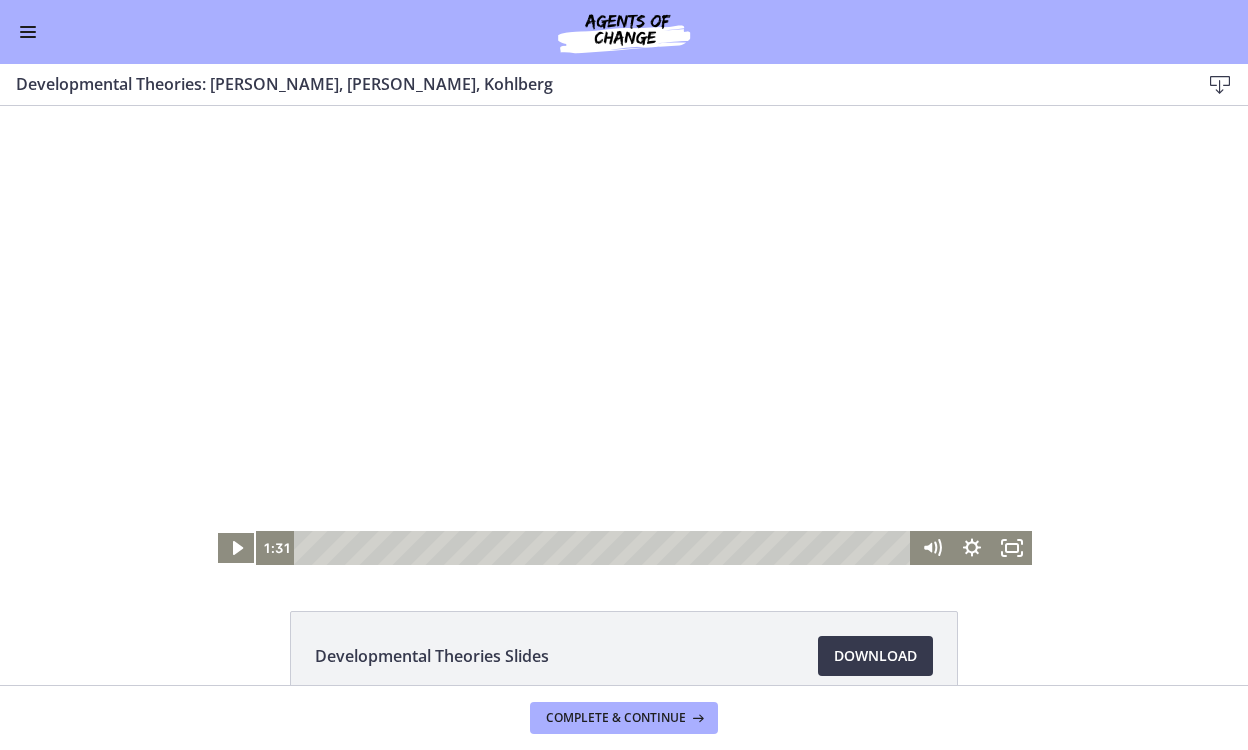 type 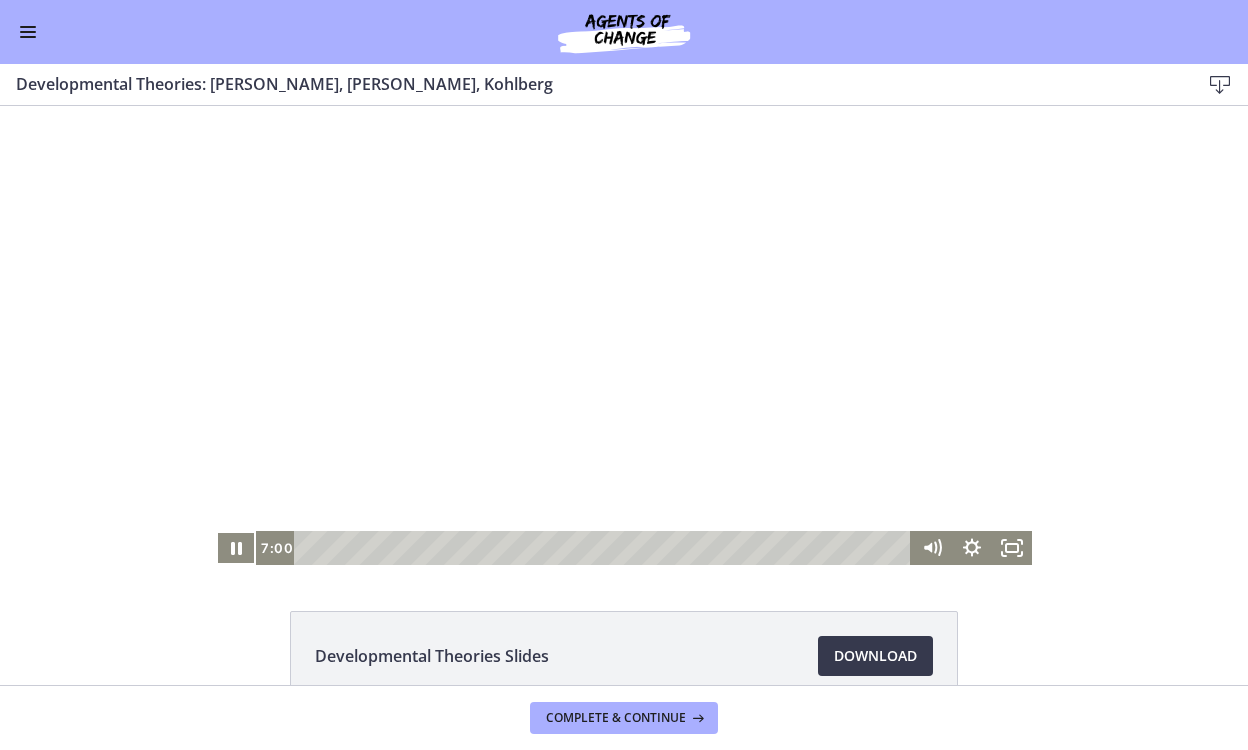 click at bounding box center (236, 548) 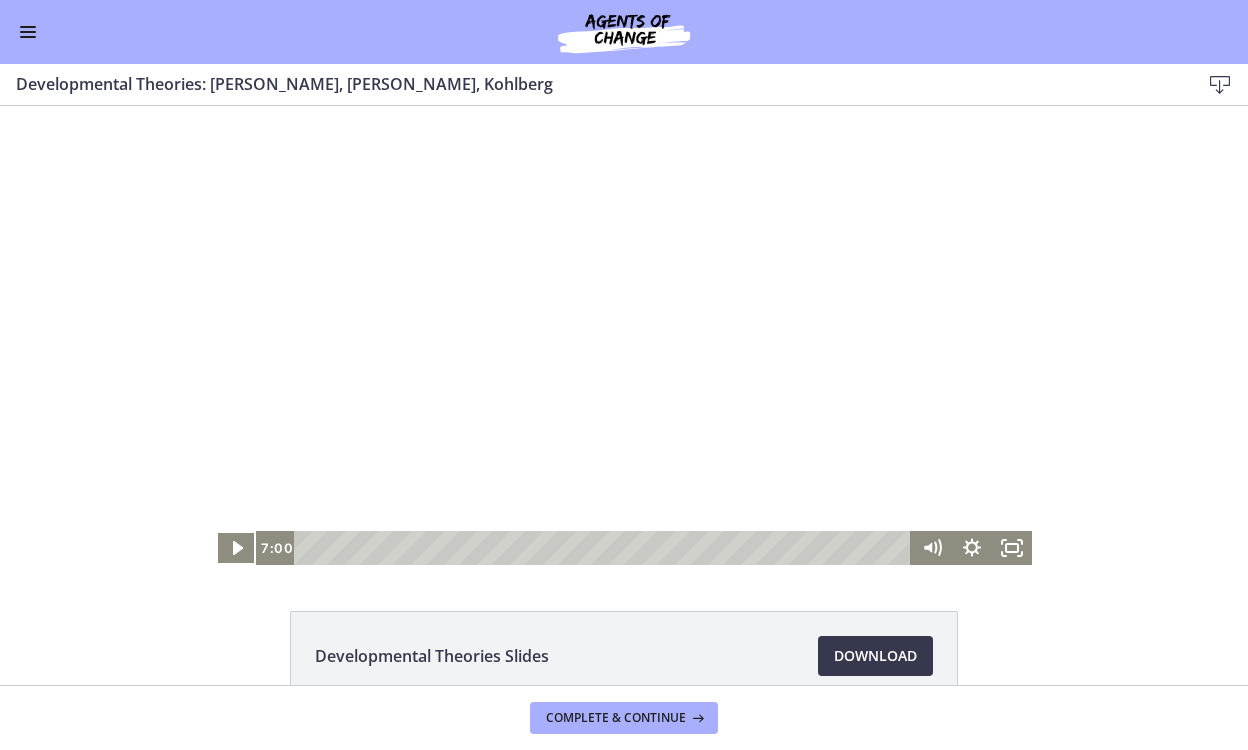 click at bounding box center [236, 548] 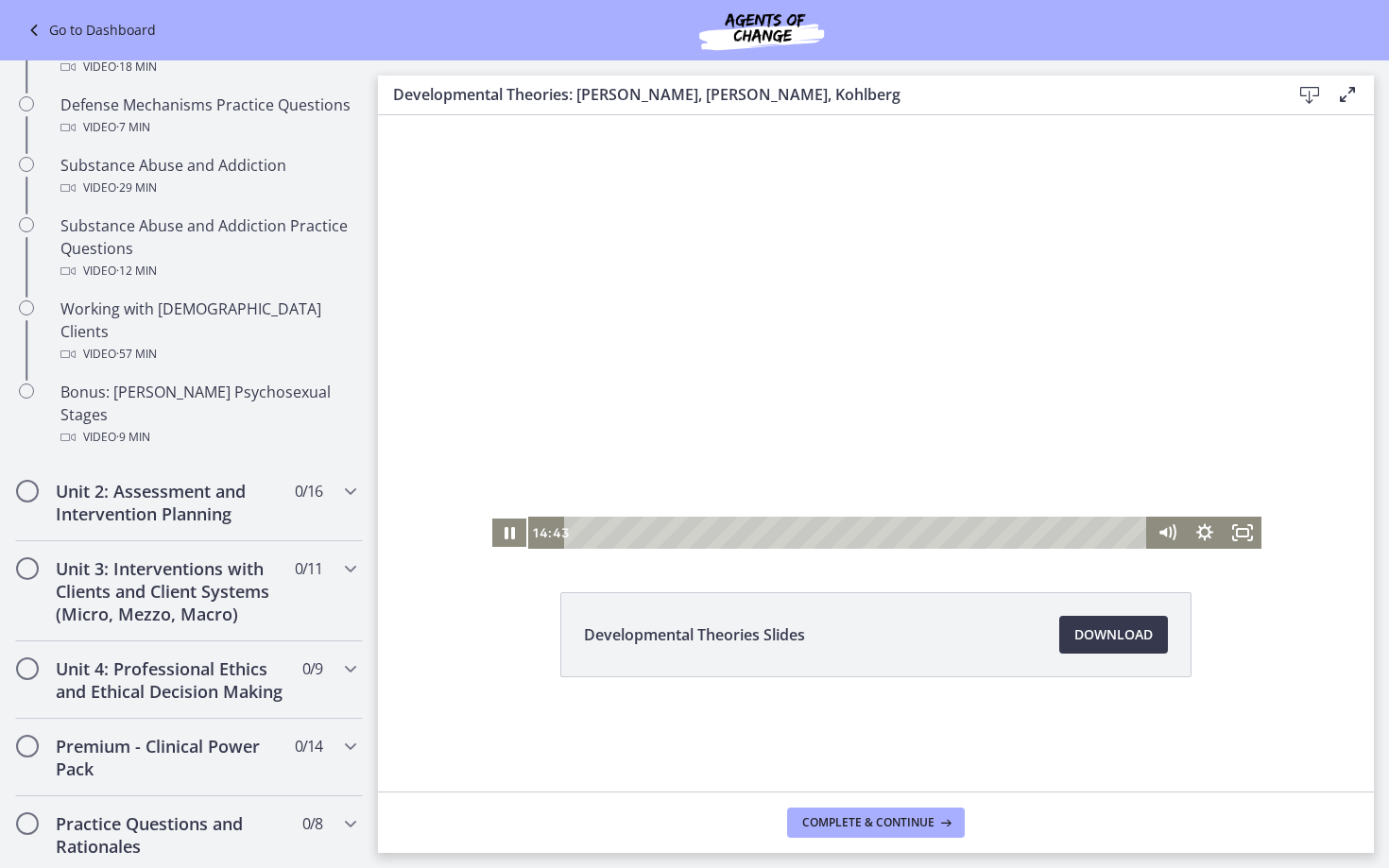 scroll, scrollTop: 1134, scrollLeft: 0, axis: vertical 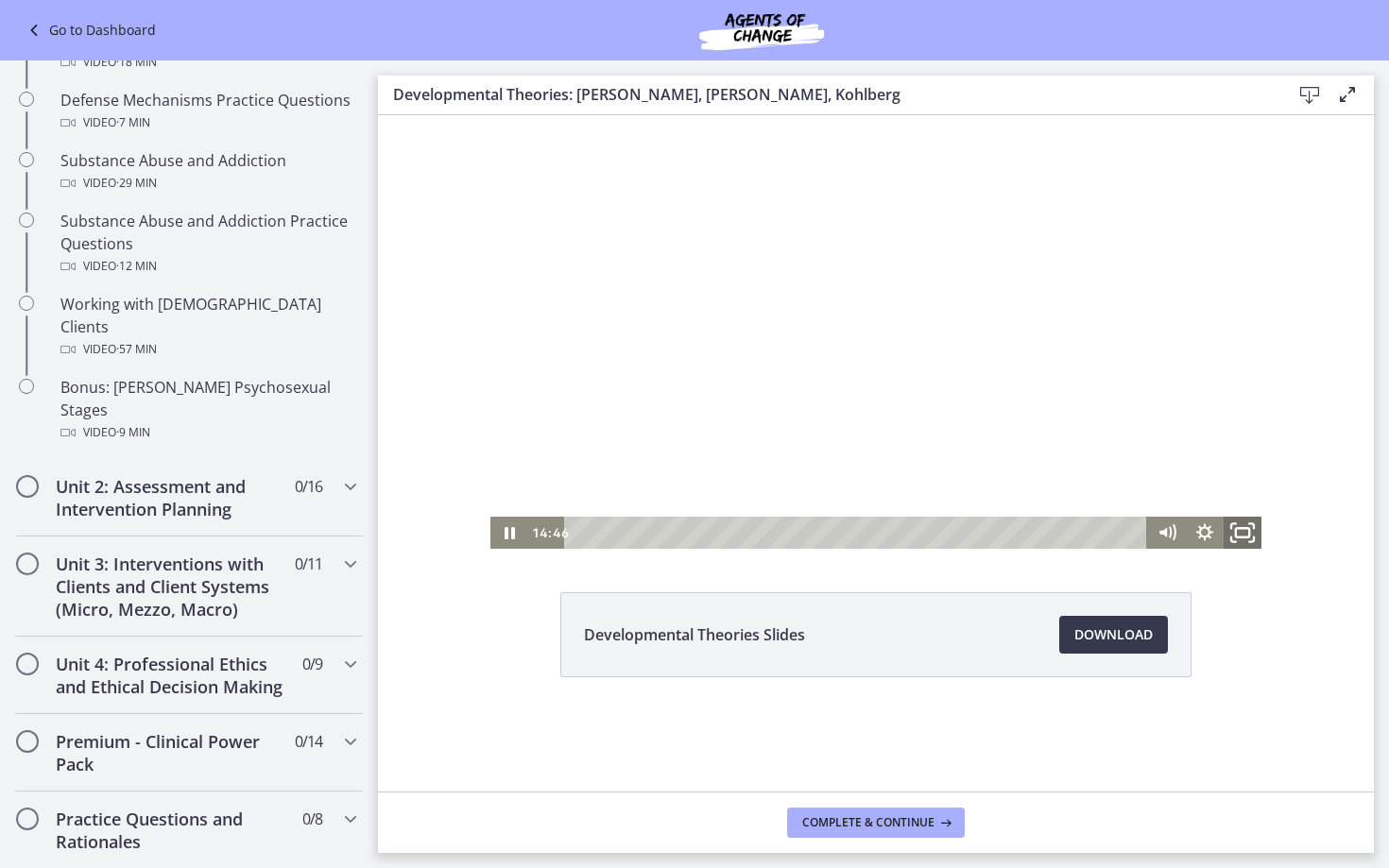 click 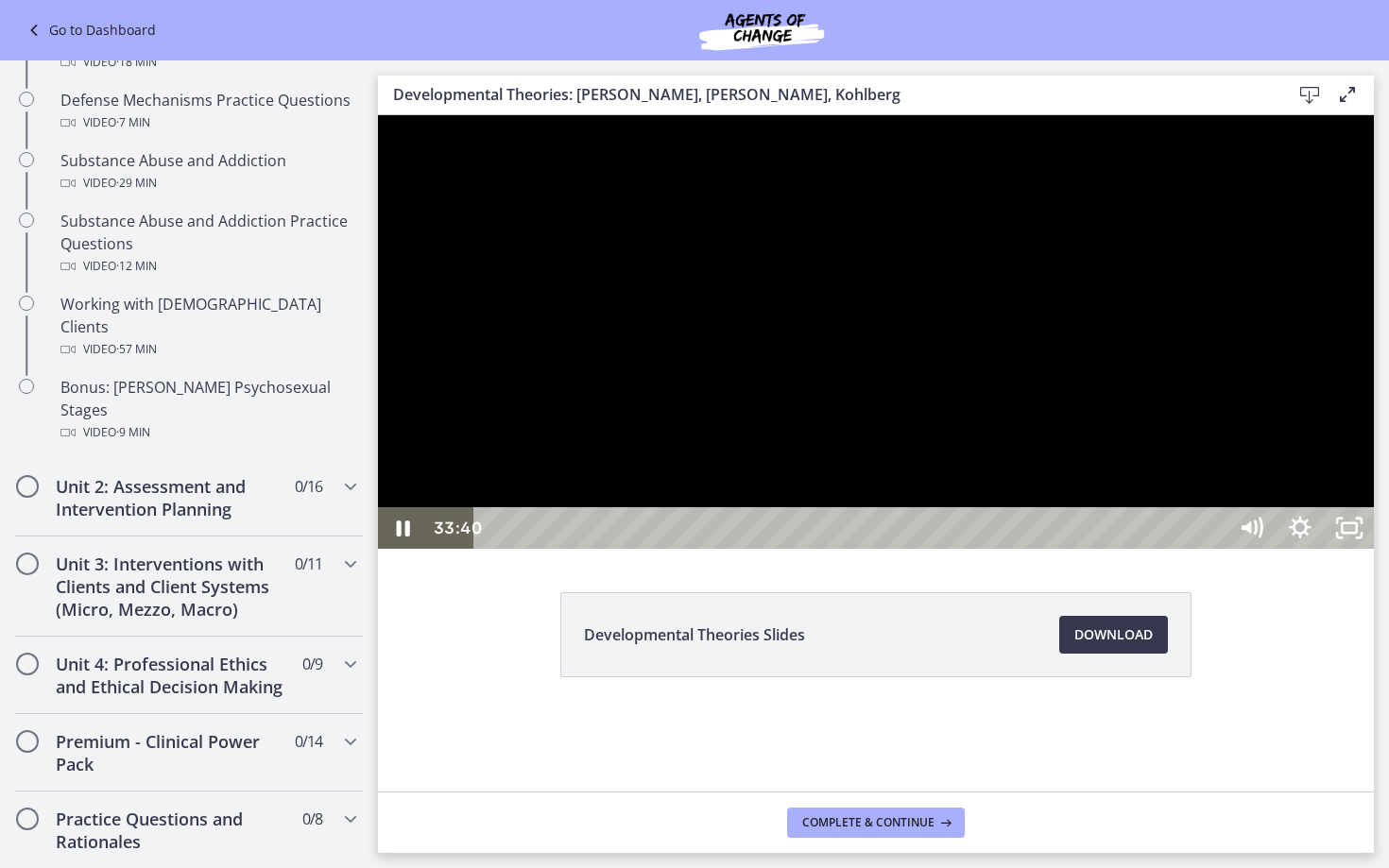 click at bounding box center [876, 332] 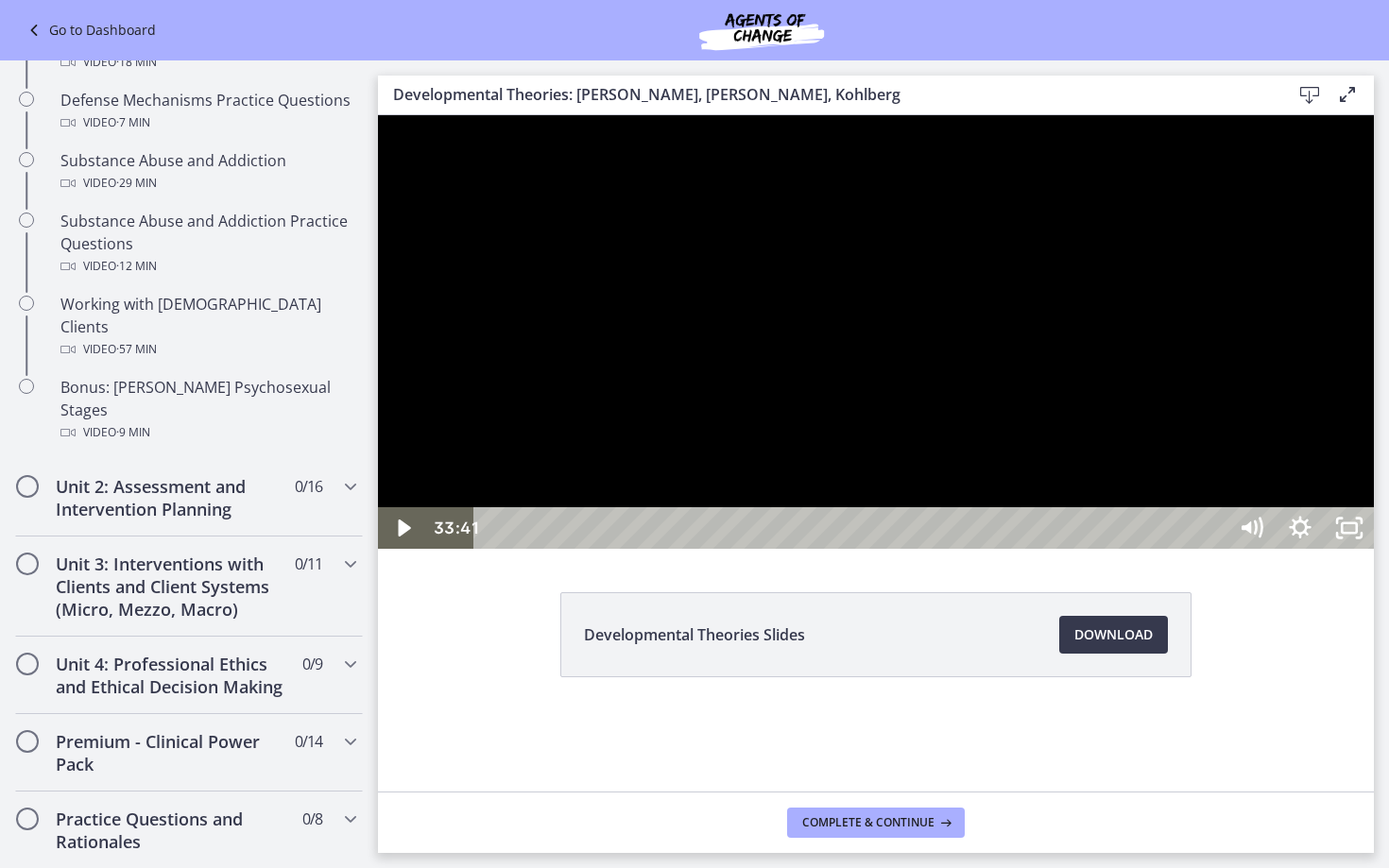 click at bounding box center (876, 332) 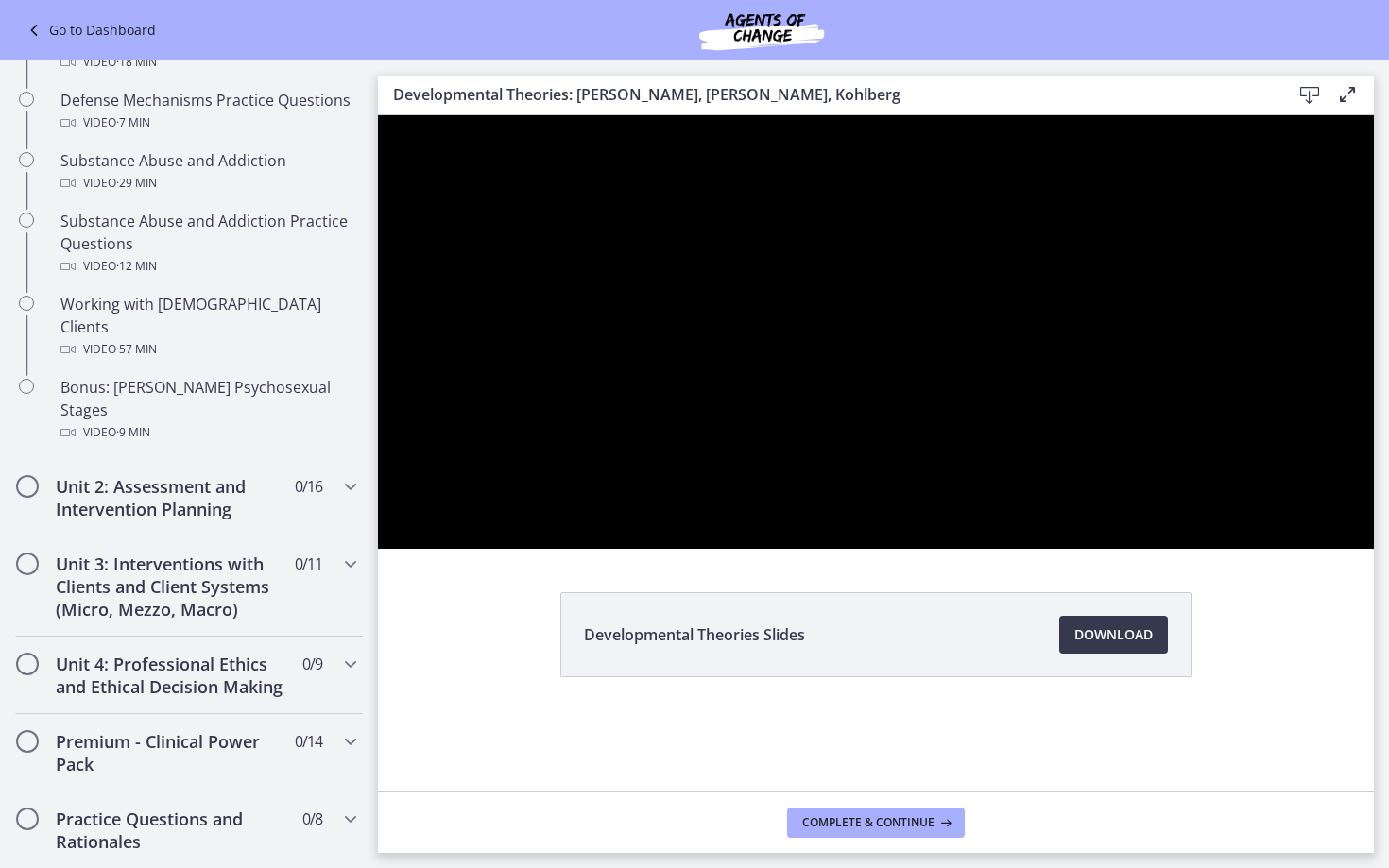 type 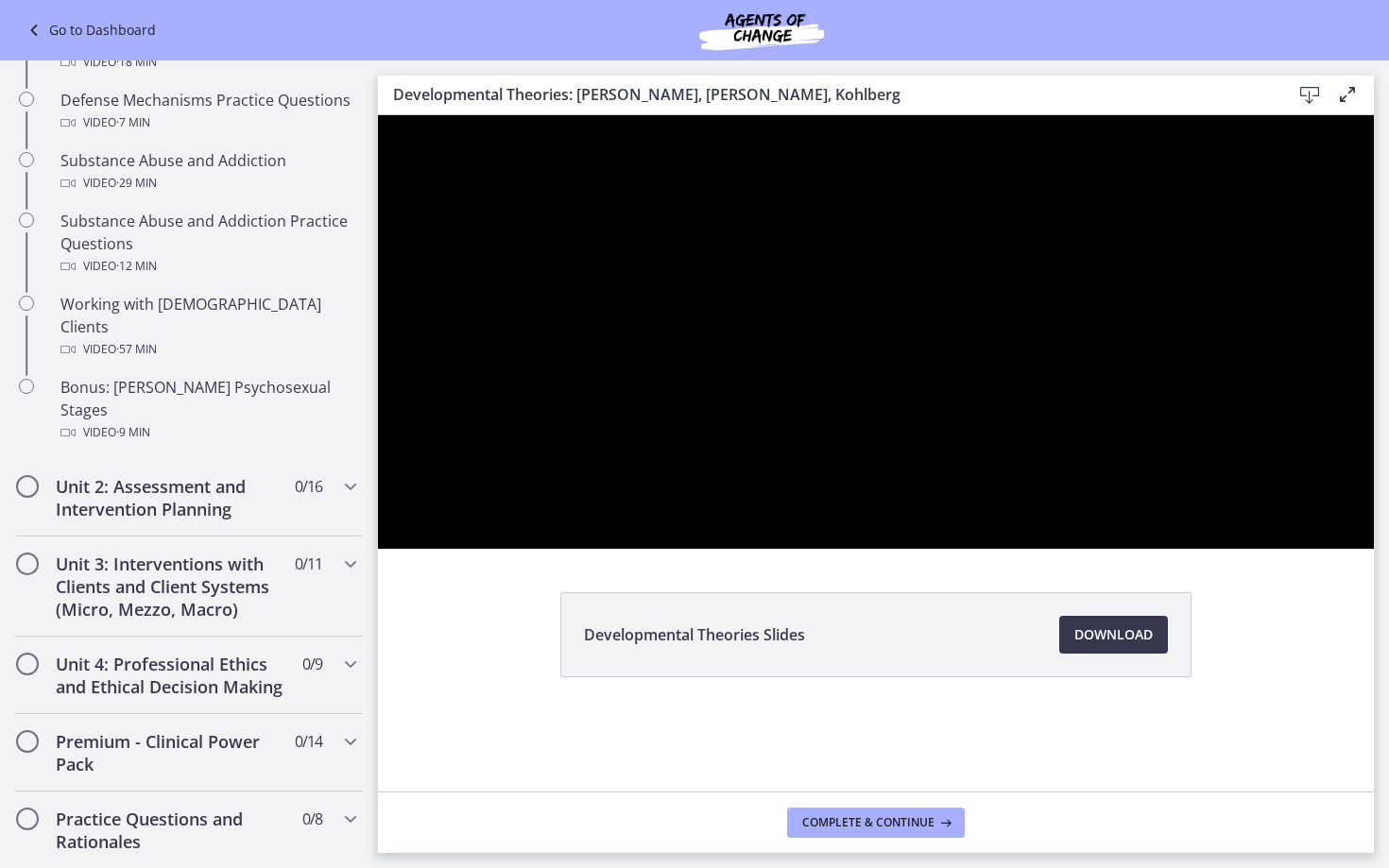 click at bounding box center [378, 115] 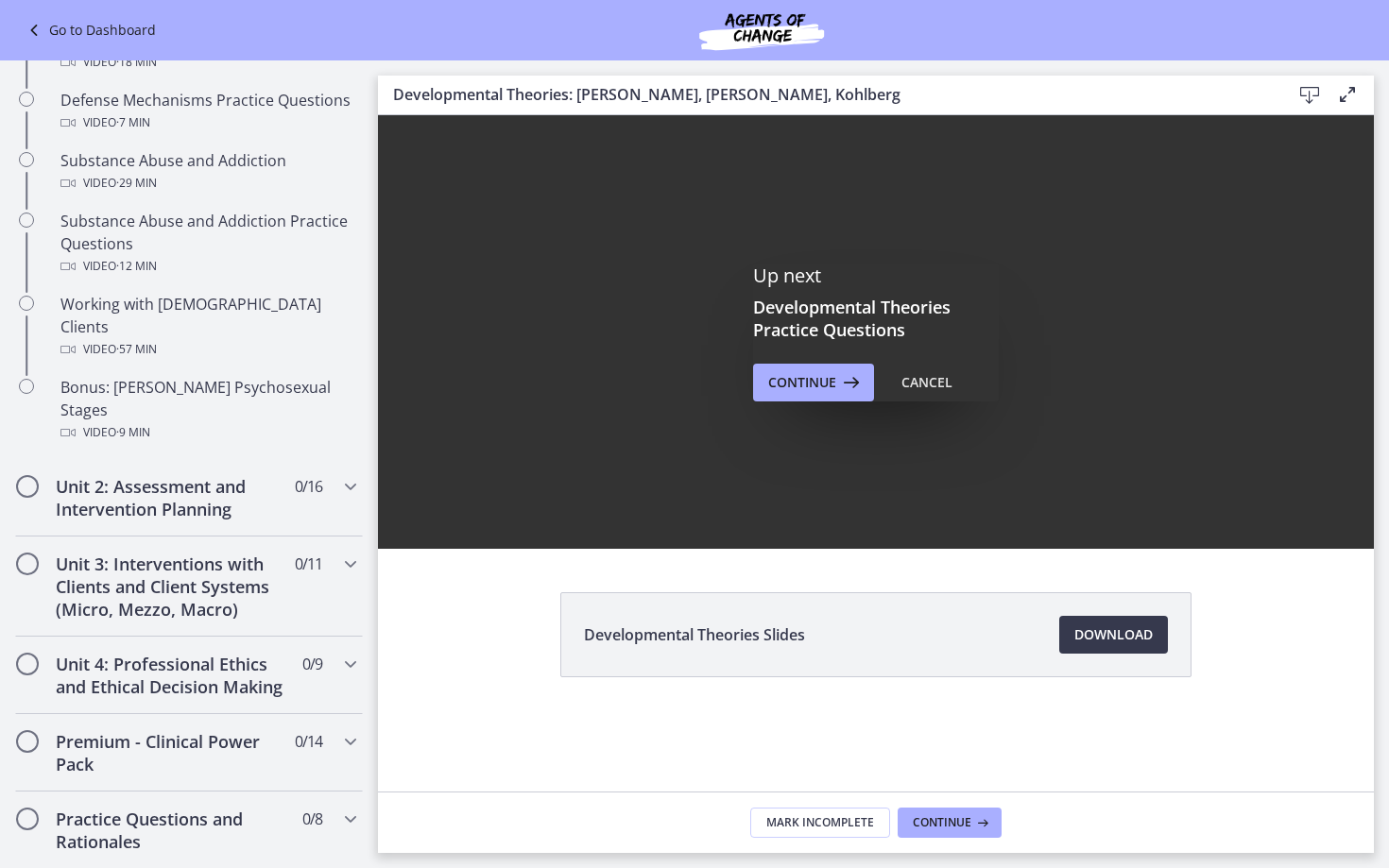 scroll, scrollTop: 0, scrollLeft: 0, axis: both 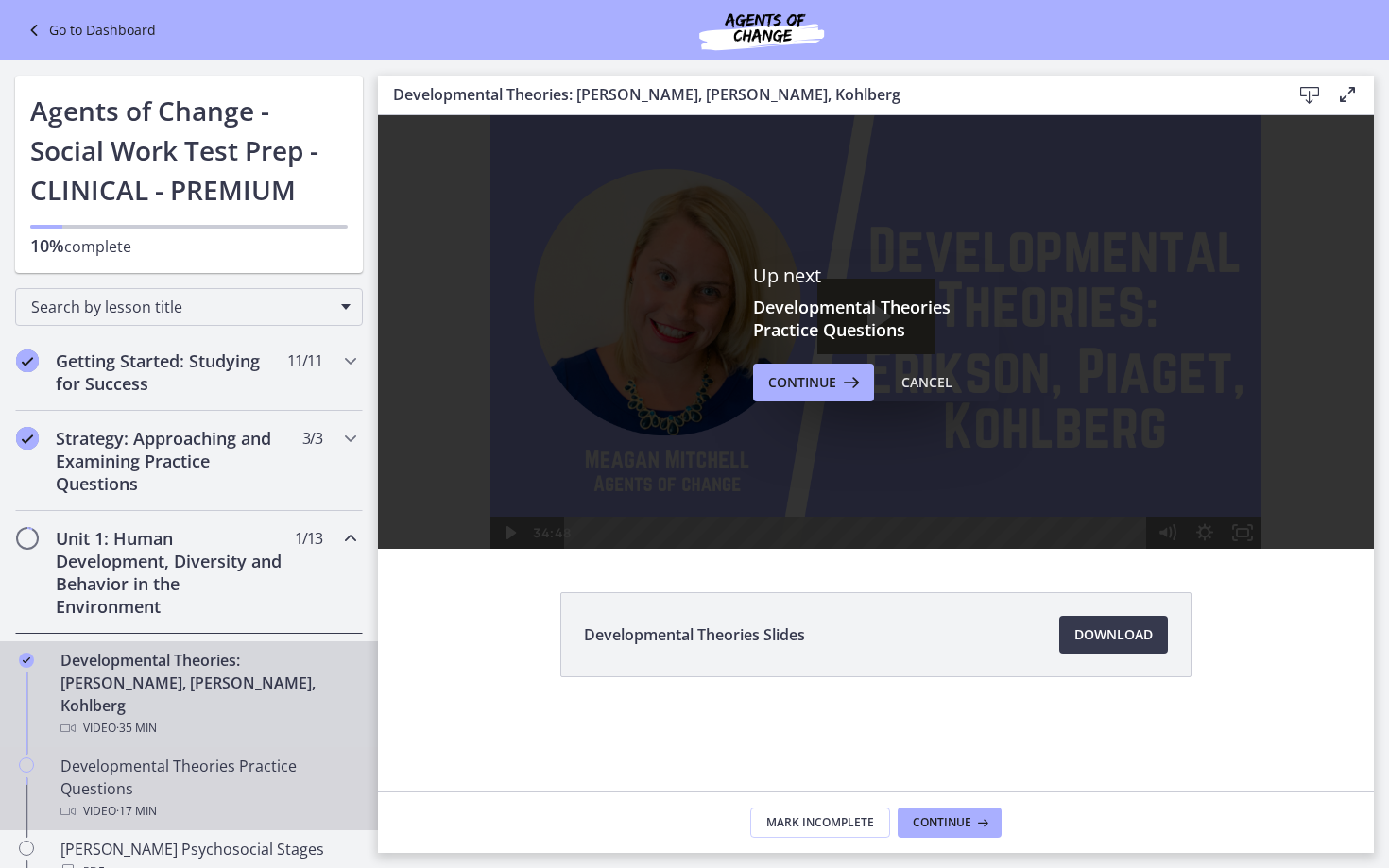 click on "Developmental Theories Practice Questions
Video
·  17 min" at bounding box center [208, 789] 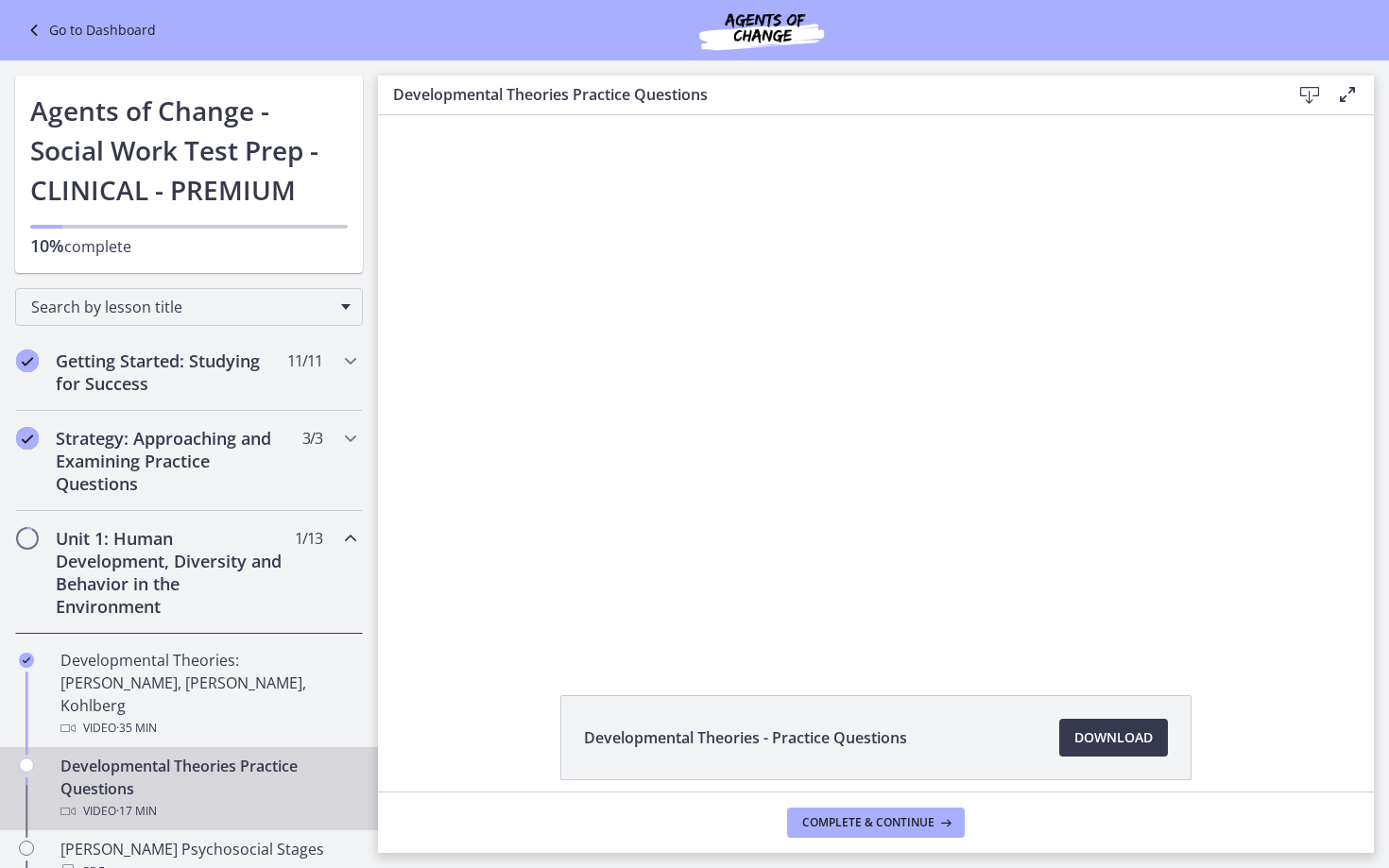 scroll, scrollTop: 0, scrollLeft: 0, axis: both 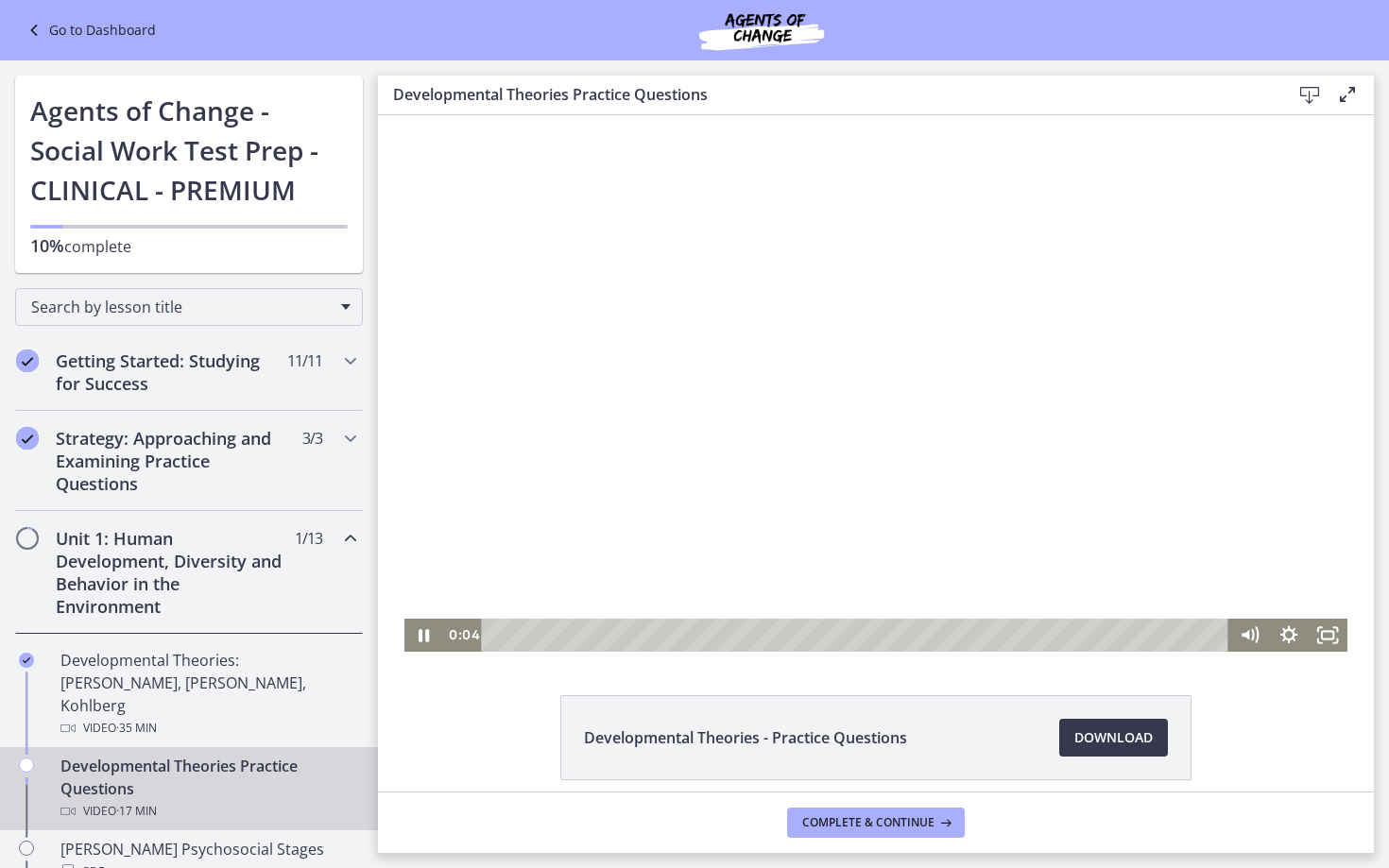 click at bounding box center [876, 383] 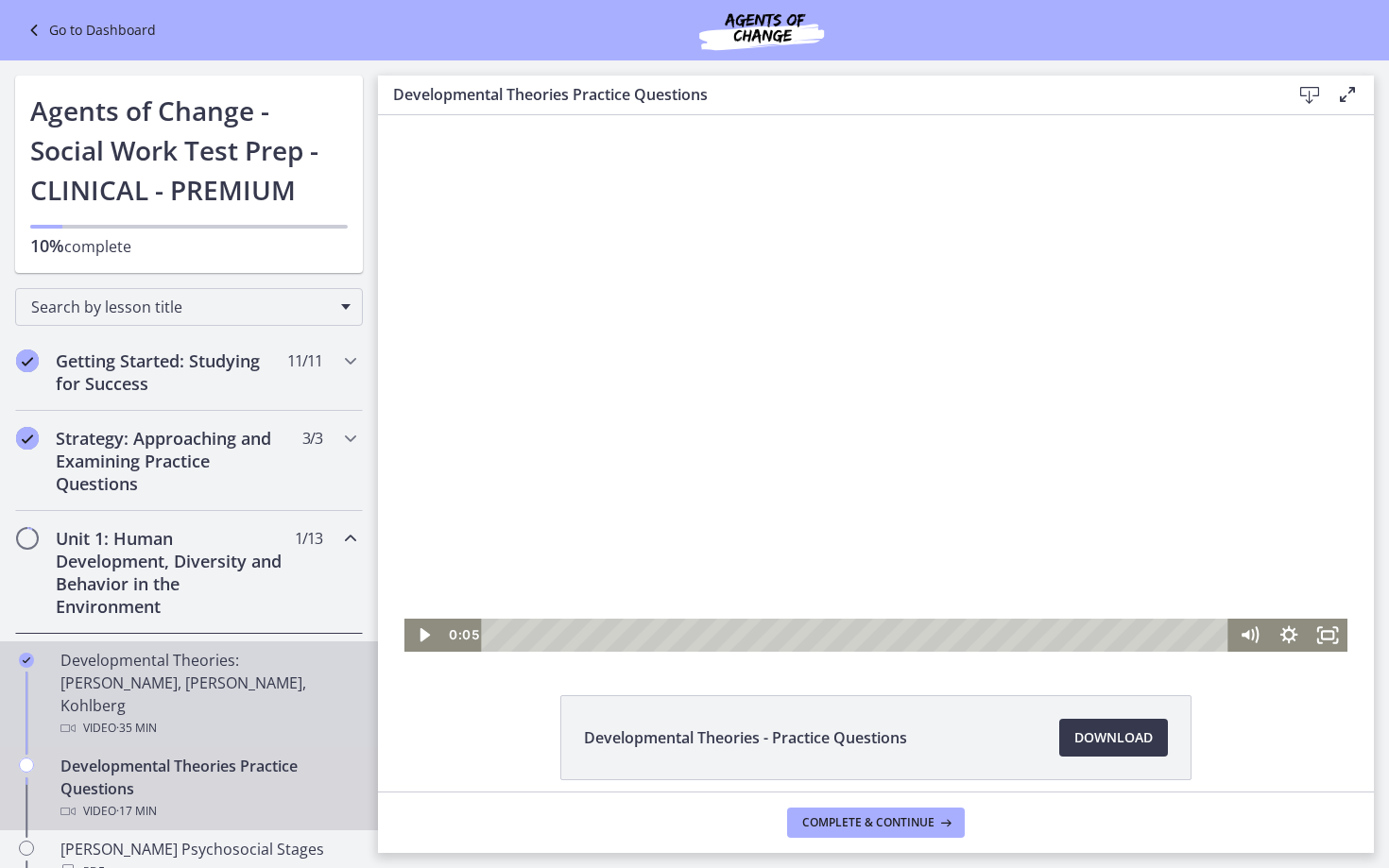 click on "Developmental Theories: Erikson, Piaget, Kohlberg
Video
·  35 min" at bounding box center (208, 694) 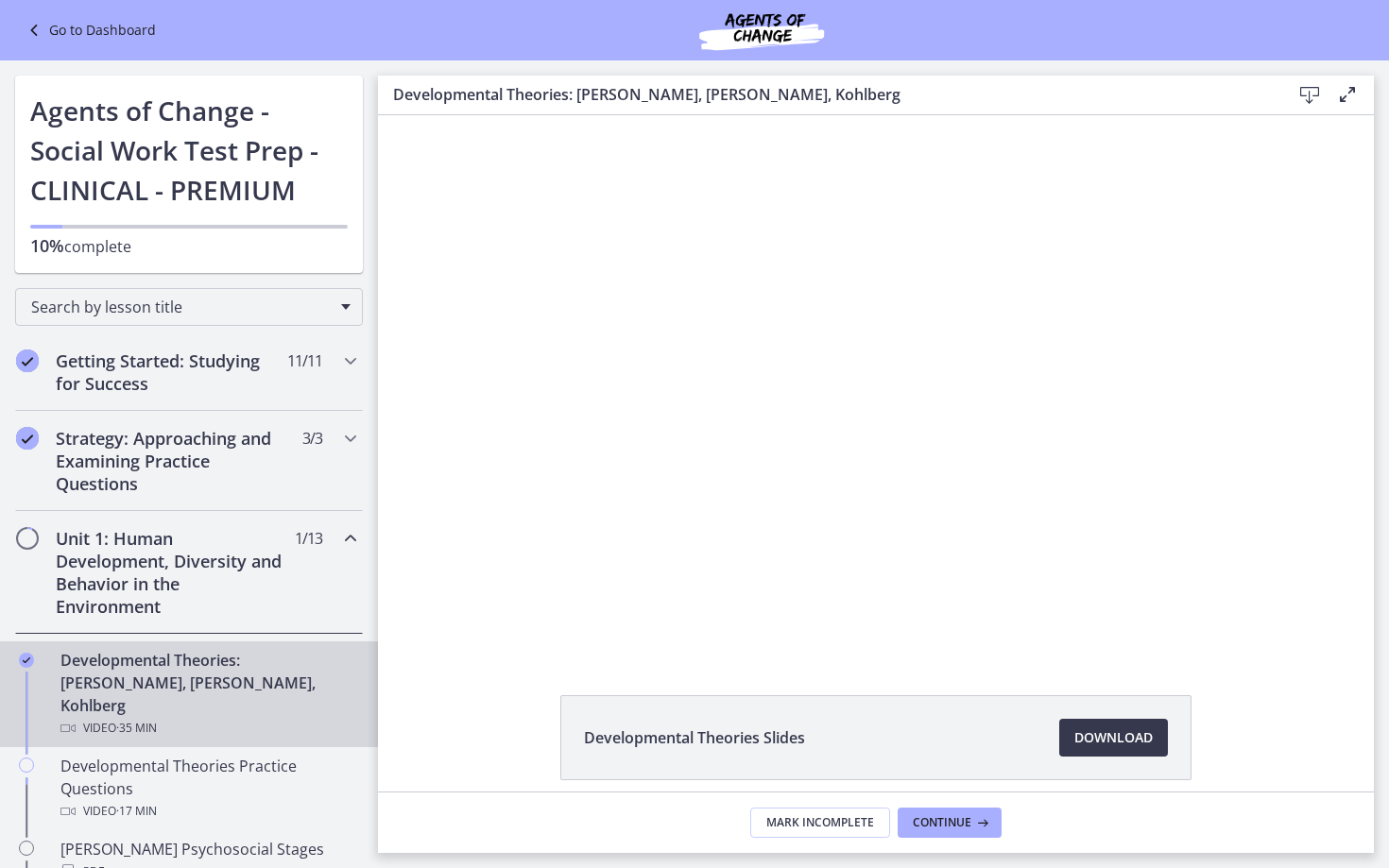 scroll, scrollTop: 0, scrollLeft: 0, axis: both 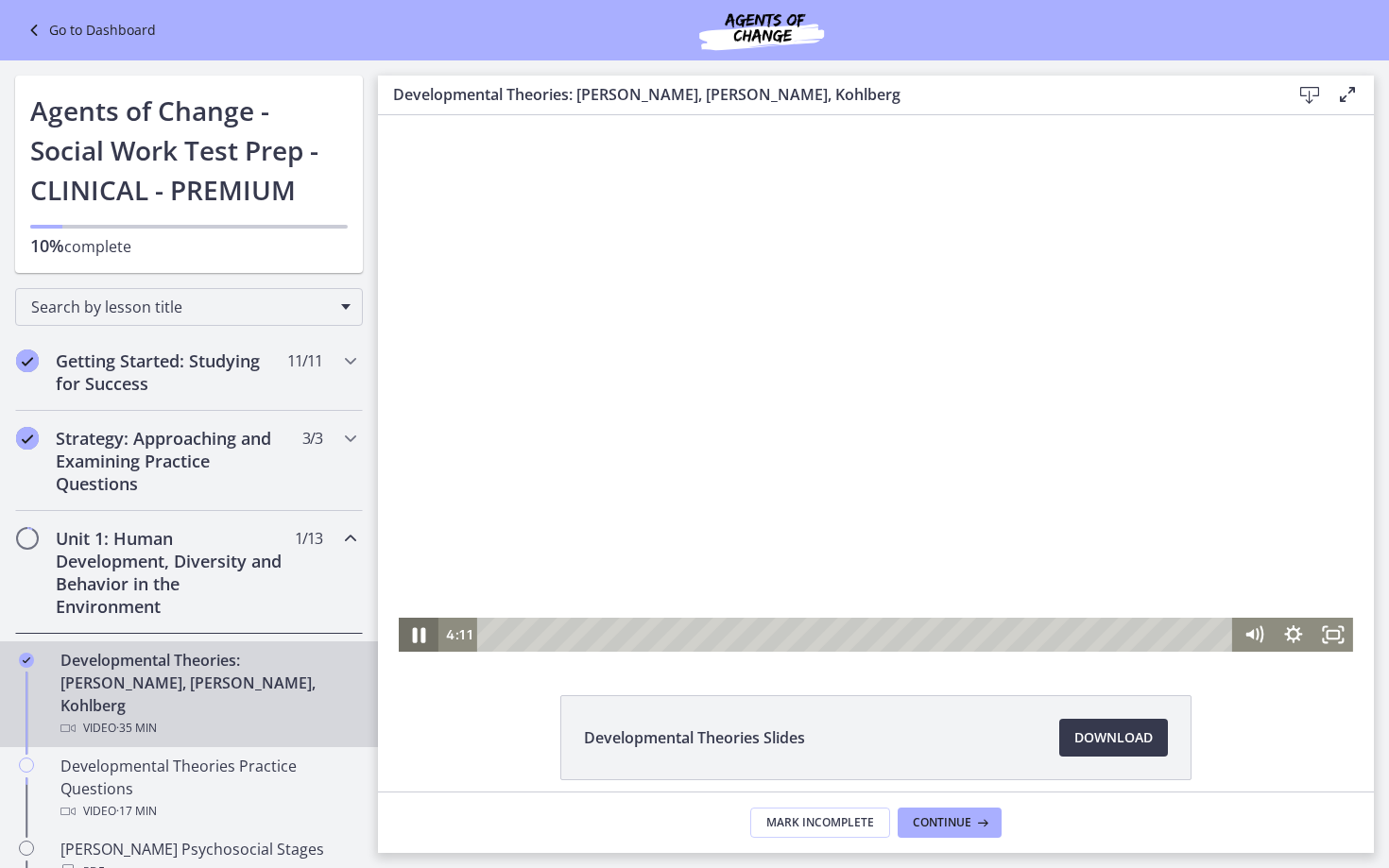 click 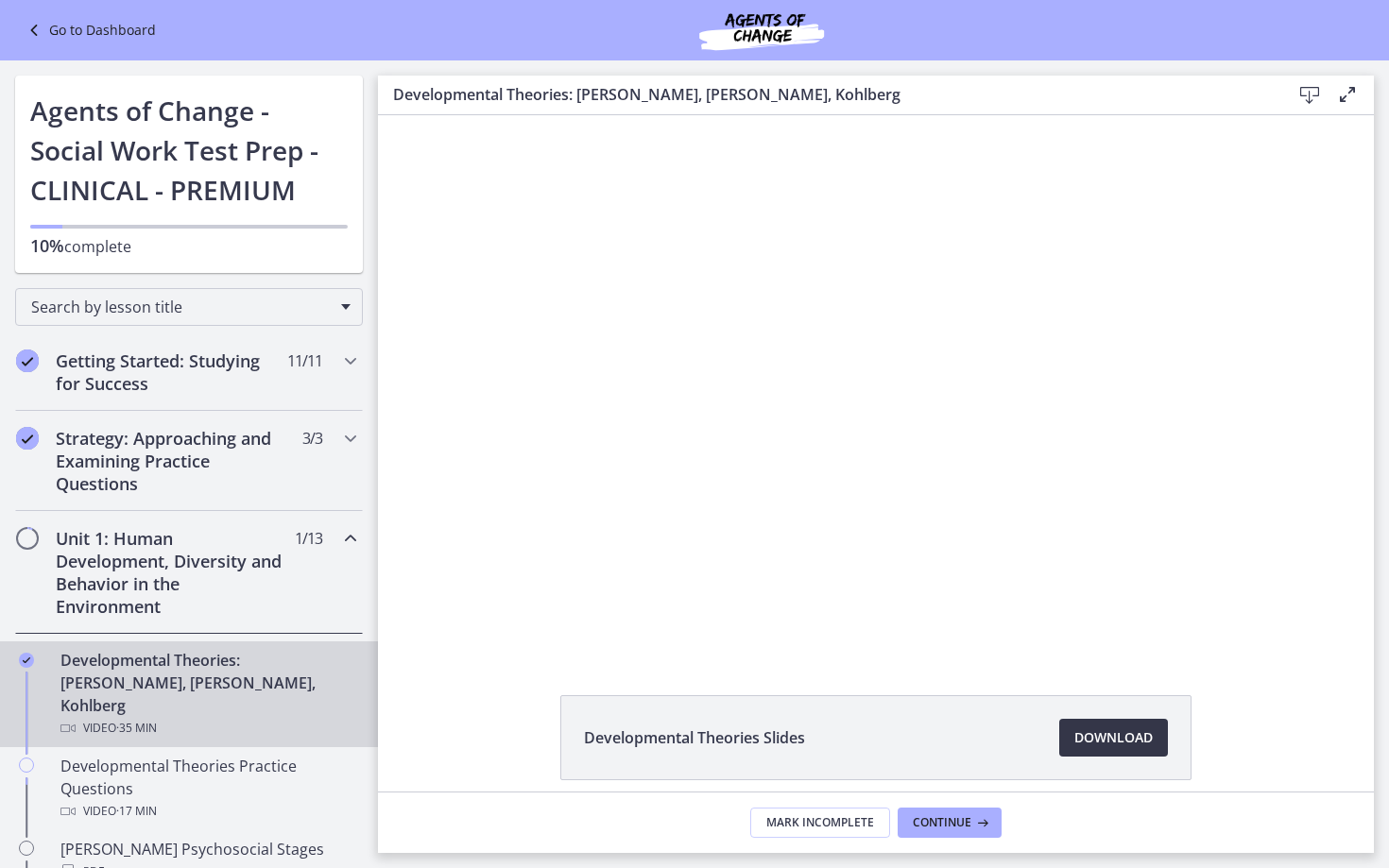 click on "Download
Opens in a new window" at bounding box center (1113, 738) 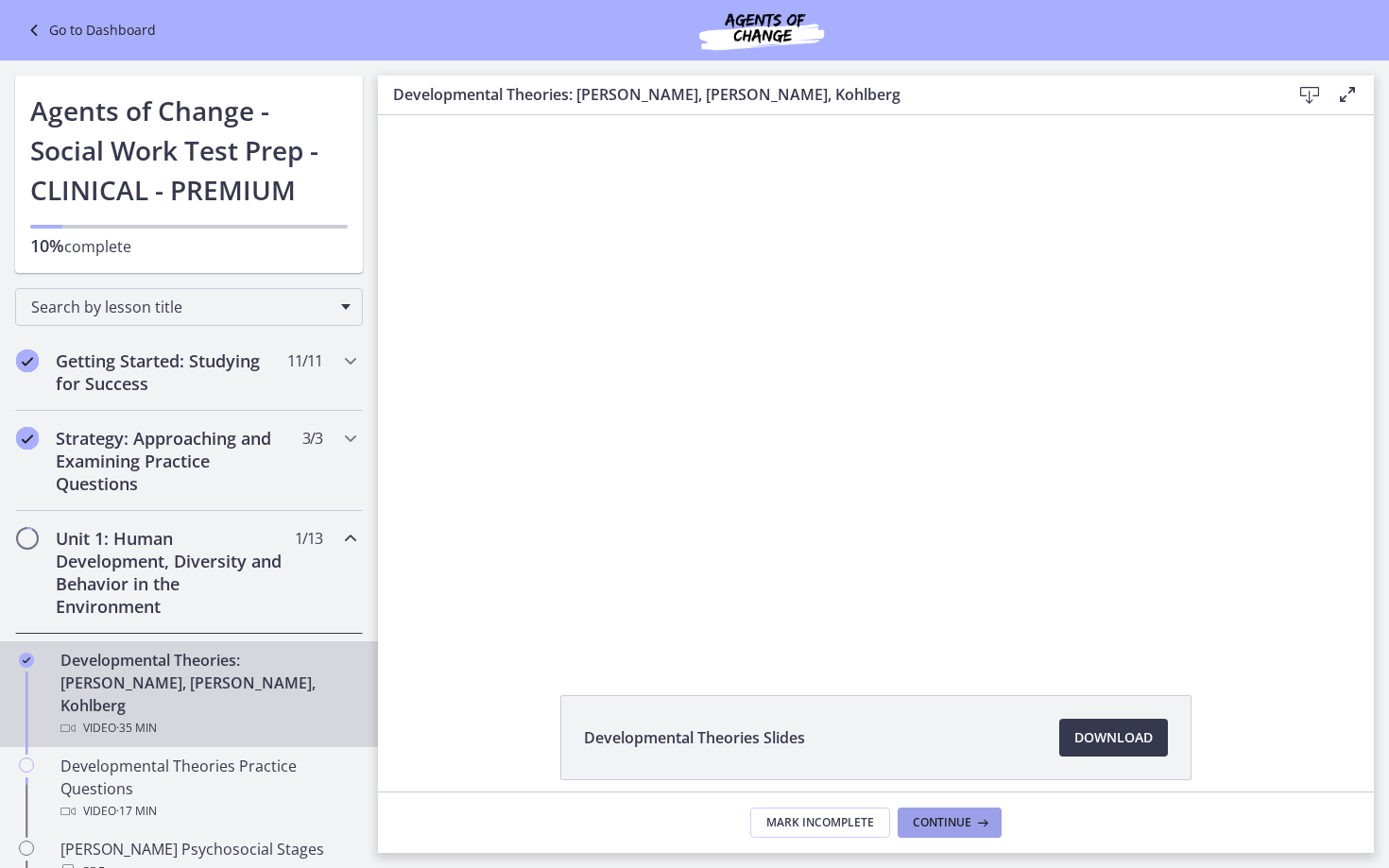 click on "Continue" at bounding box center (950, 823) 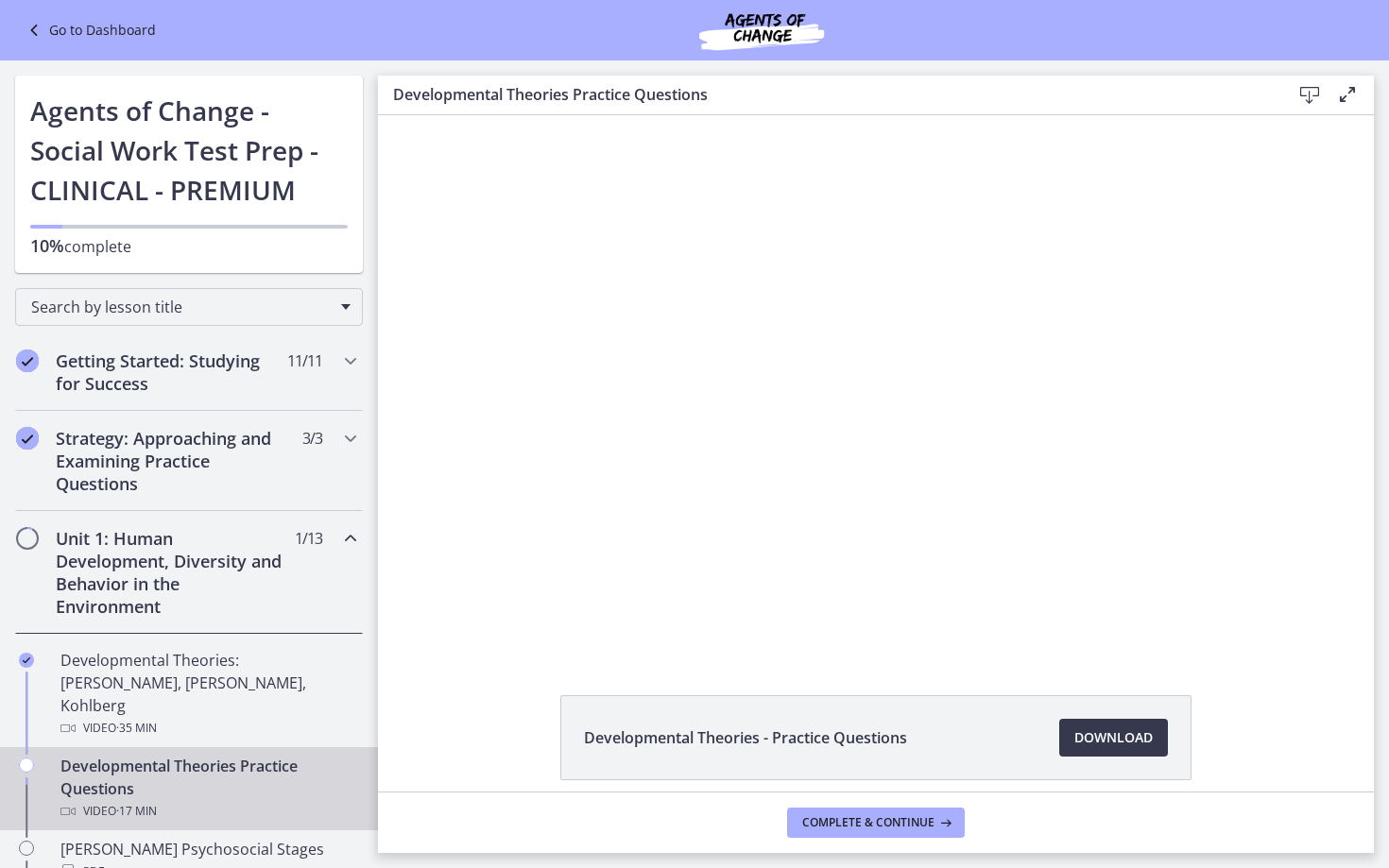 scroll, scrollTop: 0, scrollLeft: 0, axis: both 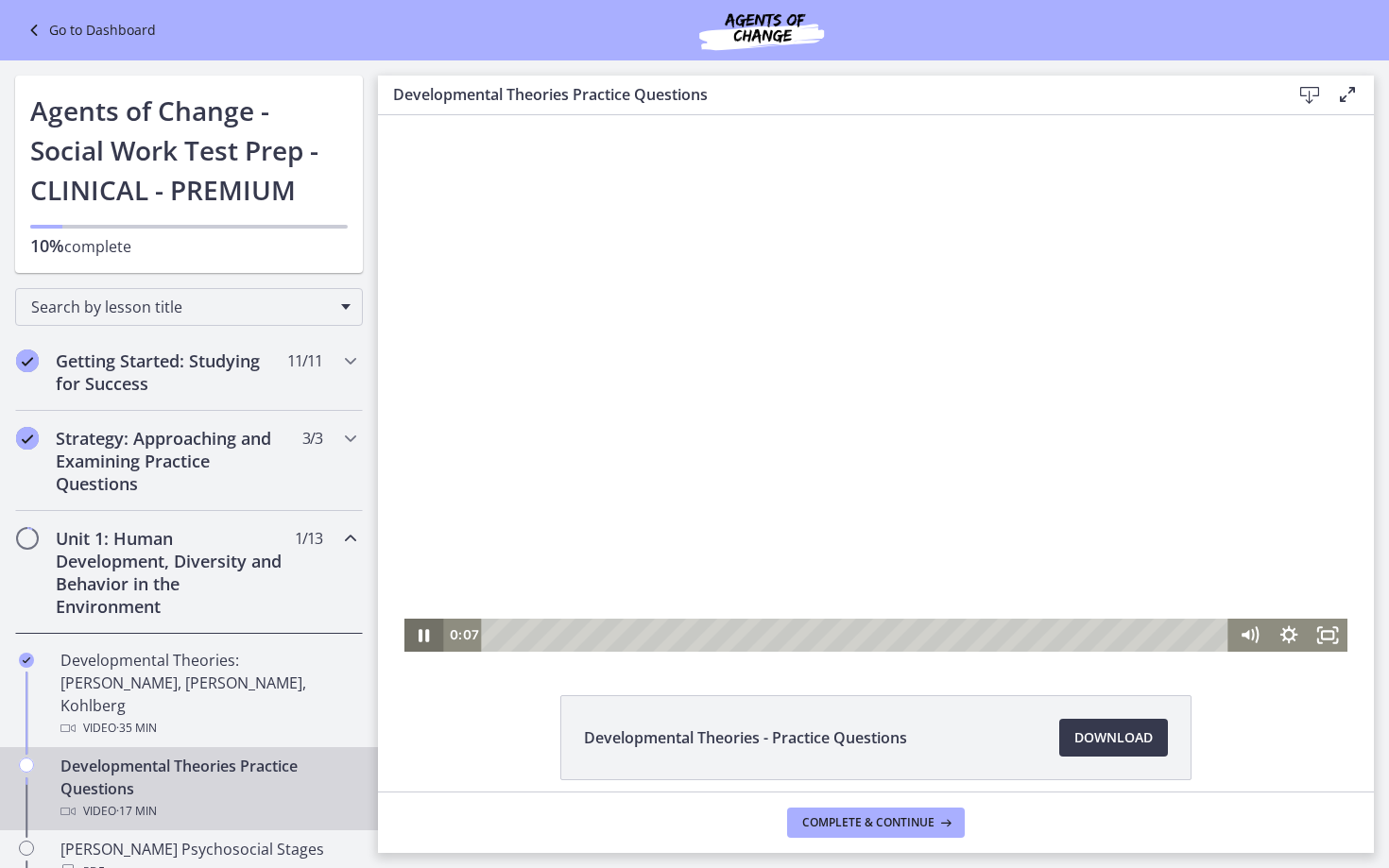 click 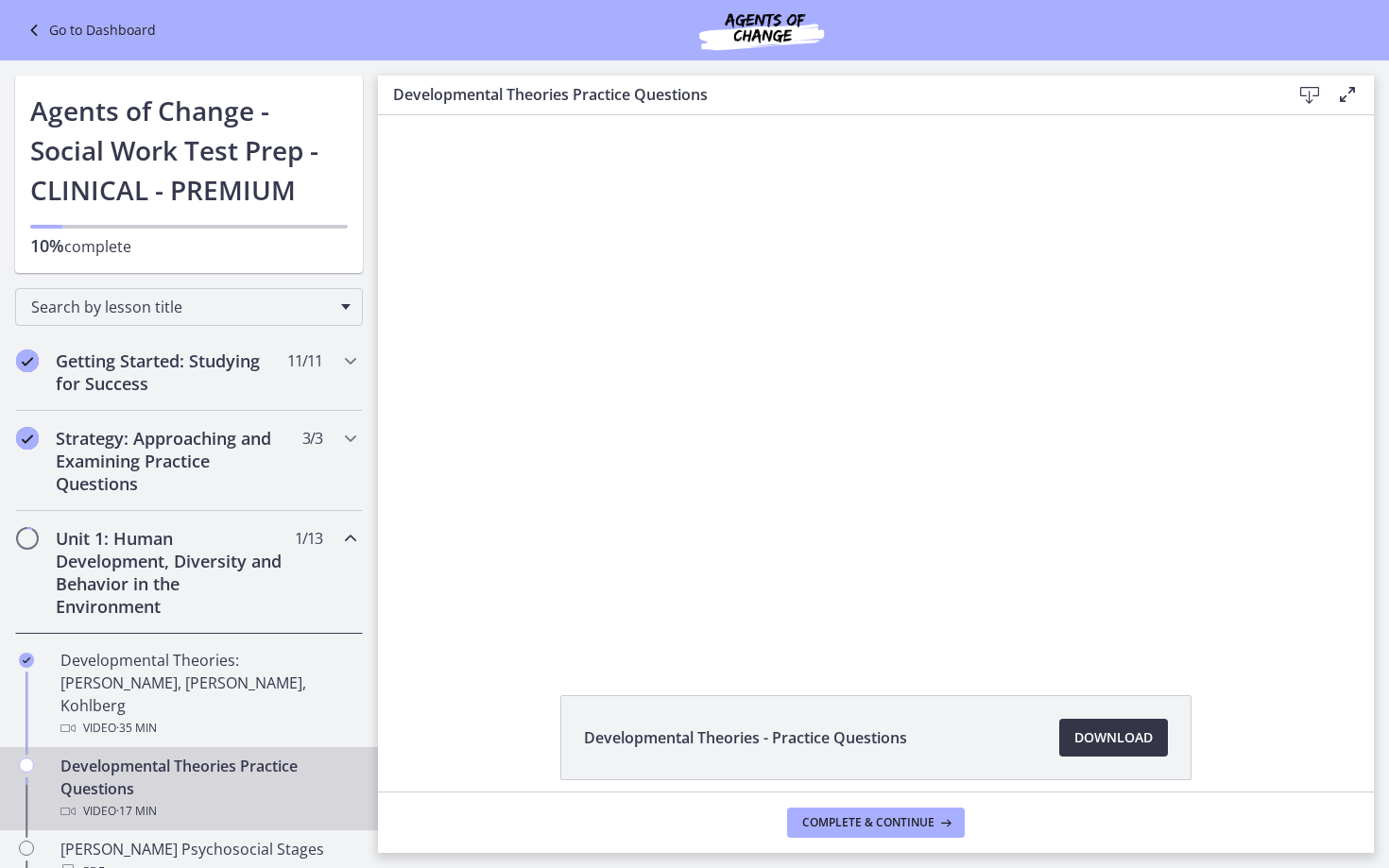 click on "Download
Opens in a new window" at bounding box center (1113, 738) 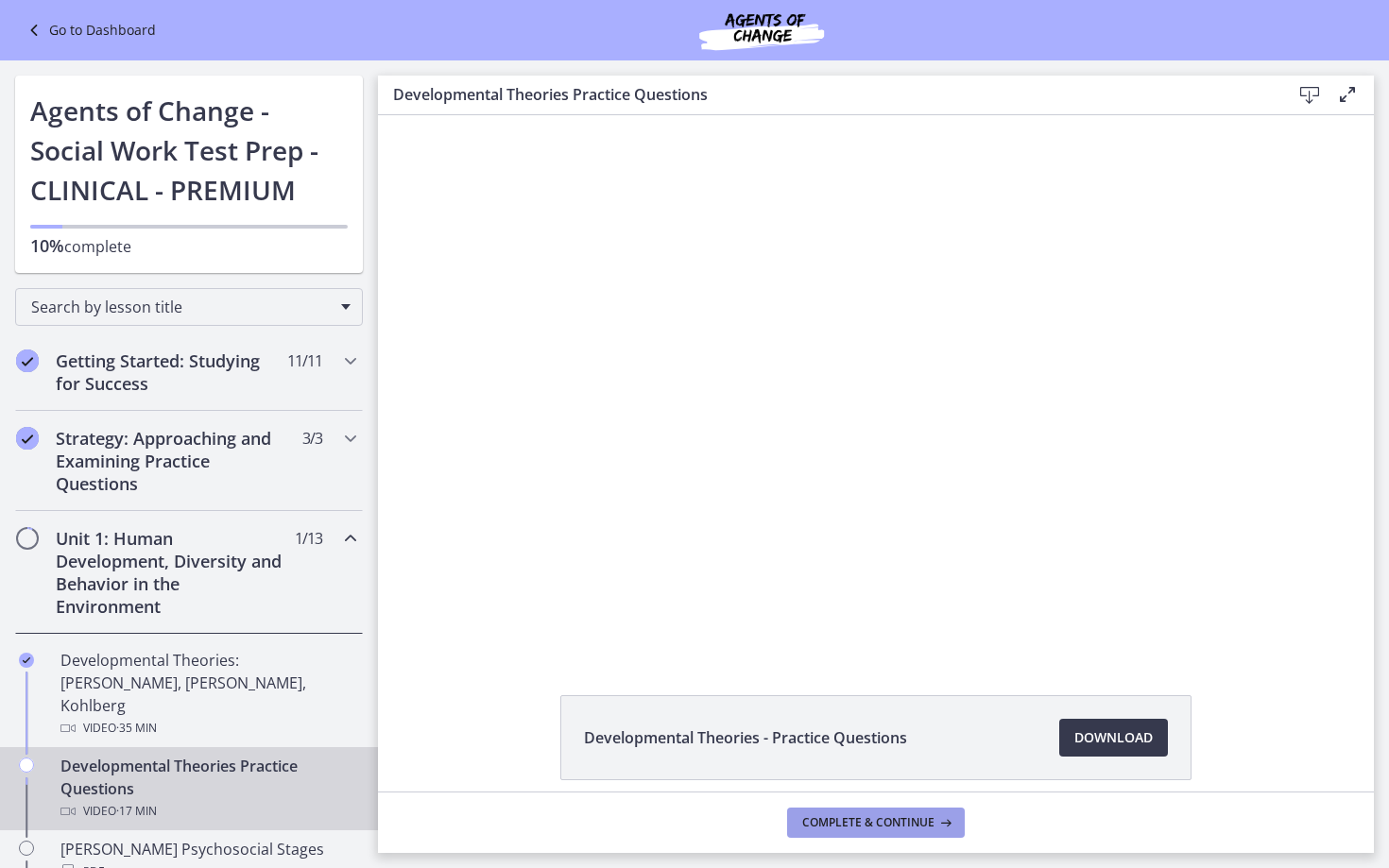 click on "Complete & continue" at bounding box center [868, 823] 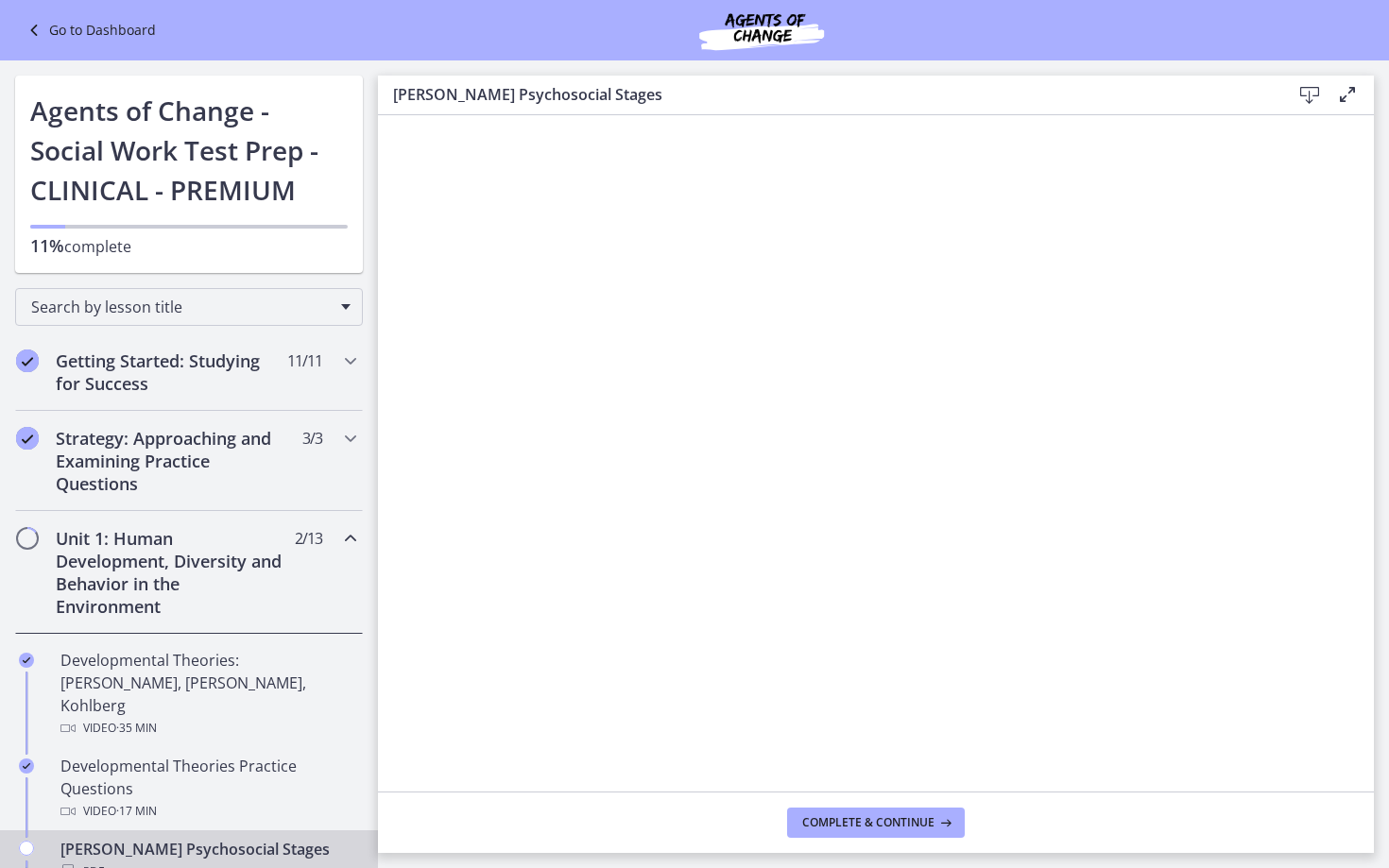 click at bounding box center (1310, 95) 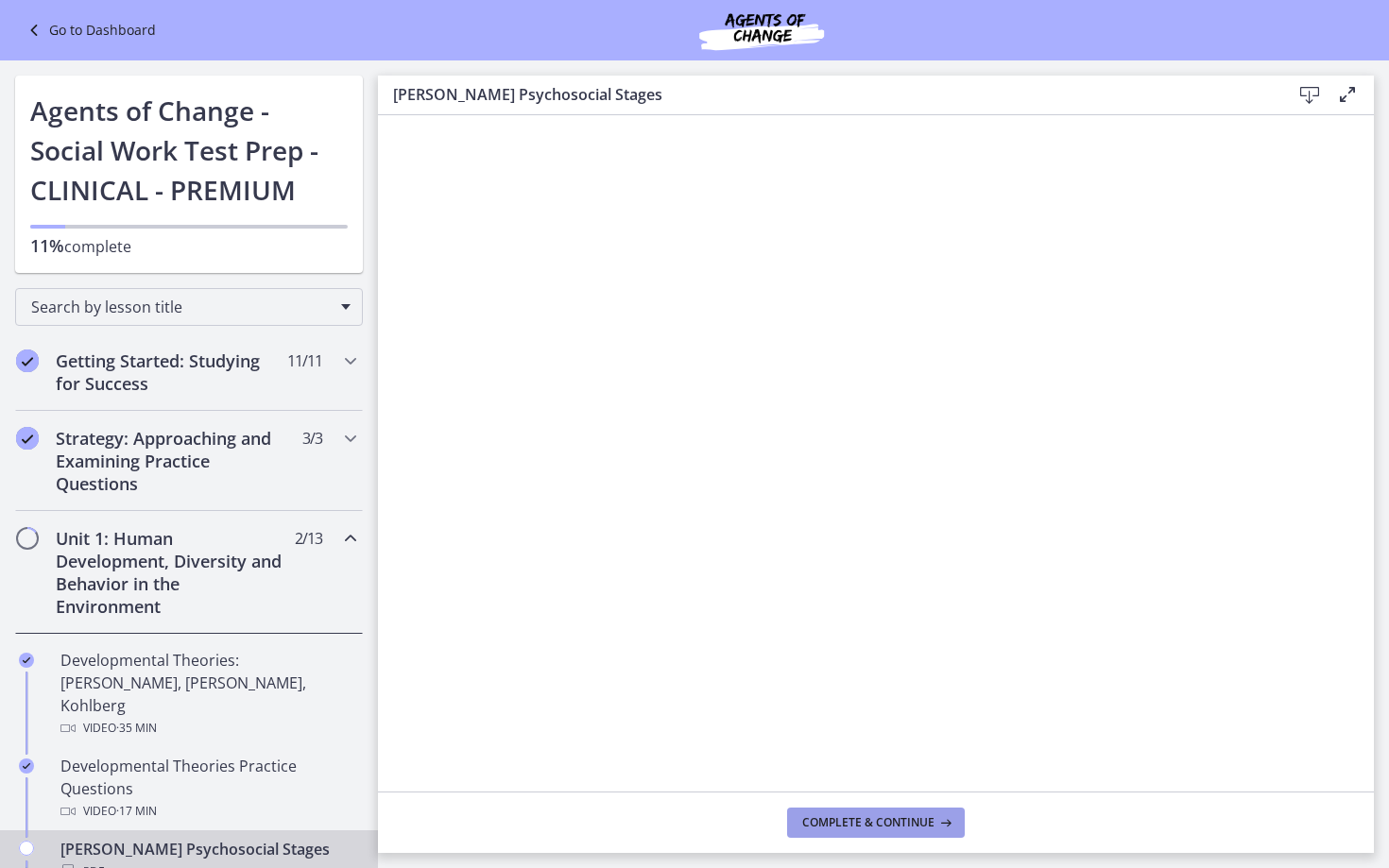 click on "Complete & continue" at bounding box center [868, 823] 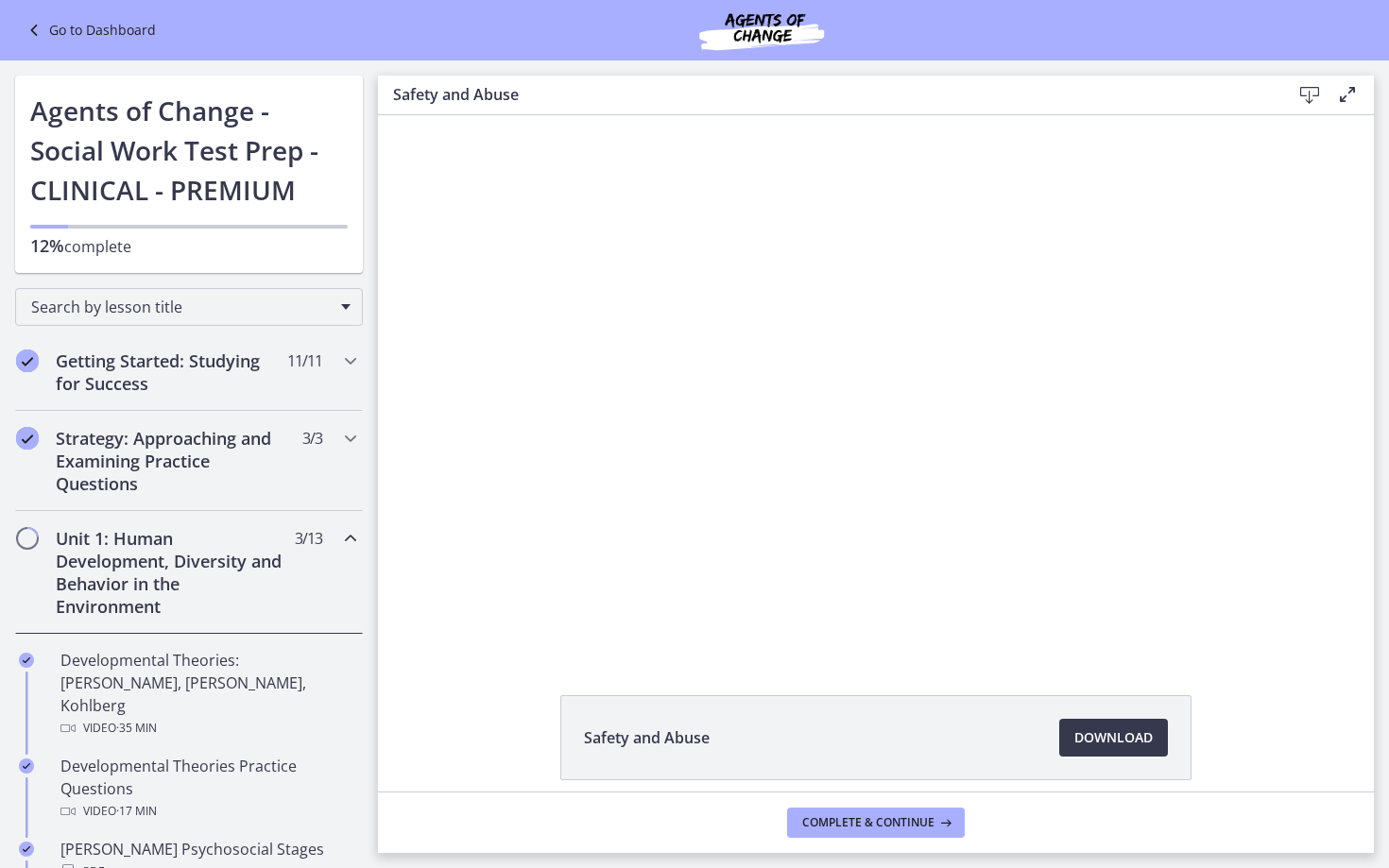 scroll, scrollTop: 0, scrollLeft: 0, axis: both 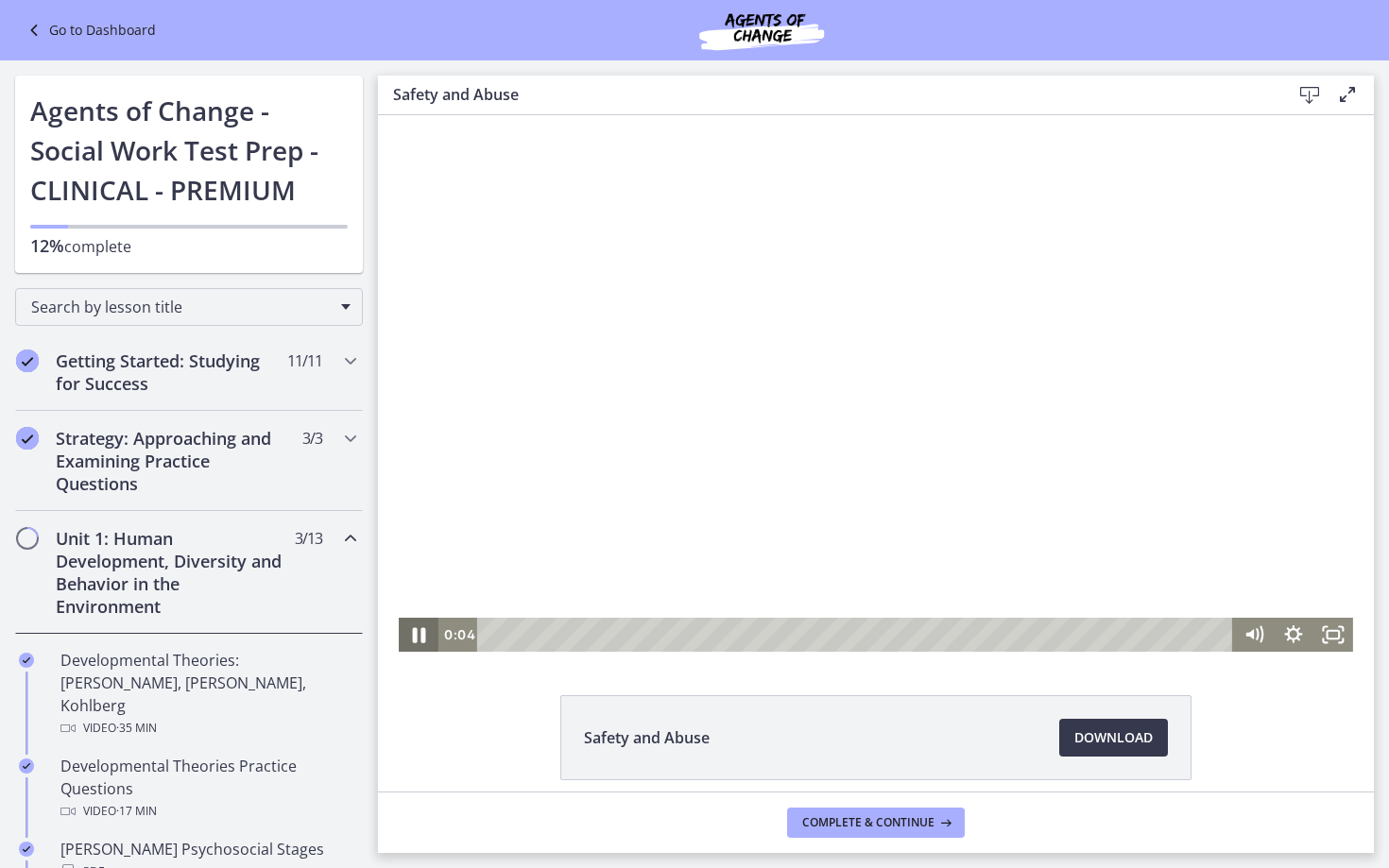 click 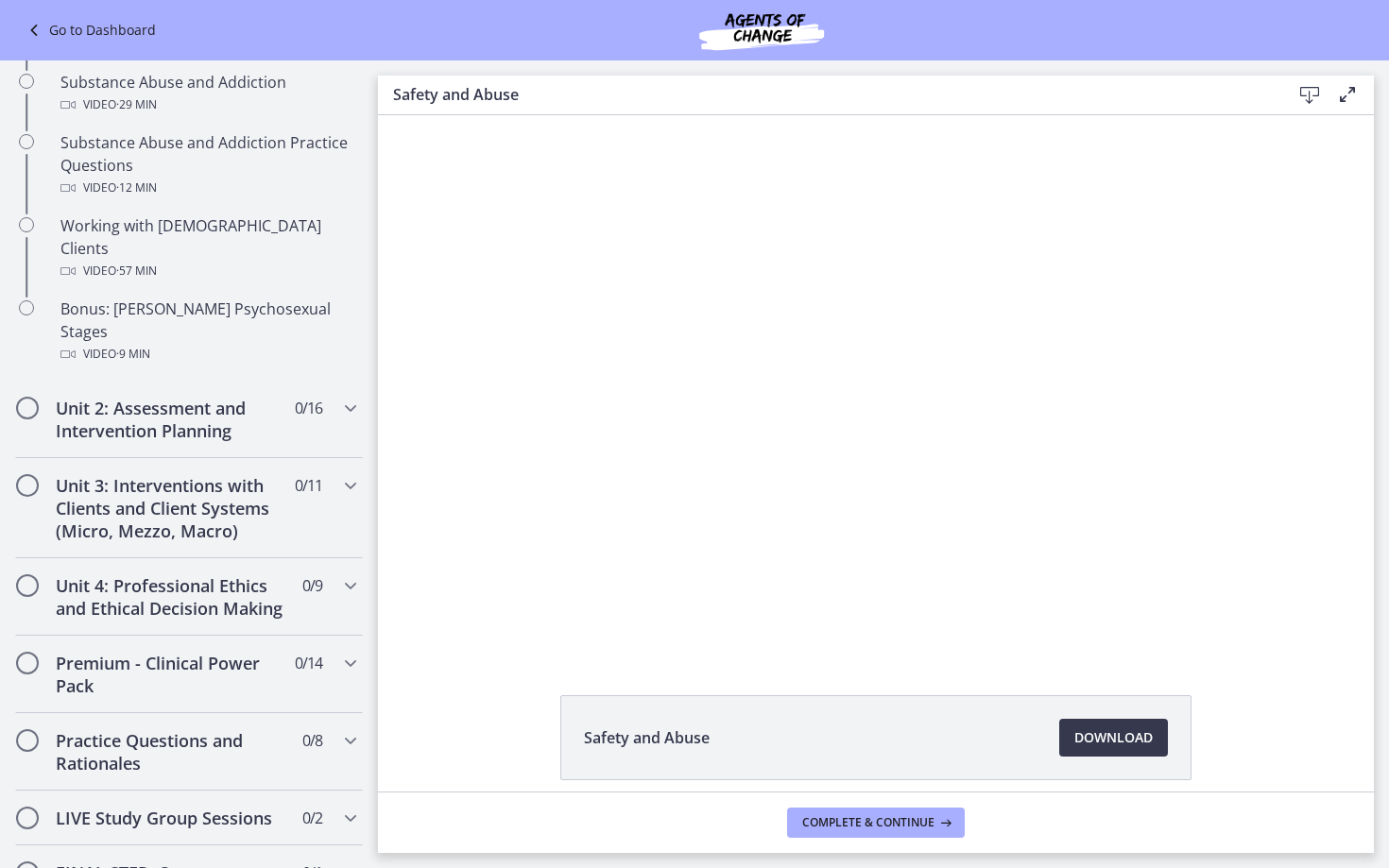 scroll, scrollTop: 1205, scrollLeft: 0, axis: vertical 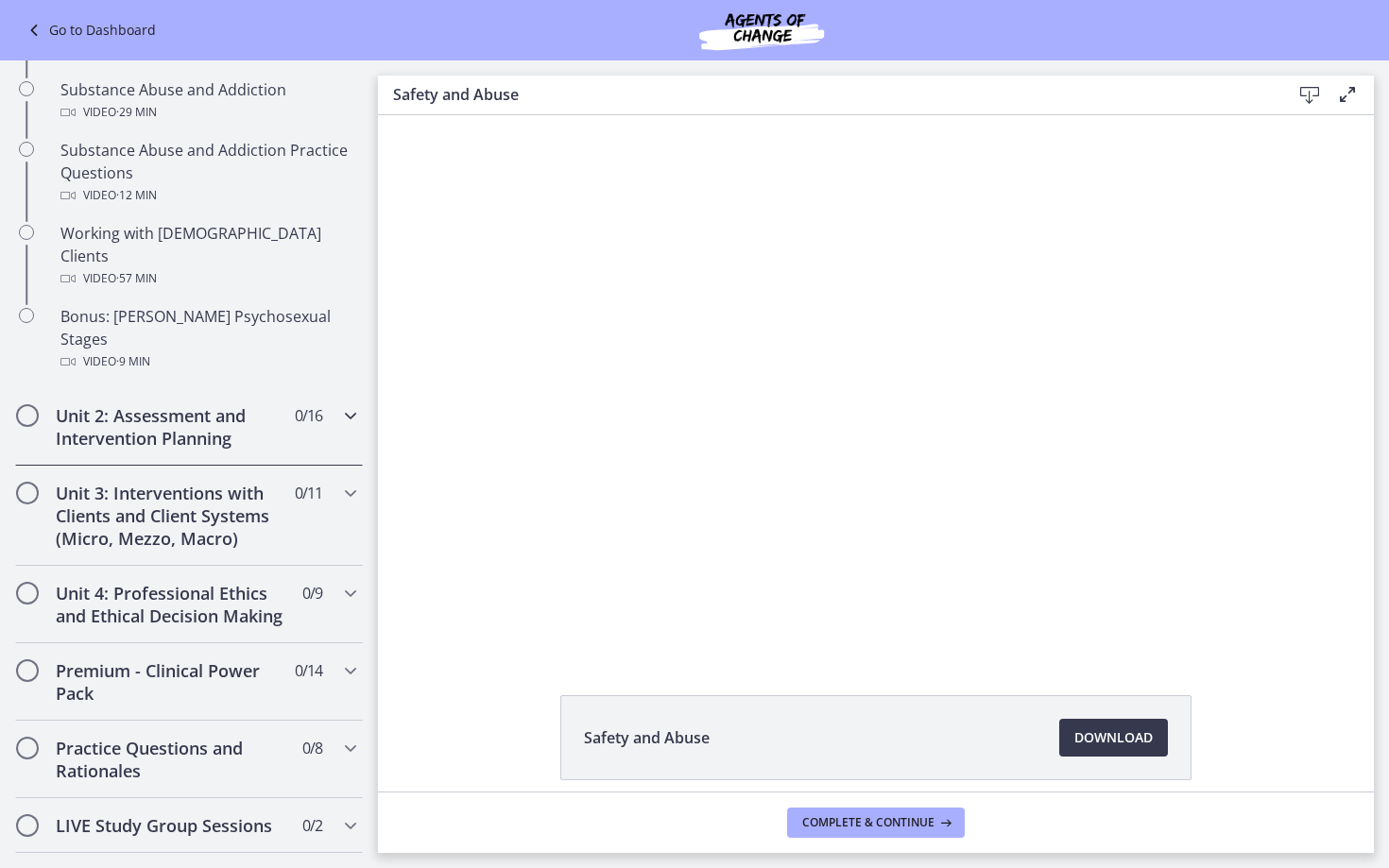 click at bounding box center [351, 416] 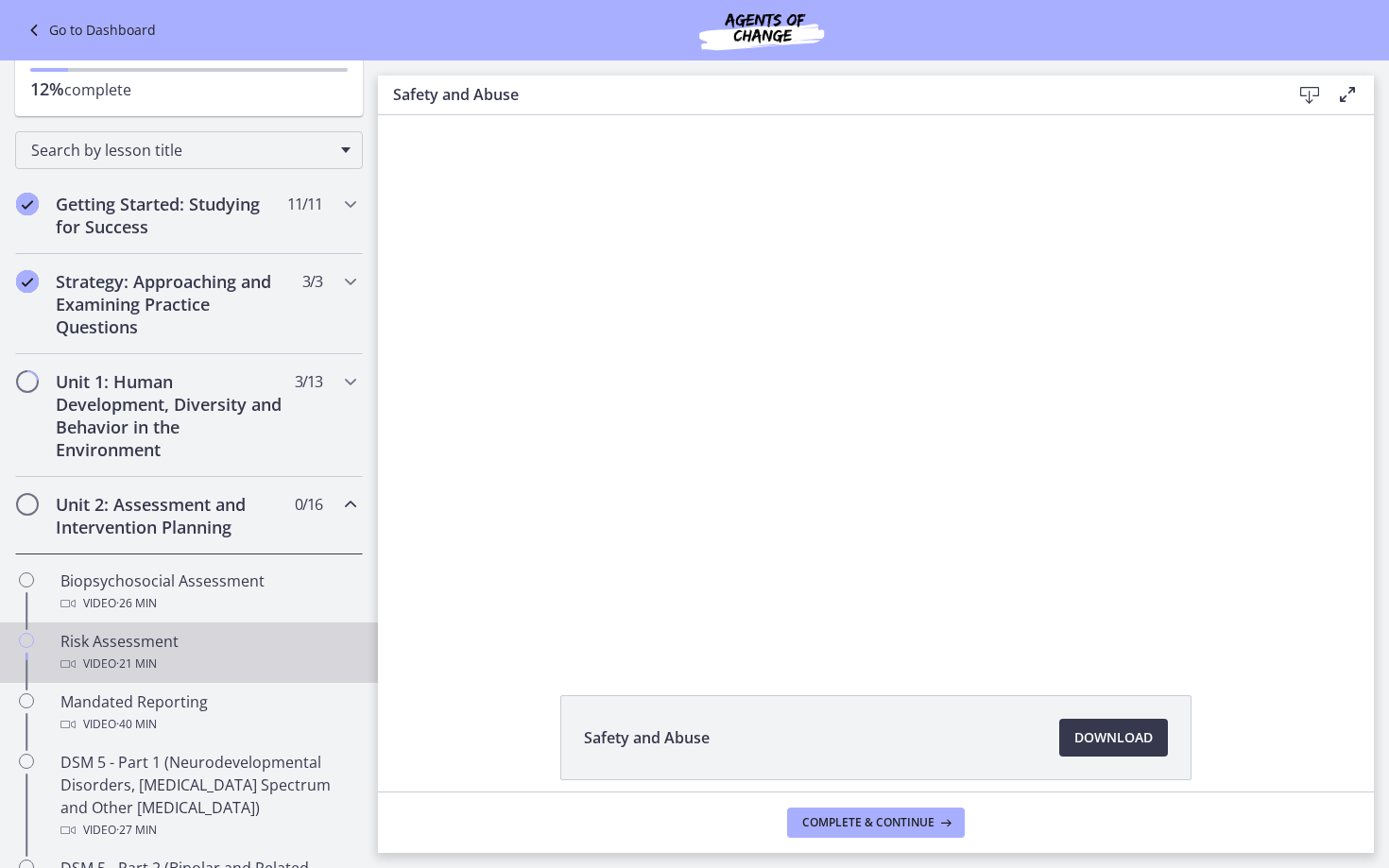 scroll, scrollTop: 152, scrollLeft: 0, axis: vertical 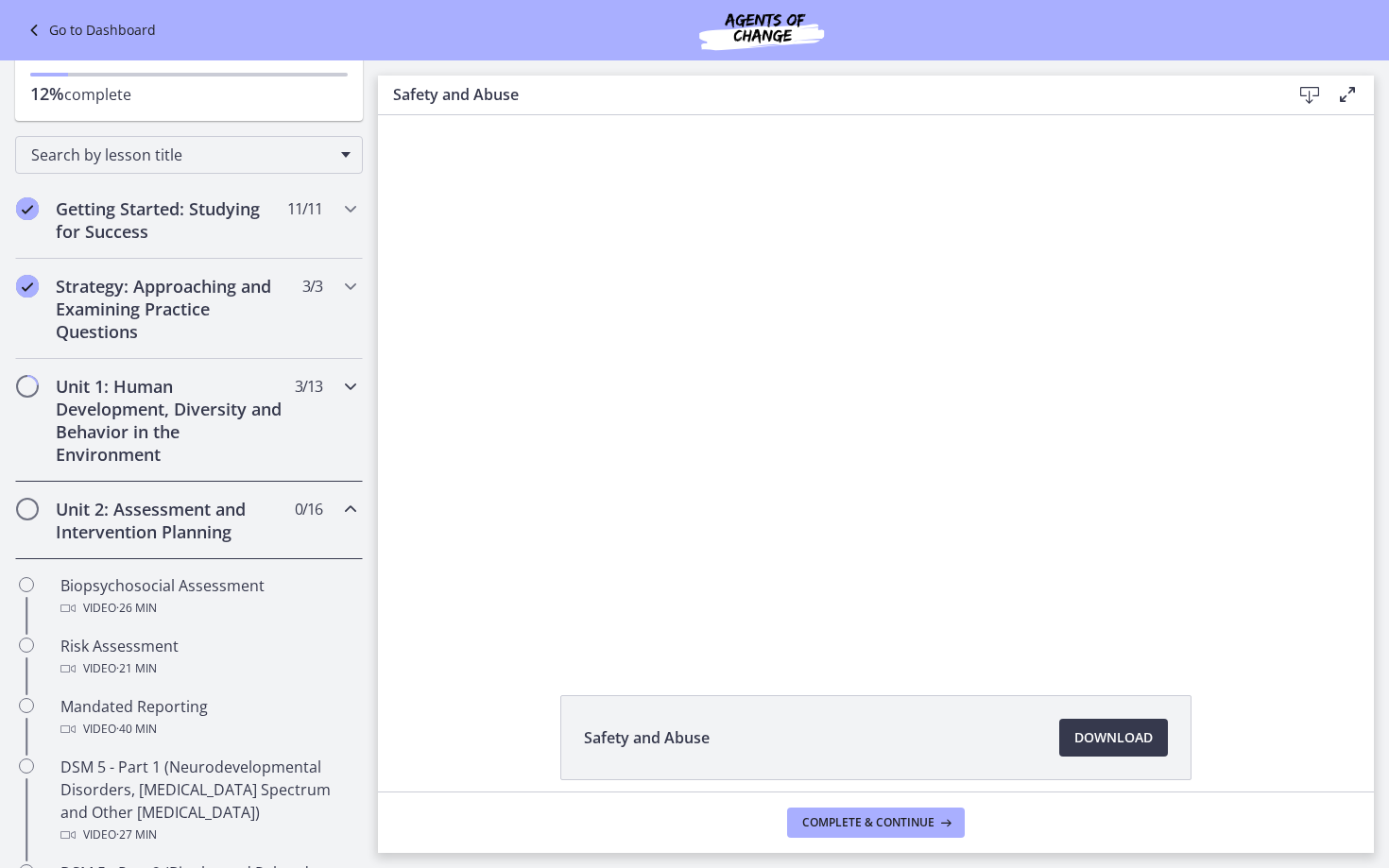 click at bounding box center (351, 386) 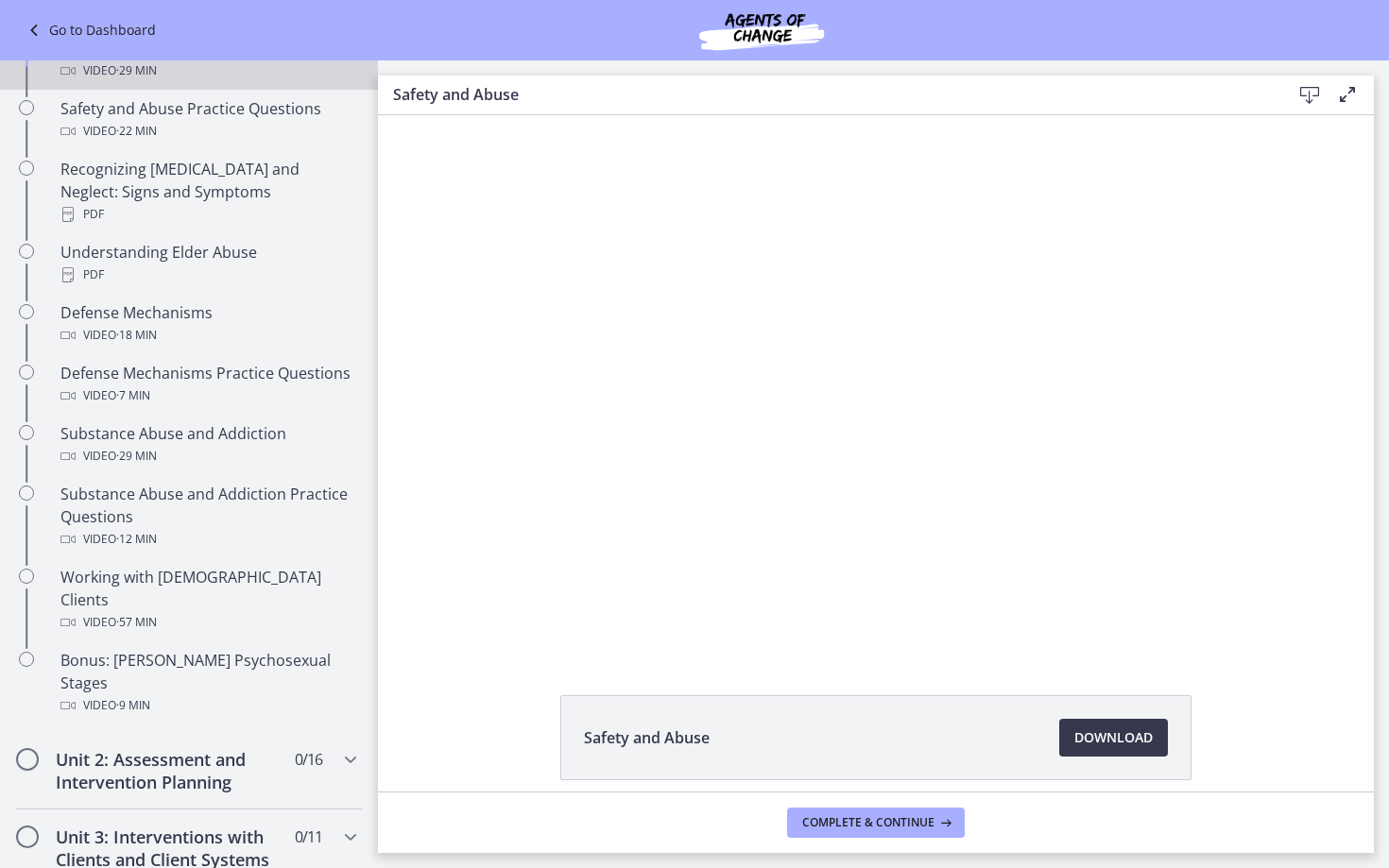 scroll, scrollTop: 866, scrollLeft: 0, axis: vertical 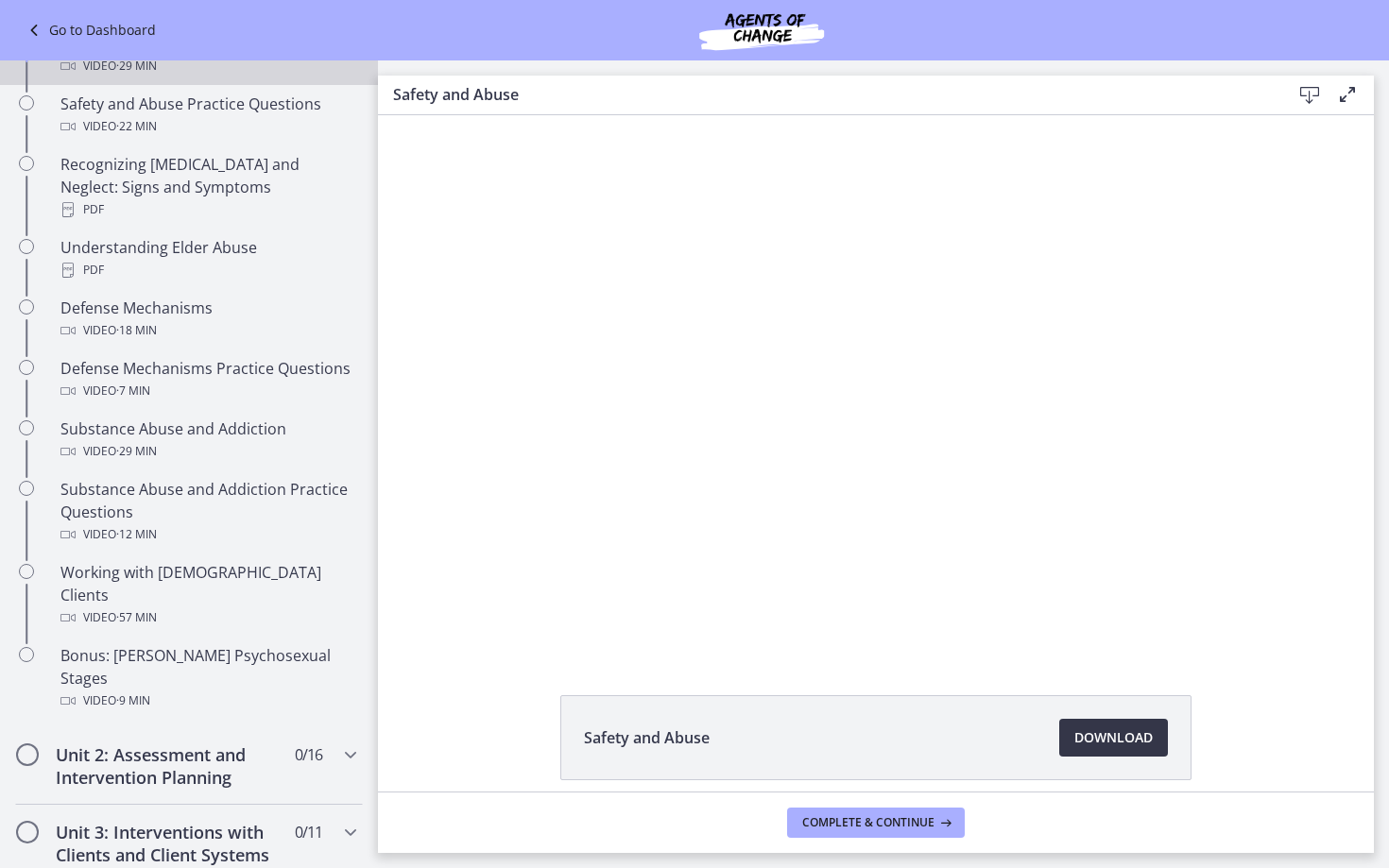 click on "Download
Opens in a new window" at bounding box center [1113, 738] 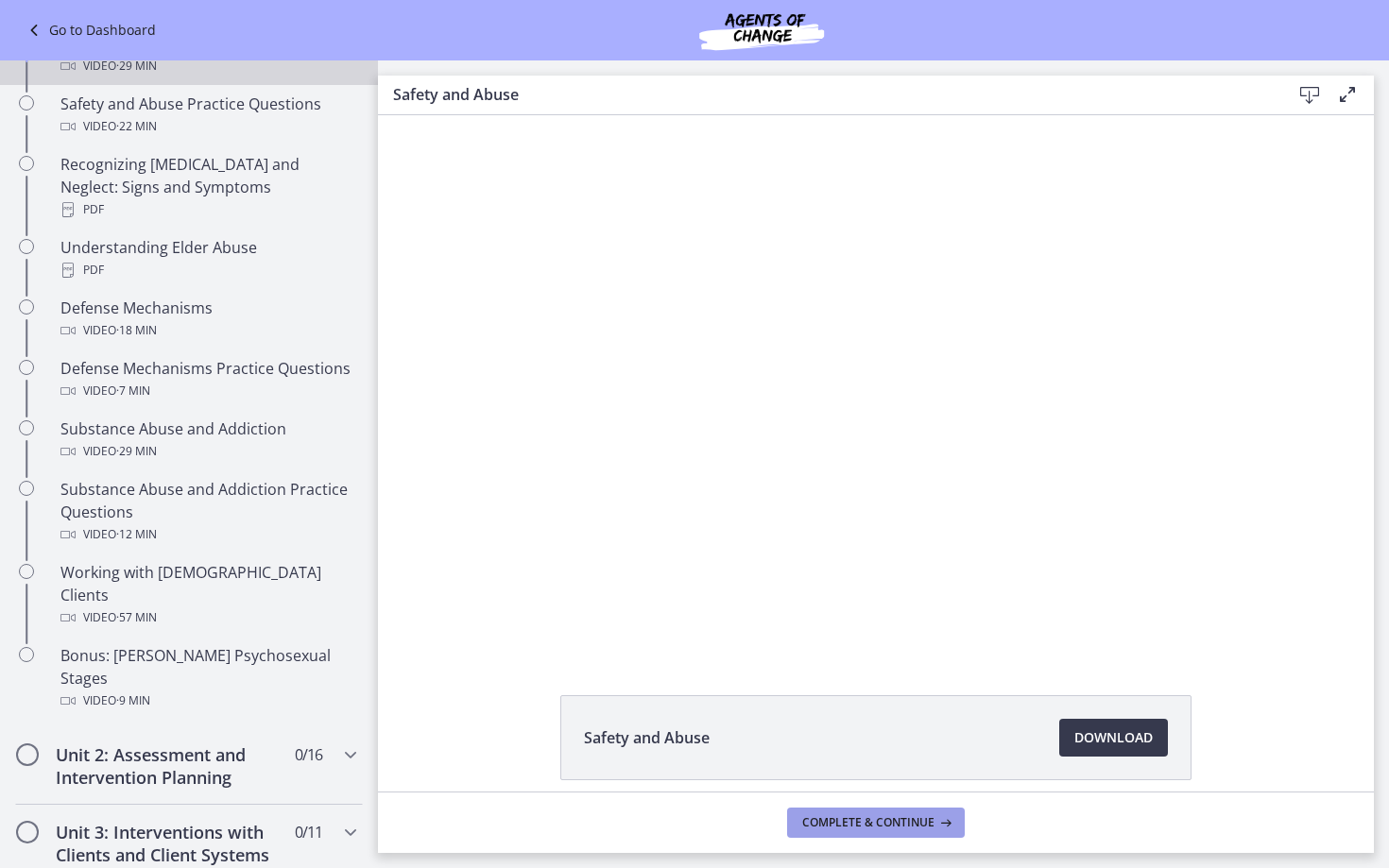 click on "Complete & continue" at bounding box center [868, 823] 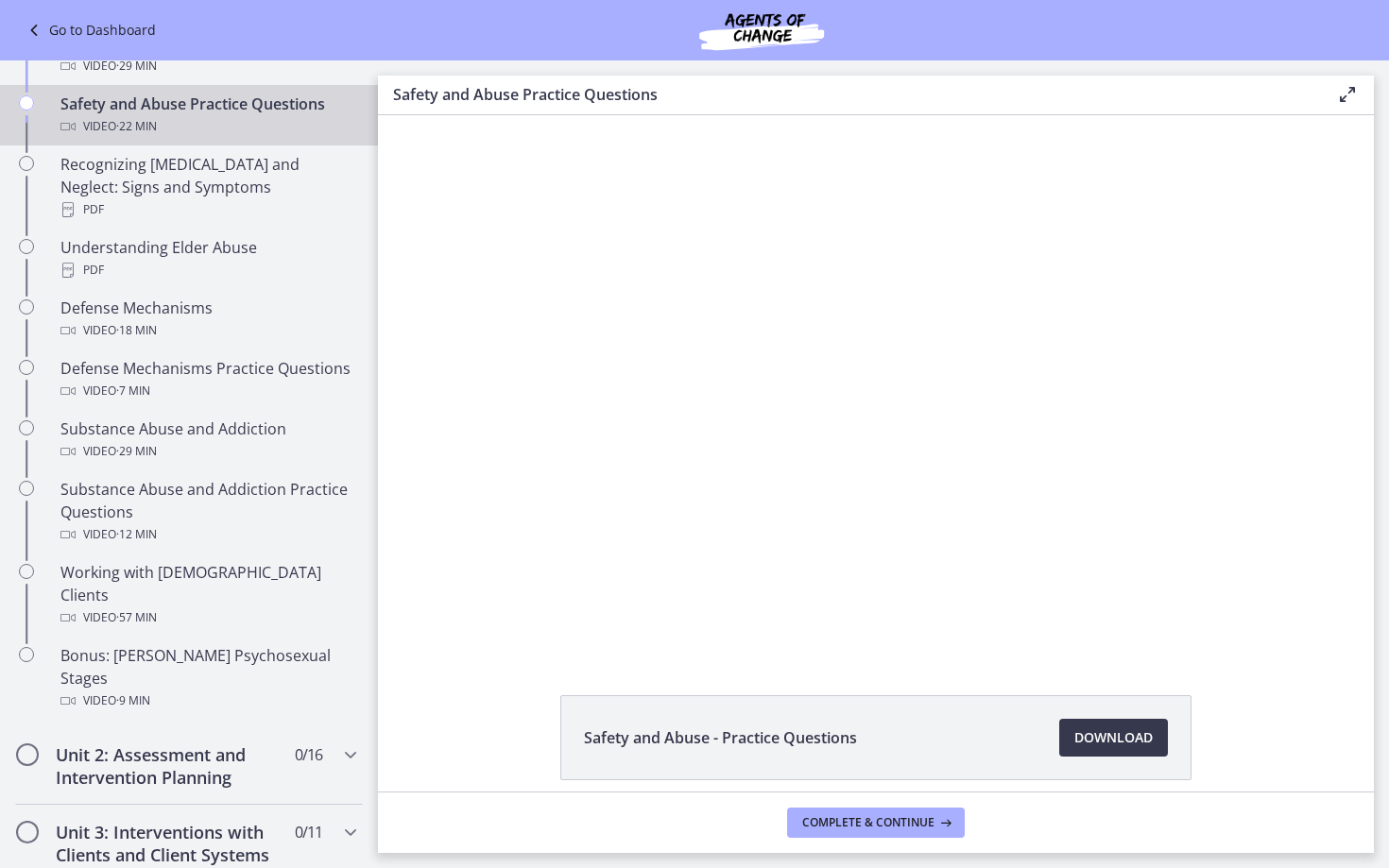 scroll, scrollTop: 0, scrollLeft: 0, axis: both 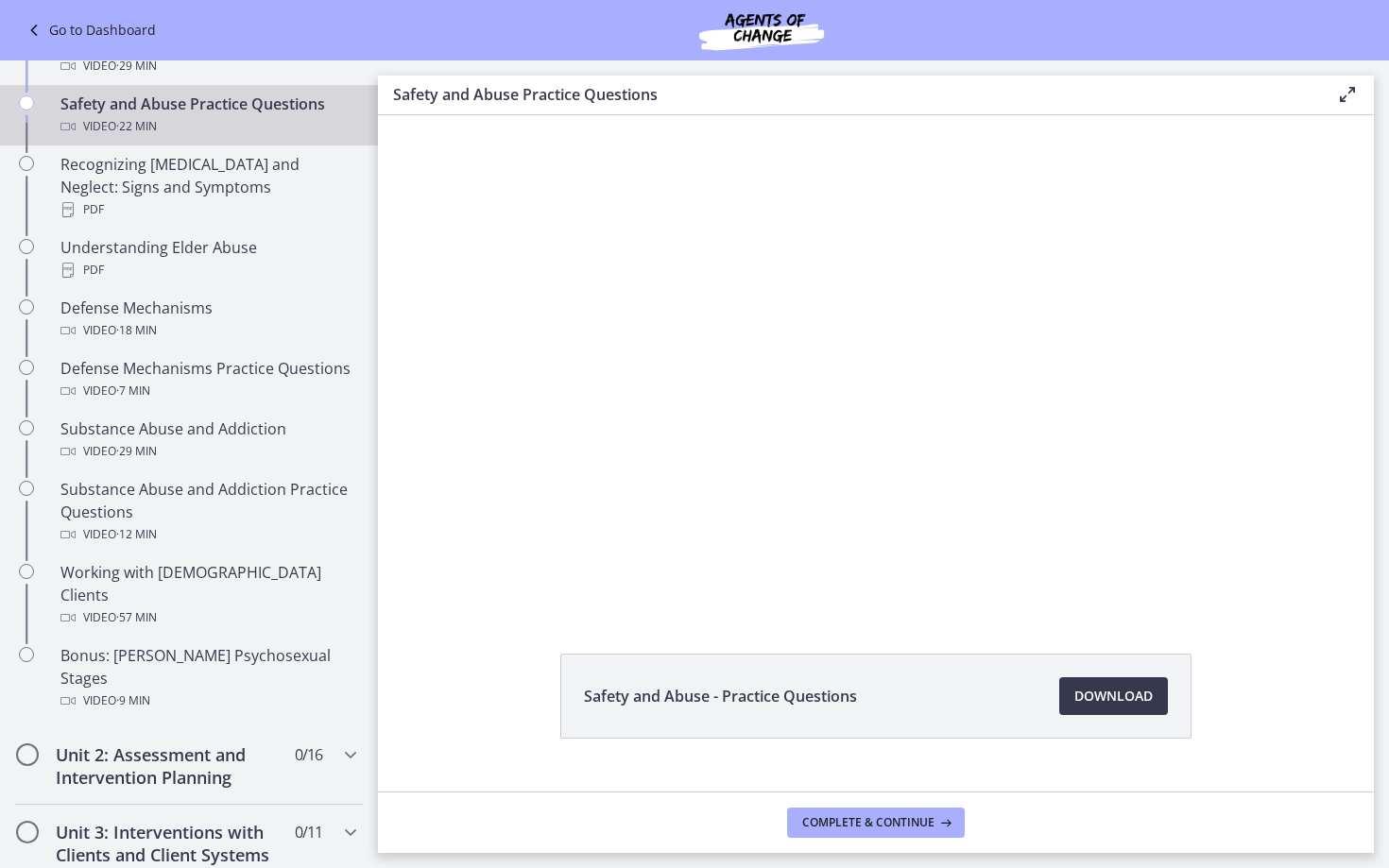 click on "Safety and Abuse - Practice Questions" at bounding box center (720, 696) 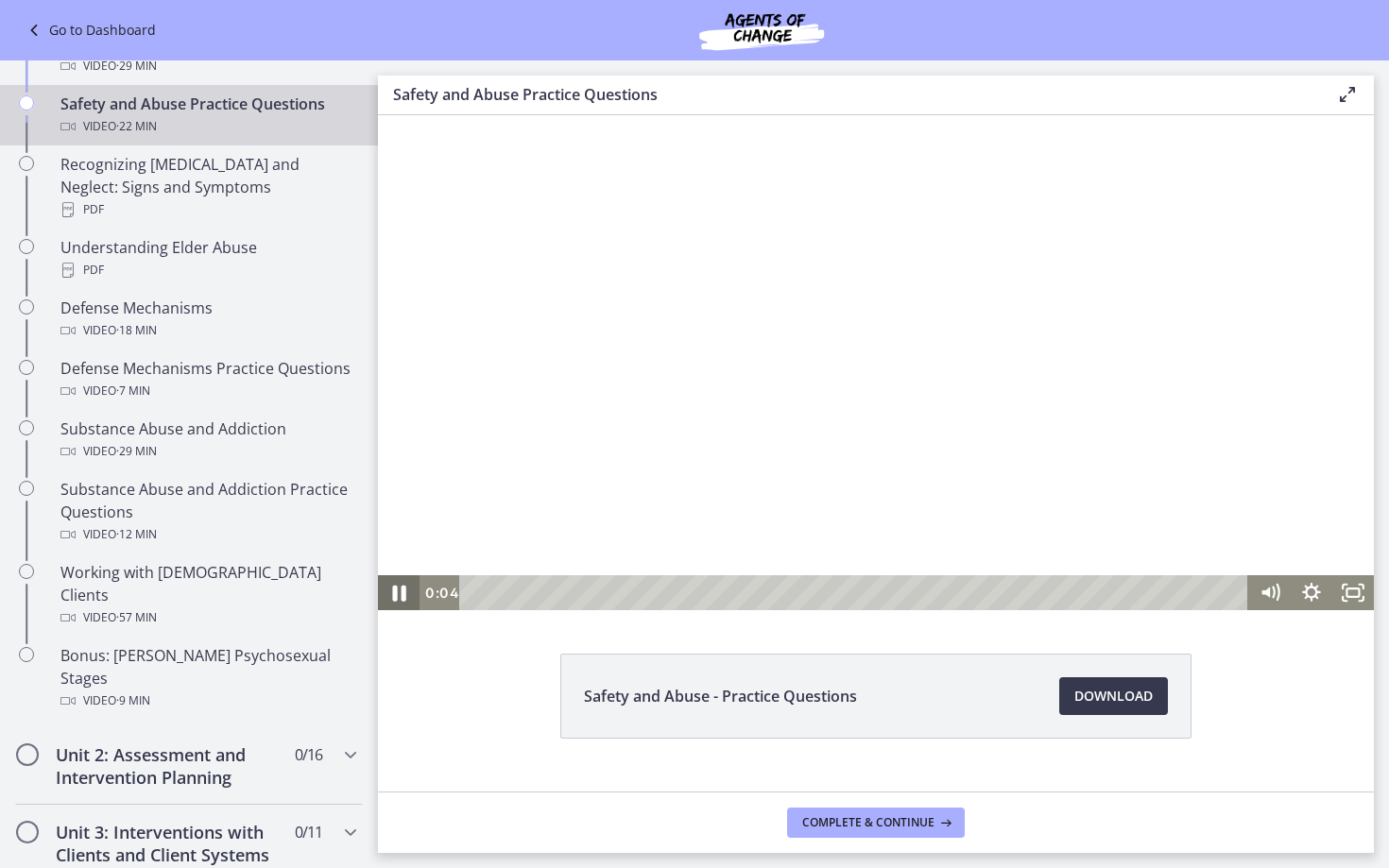 click 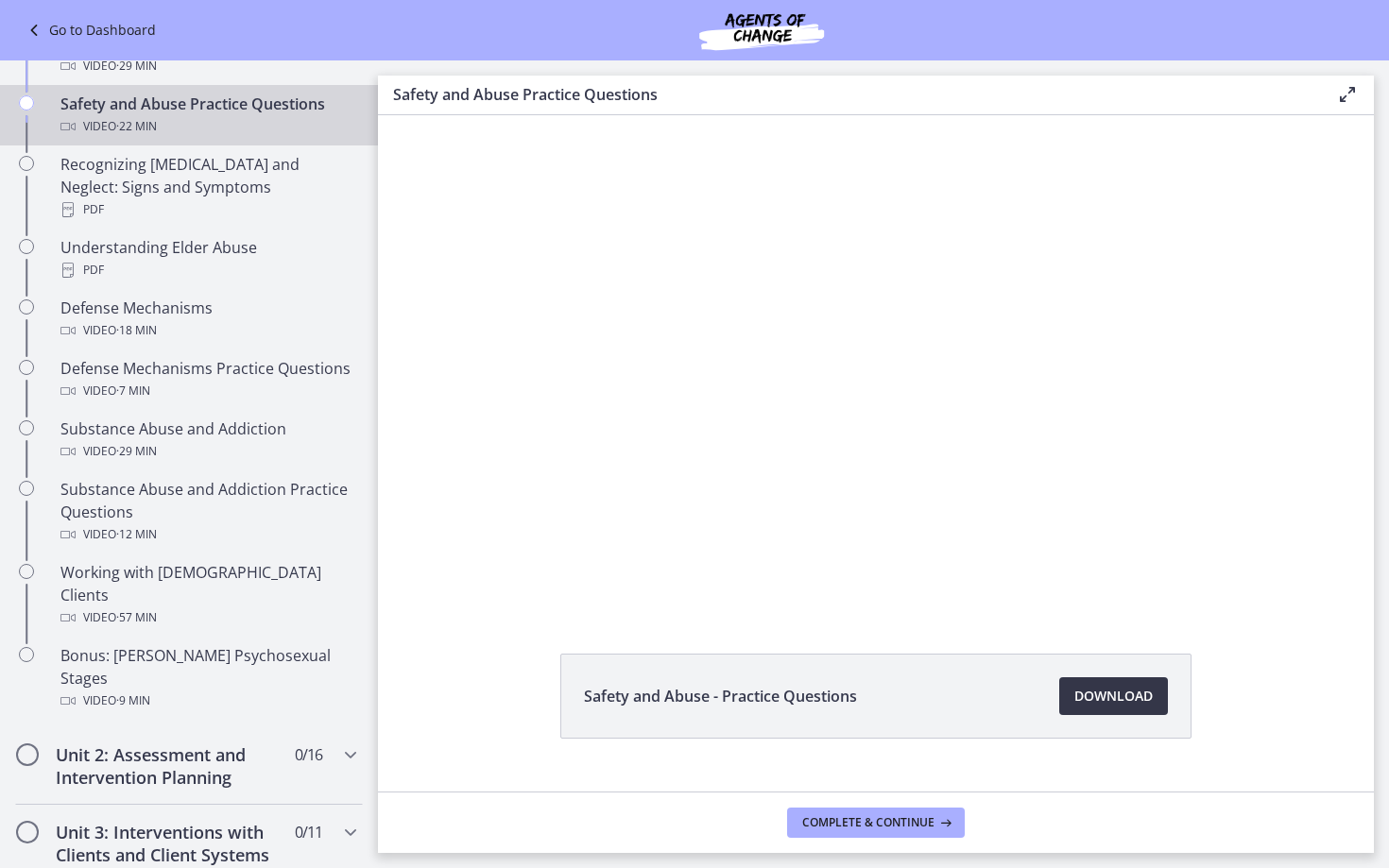 click on "Download
Opens in a new window" at bounding box center (1113, 696) 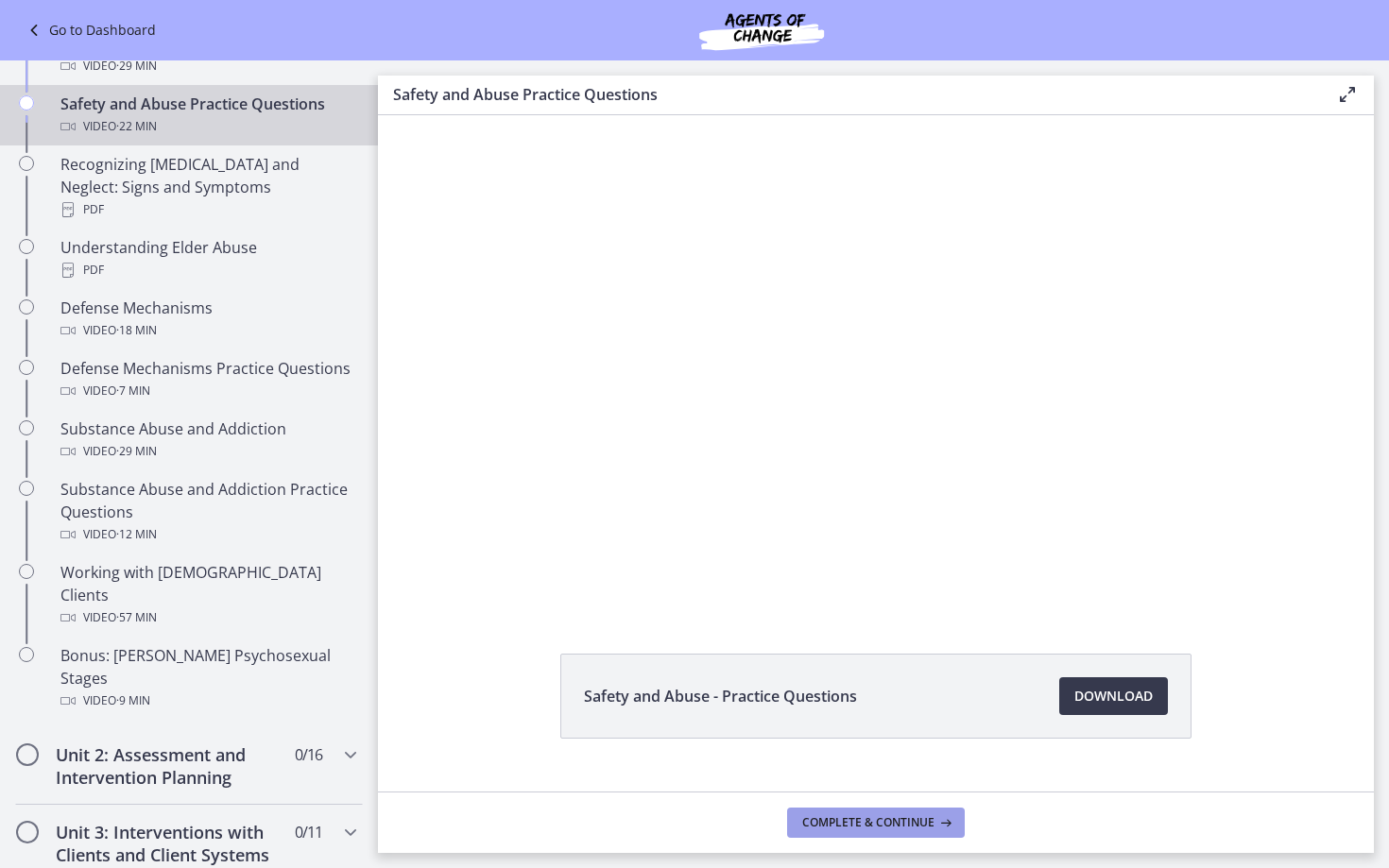 click on "Complete & continue" at bounding box center [868, 823] 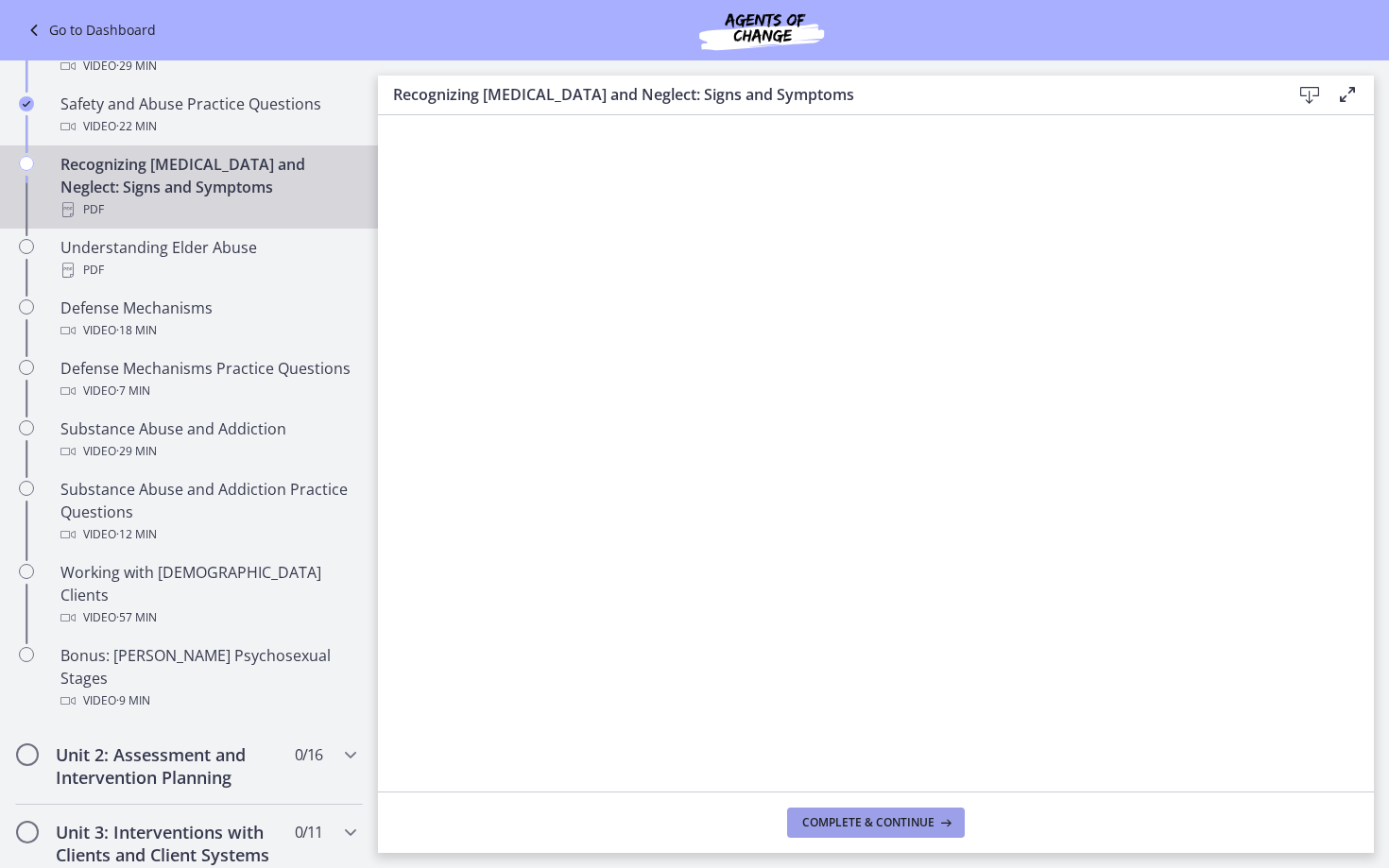 click on "Complete & continue" at bounding box center (876, 823) 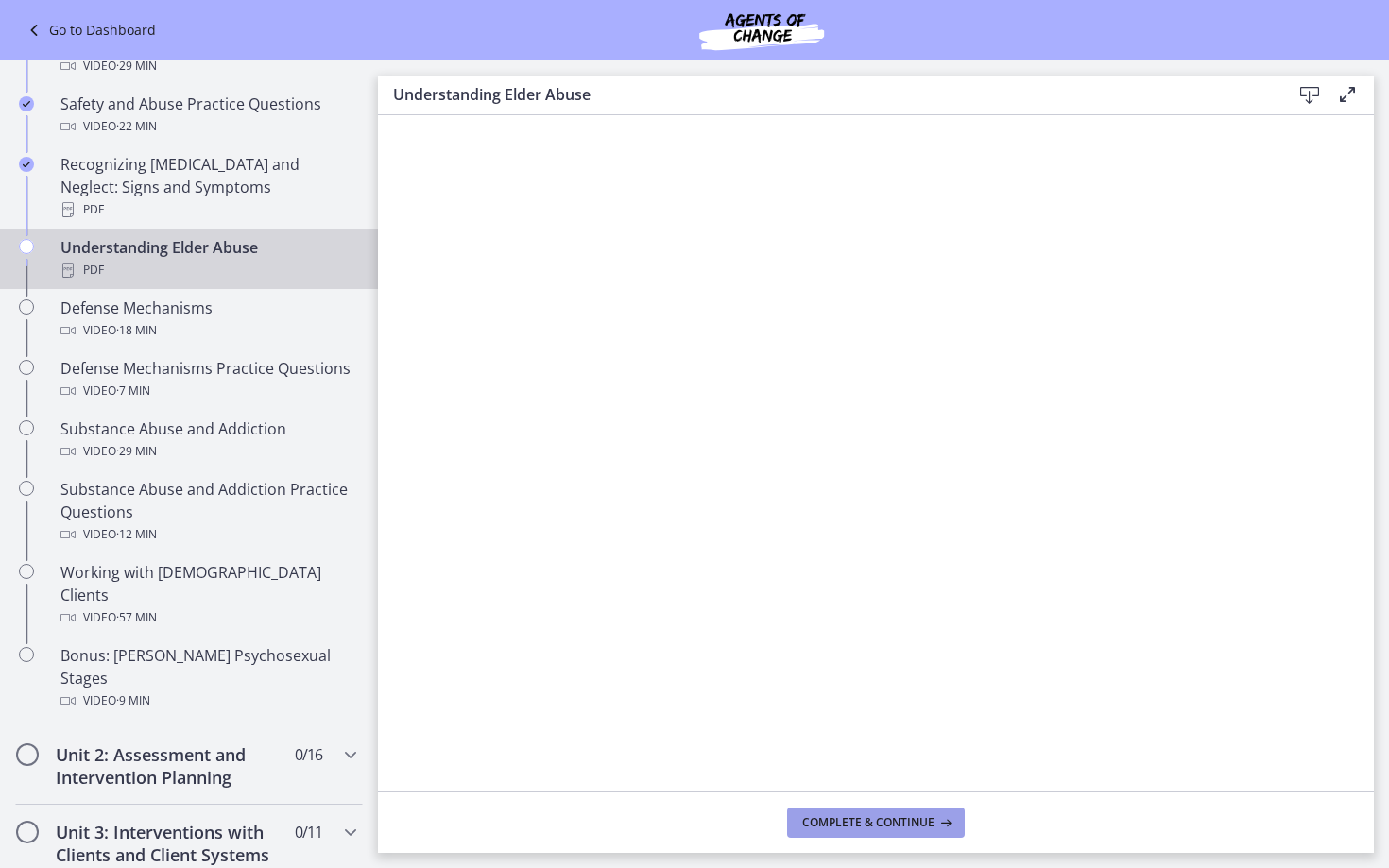 click on "Complete & continue" at bounding box center (868, 823) 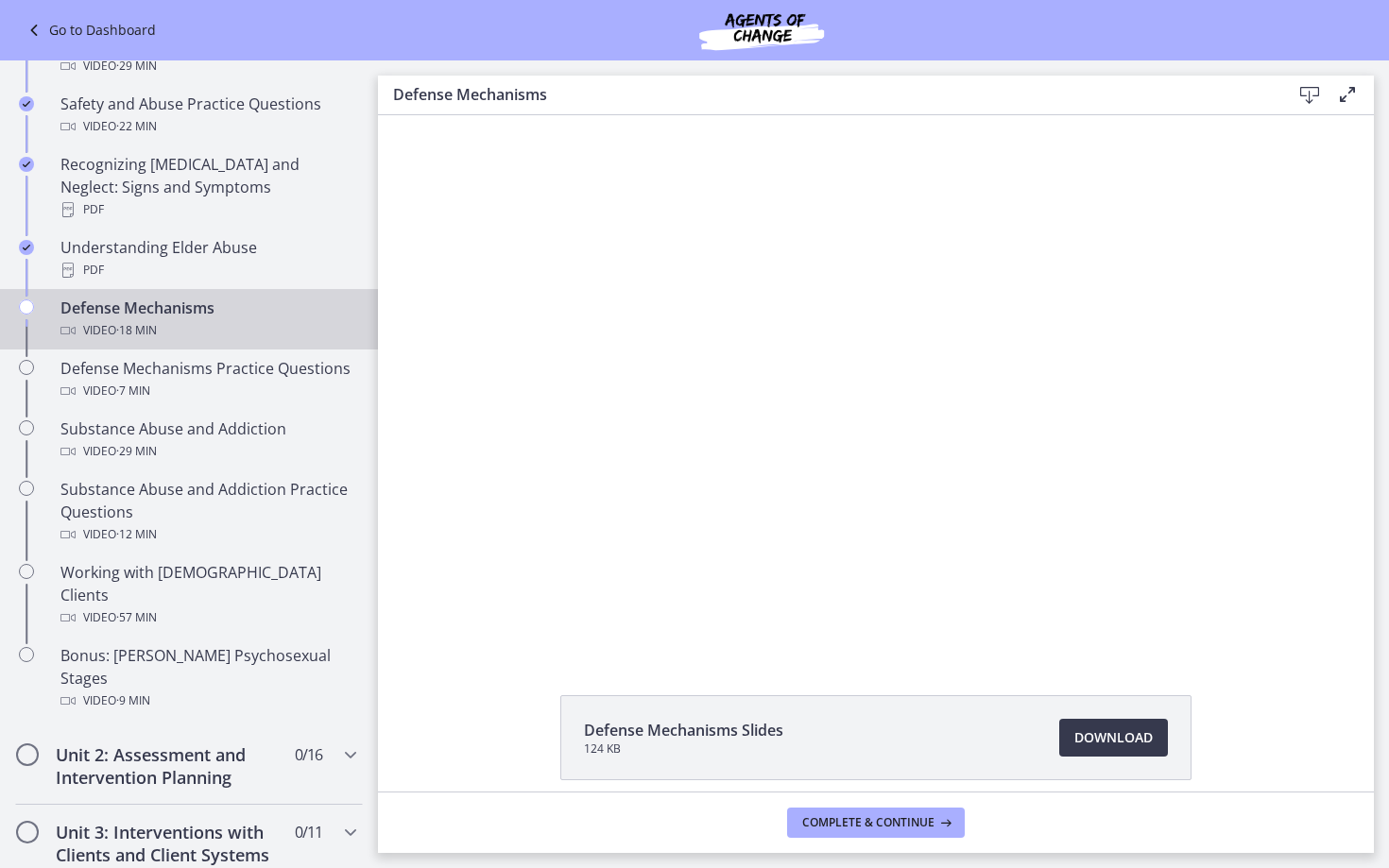 scroll, scrollTop: 0, scrollLeft: 0, axis: both 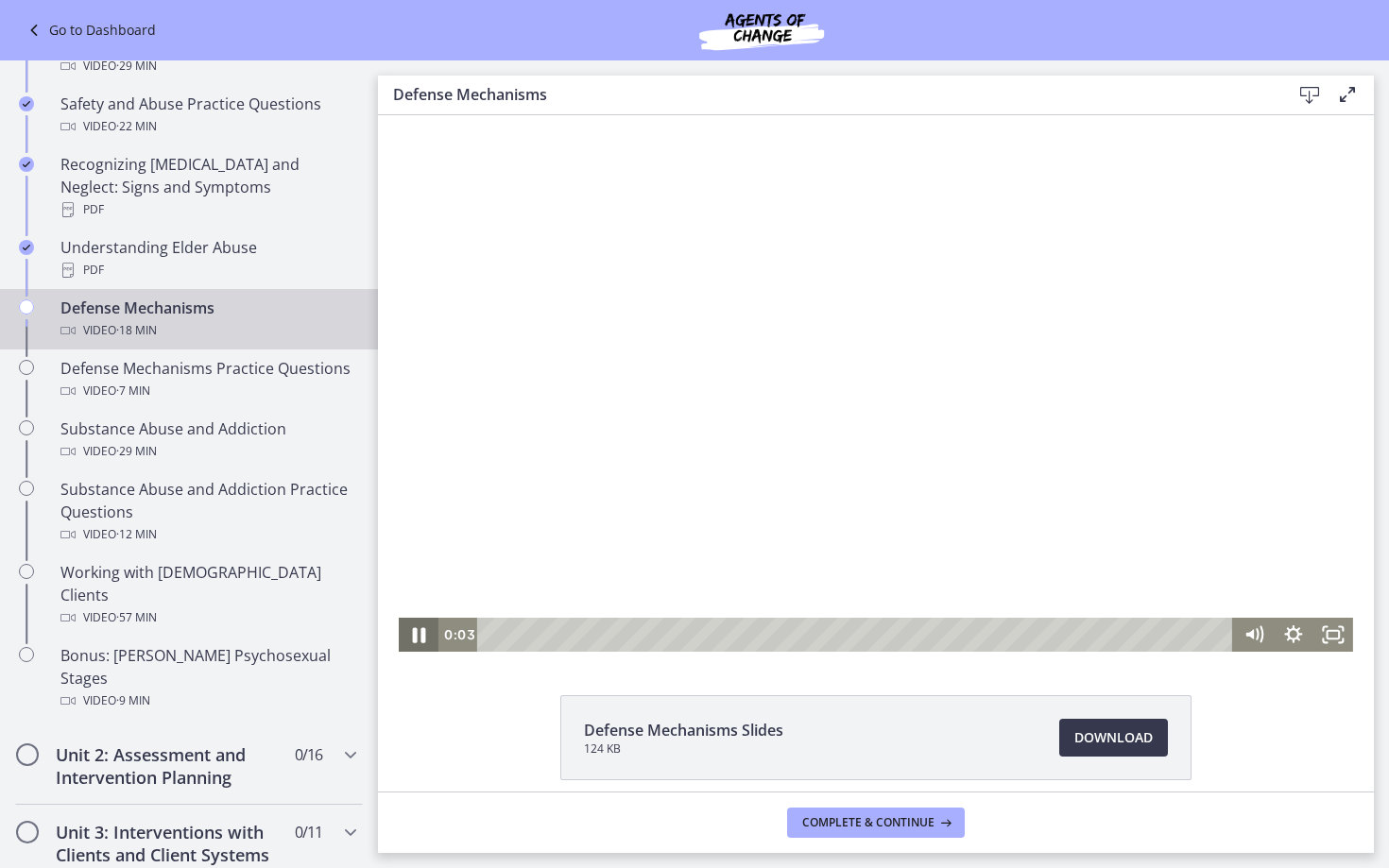 click 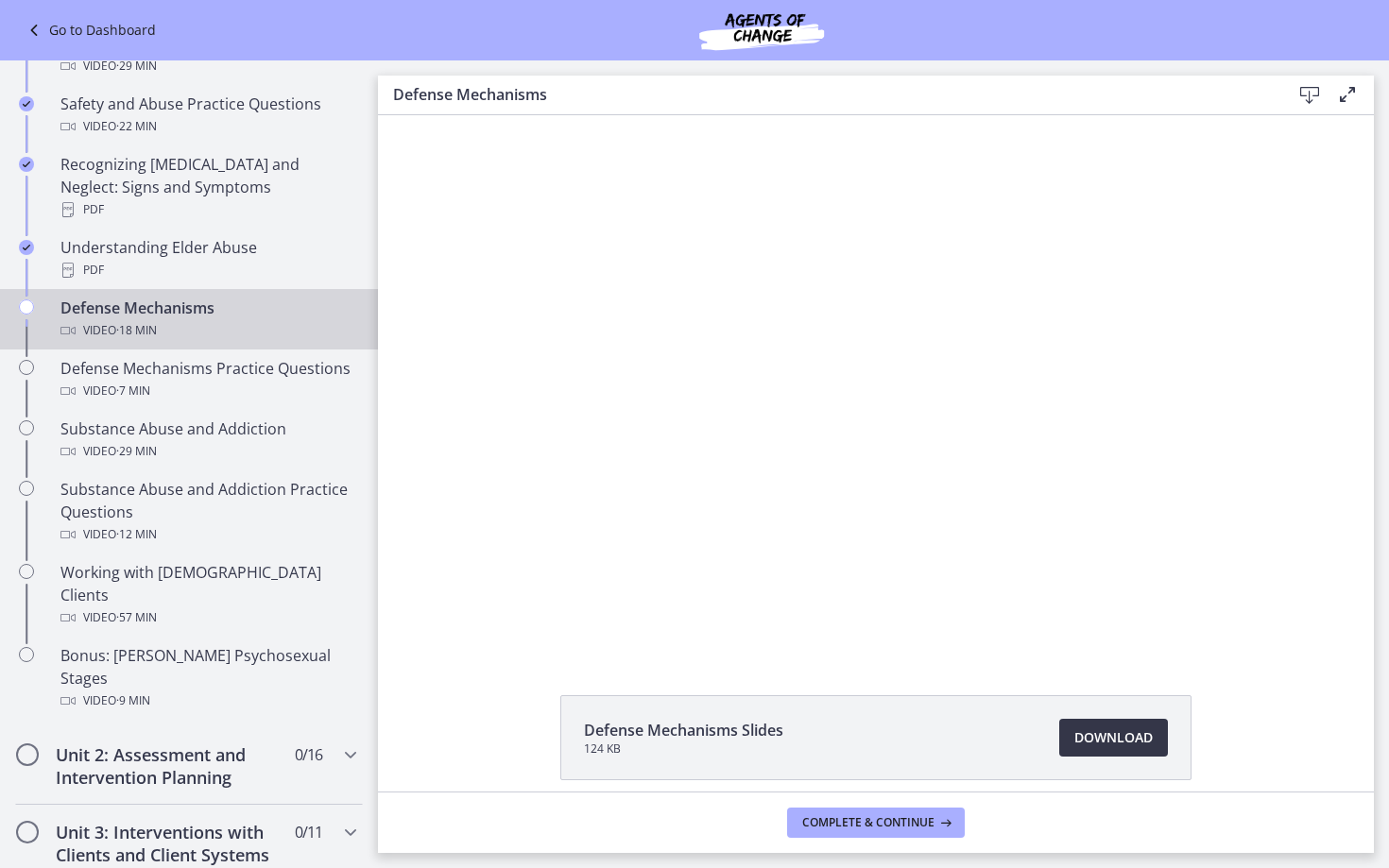 click on "Download
Opens in a new window" at bounding box center [1113, 738] 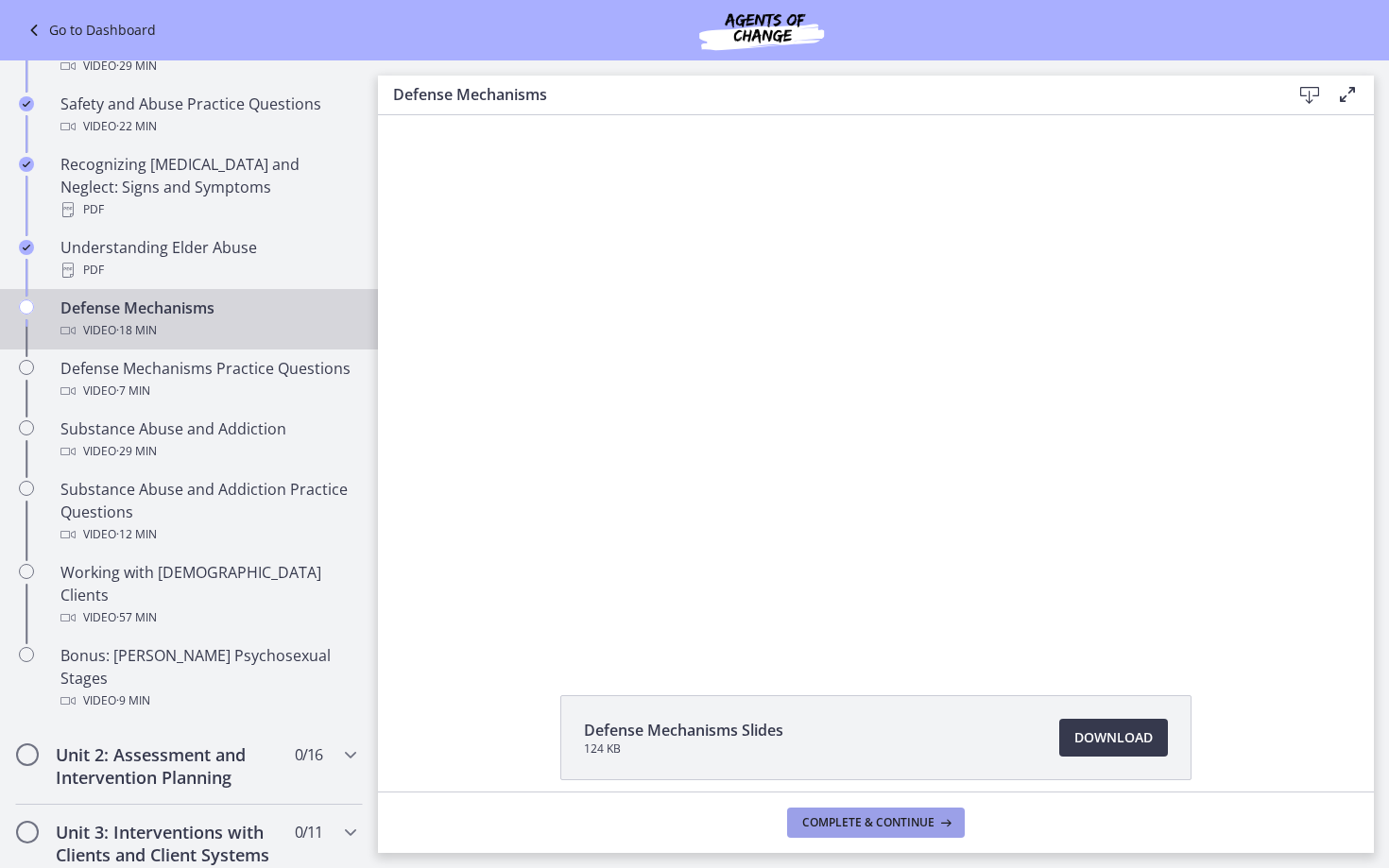 click on "Complete & continue" at bounding box center [876, 823] 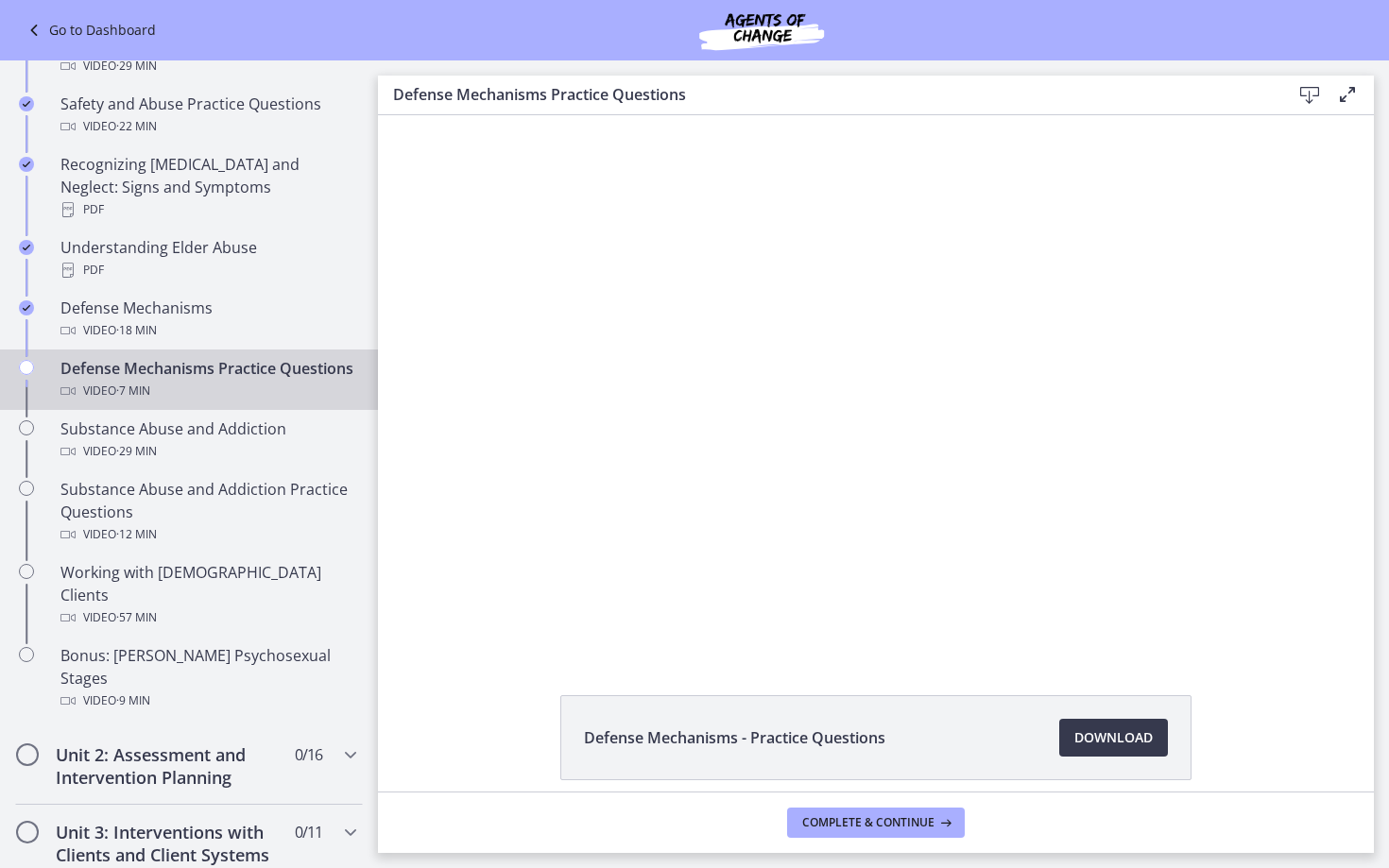 scroll, scrollTop: 0, scrollLeft: 0, axis: both 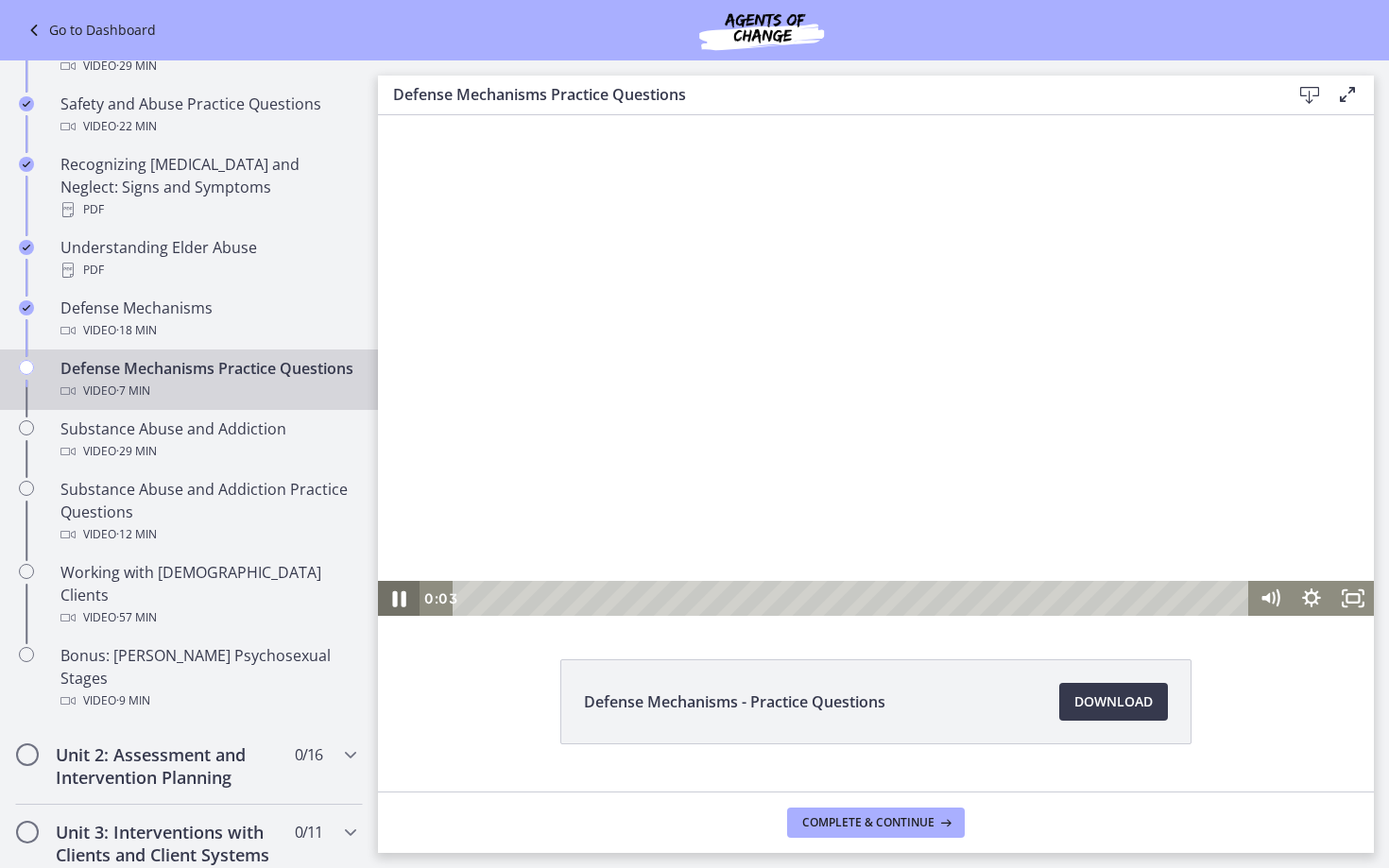 click 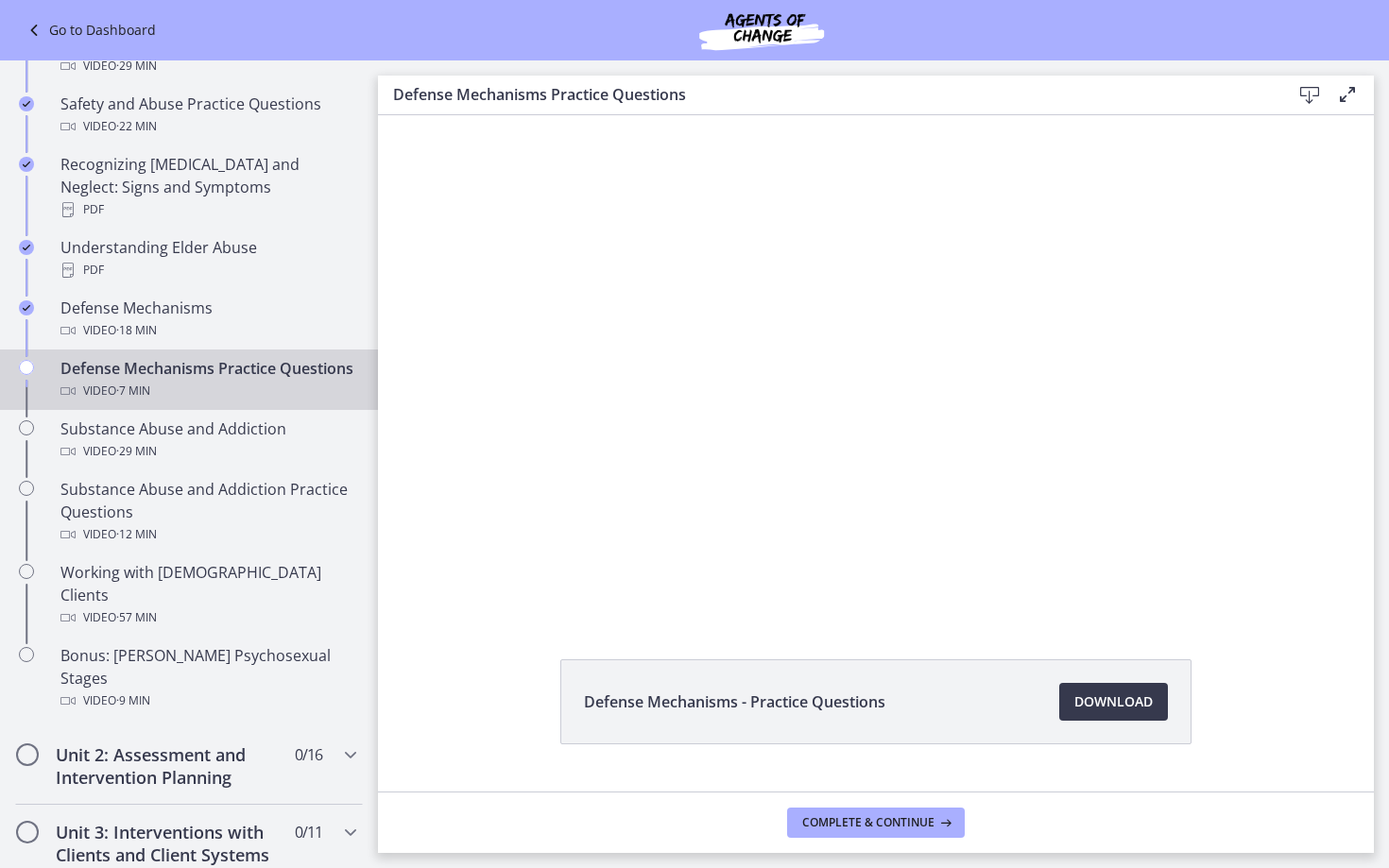 click on "Defense Mechanisms - Practice Questions
Download
Opens in a new window" at bounding box center (876, 702) 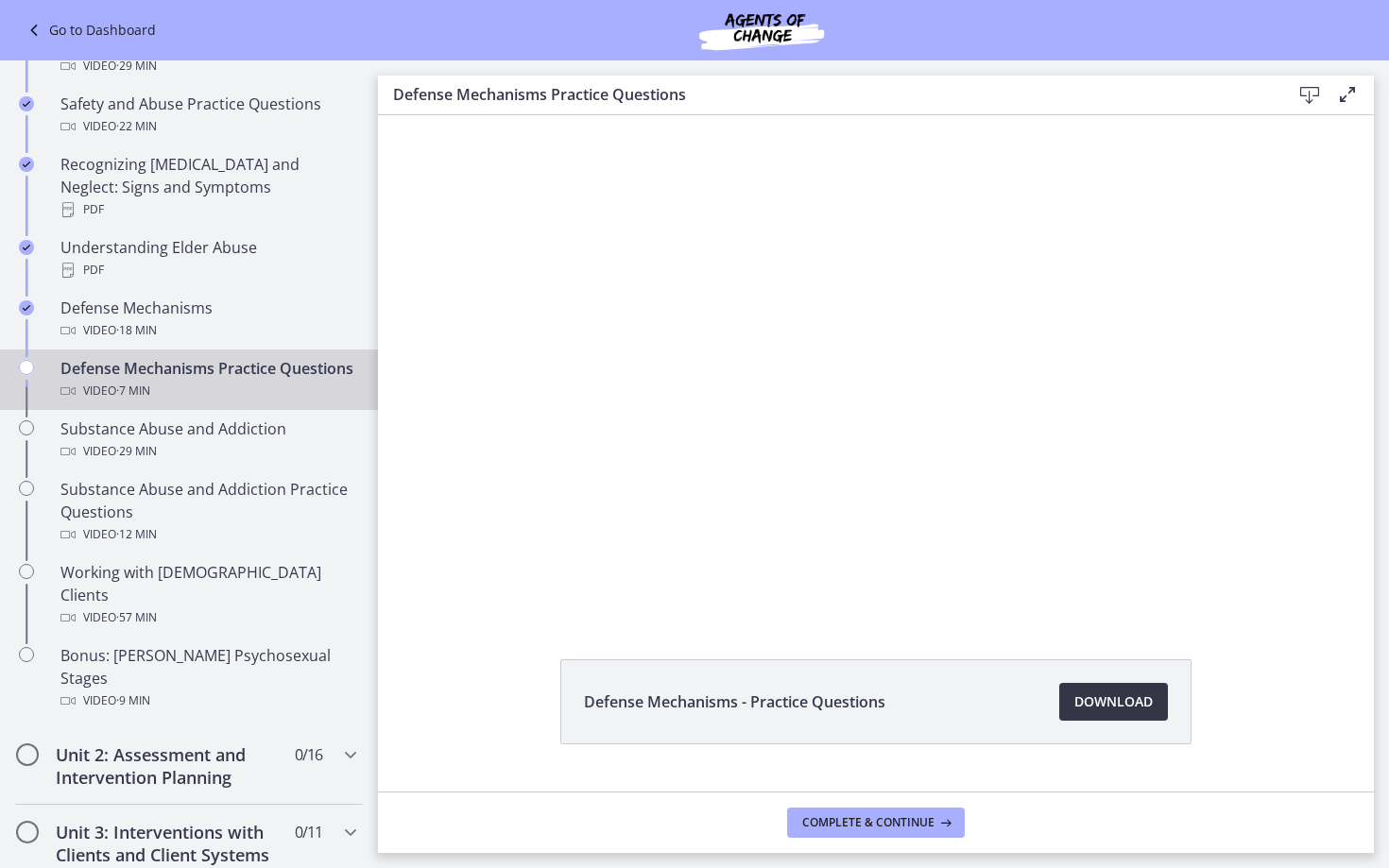 click on "Download
Opens in a new window" at bounding box center (1113, 702) 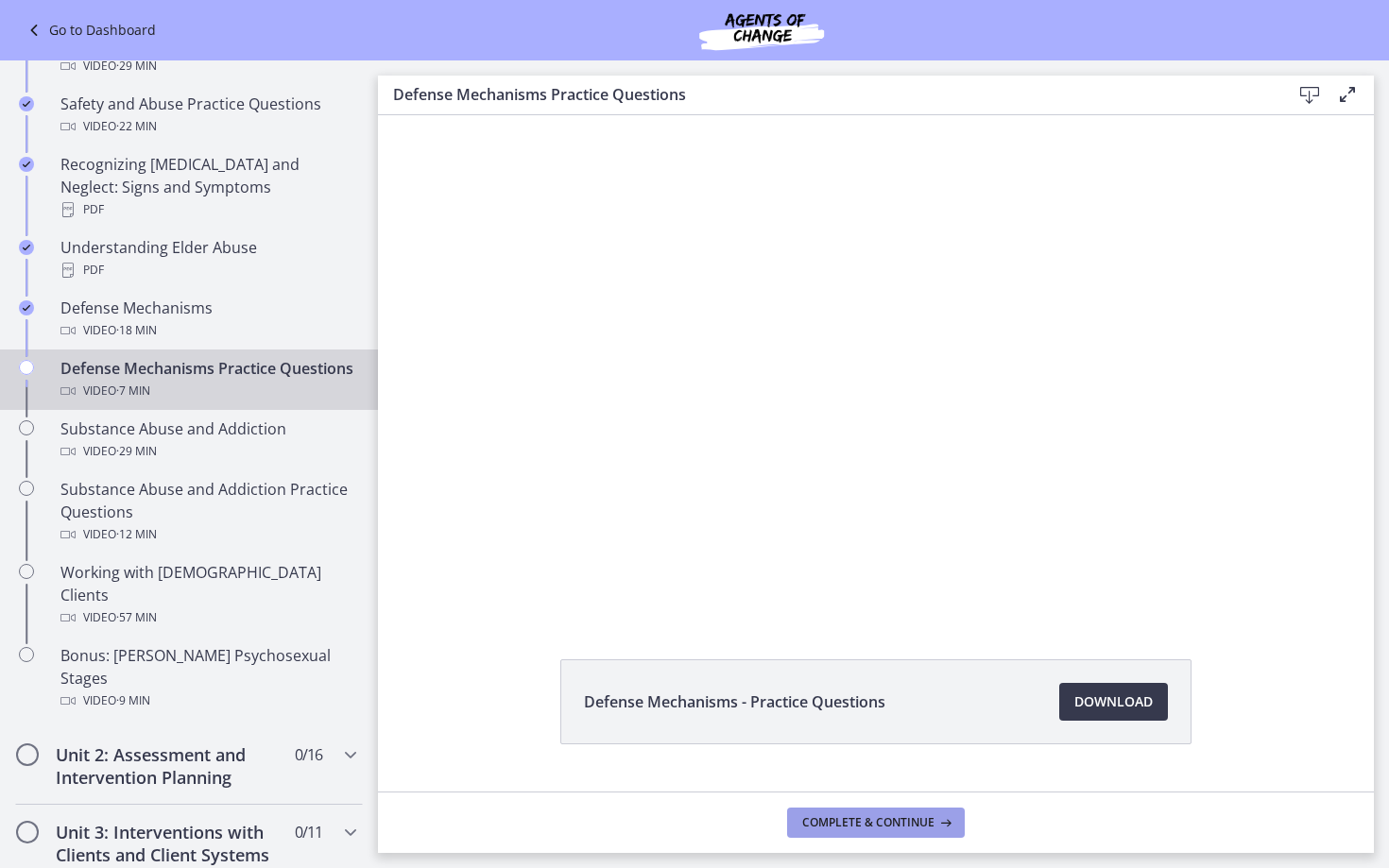 click on "Complete & continue" at bounding box center [868, 823] 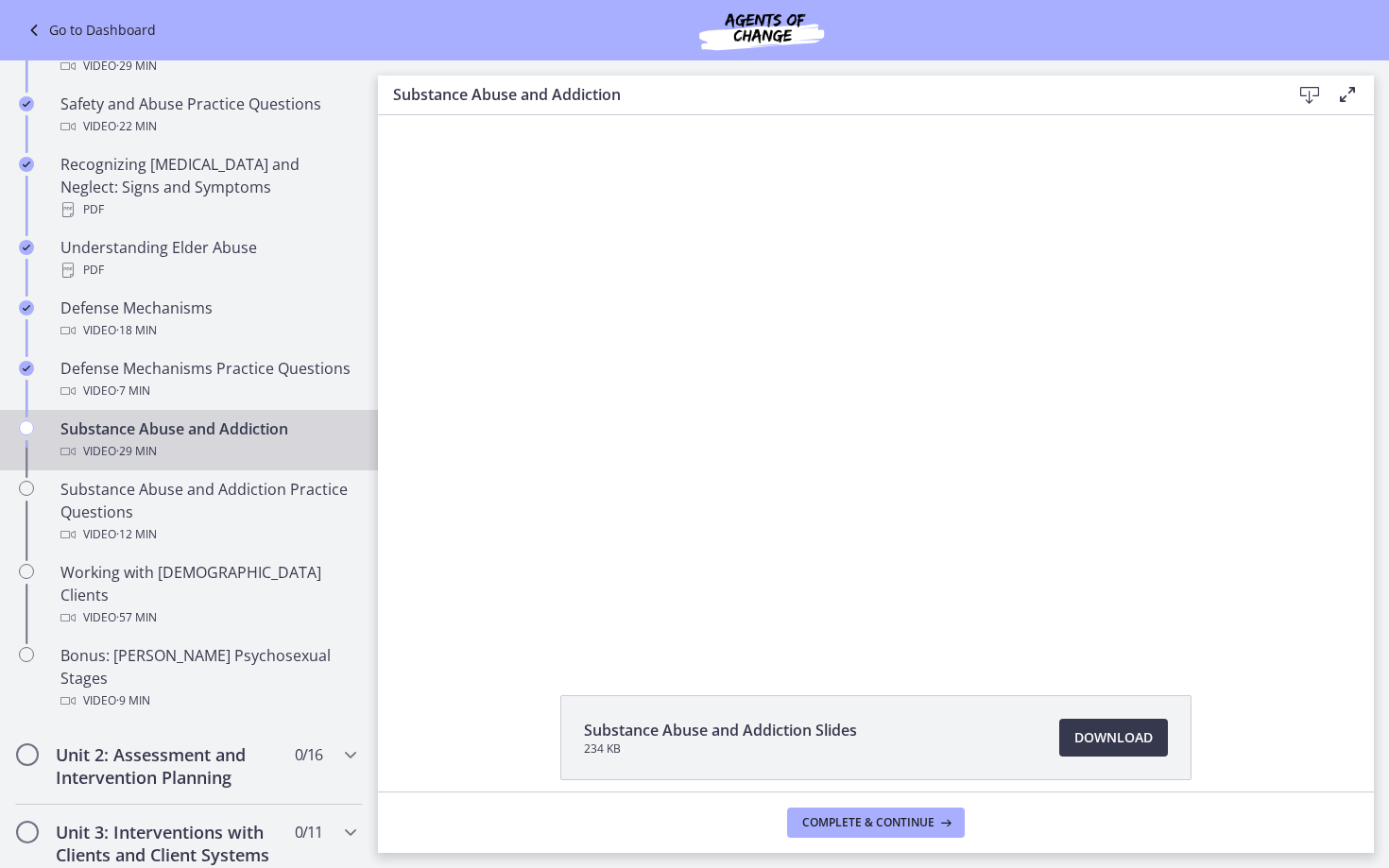 scroll, scrollTop: 0, scrollLeft: 0, axis: both 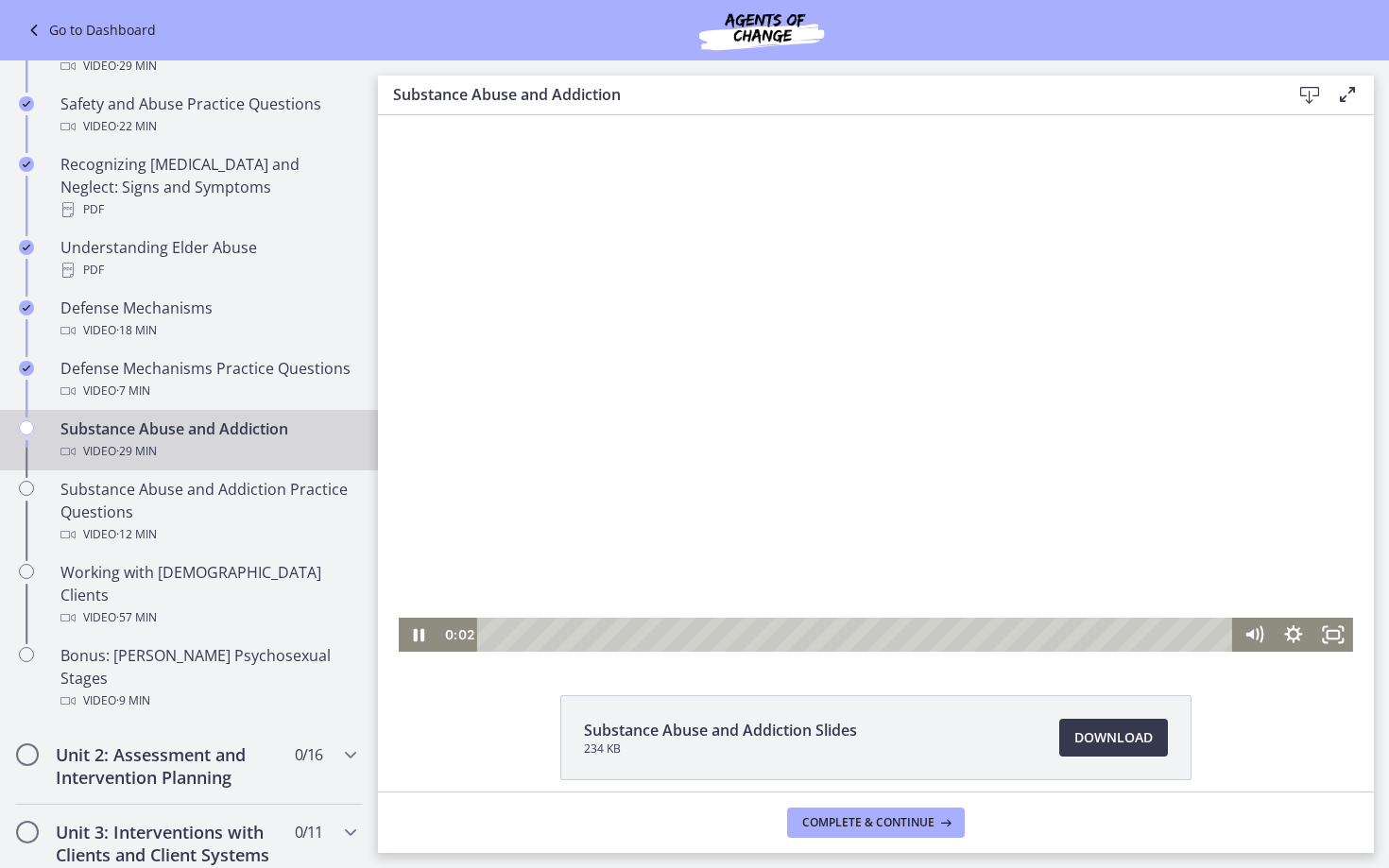 click at bounding box center (876, 383) 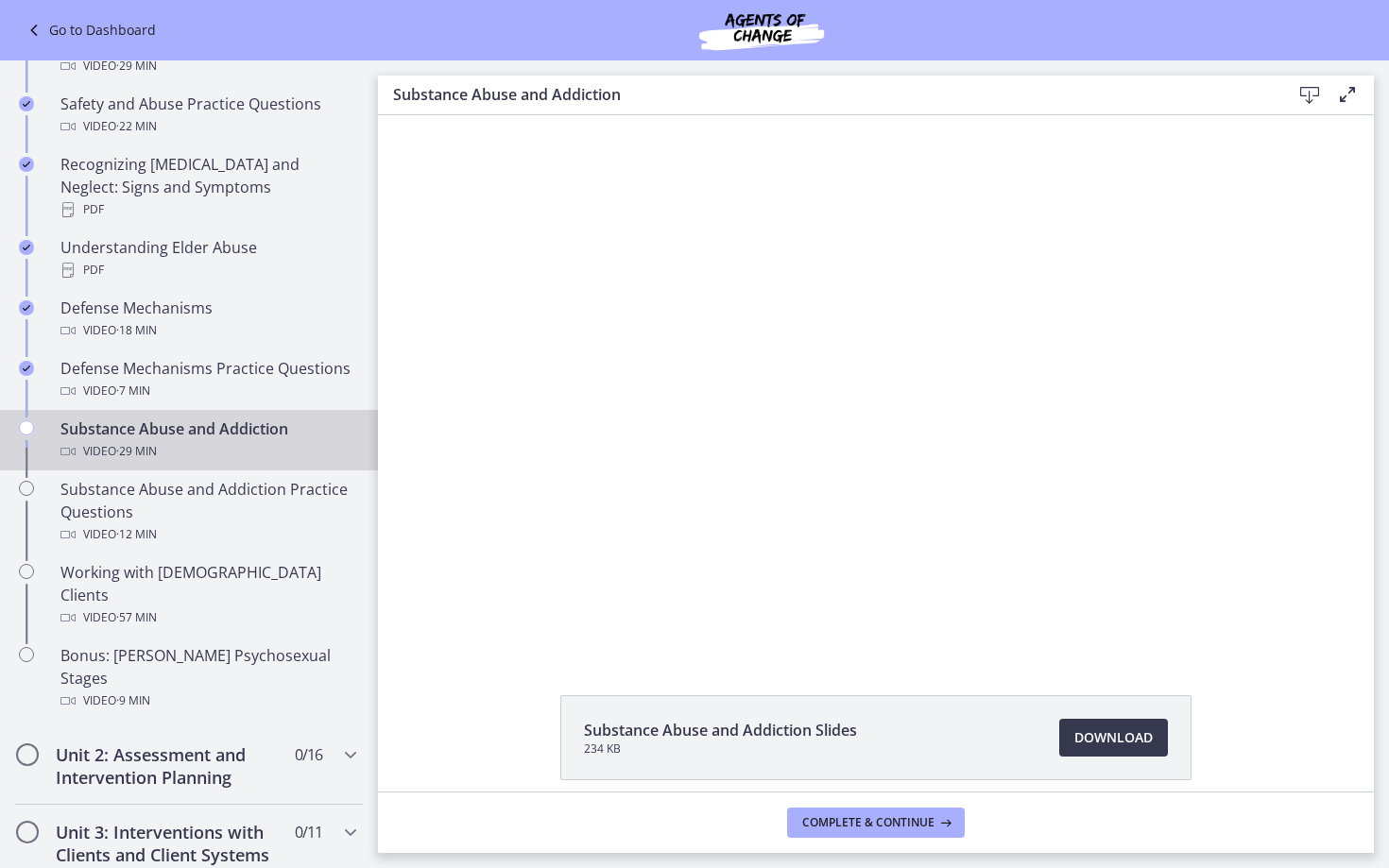 click on "234 KB" at bounding box center [720, 749] 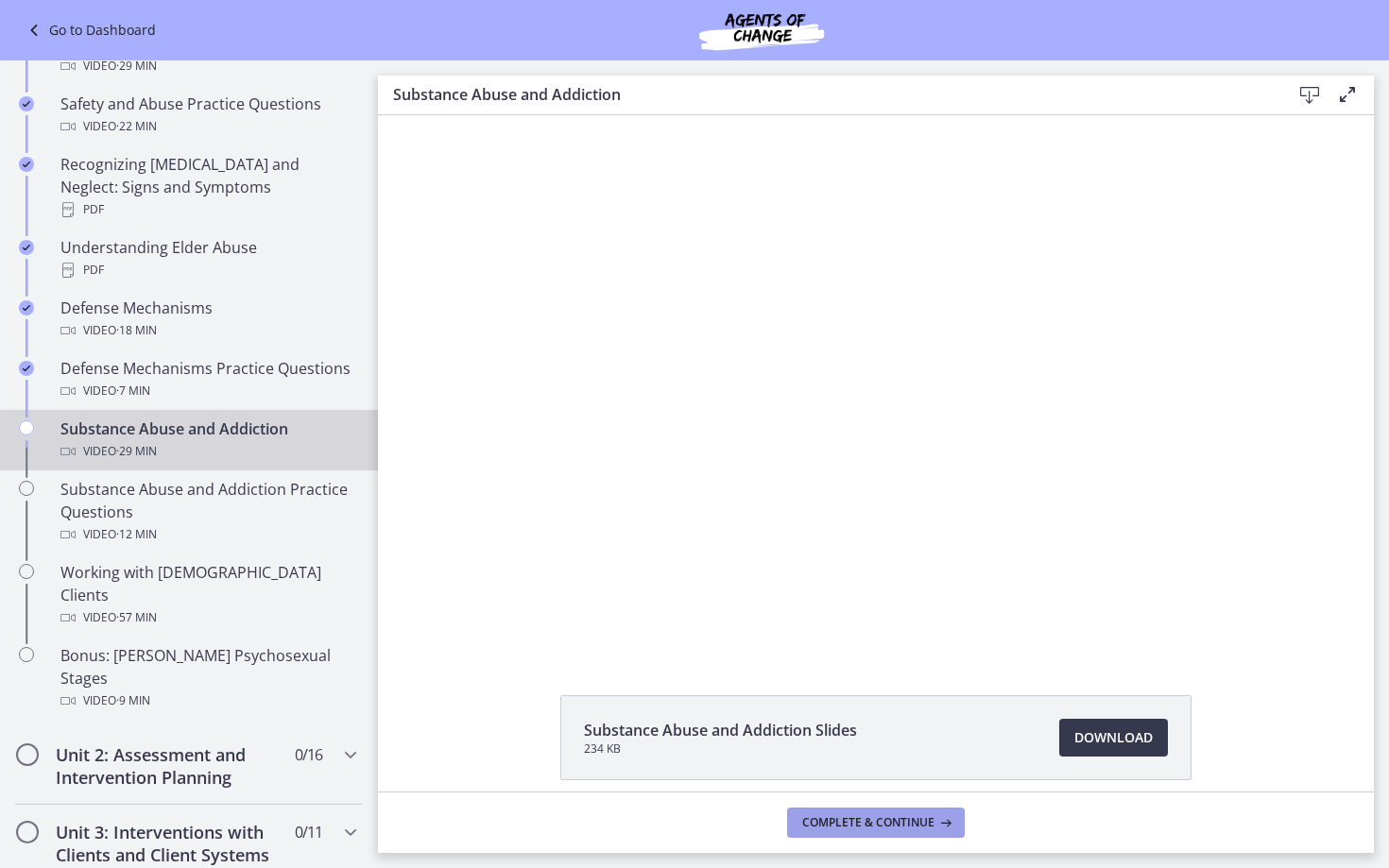 click on "Complete & continue" at bounding box center [868, 823] 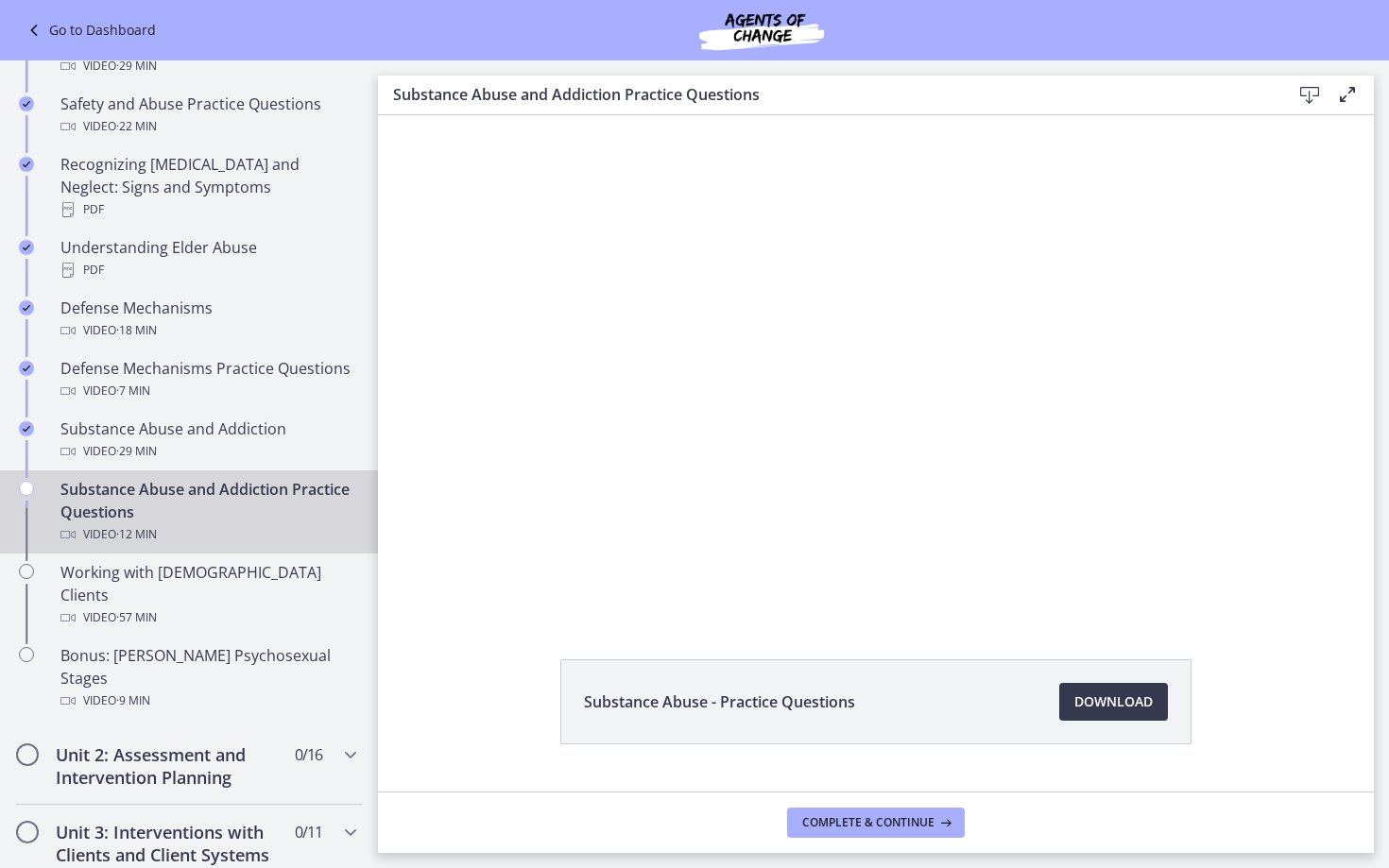 scroll, scrollTop: 0, scrollLeft: 0, axis: both 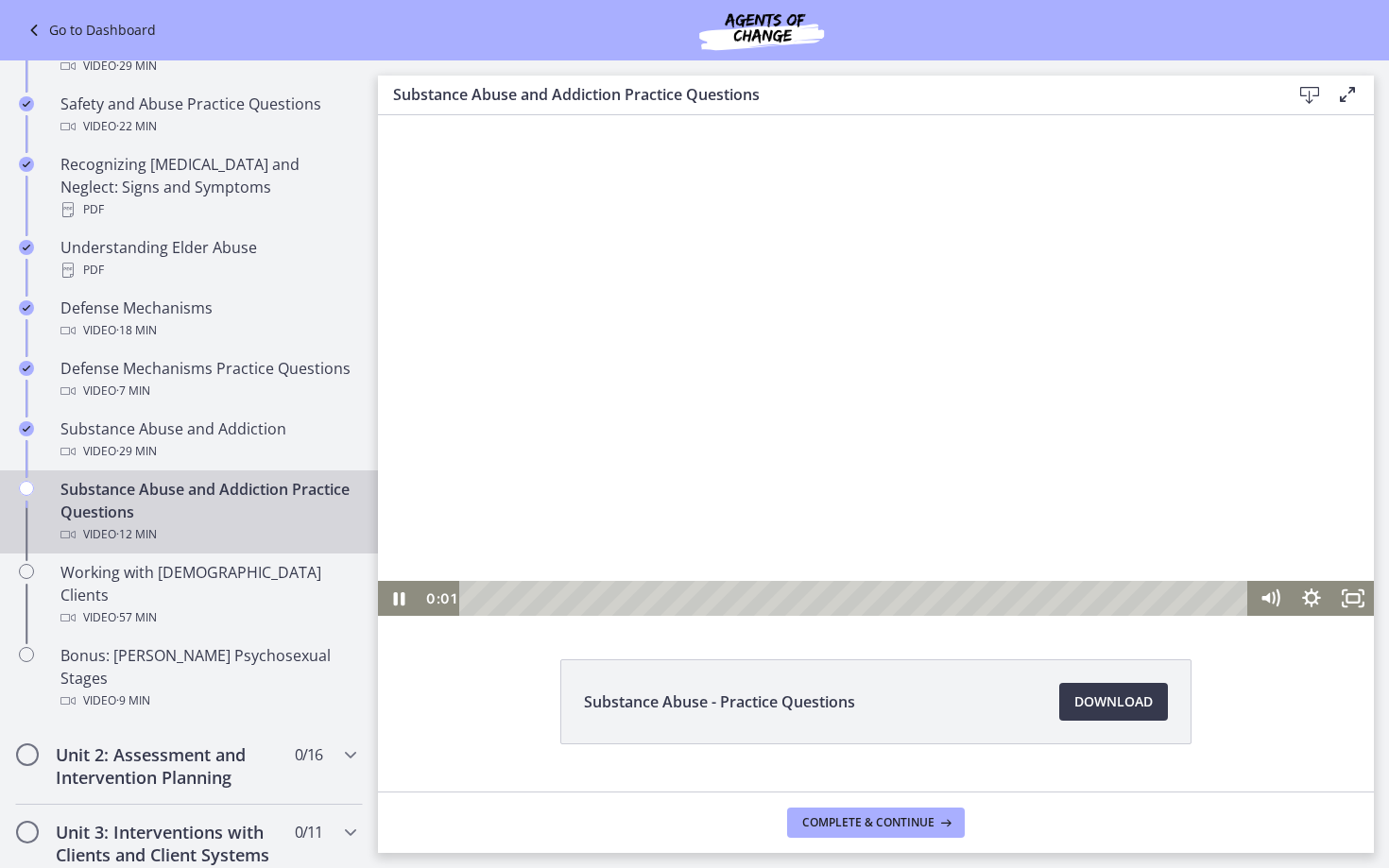 click at bounding box center (876, 366) 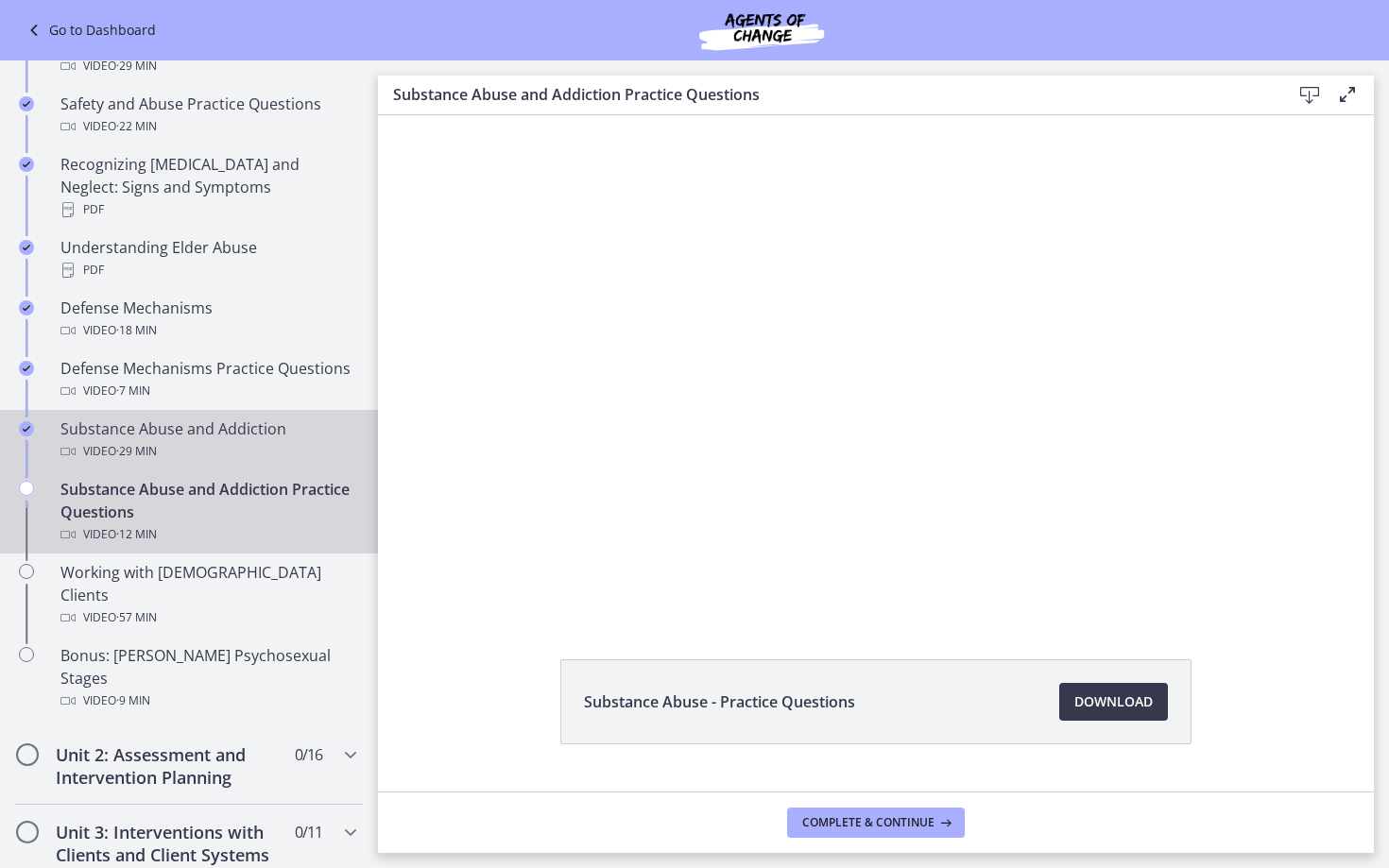 click on "Video
·  29 min" at bounding box center (208, 451) 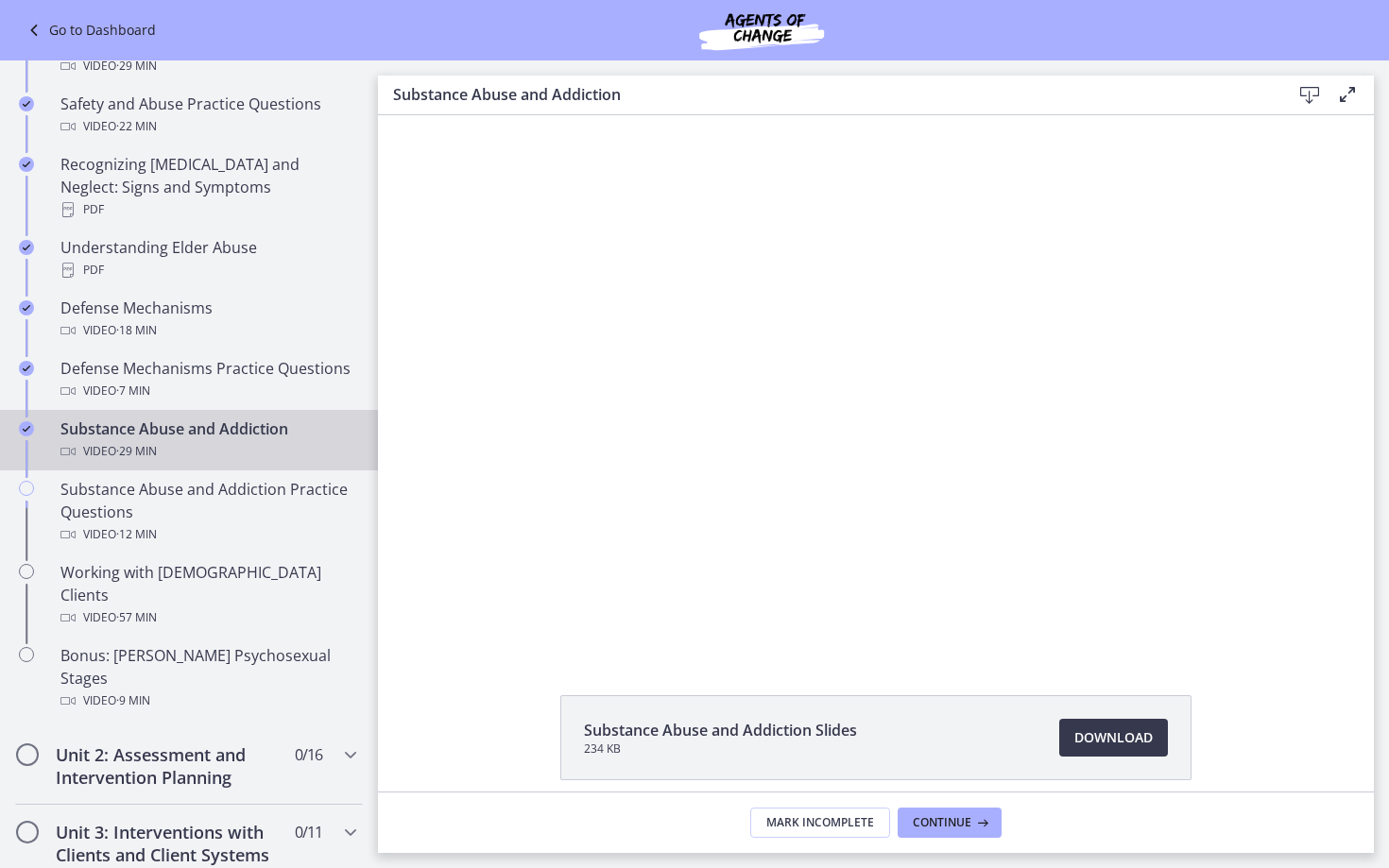 scroll, scrollTop: 0, scrollLeft: 0, axis: both 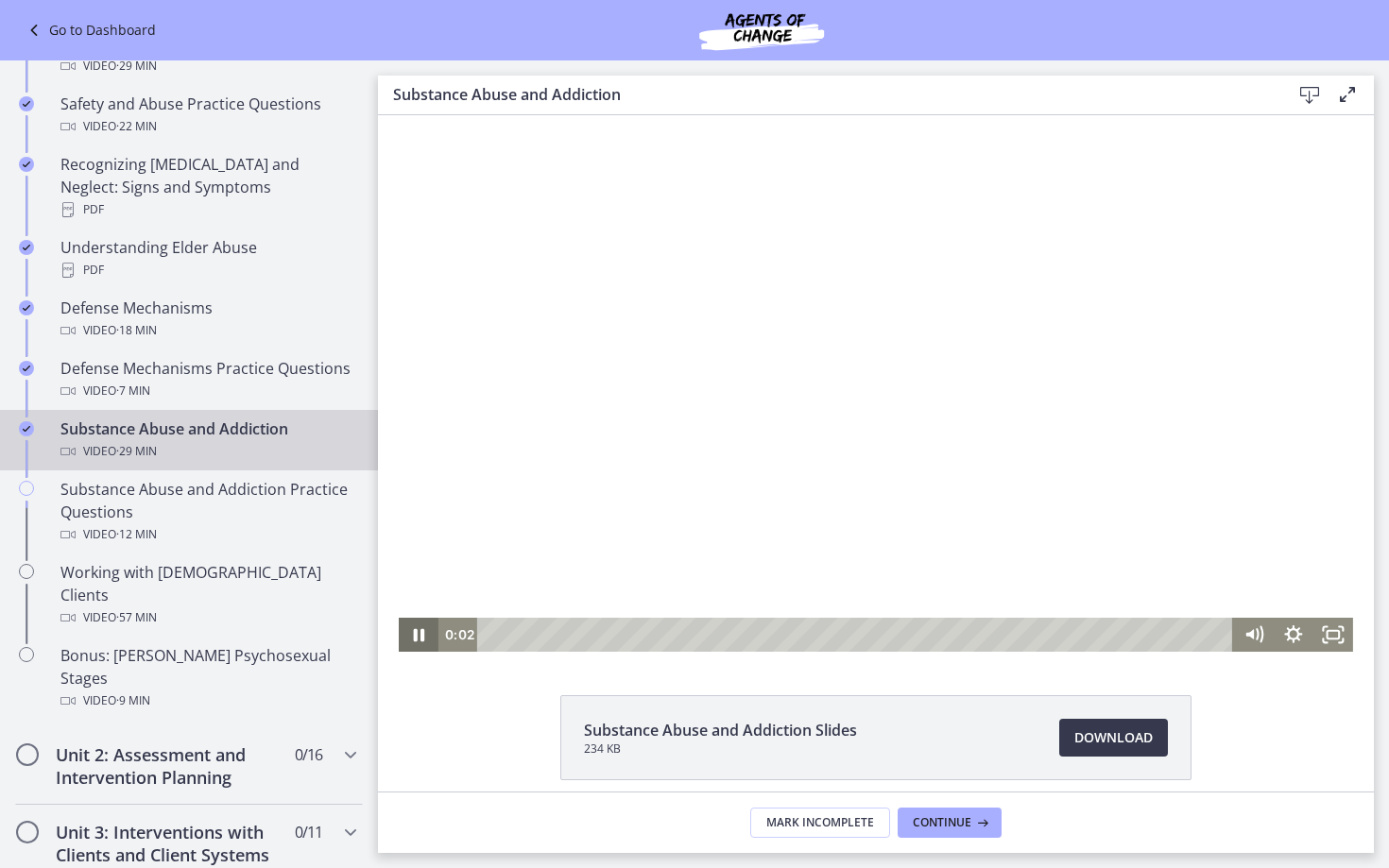 click 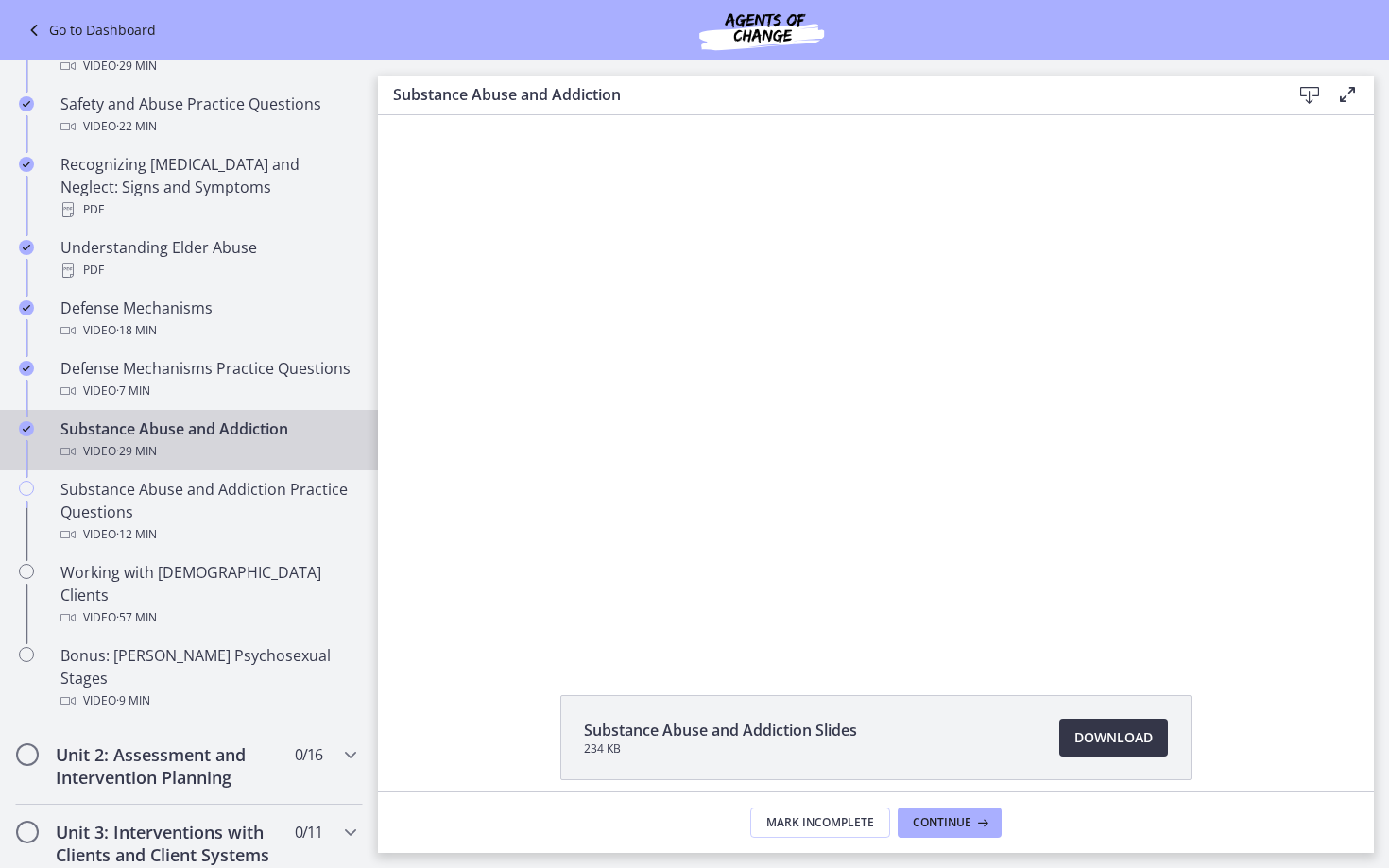 click on "Download
Opens in a new window" at bounding box center [1113, 738] 